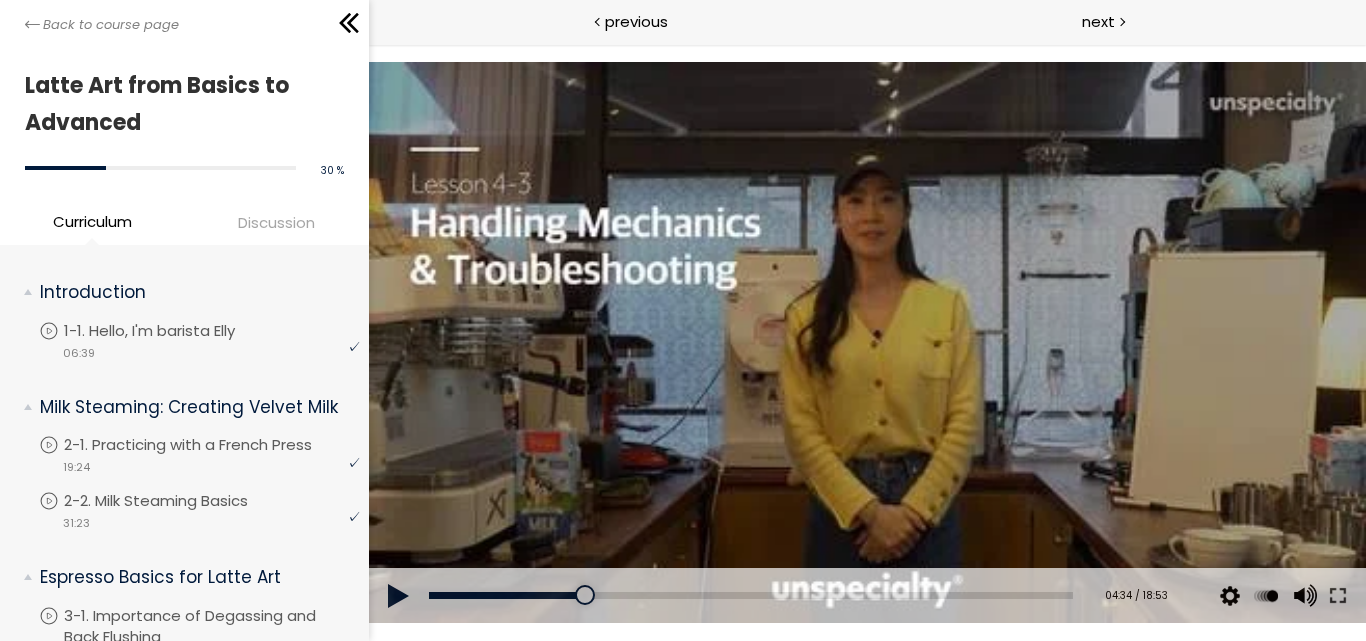 scroll, scrollTop: 0, scrollLeft: 0, axis: both 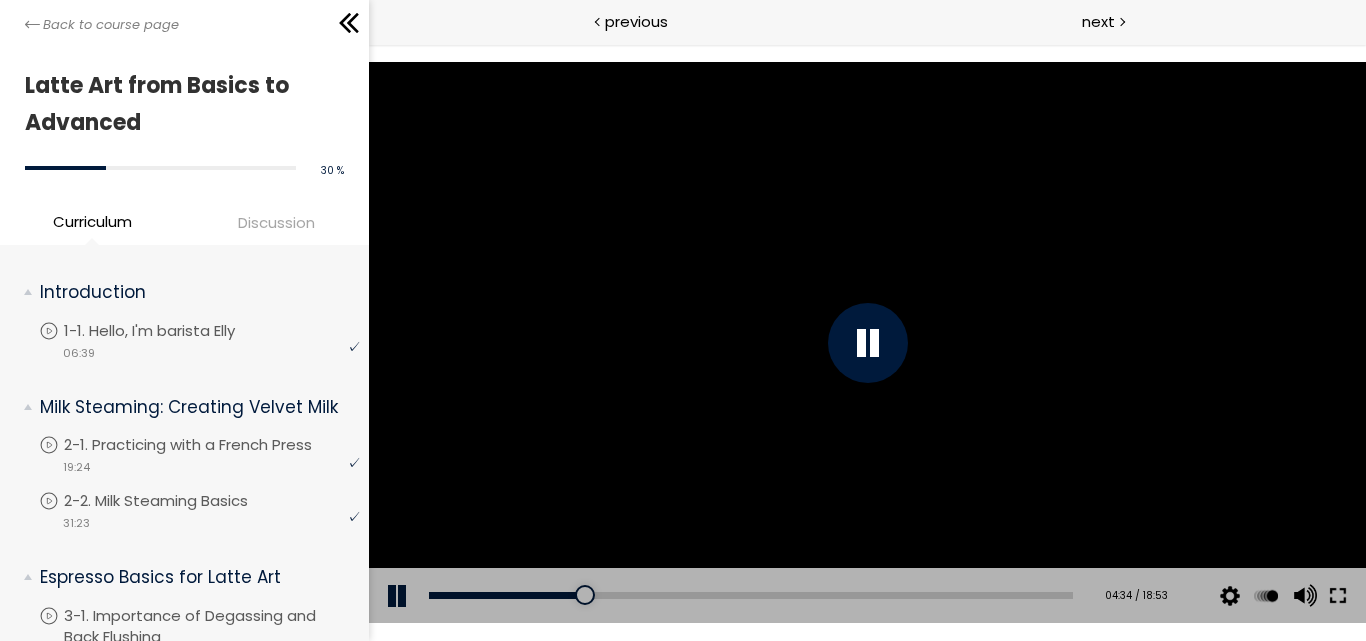 click at bounding box center [1337, 596] 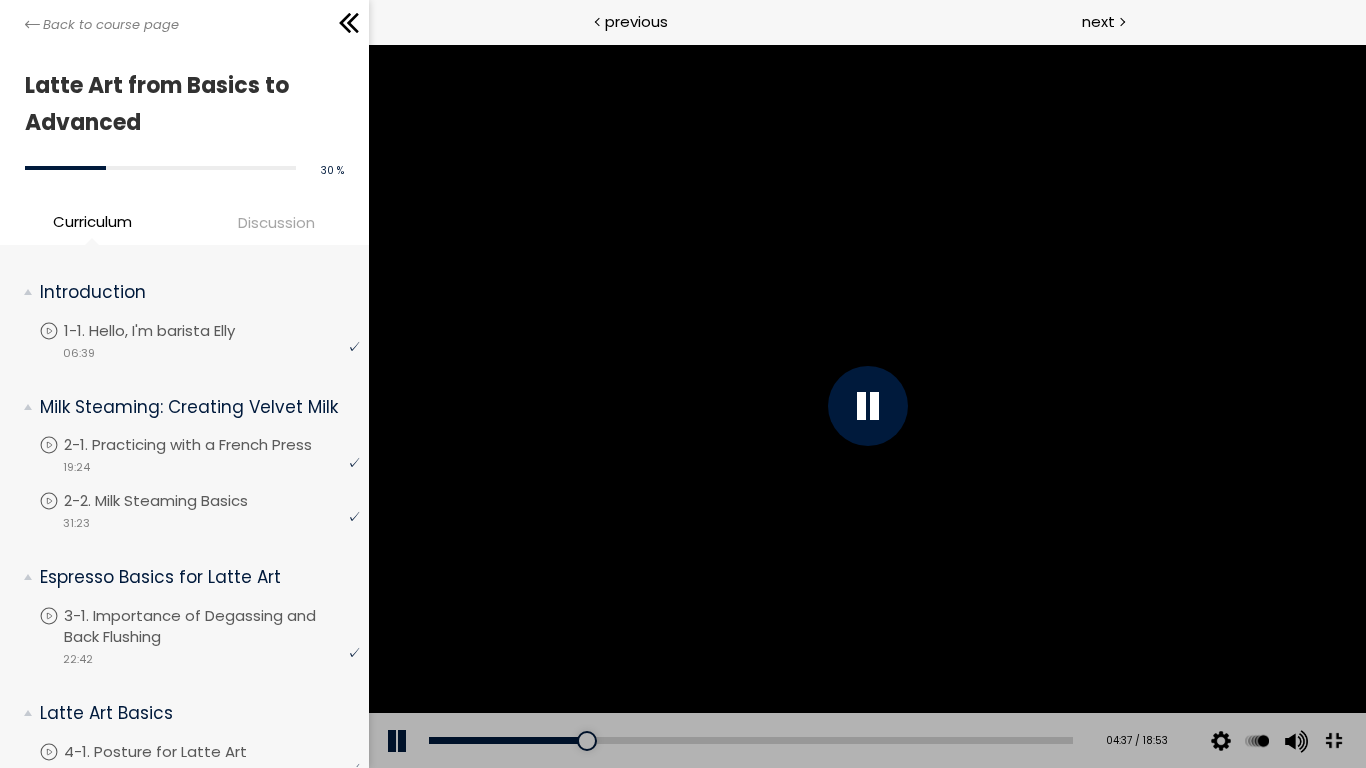 click at bounding box center [867, 406] 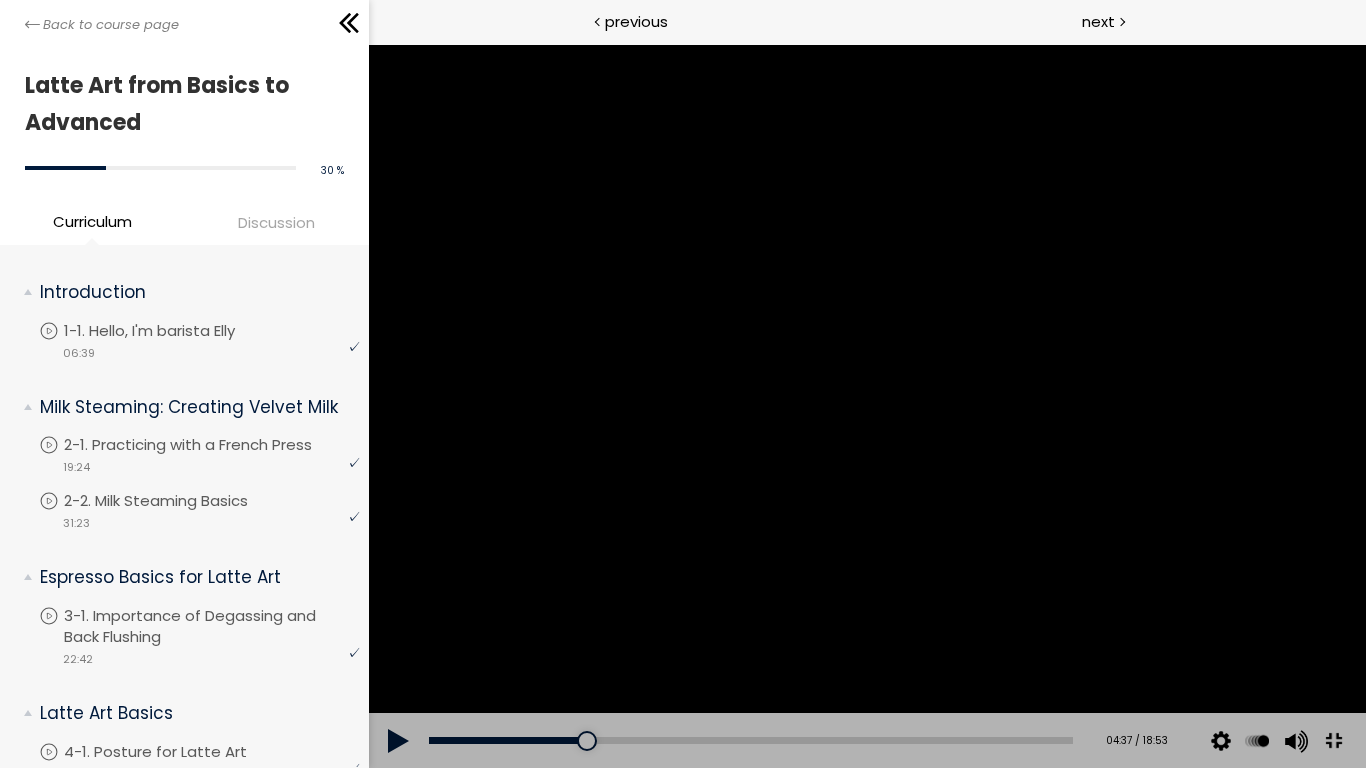 click at bounding box center (866, 406) 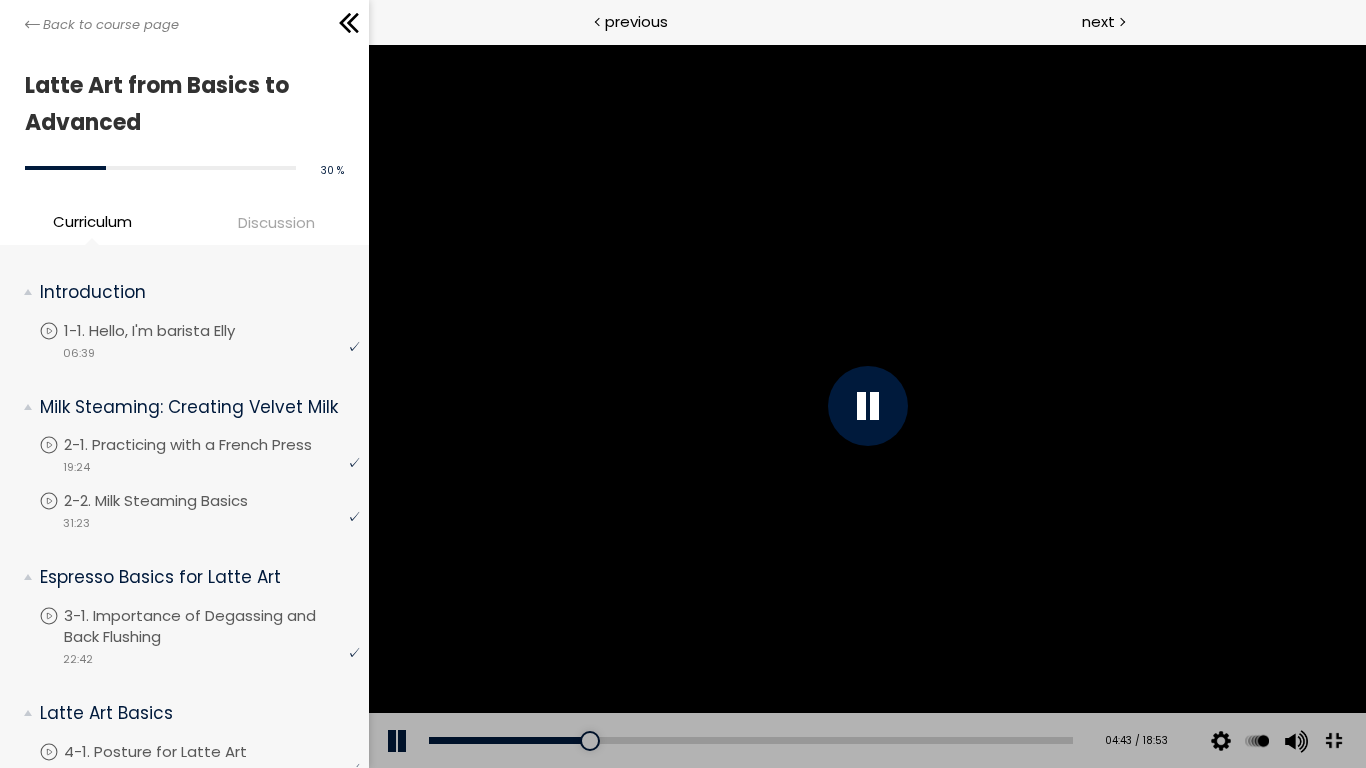 click at bounding box center [866, 406] 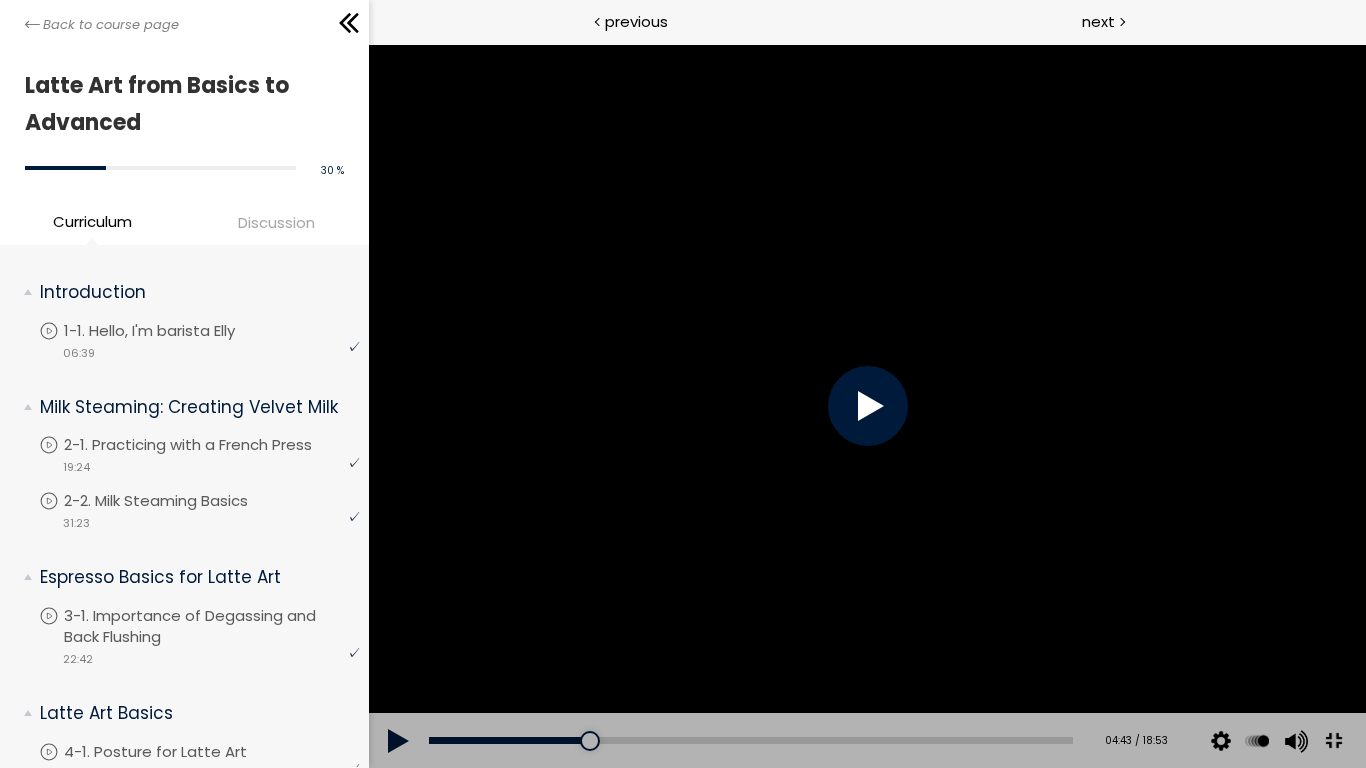 click at bounding box center [866, 406] 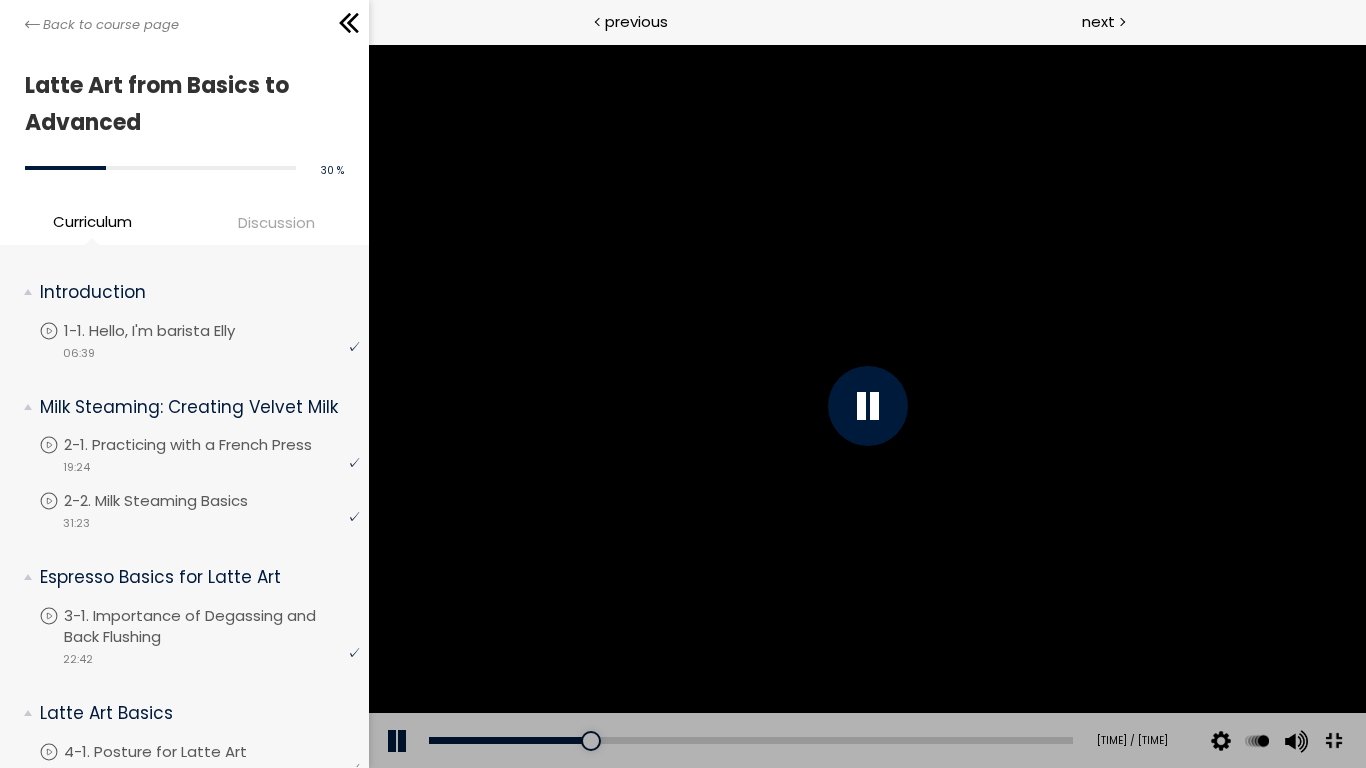 click at bounding box center [866, 406] 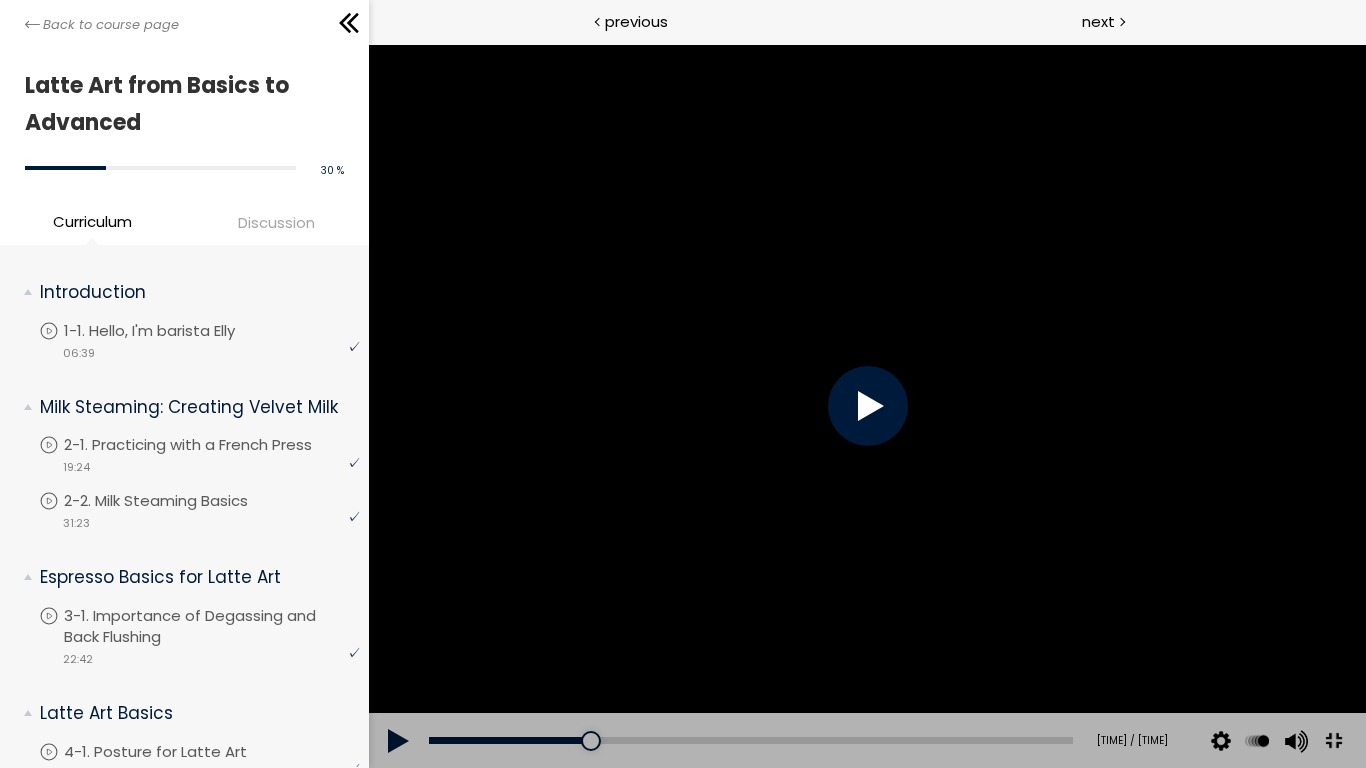 click at bounding box center (866, 406) 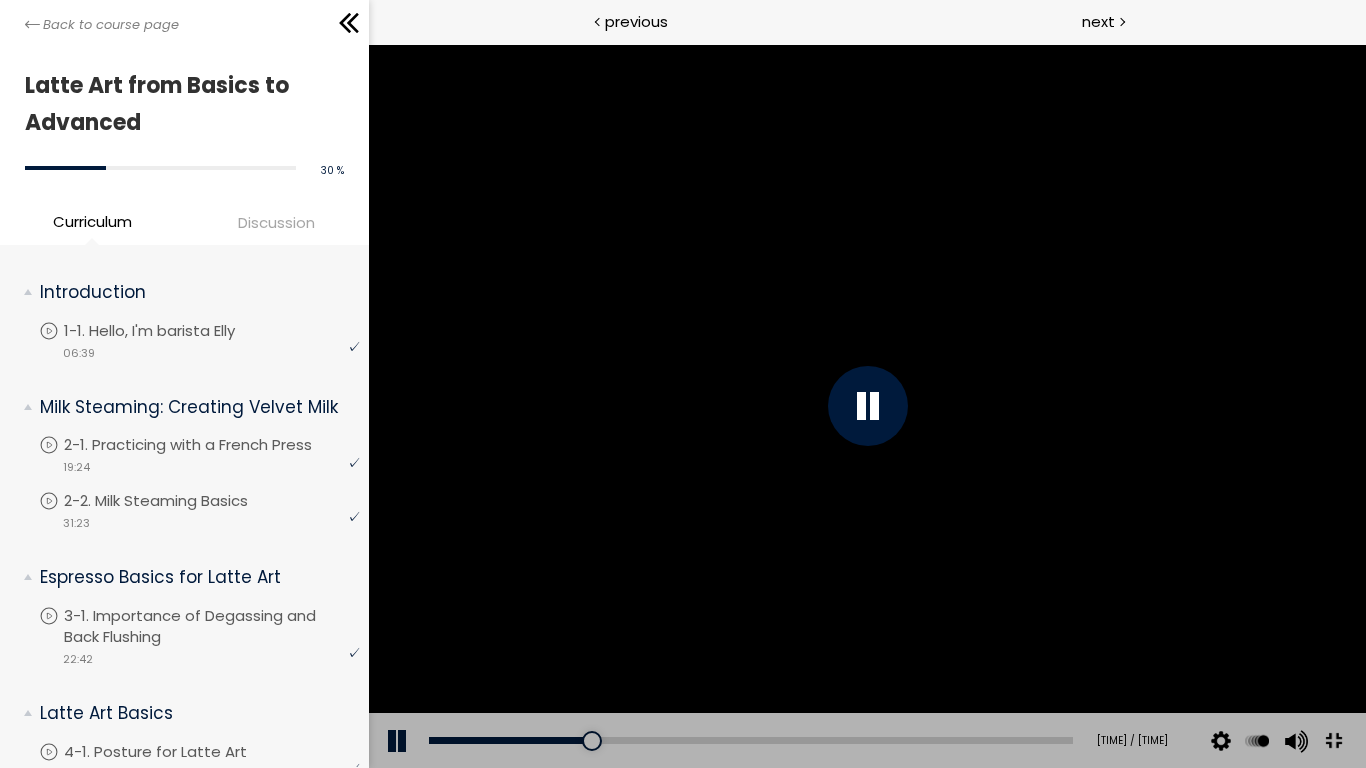 click at bounding box center (866, 406) 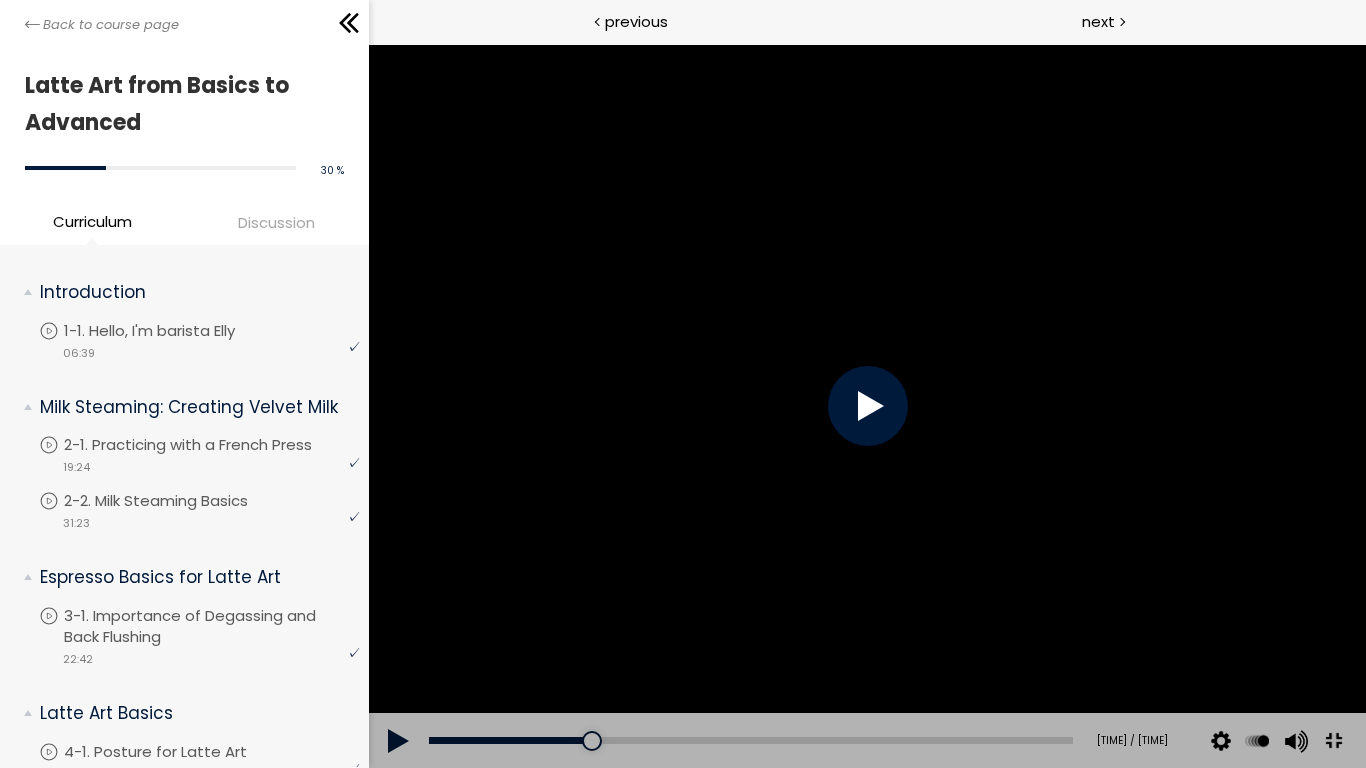 click at bounding box center [866, 406] 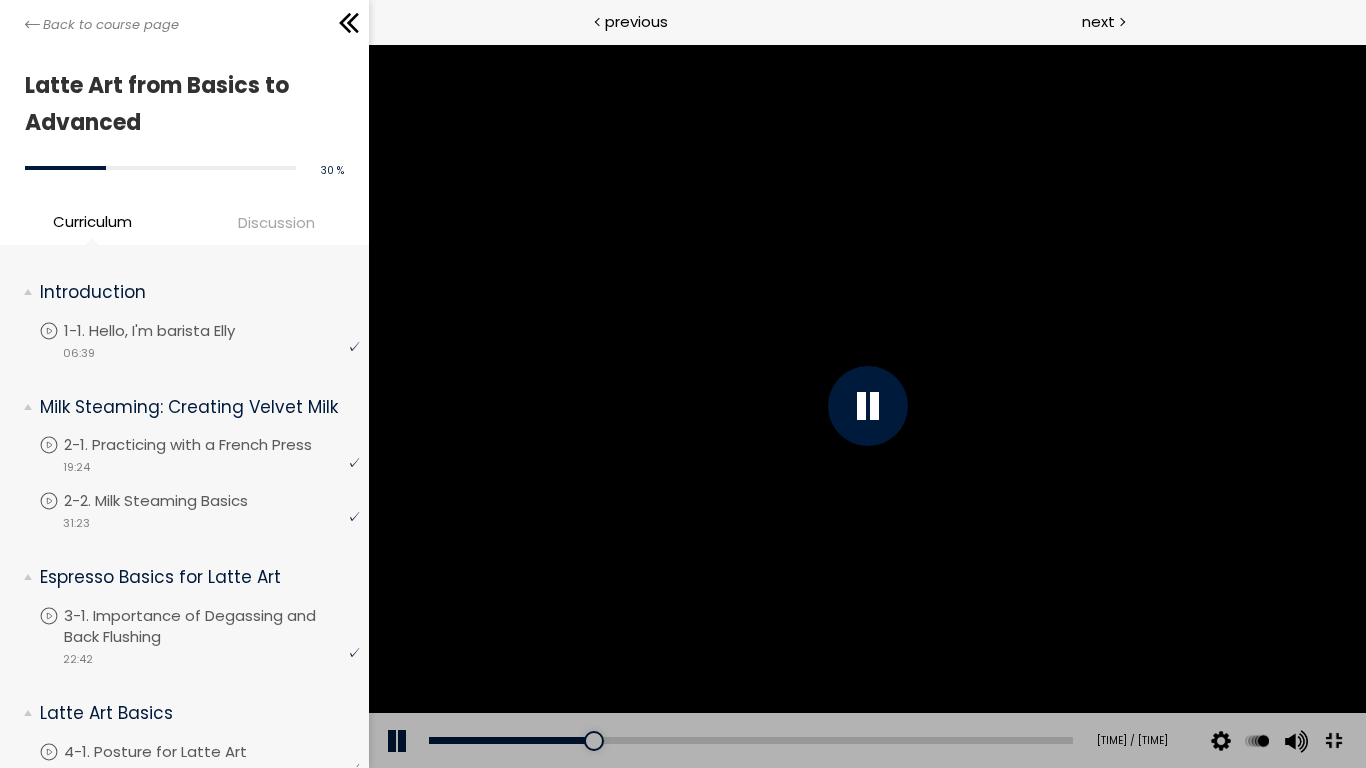 click at bounding box center (866, 406) 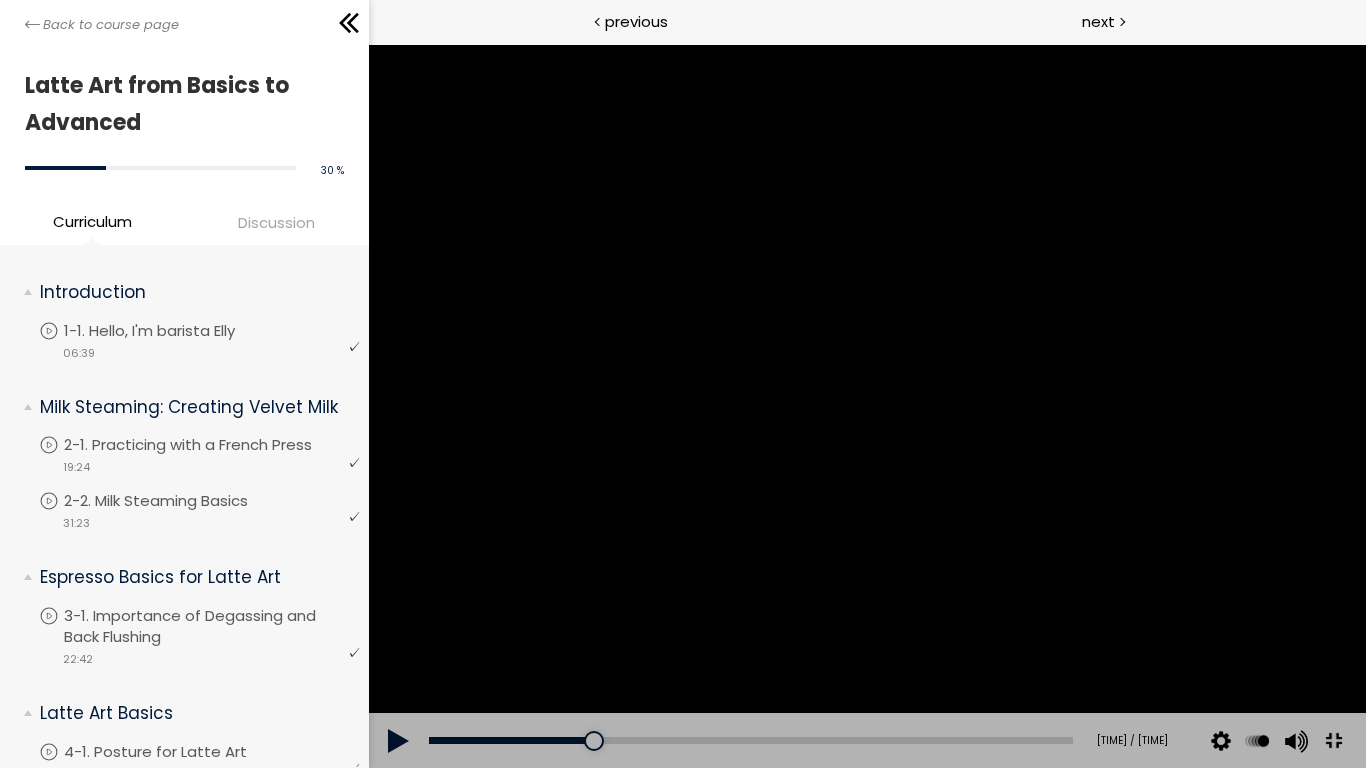 click at bounding box center [866, 406] 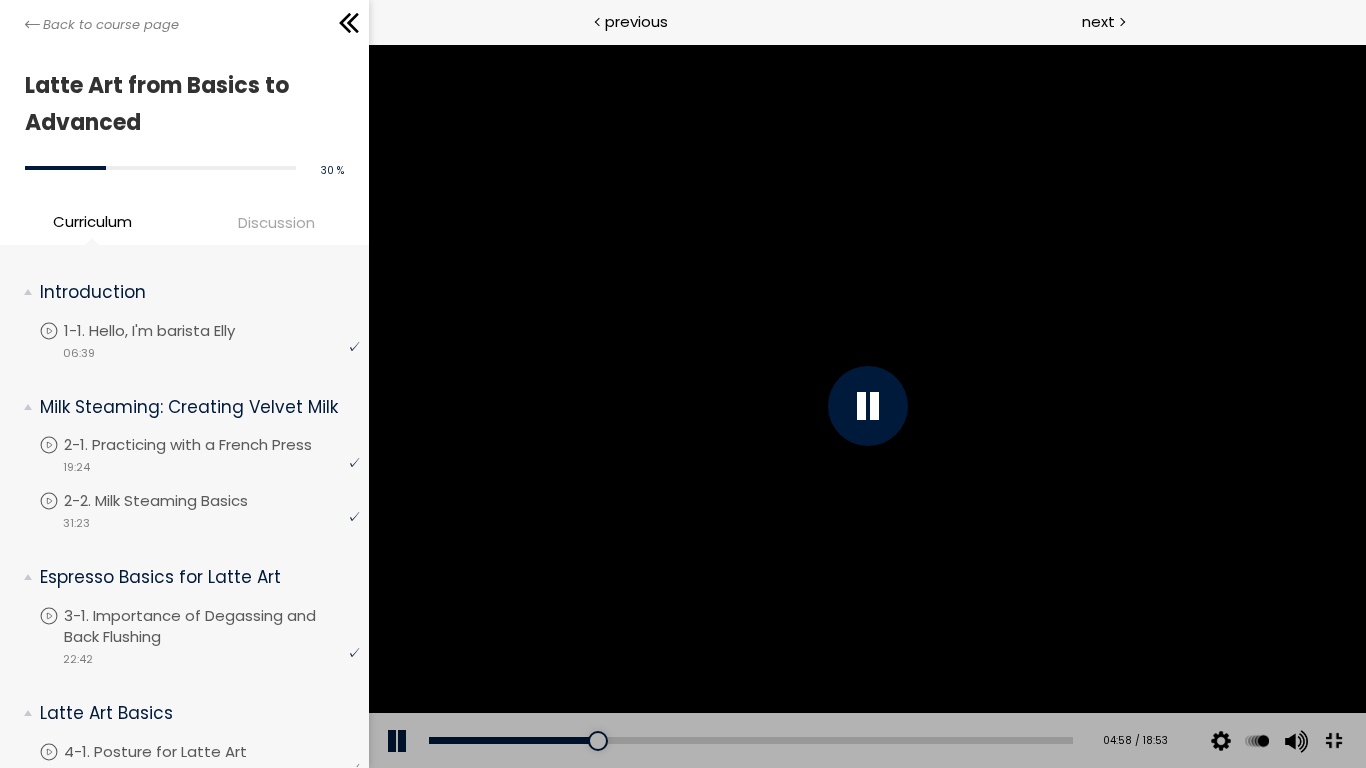 click at bounding box center [866, 406] 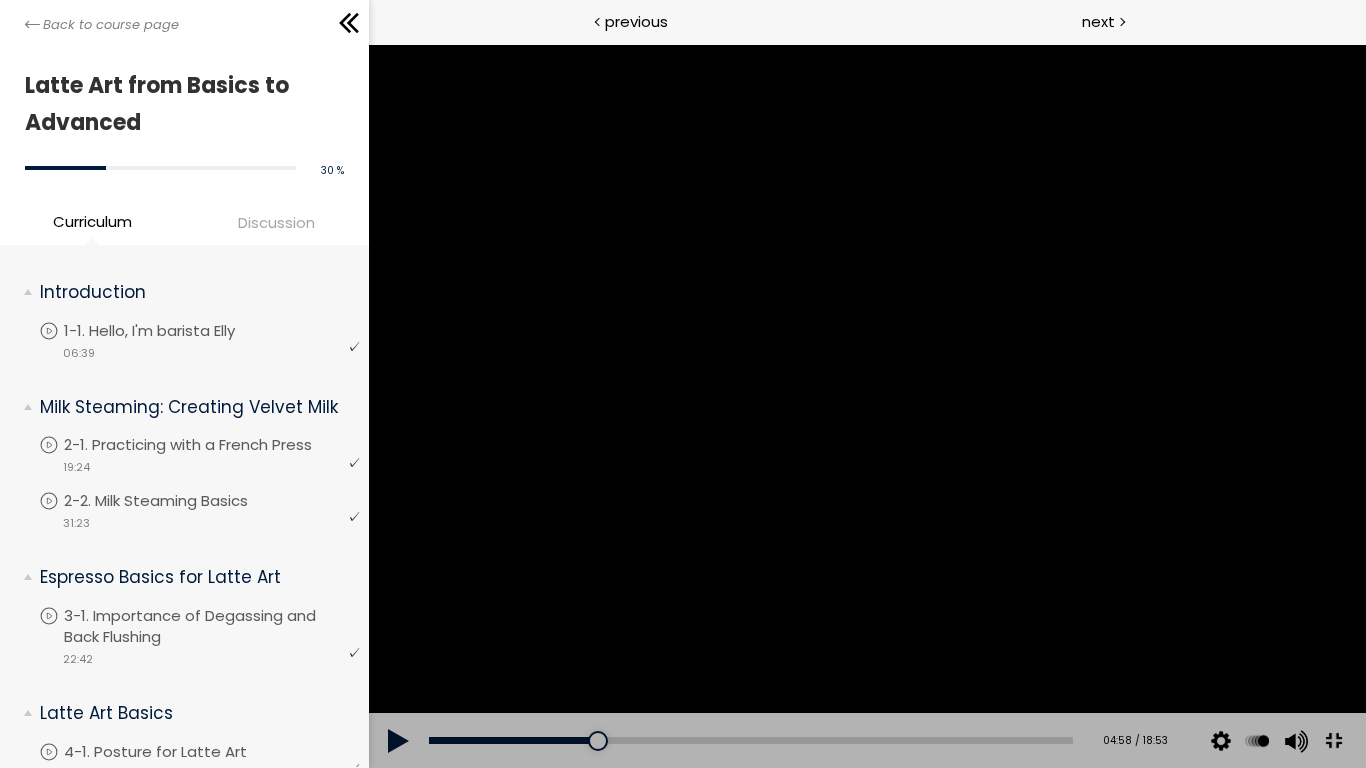 click at bounding box center (866, 406) 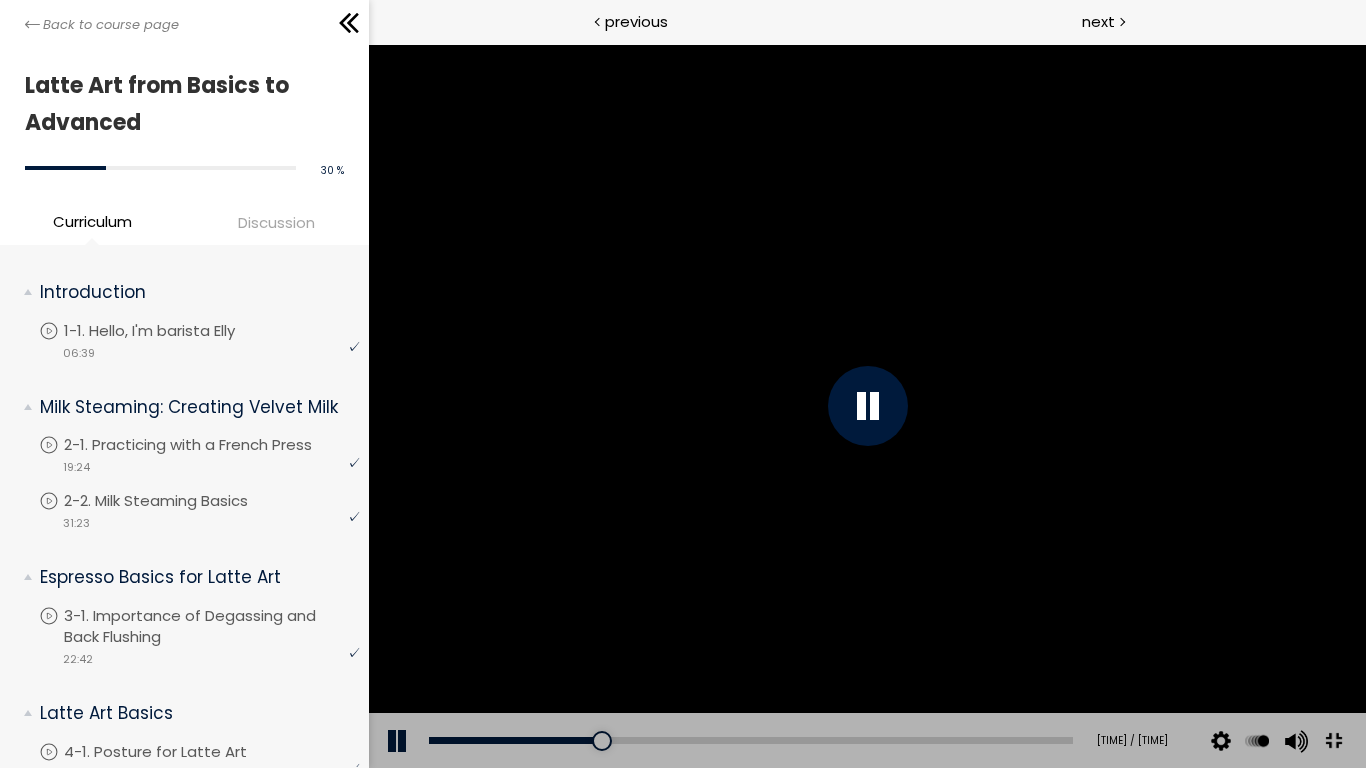 click at bounding box center (866, 406) 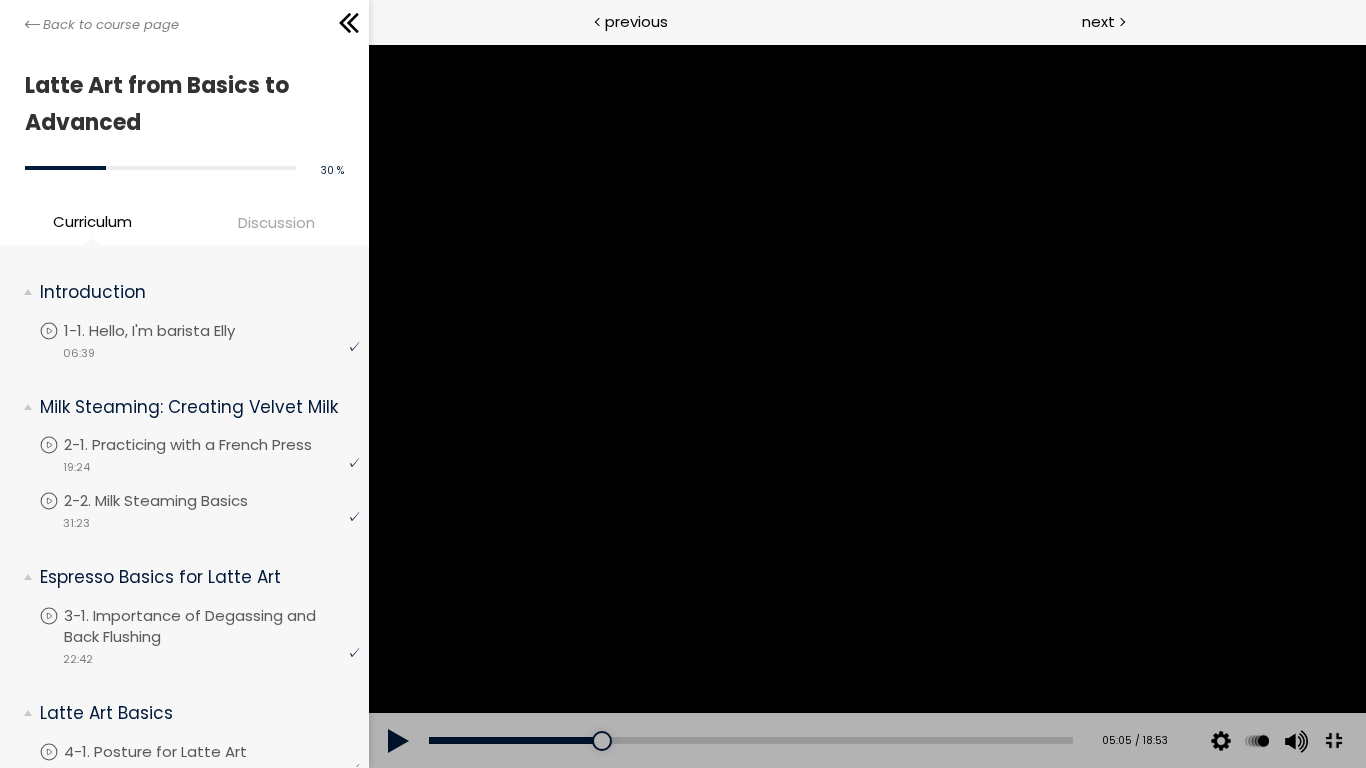 click at bounding box center [866, 406] 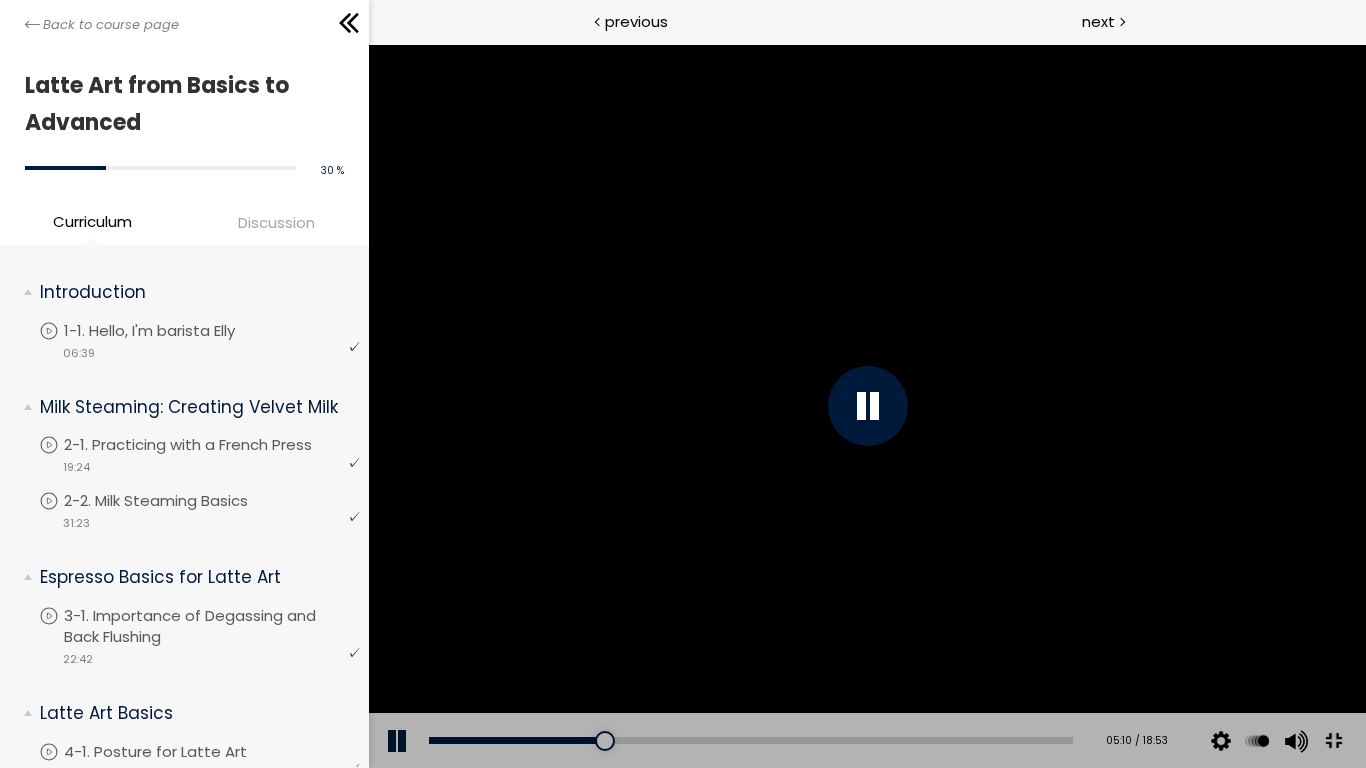 click at bounding box center (866, 406) 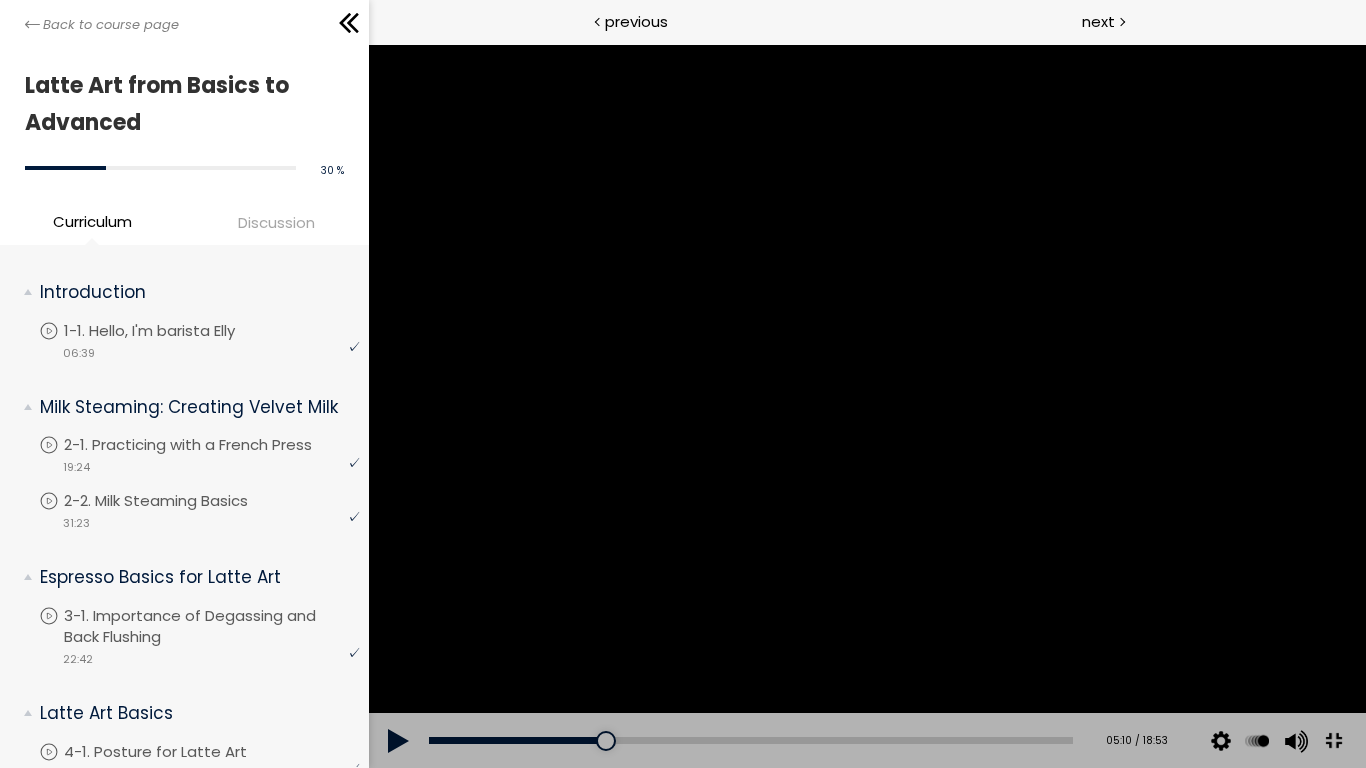 click at bounding box center (866, 406) 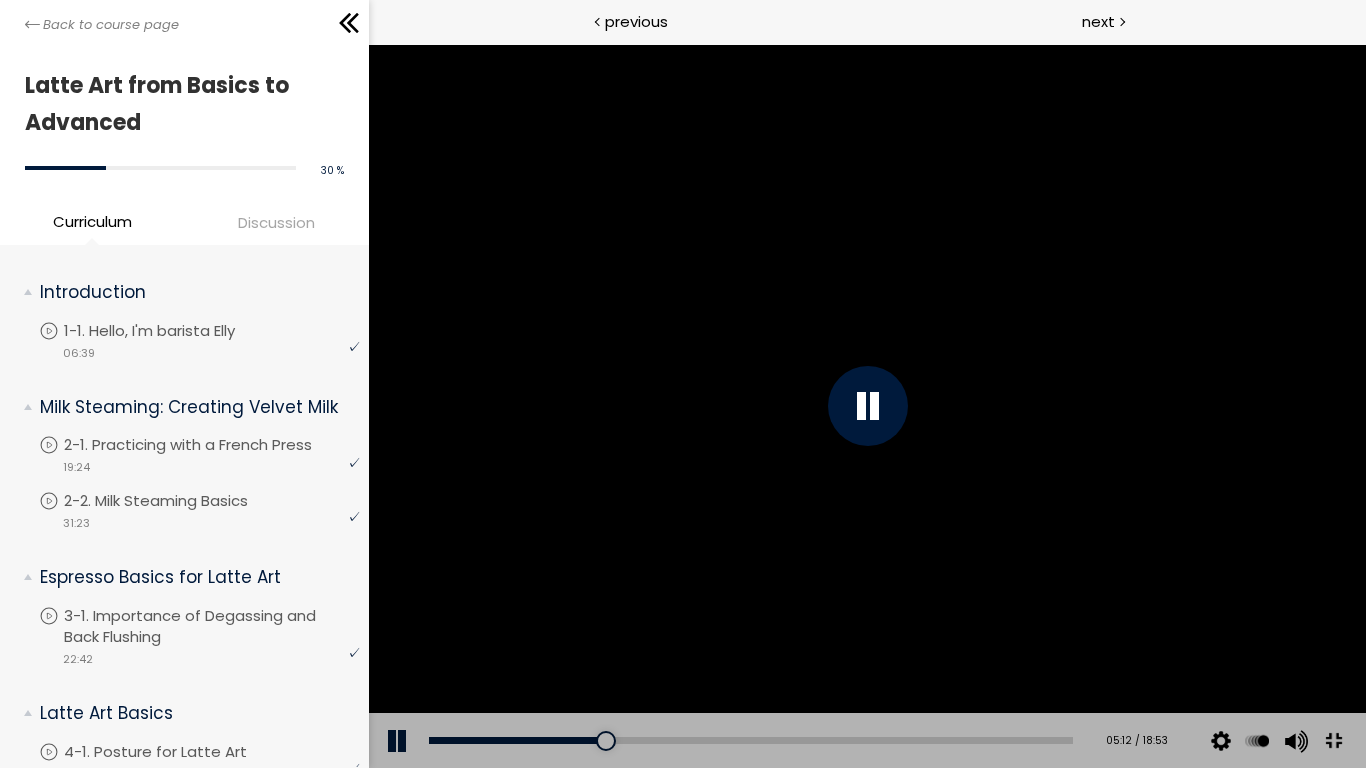 click at bounding box center (866, 406) 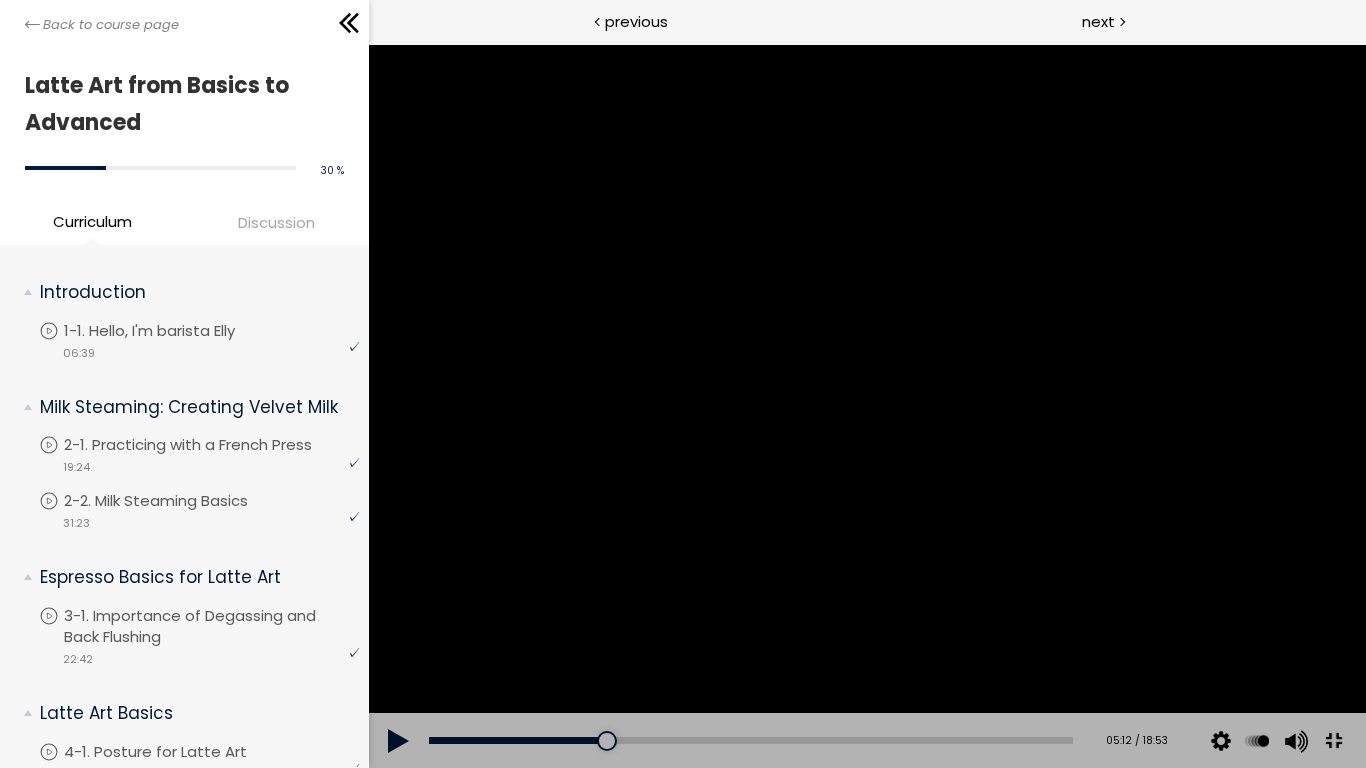 click at bounding box center (866, 406) 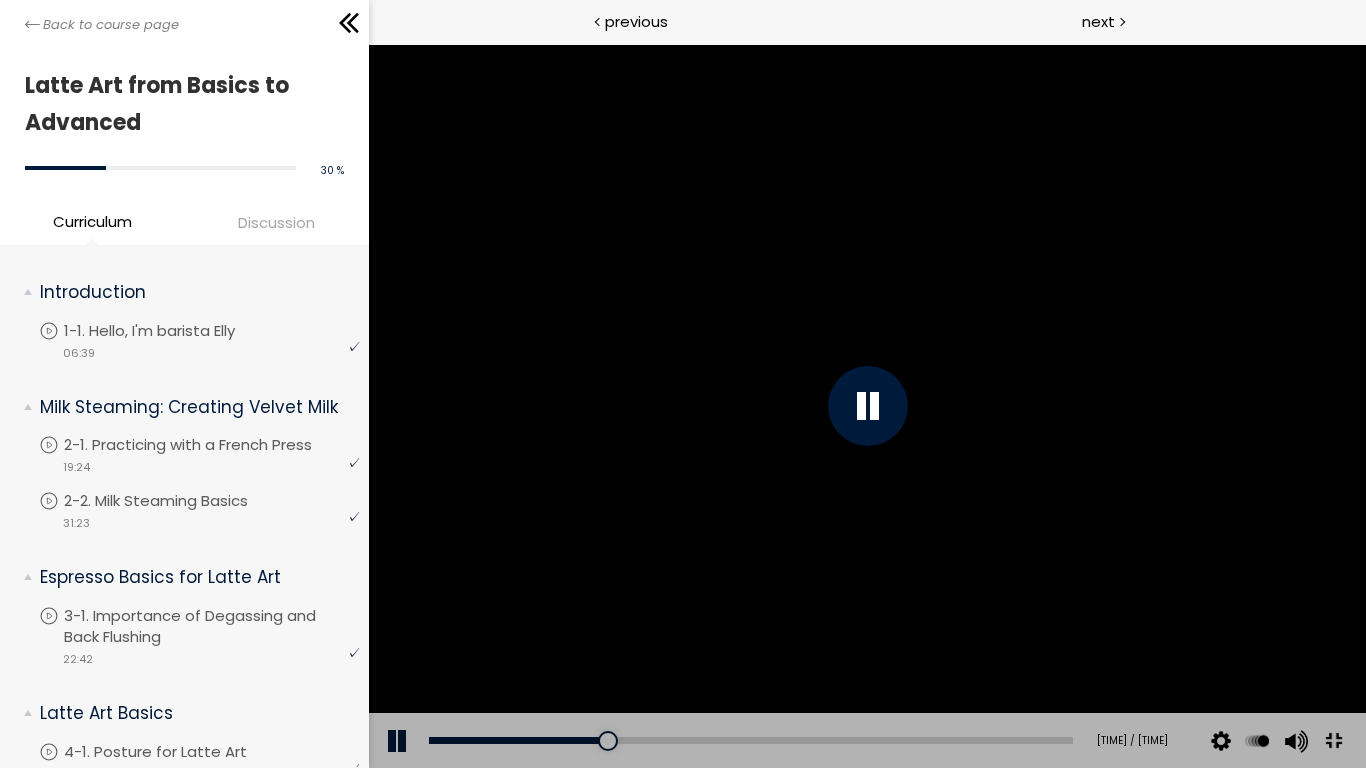 click at bounding box center [866, 406] 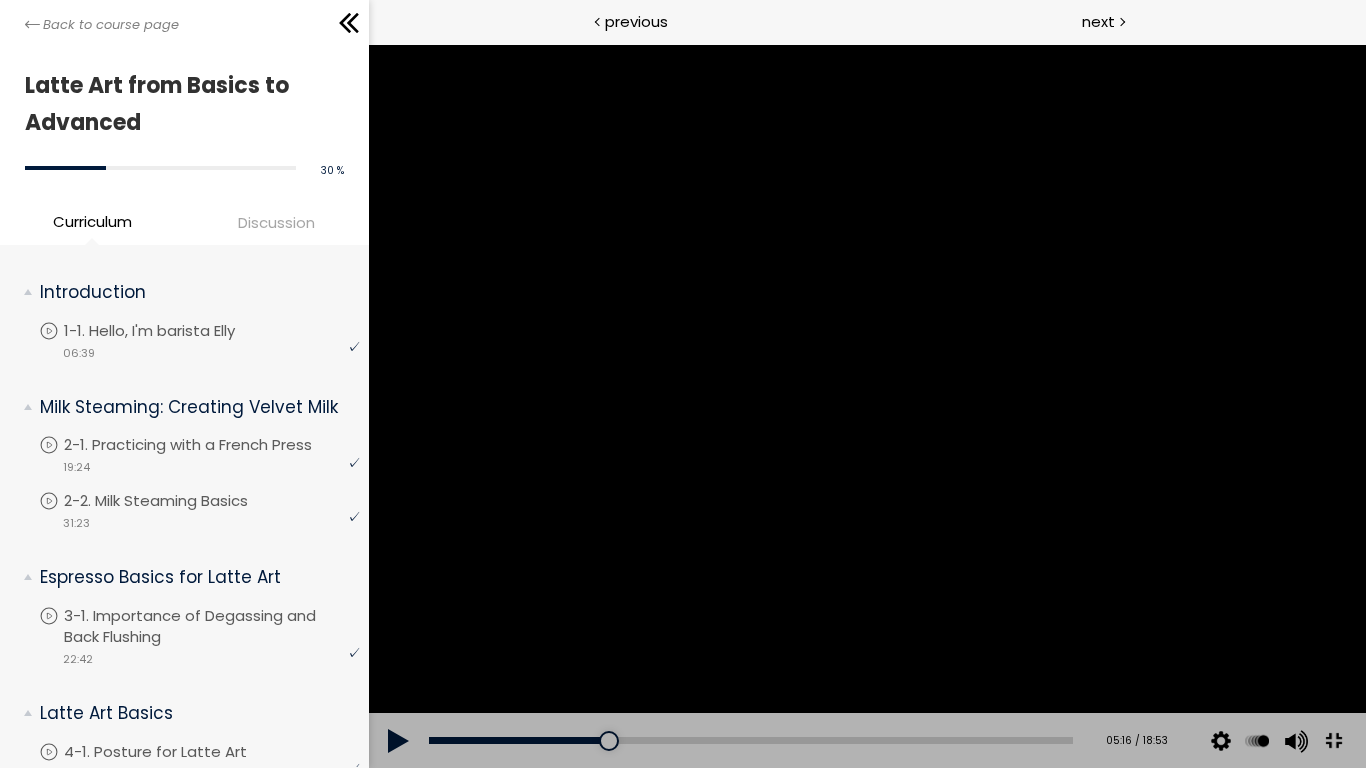 click at bounding box center (866, 406) 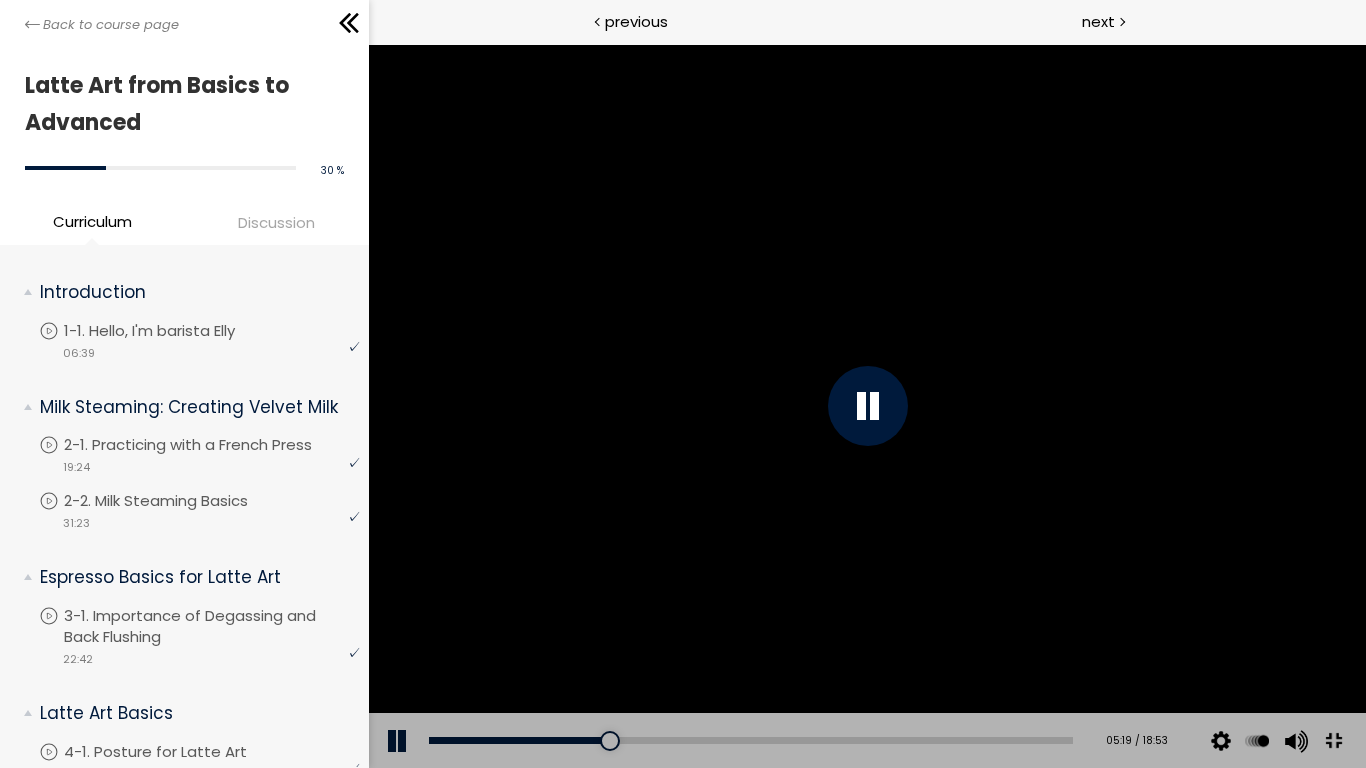 click at bounding box center [866, 406] 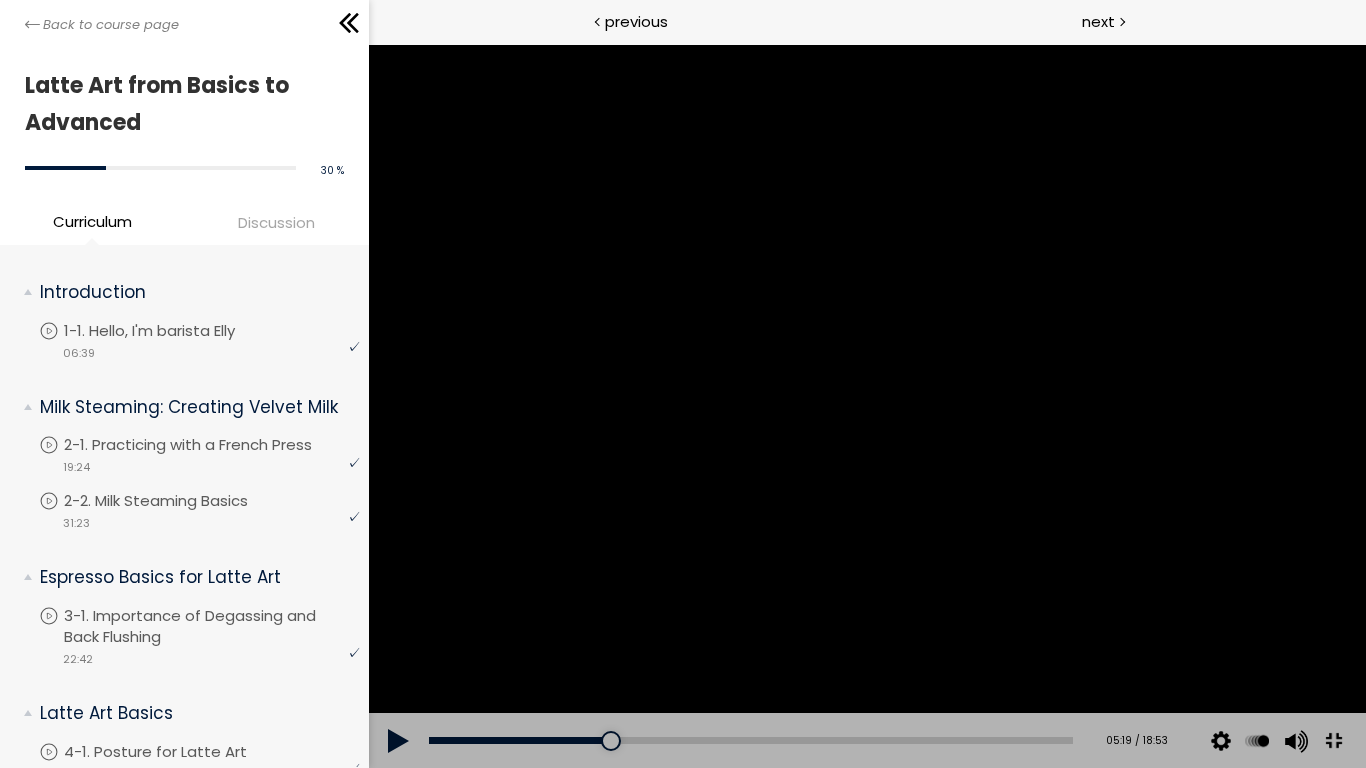 click at bounding box center [866, 406] 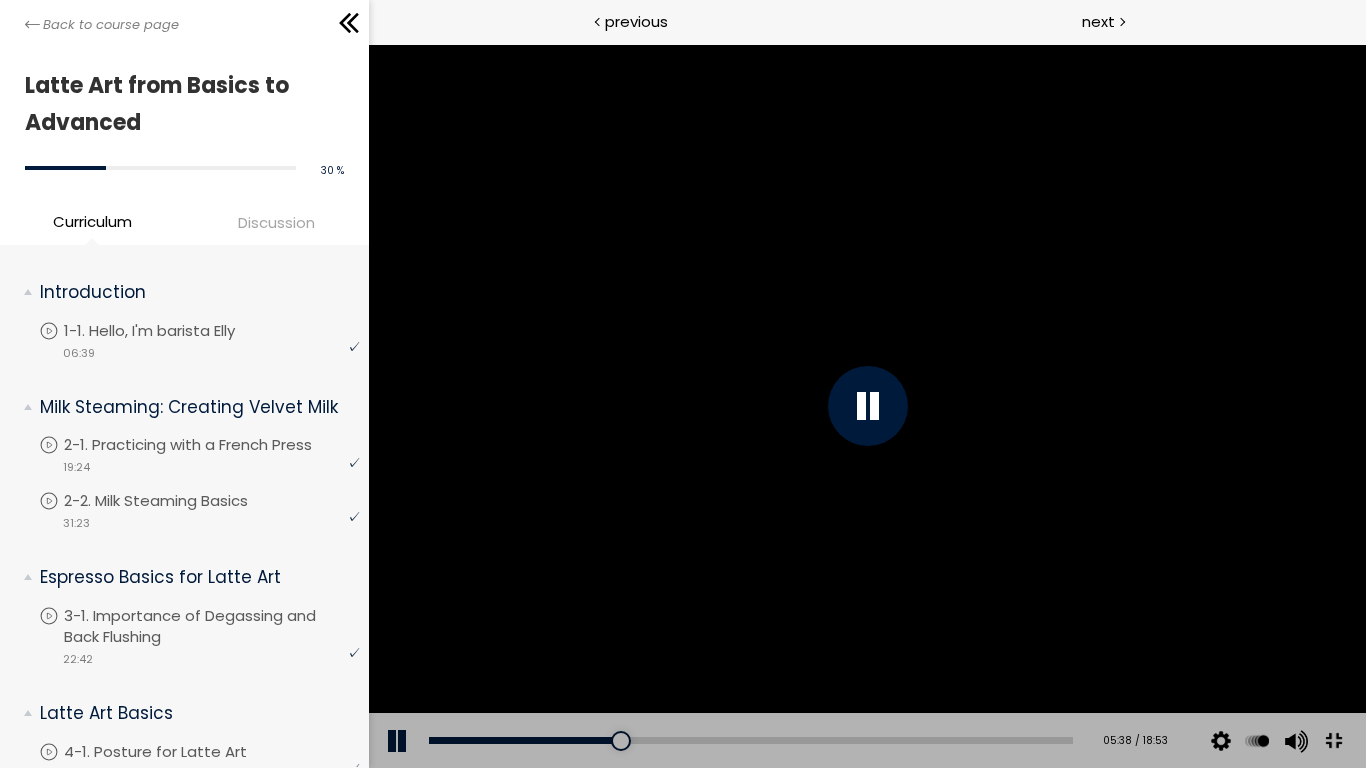 click at bounding box center (866, 406) 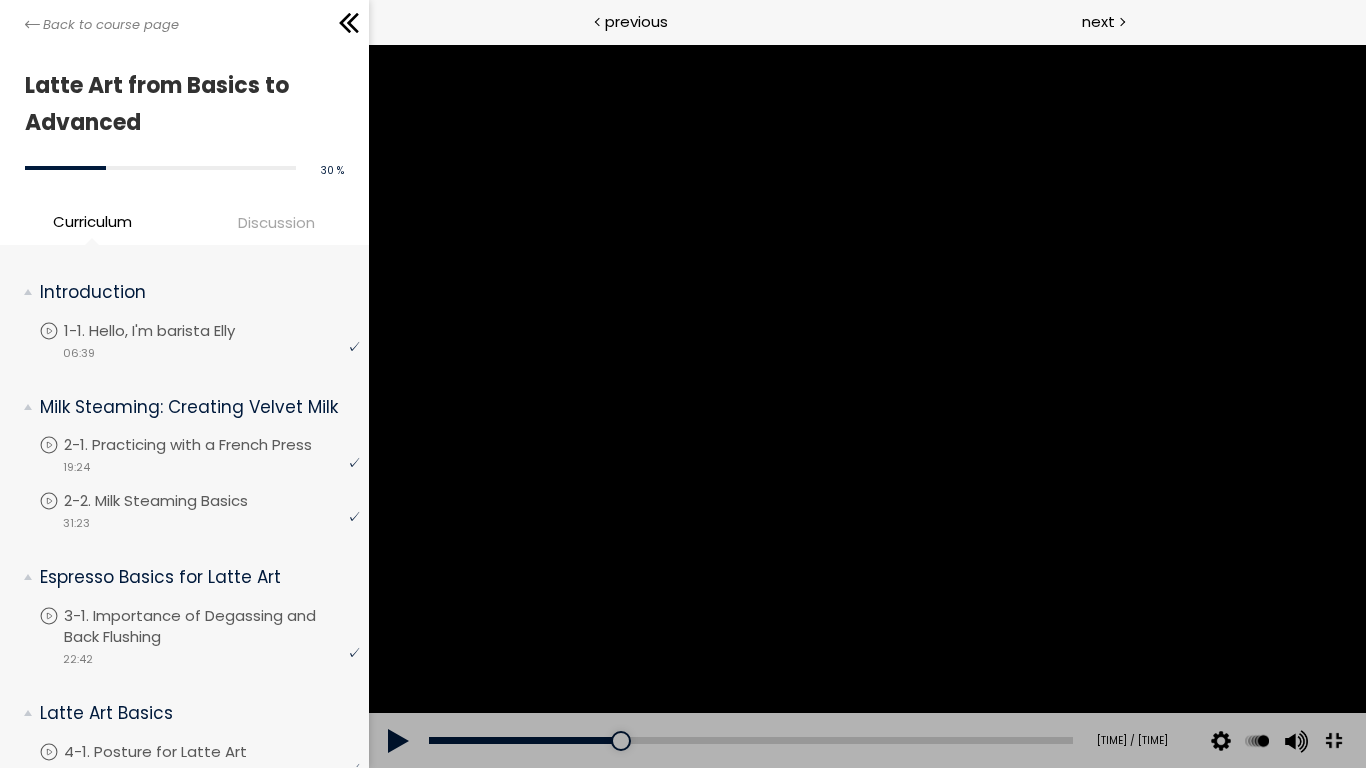 click at bounding box center [866, 406] 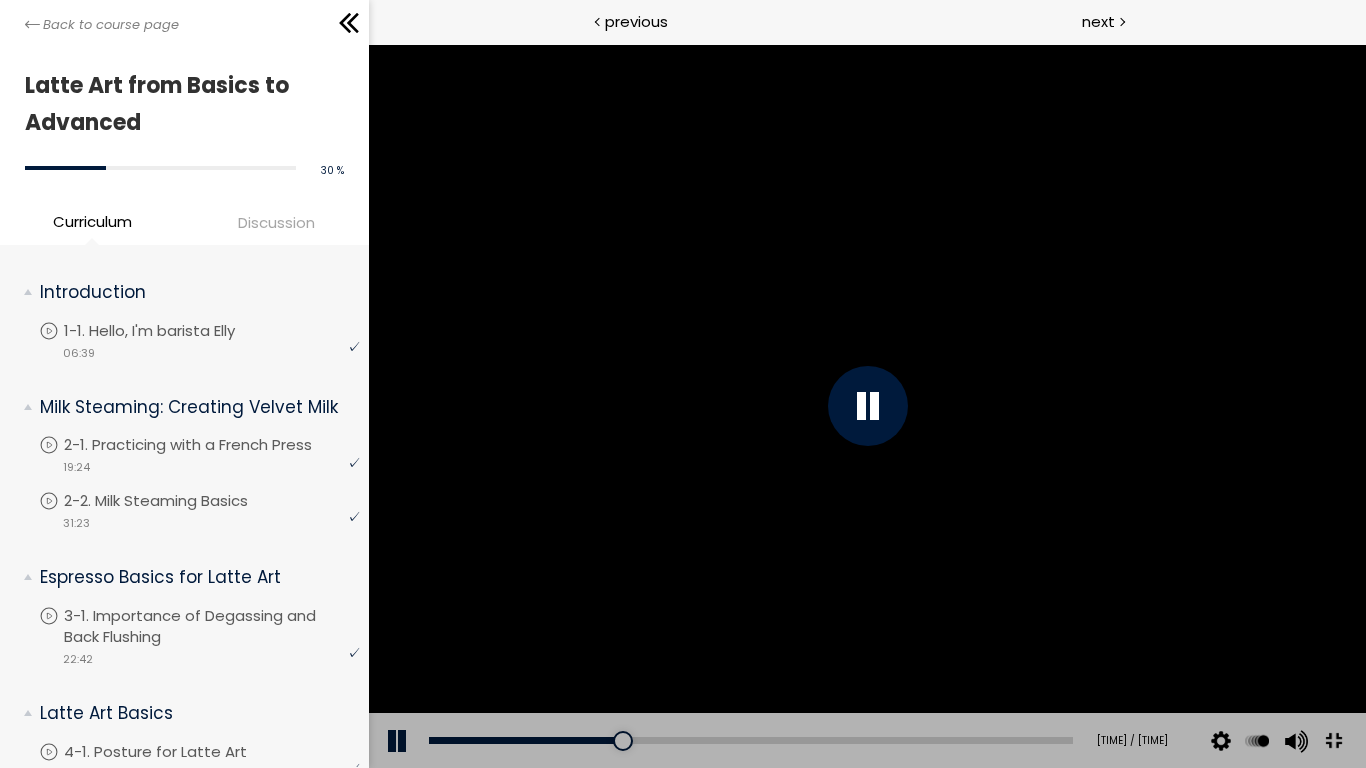 click at bounding box center (866, 406) 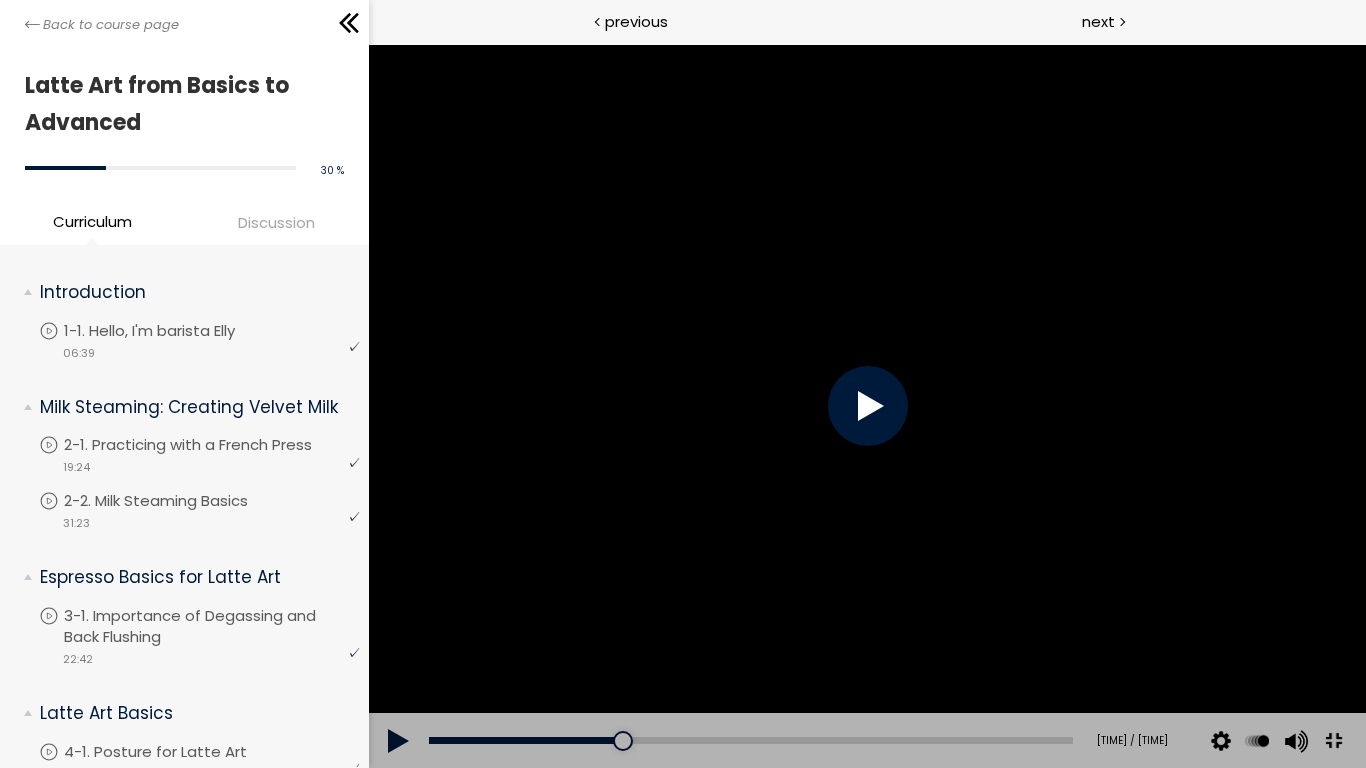 click at bounding box center [866, 406] 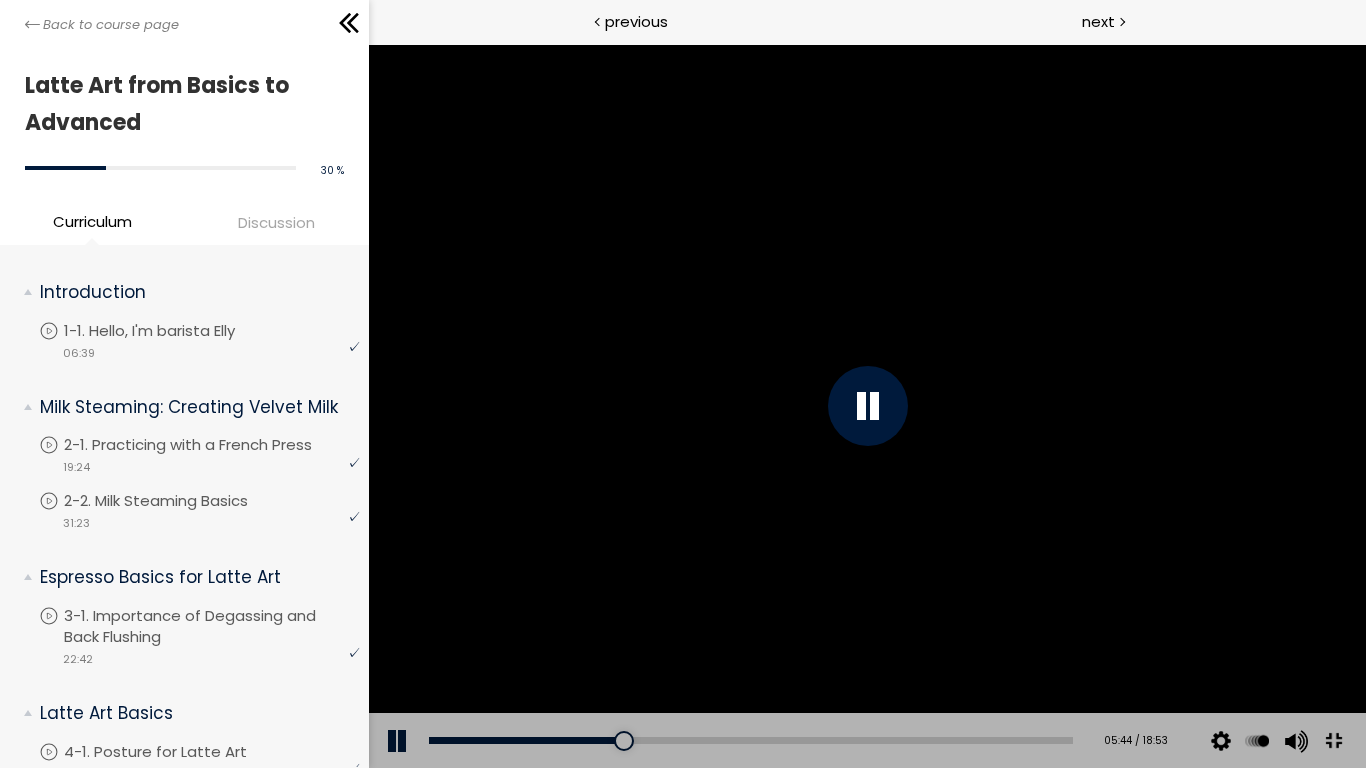 click at bounding box center [866, 406] 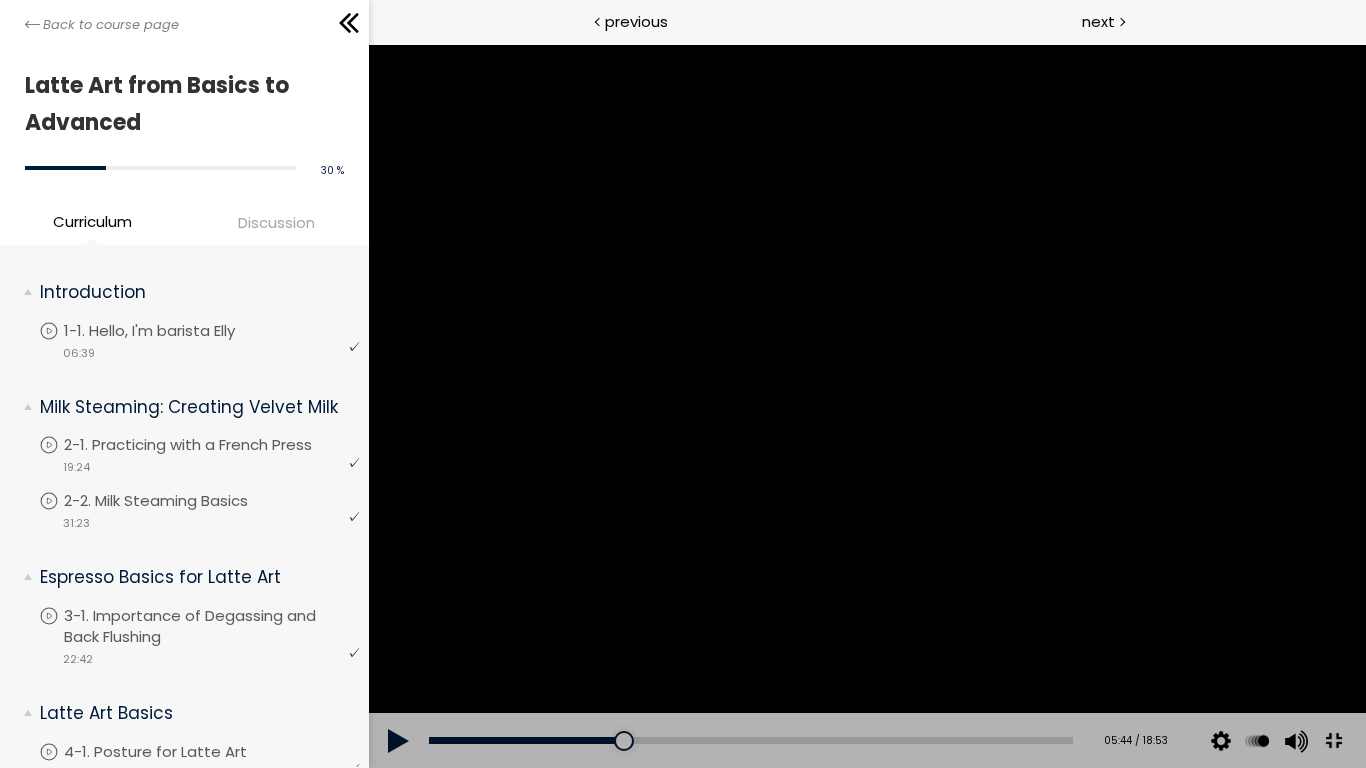 click at bounding box center [866, 406] 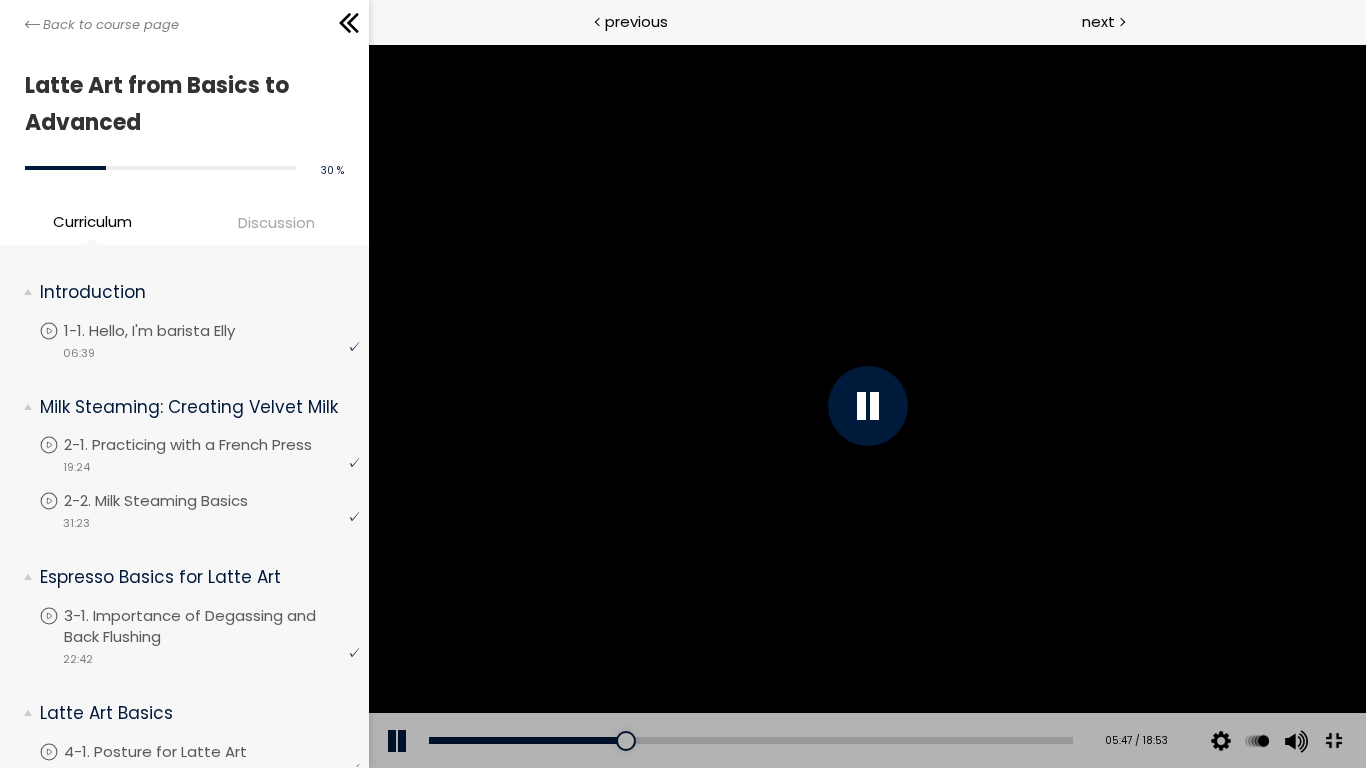 click at bounding box center (866, 406) 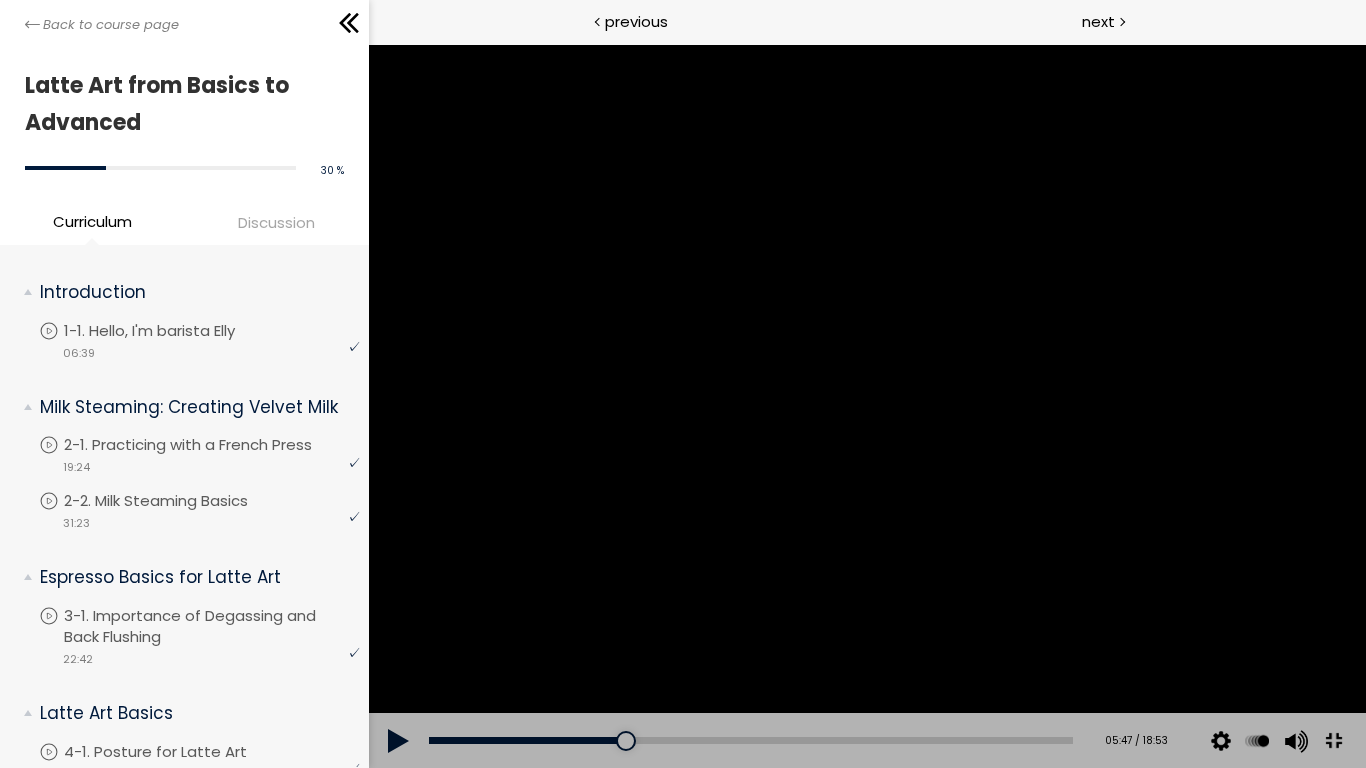 click at bounding box center [866, 406] 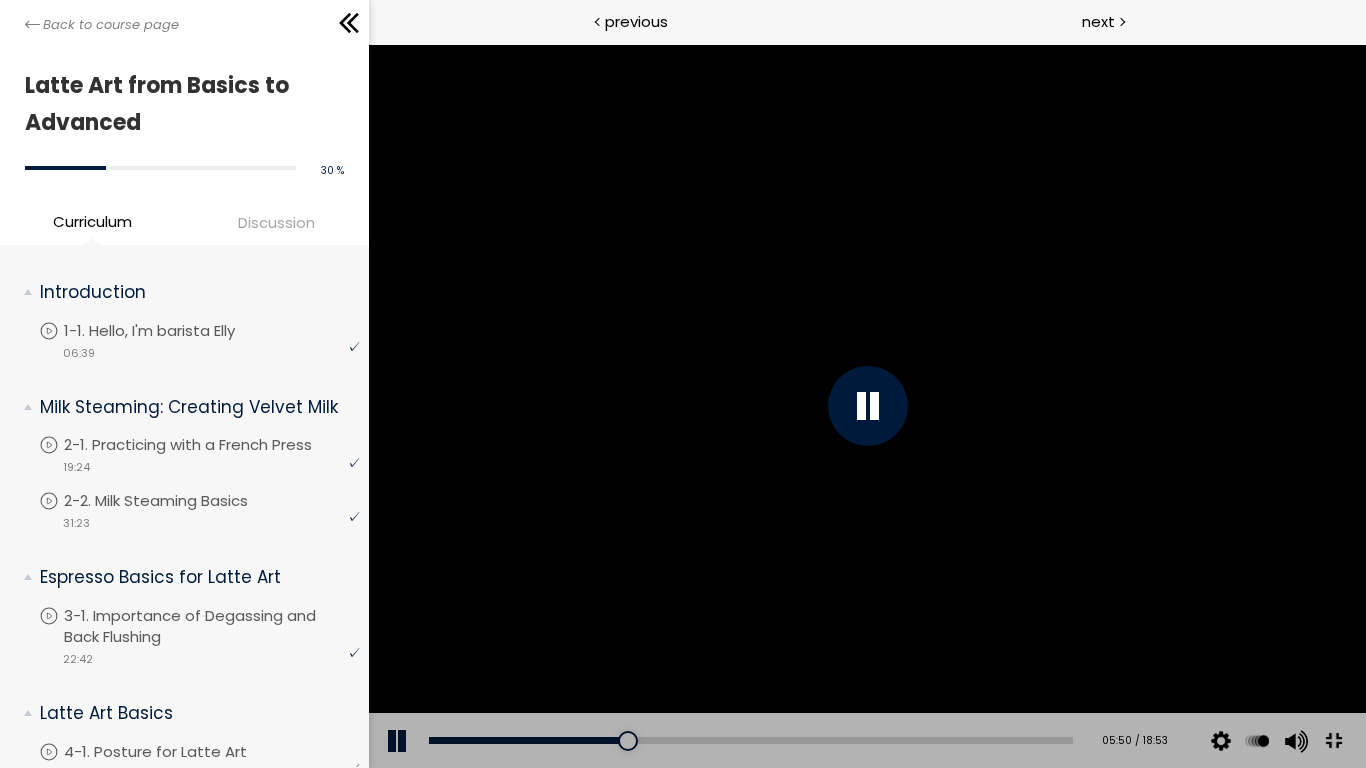 click at bounding box center (866, 406) 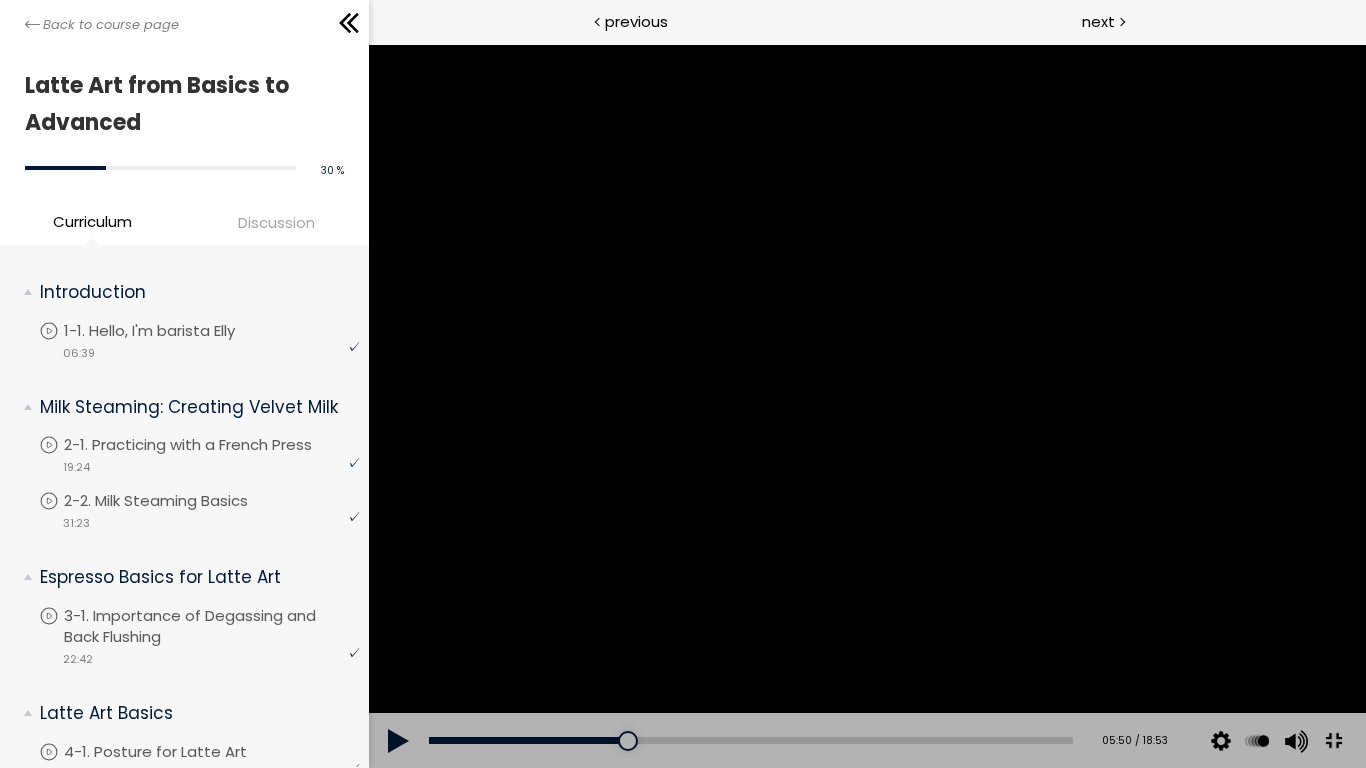 click at bounding box center [866, 406] 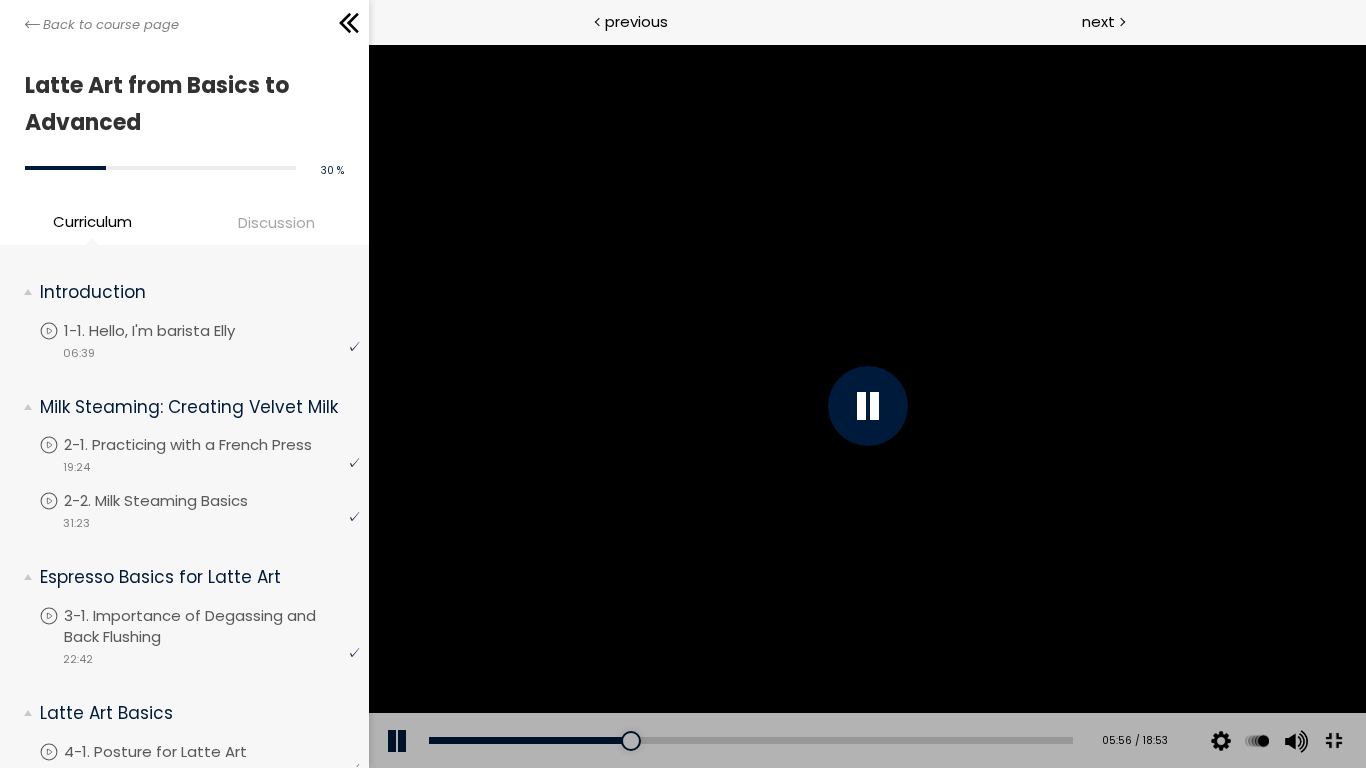 click at bounding box center (866, 406) 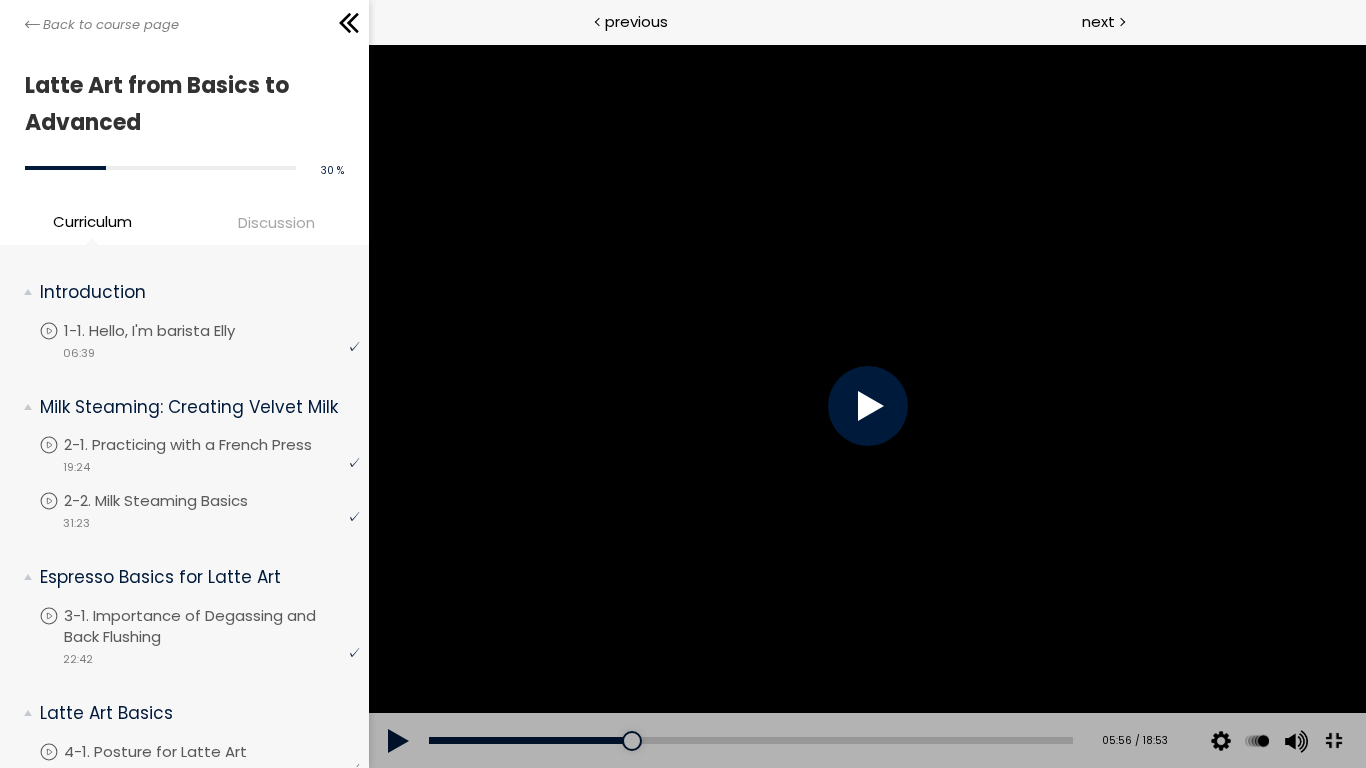 click at bounding box center (866, 406) 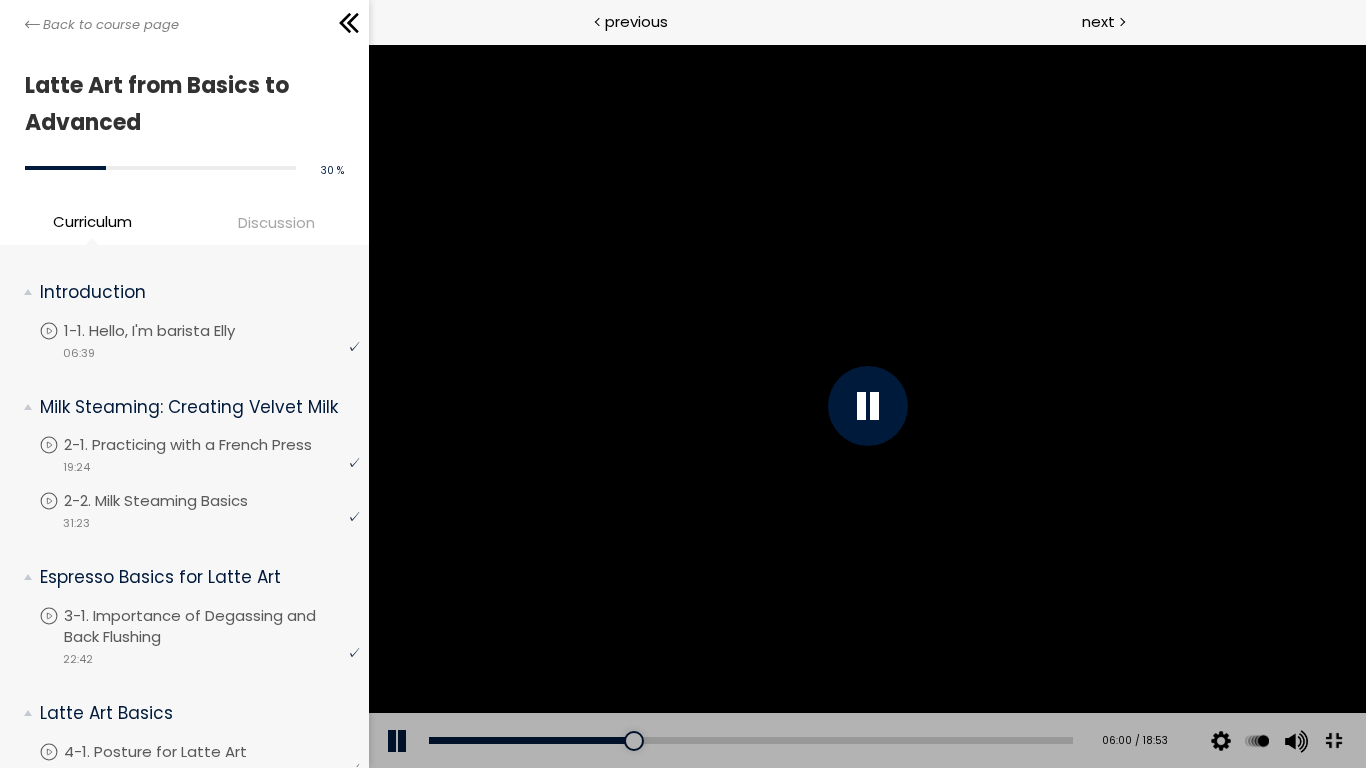 click at bounding box center [866, 406] 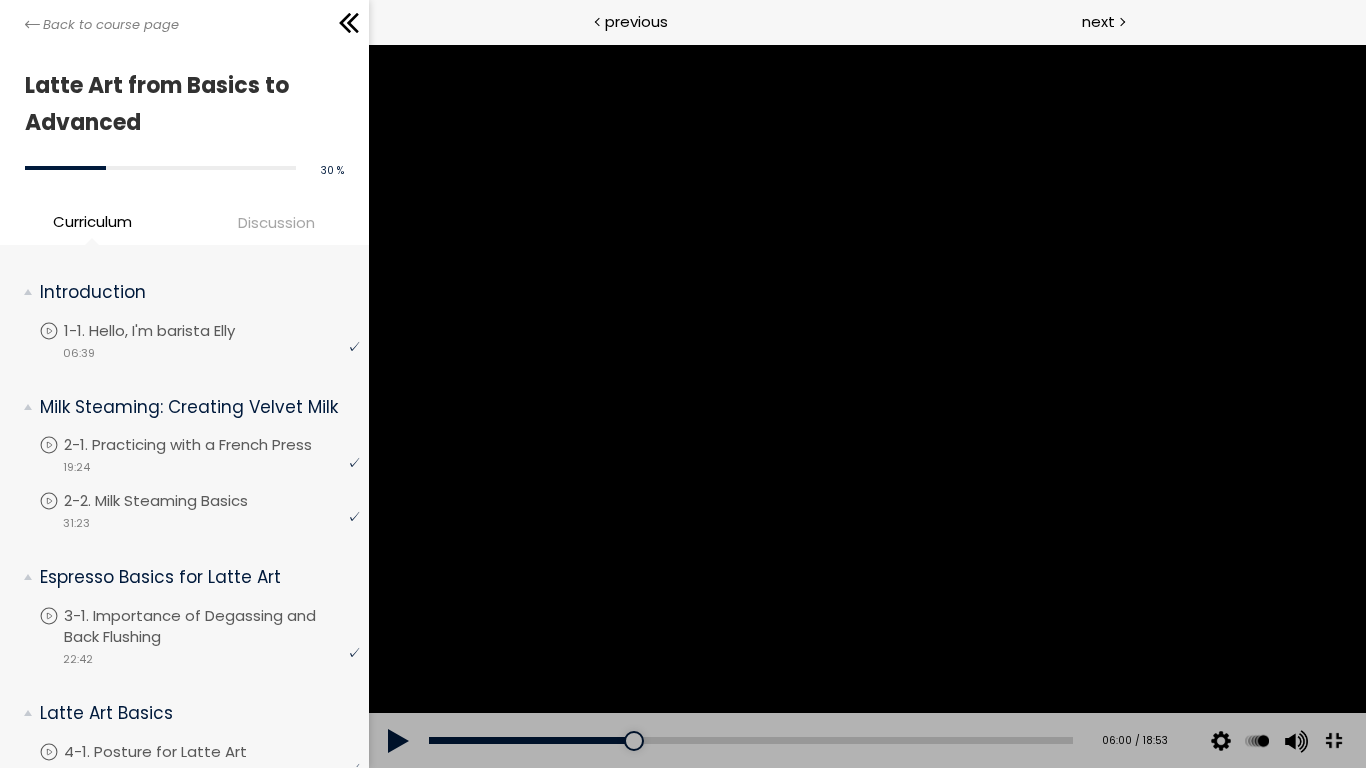click at bounding box center [866, 406] 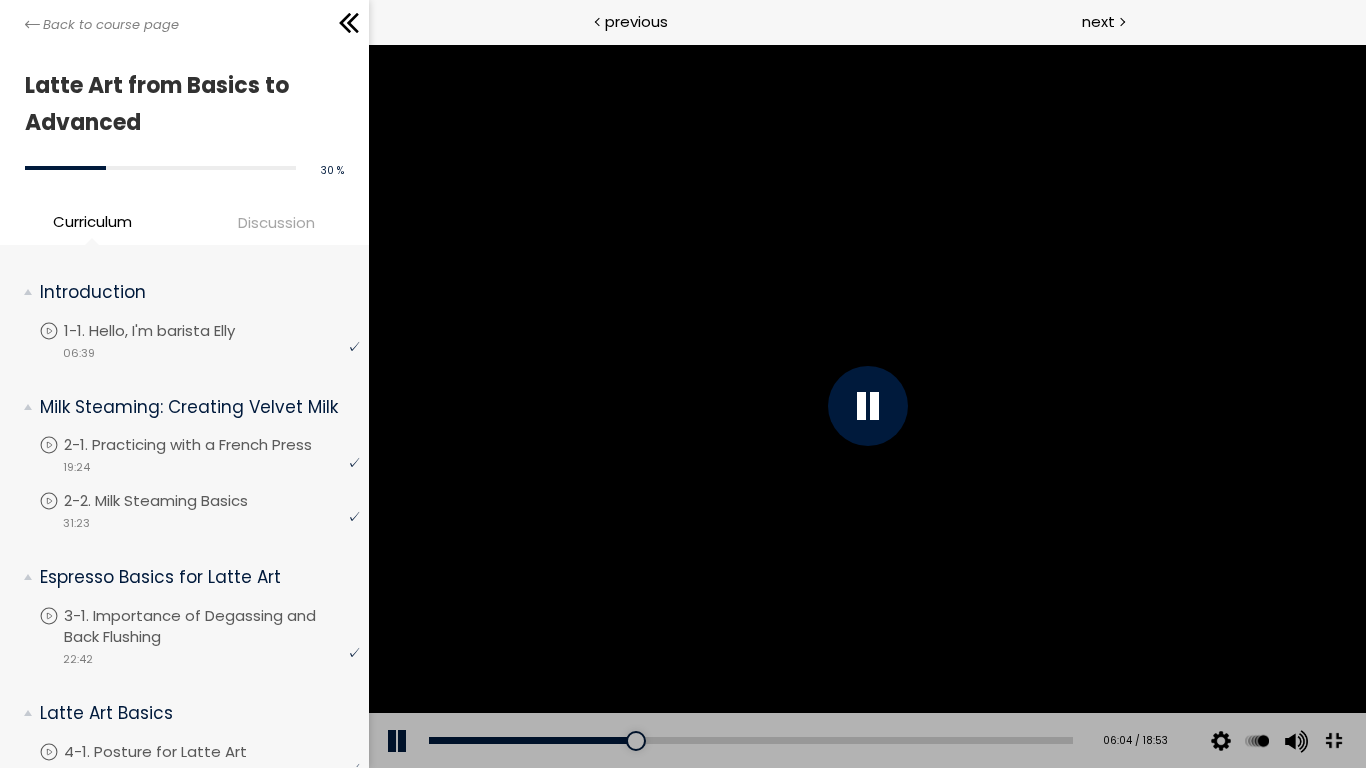 click at bounding box center (866, 406) 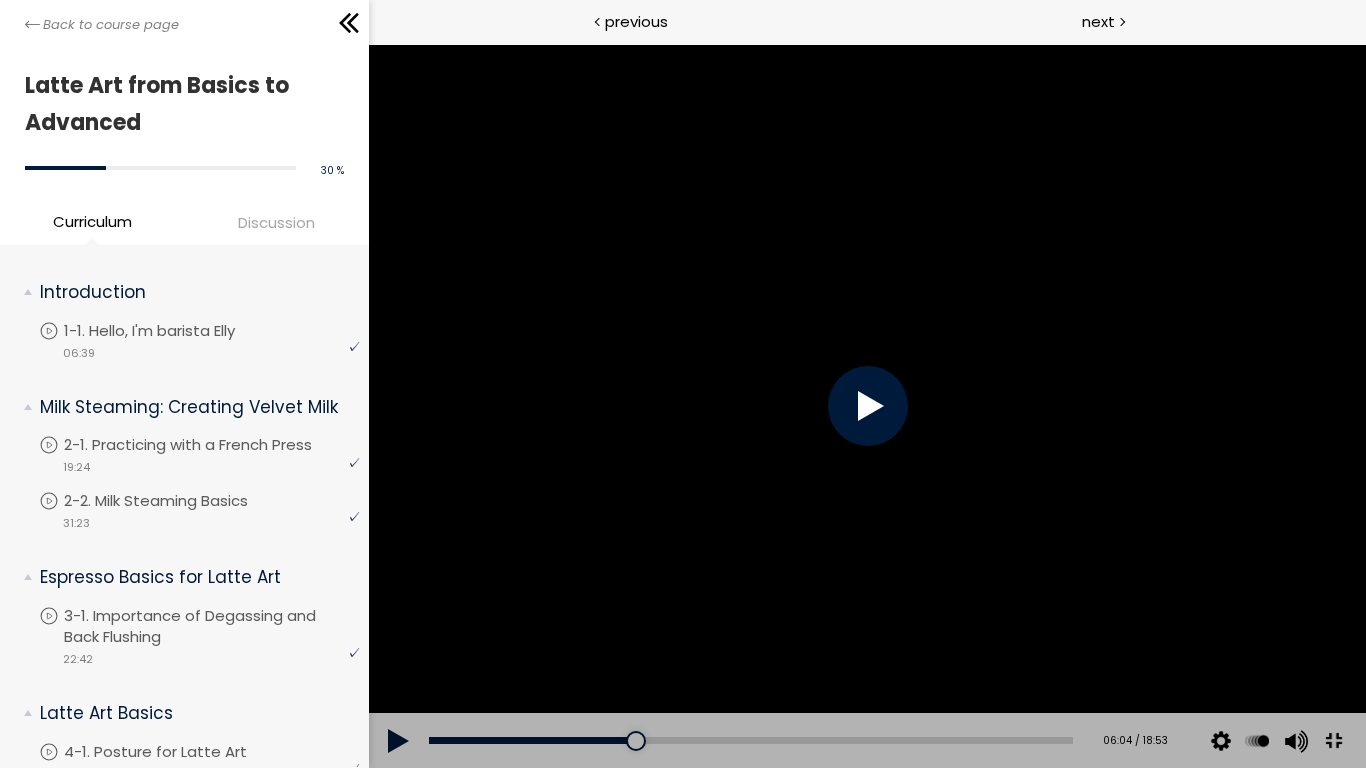 click at bounding box center (866, 406) 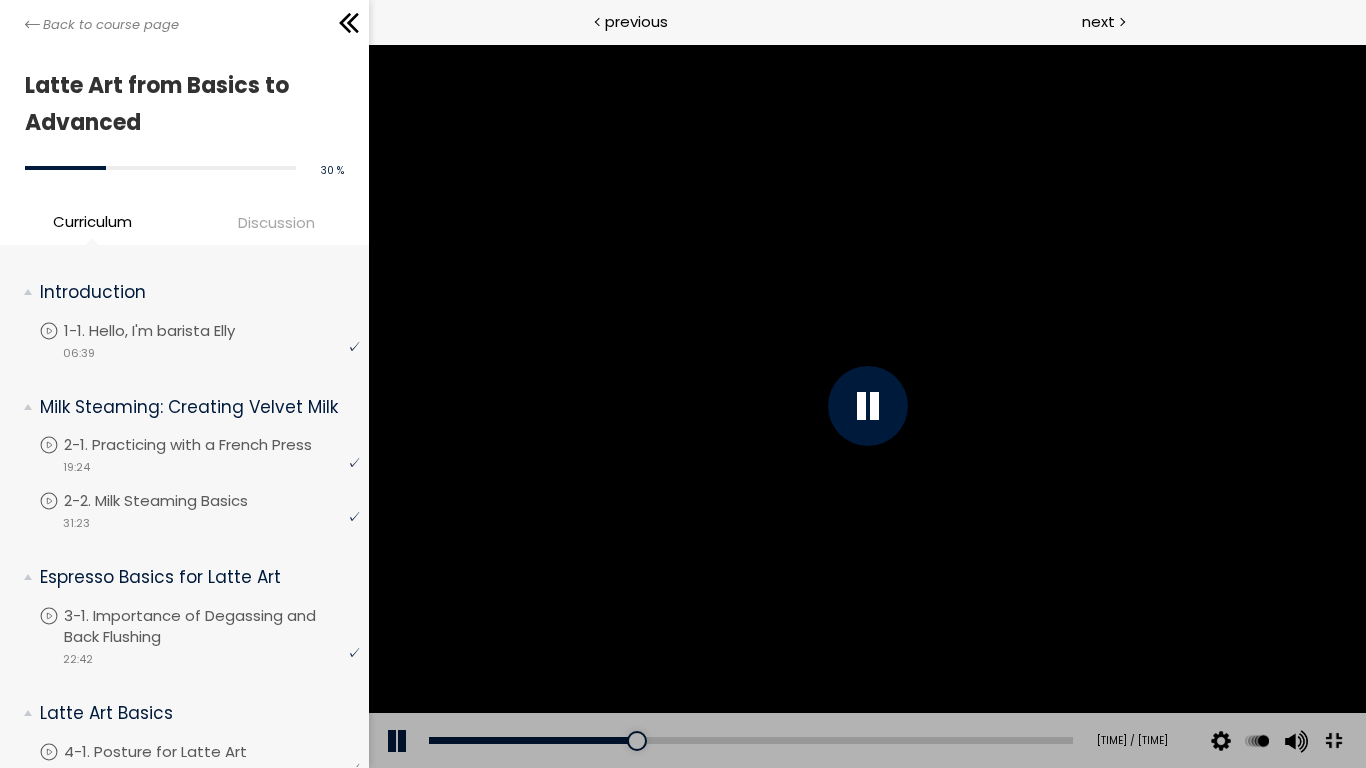 click at bounding box center (866, 406) 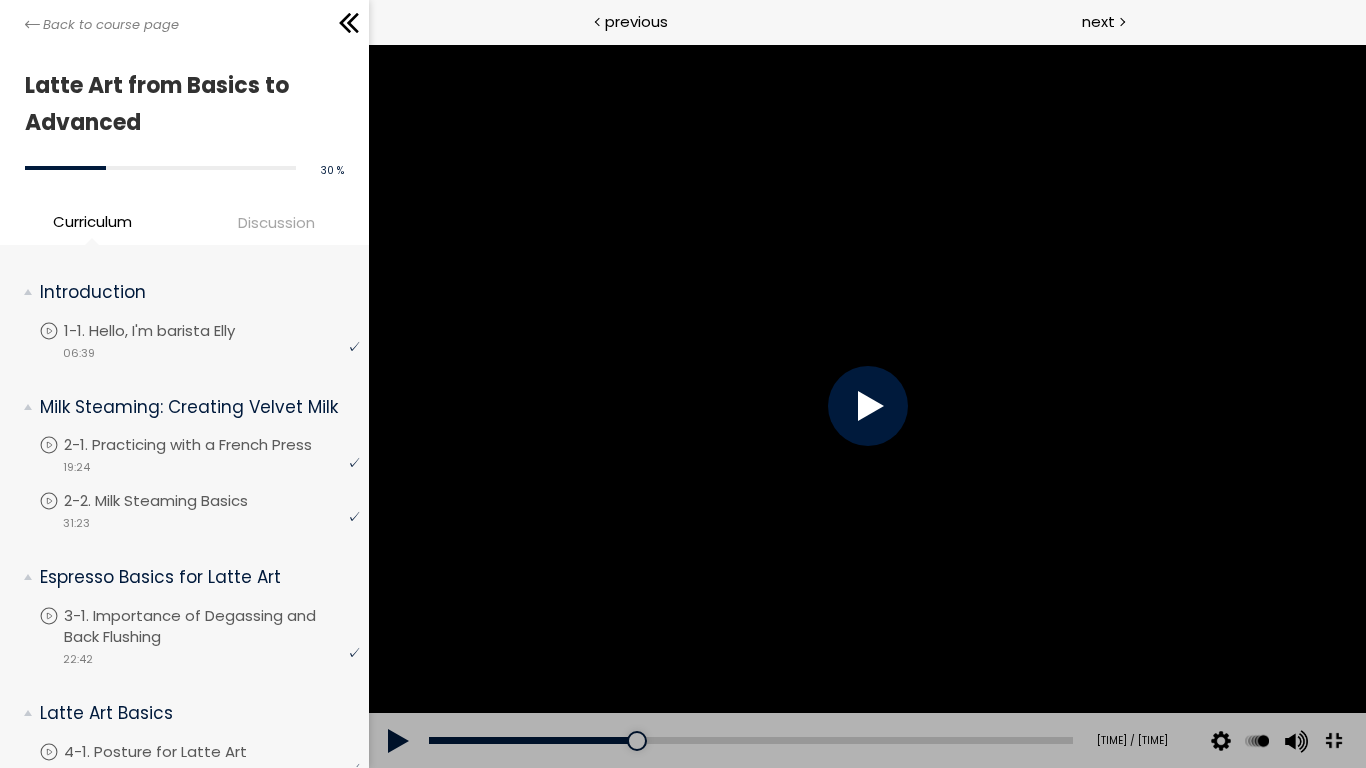 click at bounding box center (866, 406) 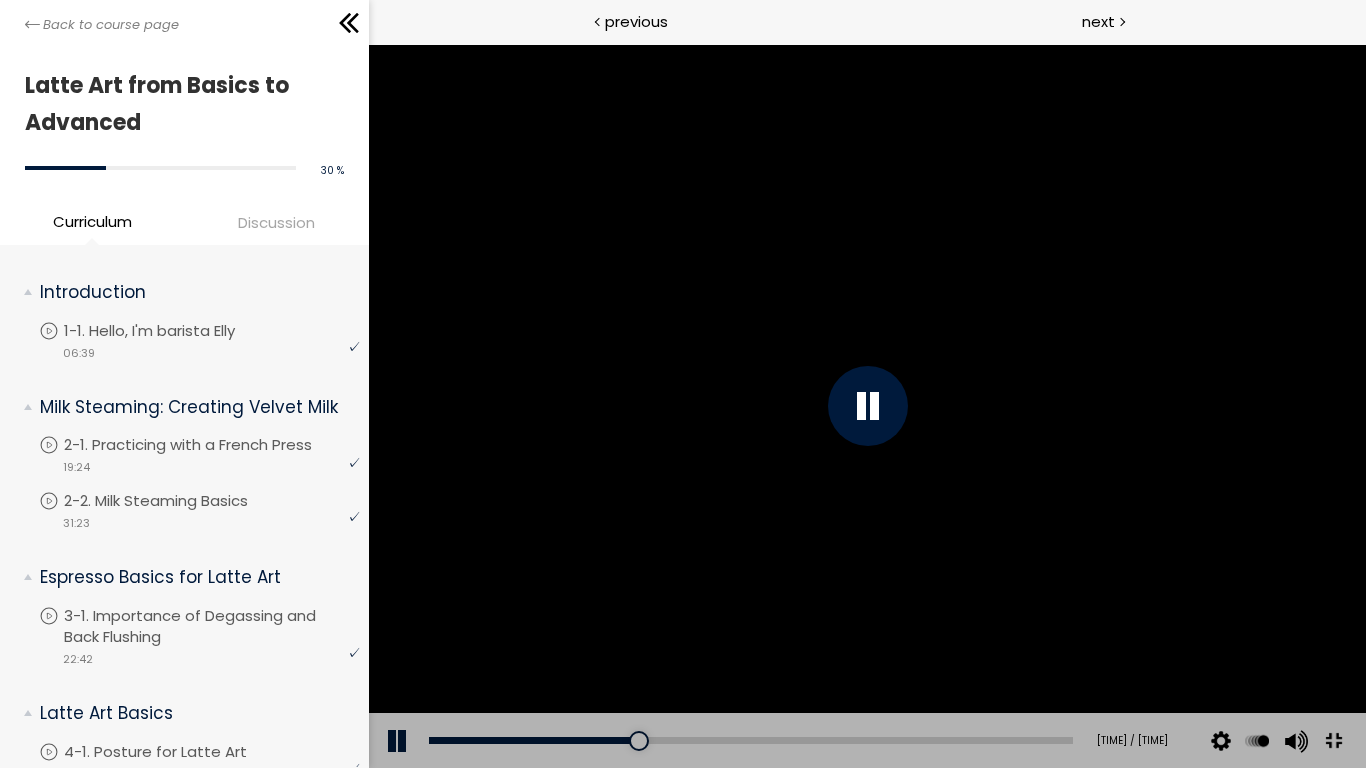 click at bounding box center (866, 406) 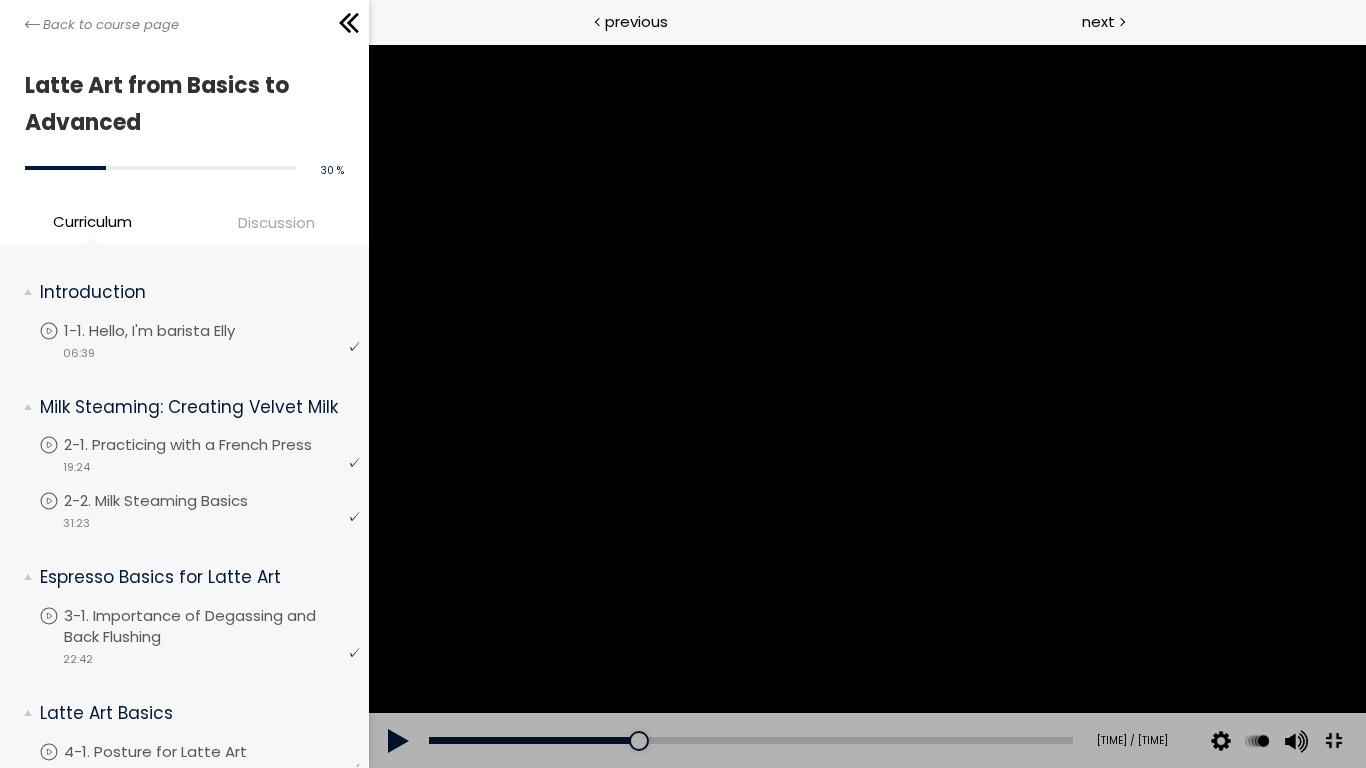 click at bounding box center [866, 406] 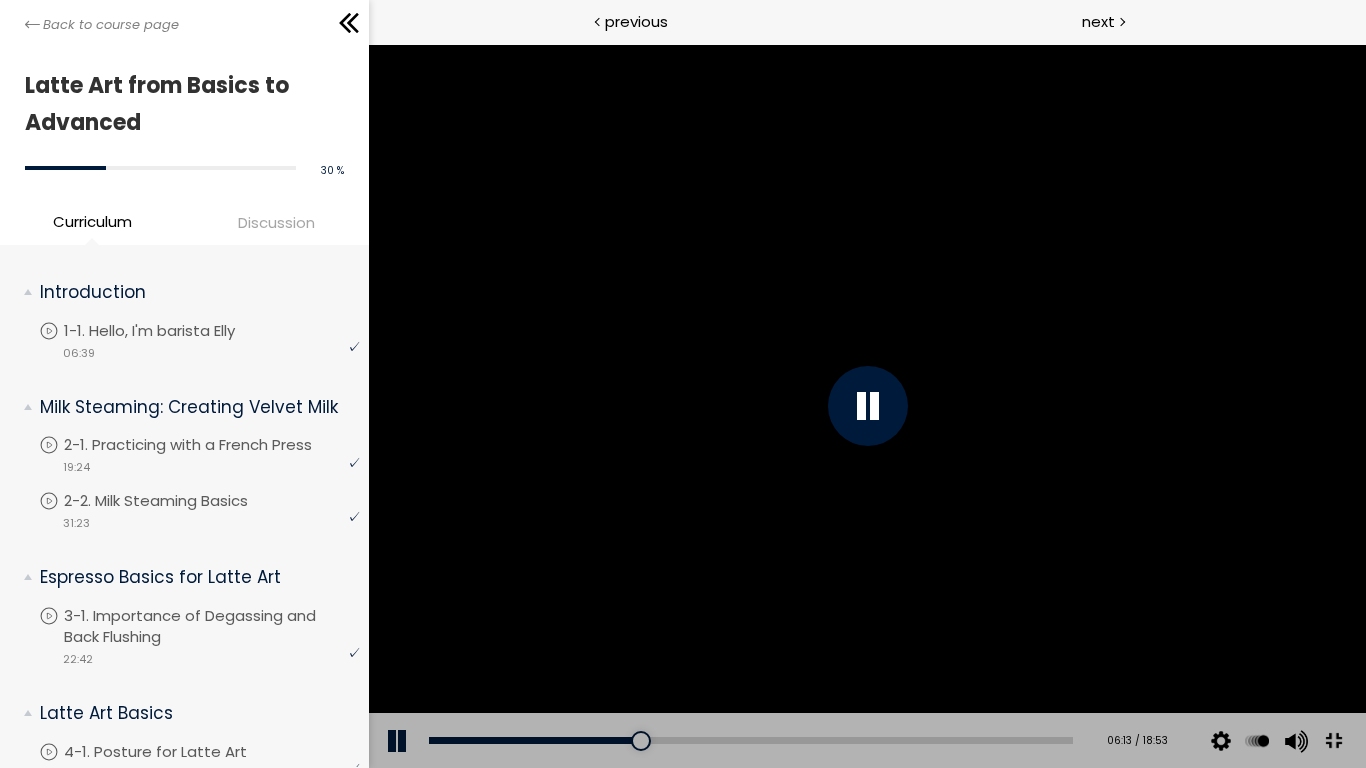 click at bounding box center [866, 406] 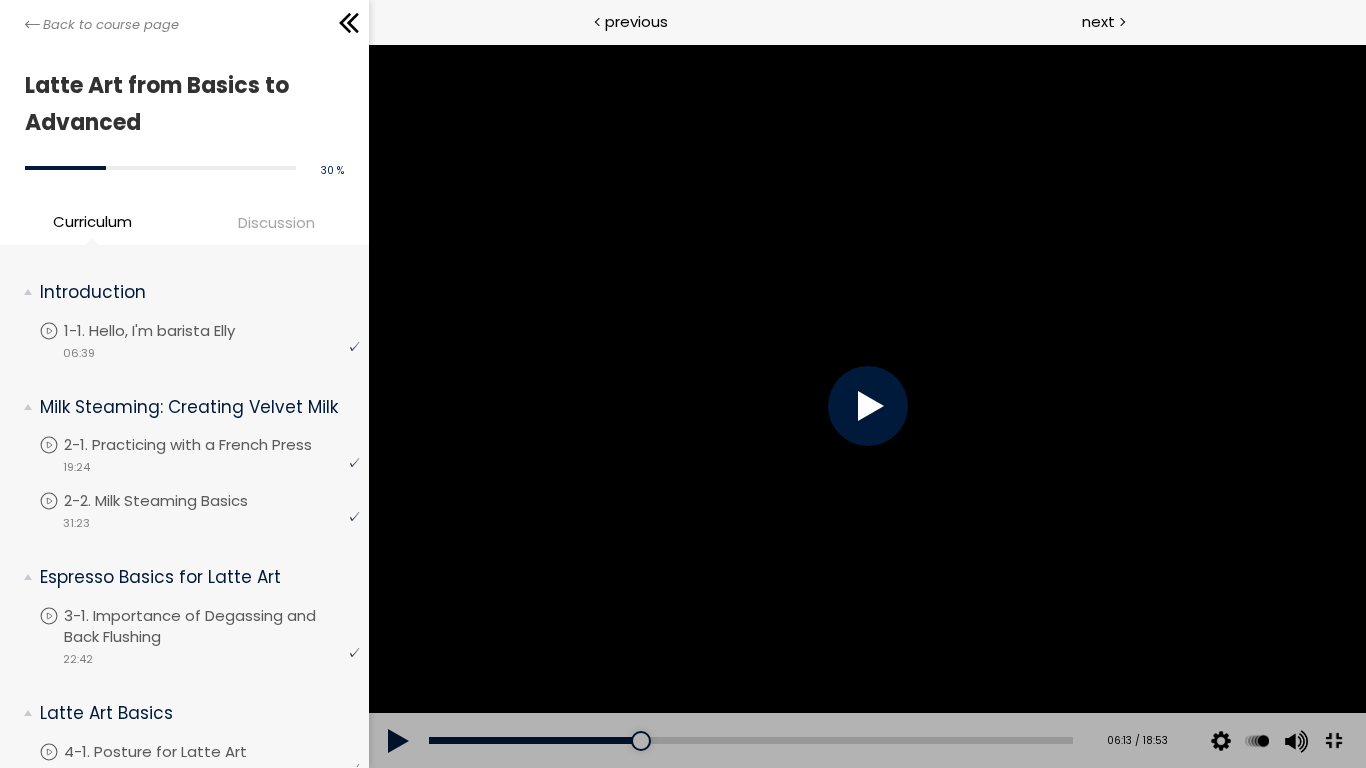 click at bounding box center (866, 406) 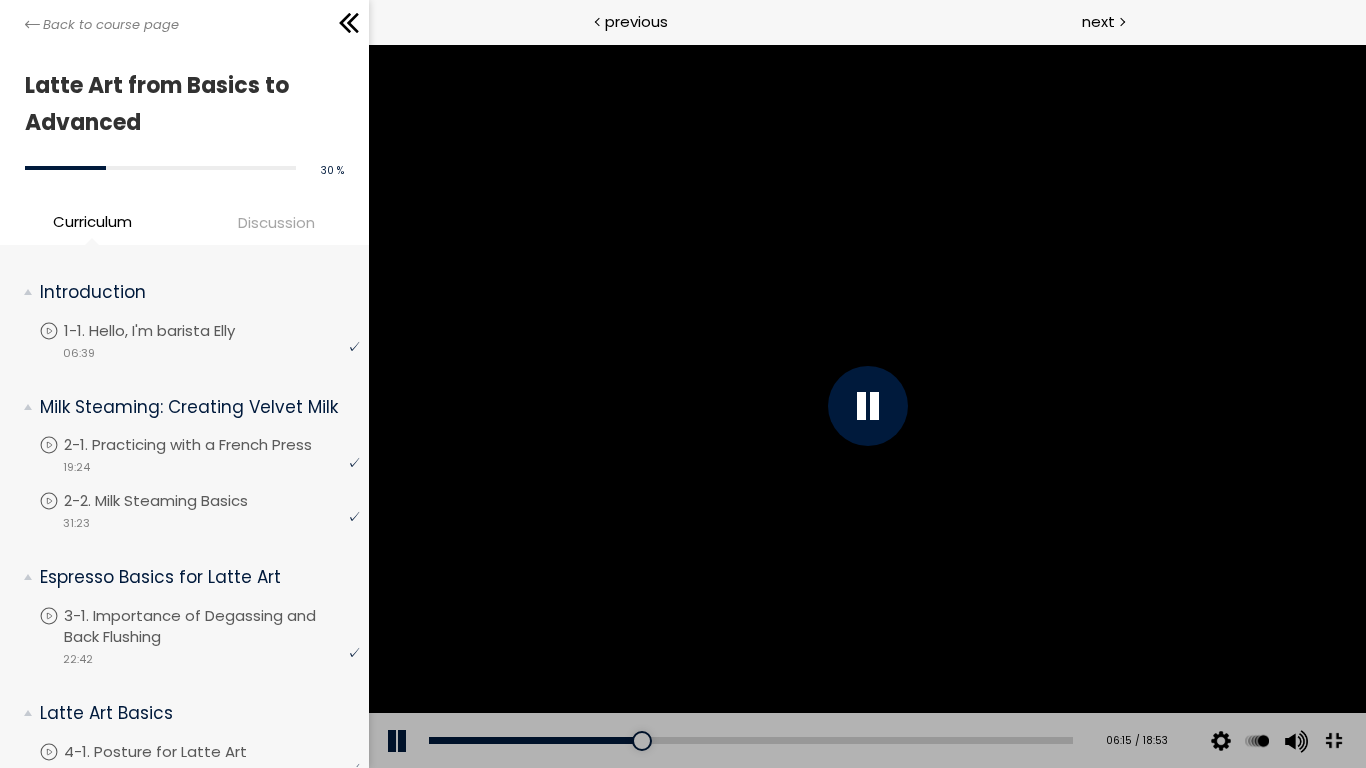 click at bounding box center (866, 406) 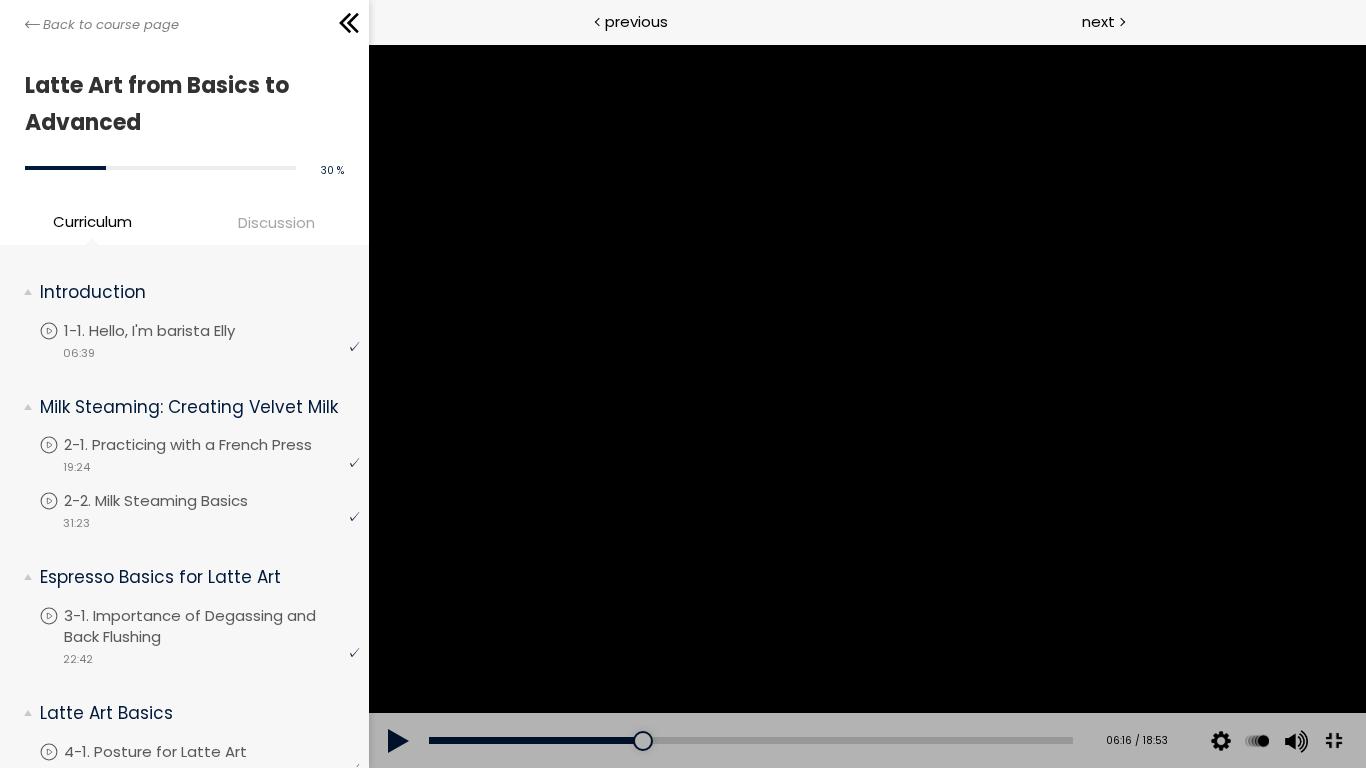 click at bounding box center [866, 406] 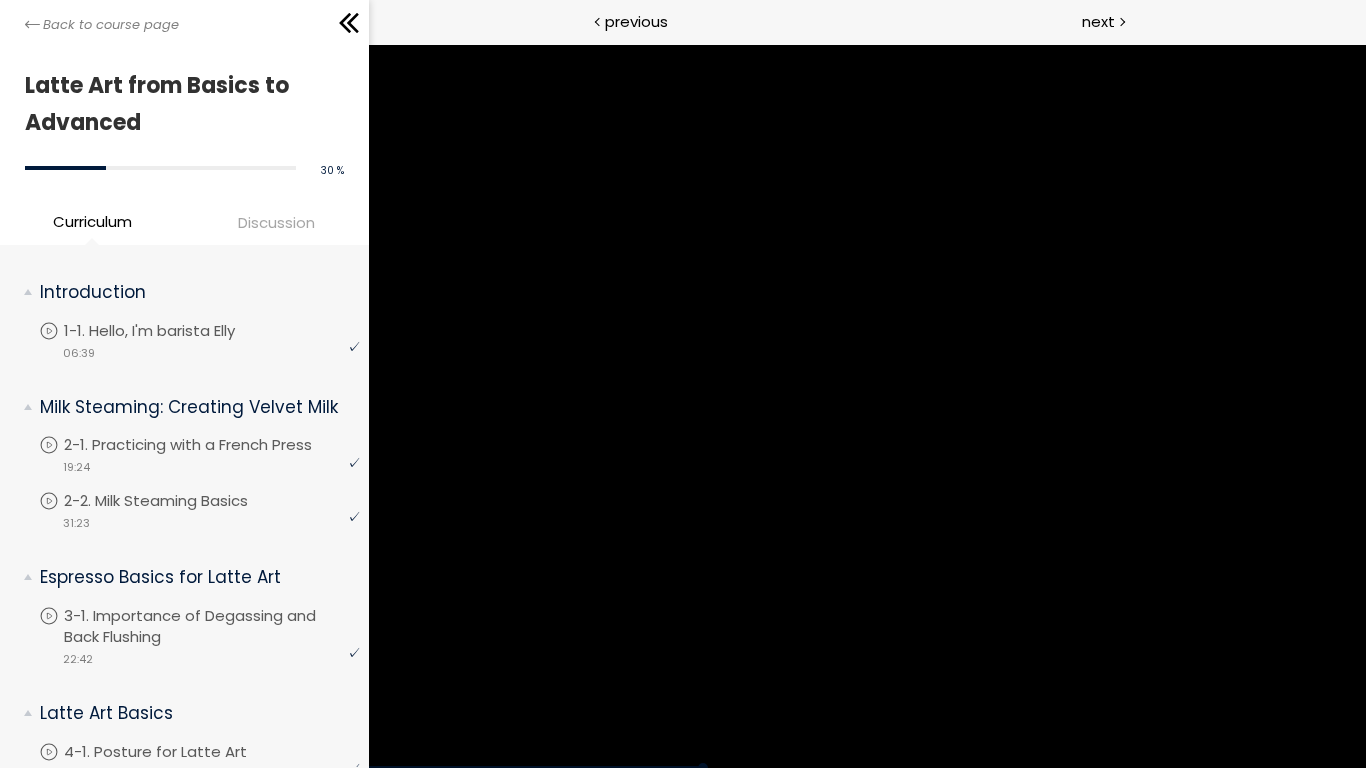 click at bounding box center [866, 406] 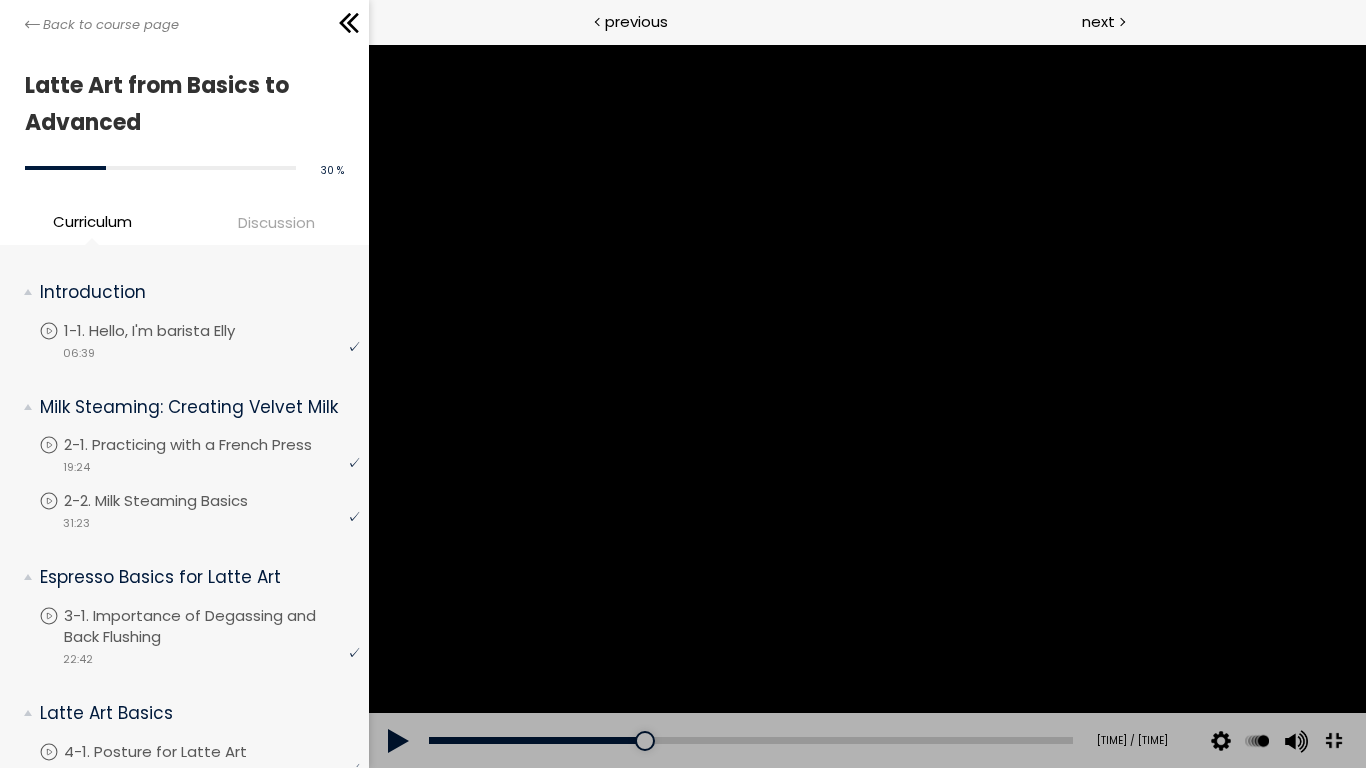 click at bounding box center [866, 406] 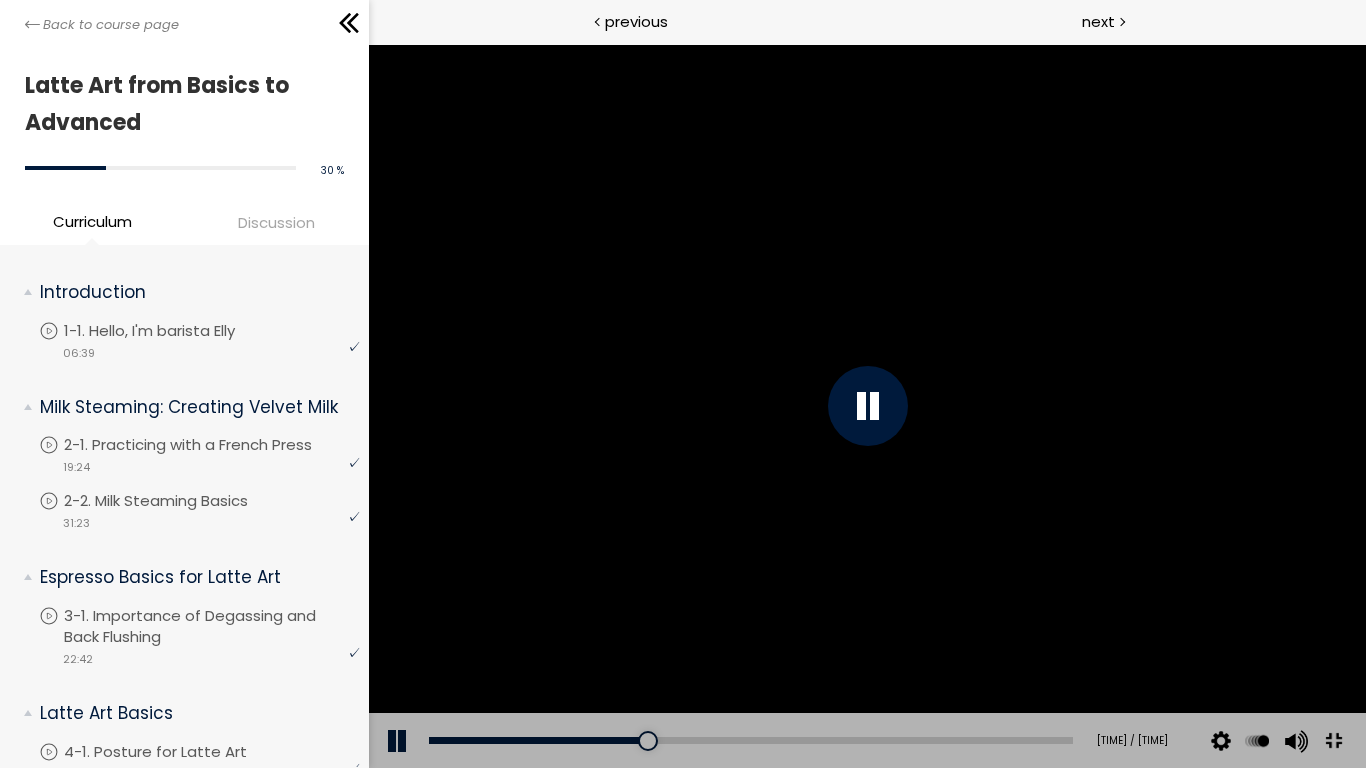 click at bounding box center [866, 406] 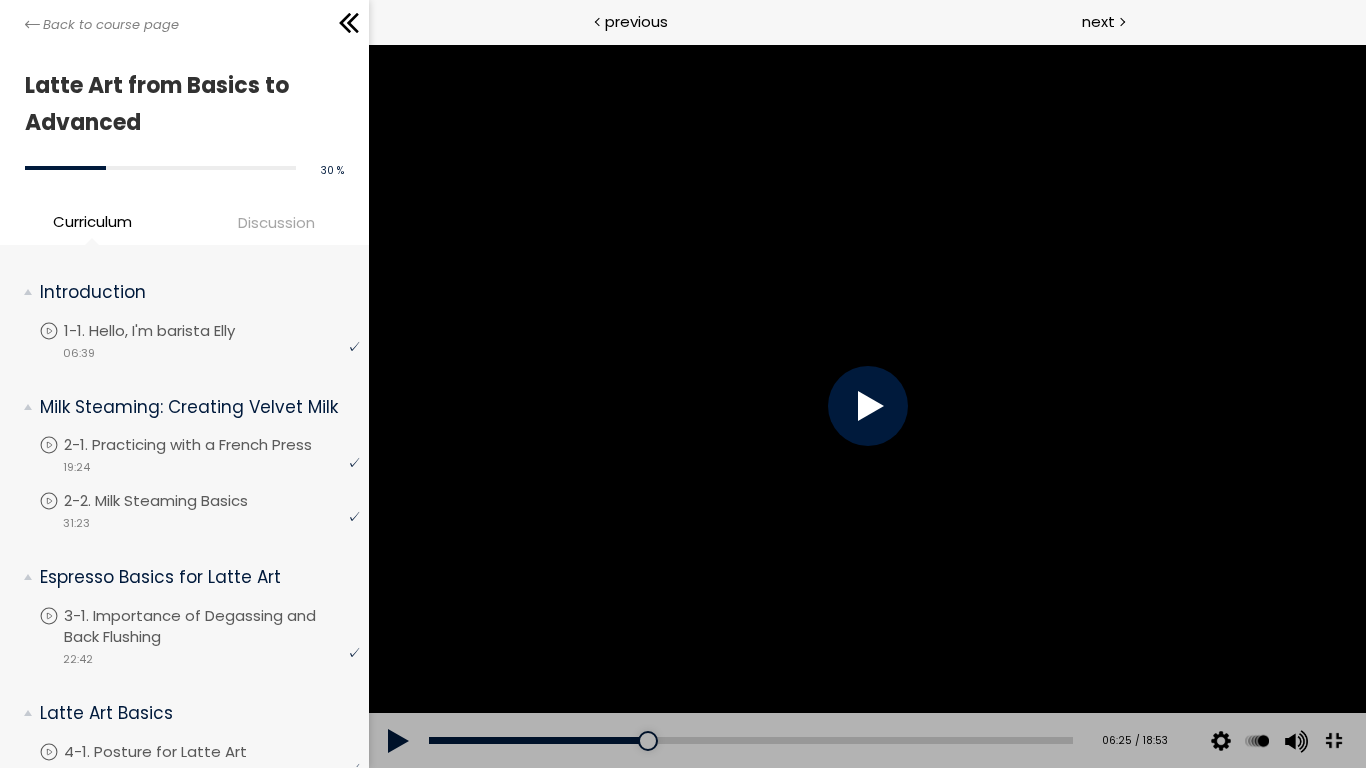 click at bounding box center (866, 406) 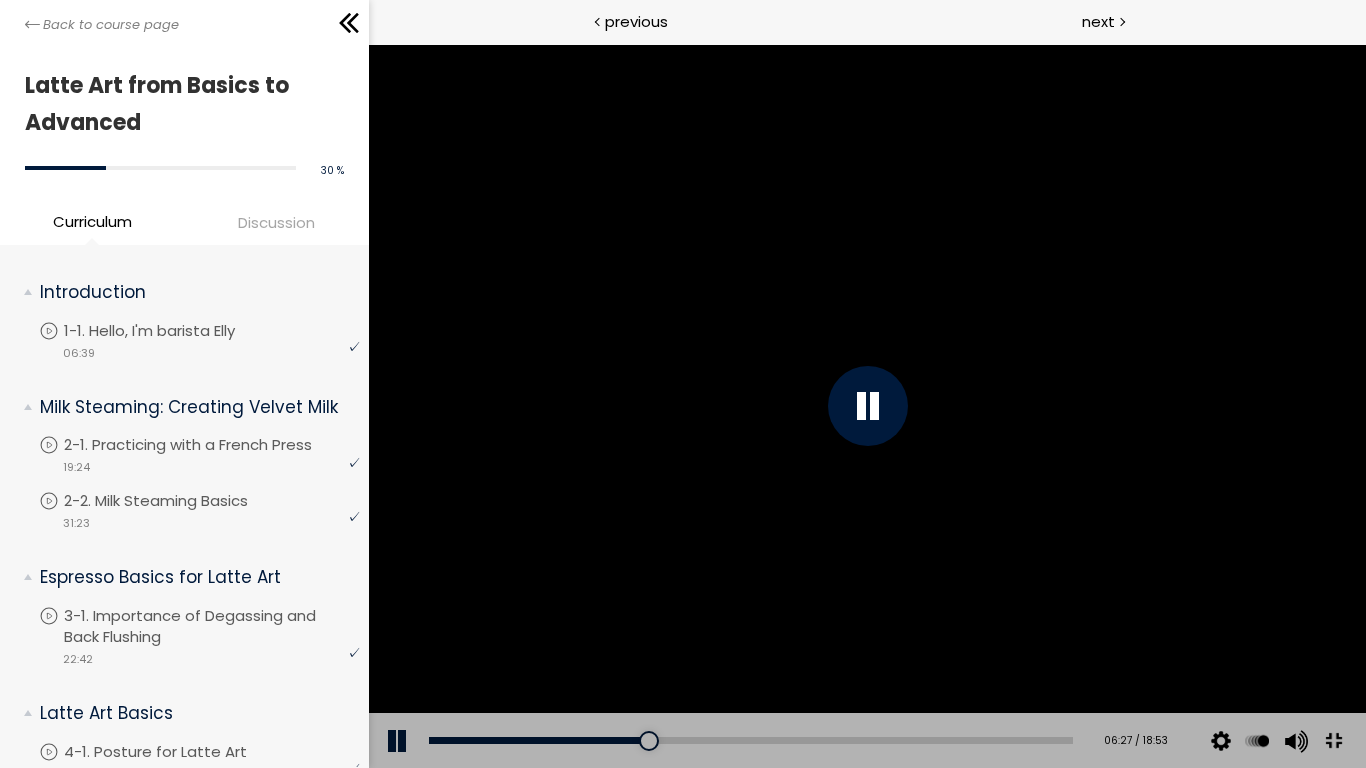 click at bounding box center (866, 406) 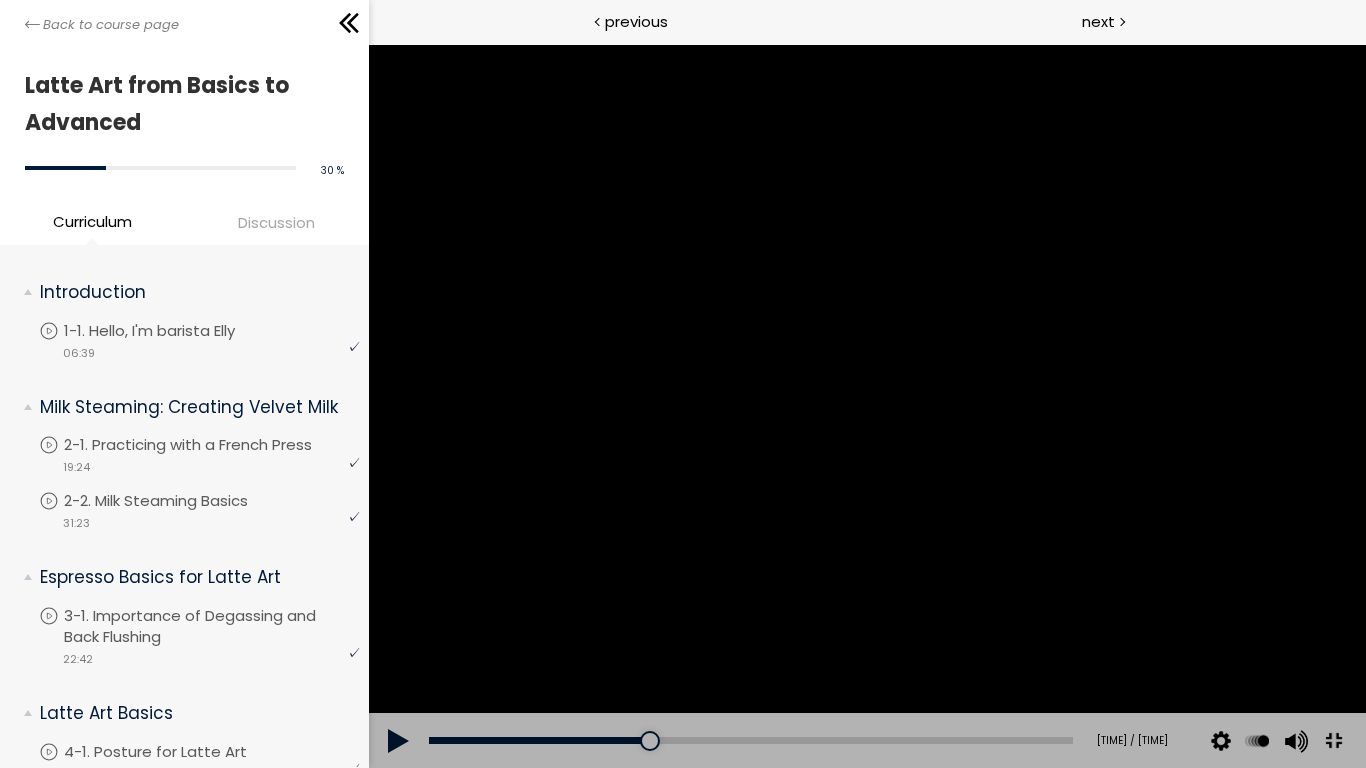 click at bounding box center (866, 406) 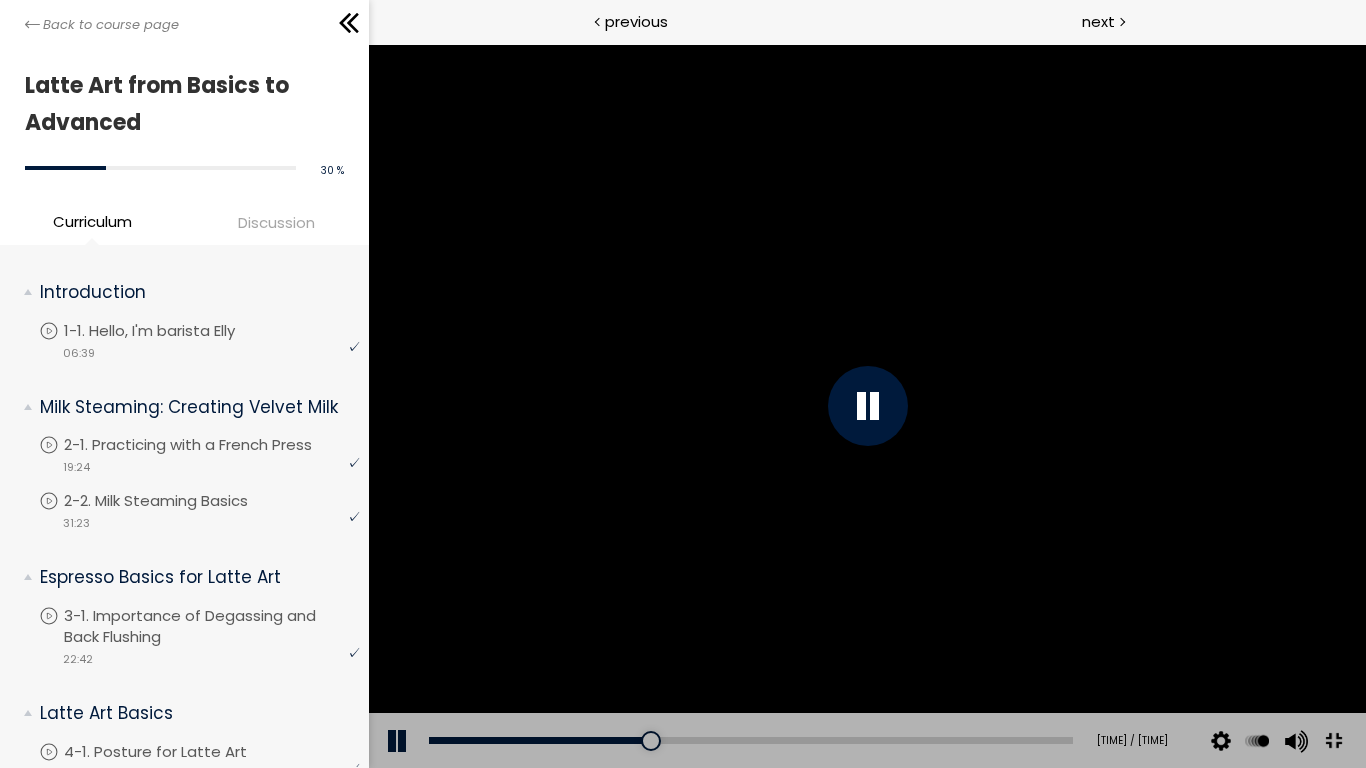 click at bounding box center [866, 406] 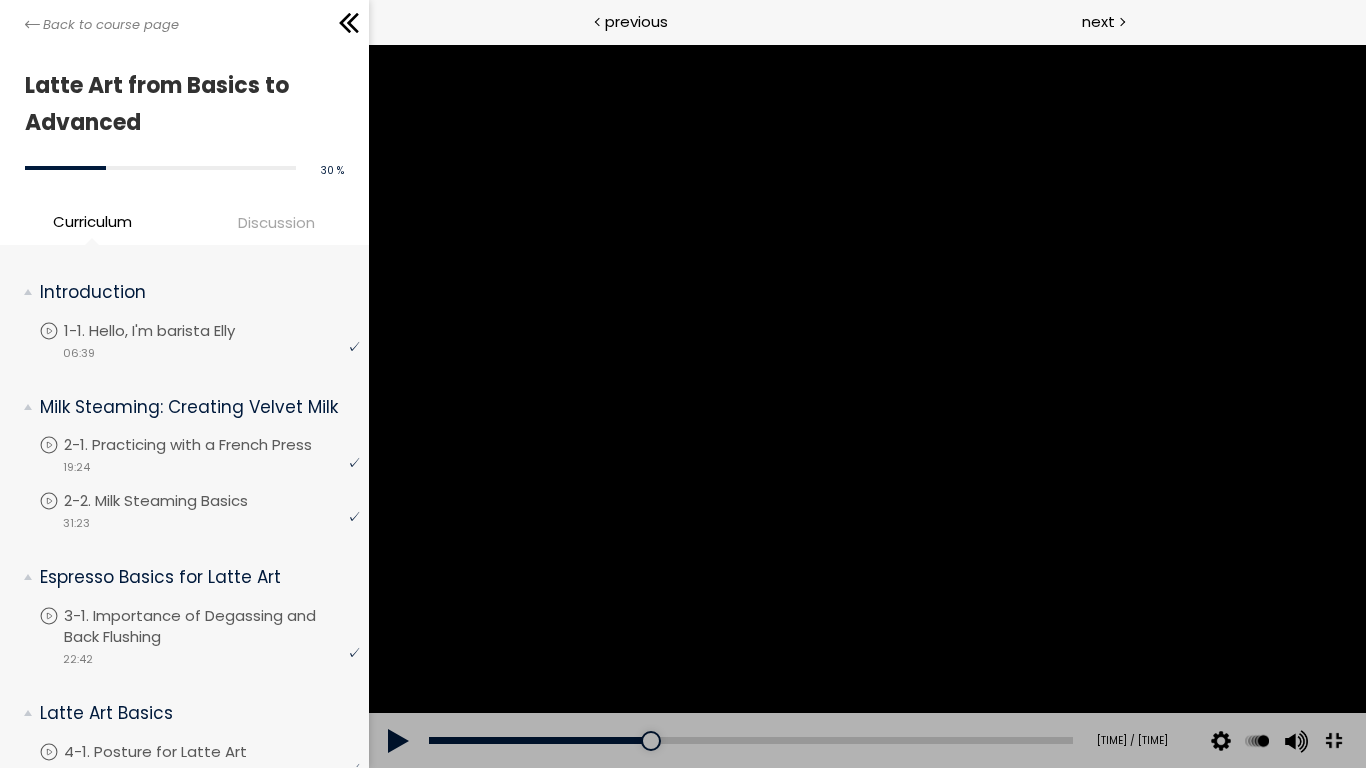 click at bounding box center [866, 406] 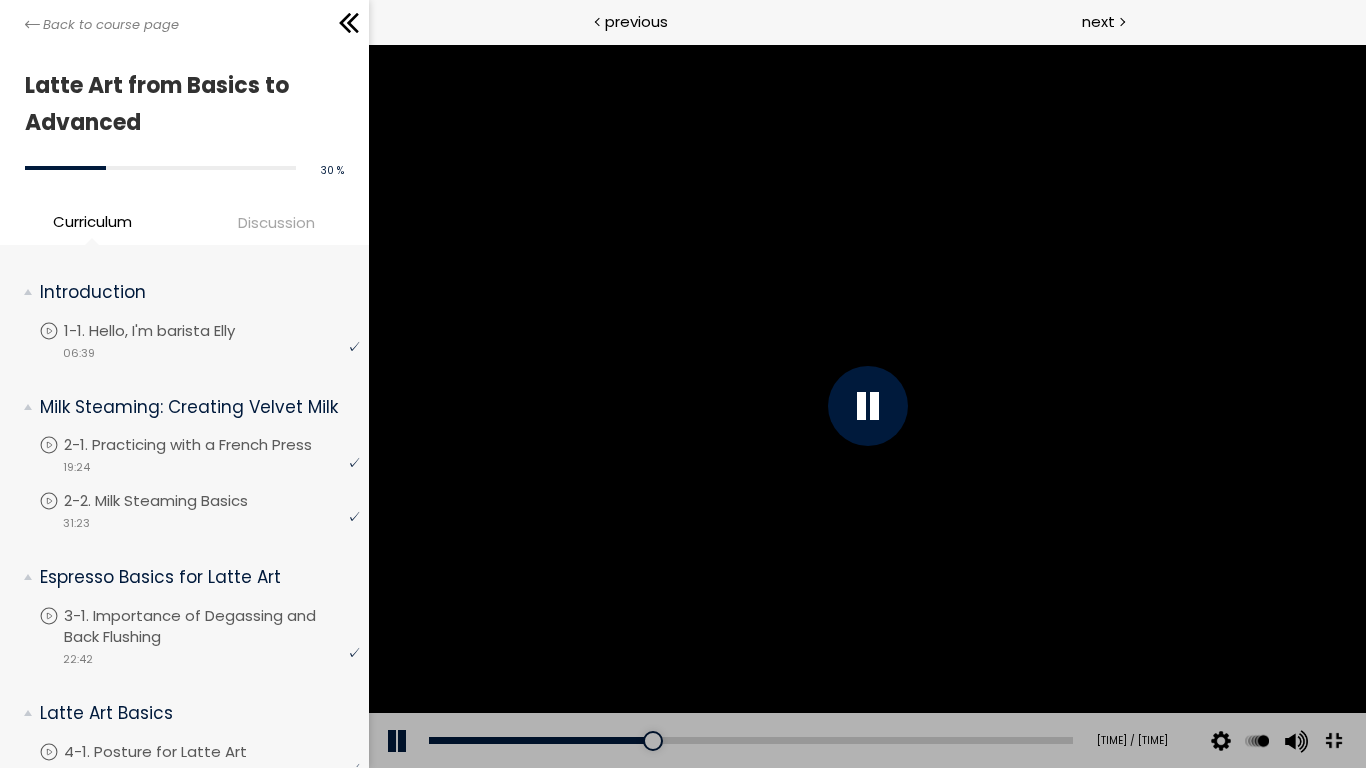 click at bounding box center (866, 406) 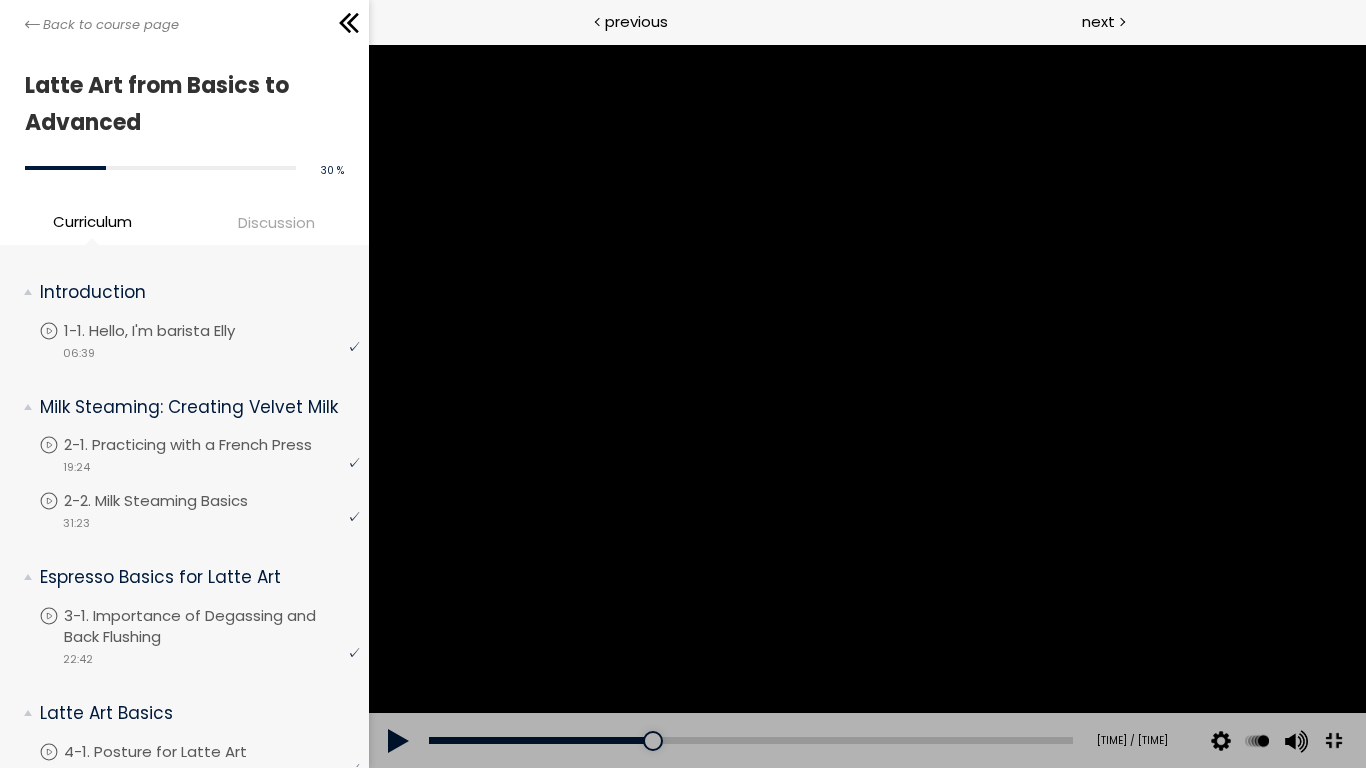 click at bounding box center (866, 406) 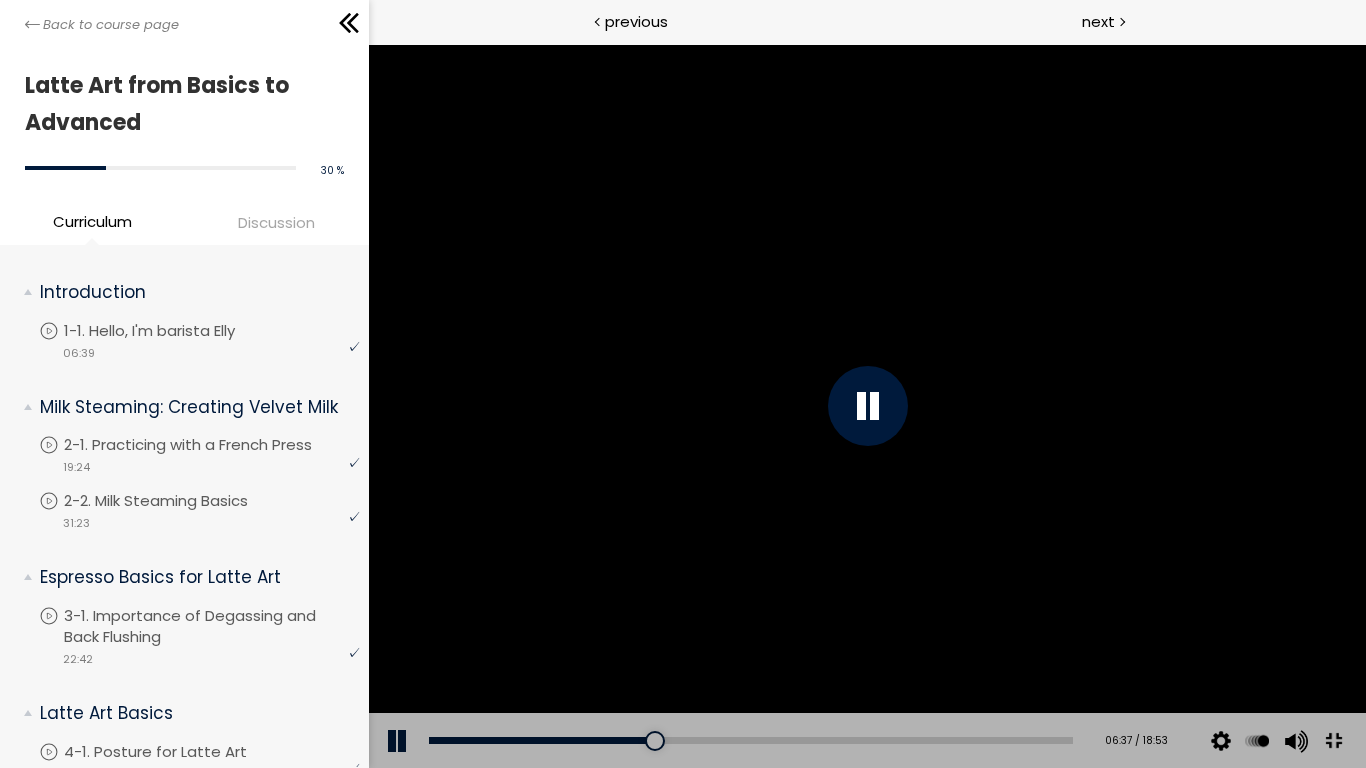 click at bounding box center (866, 406) 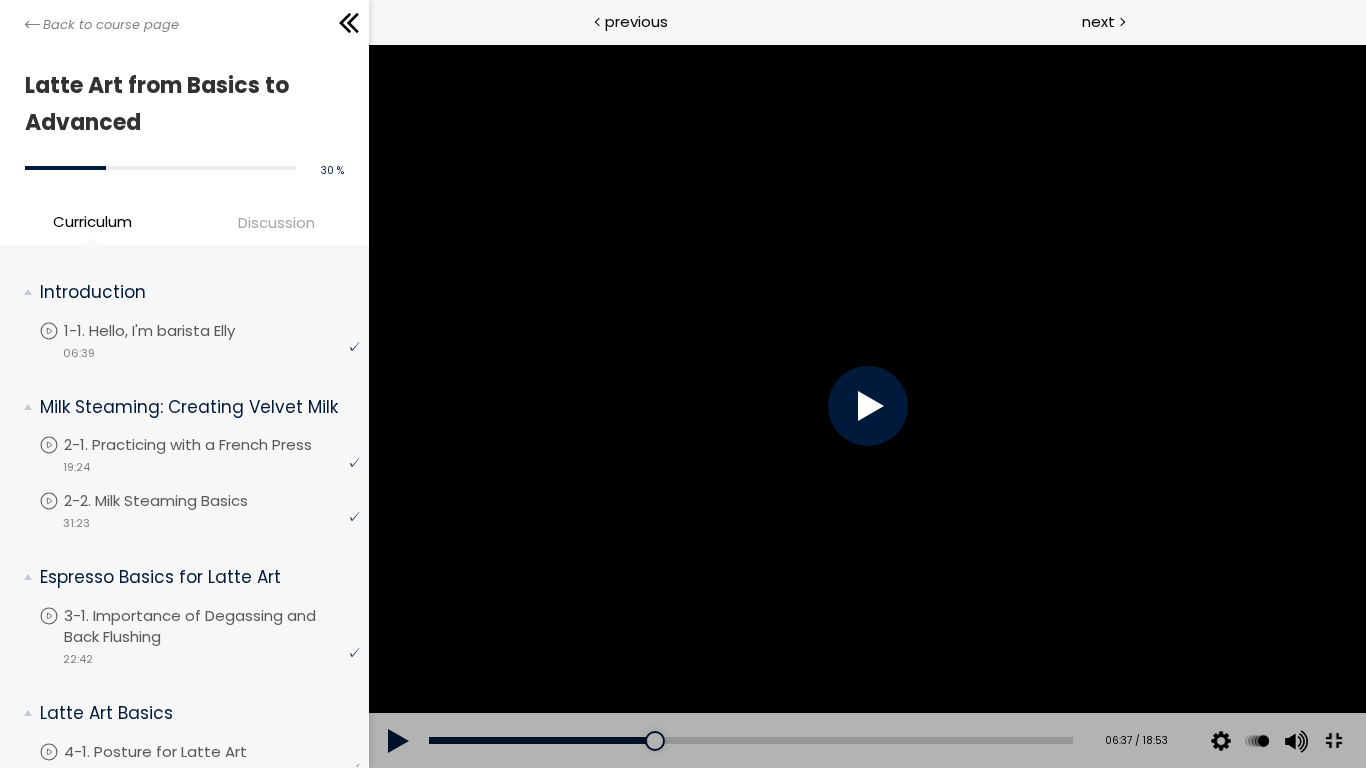 click at bounding box center [866, 406] 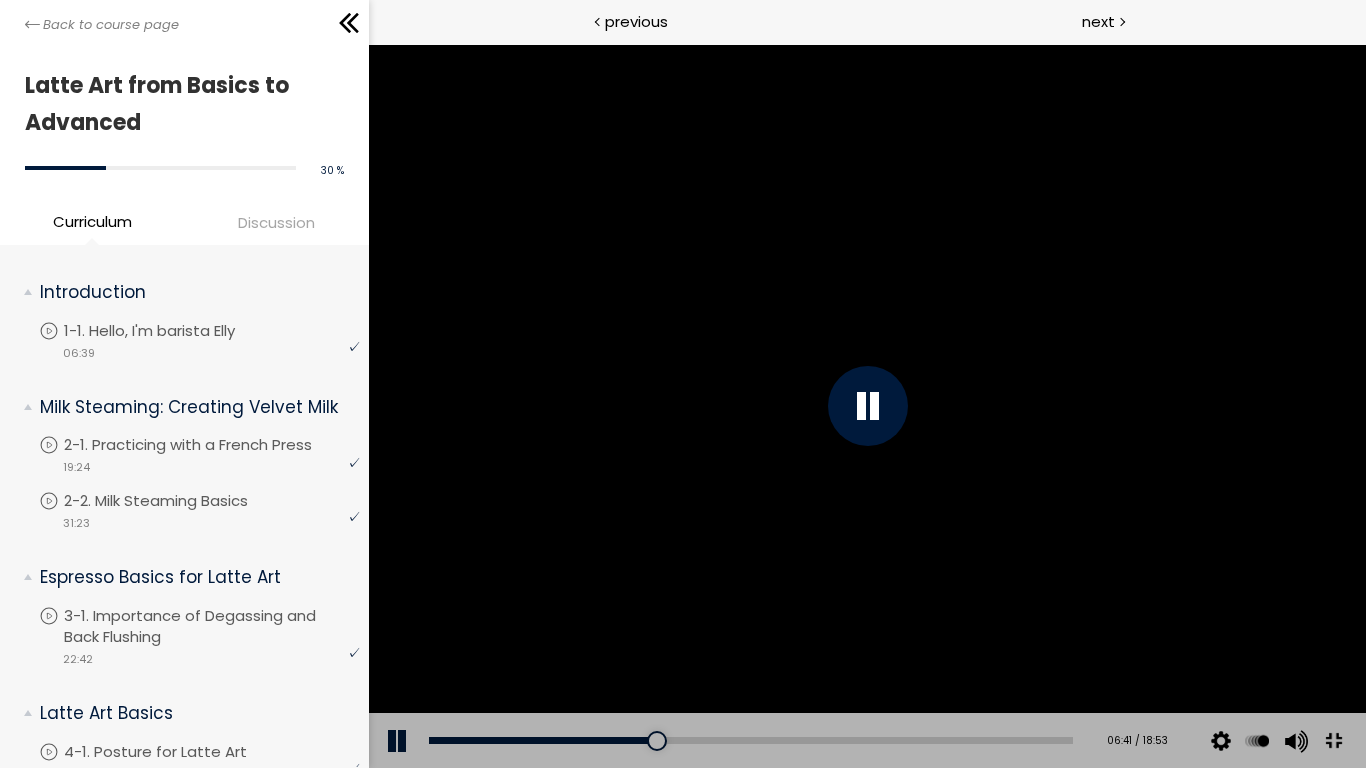 click at bounding box center [866, 406] 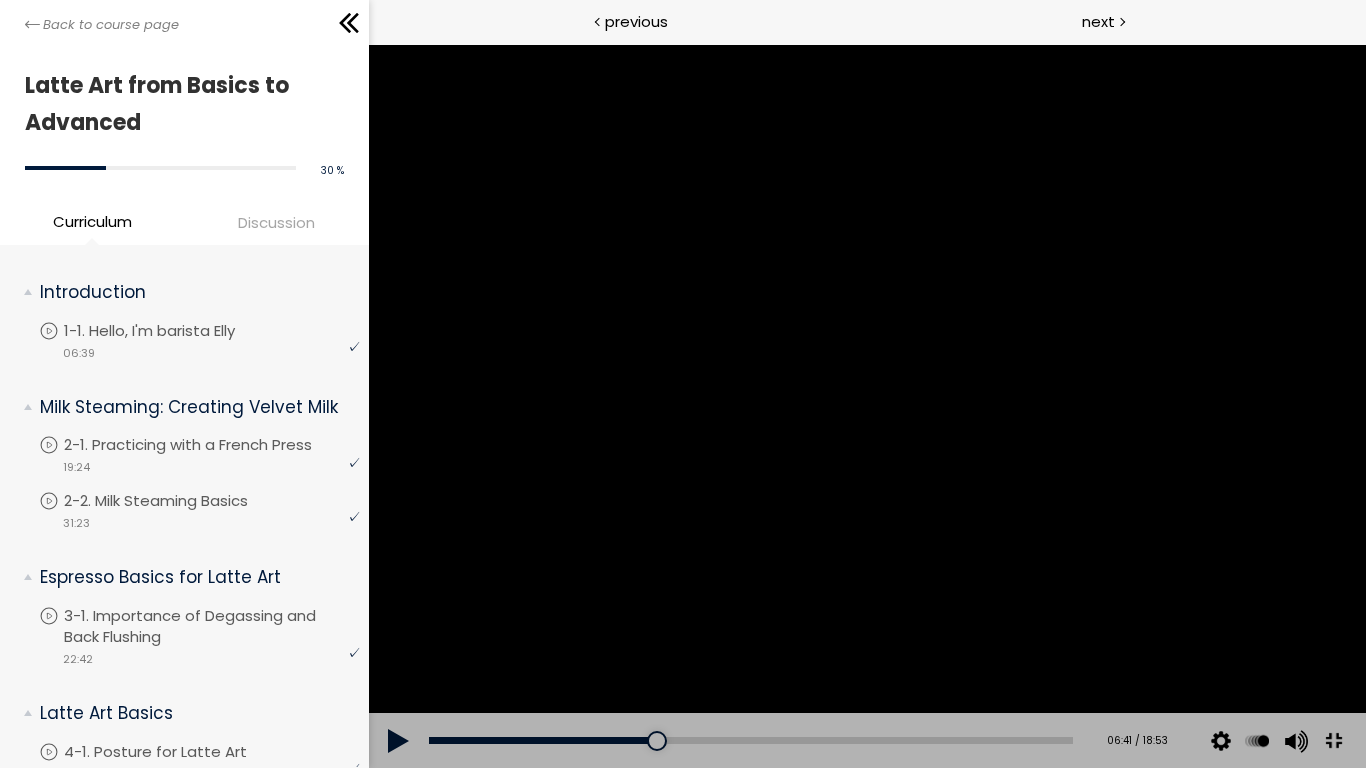 click at bounding box center [866, 406] 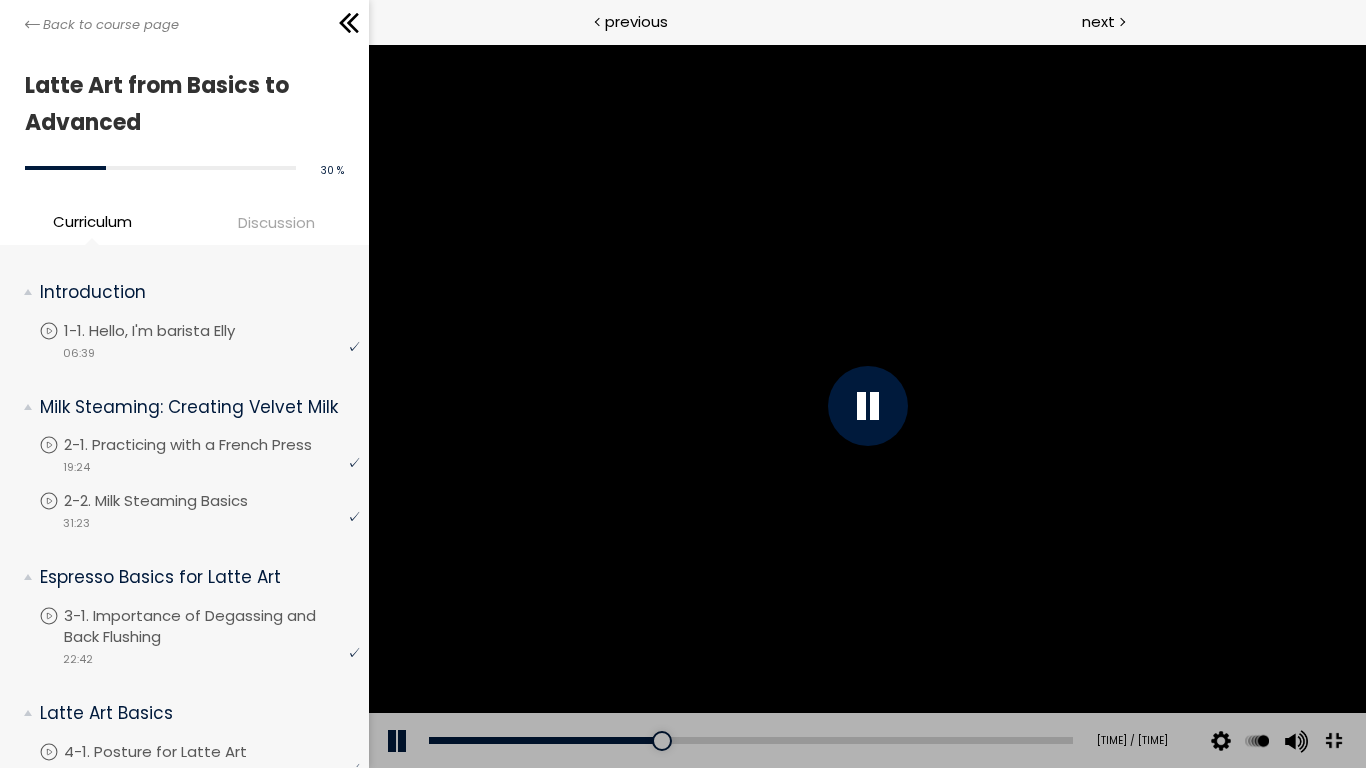click at bounding box center [866, 406] 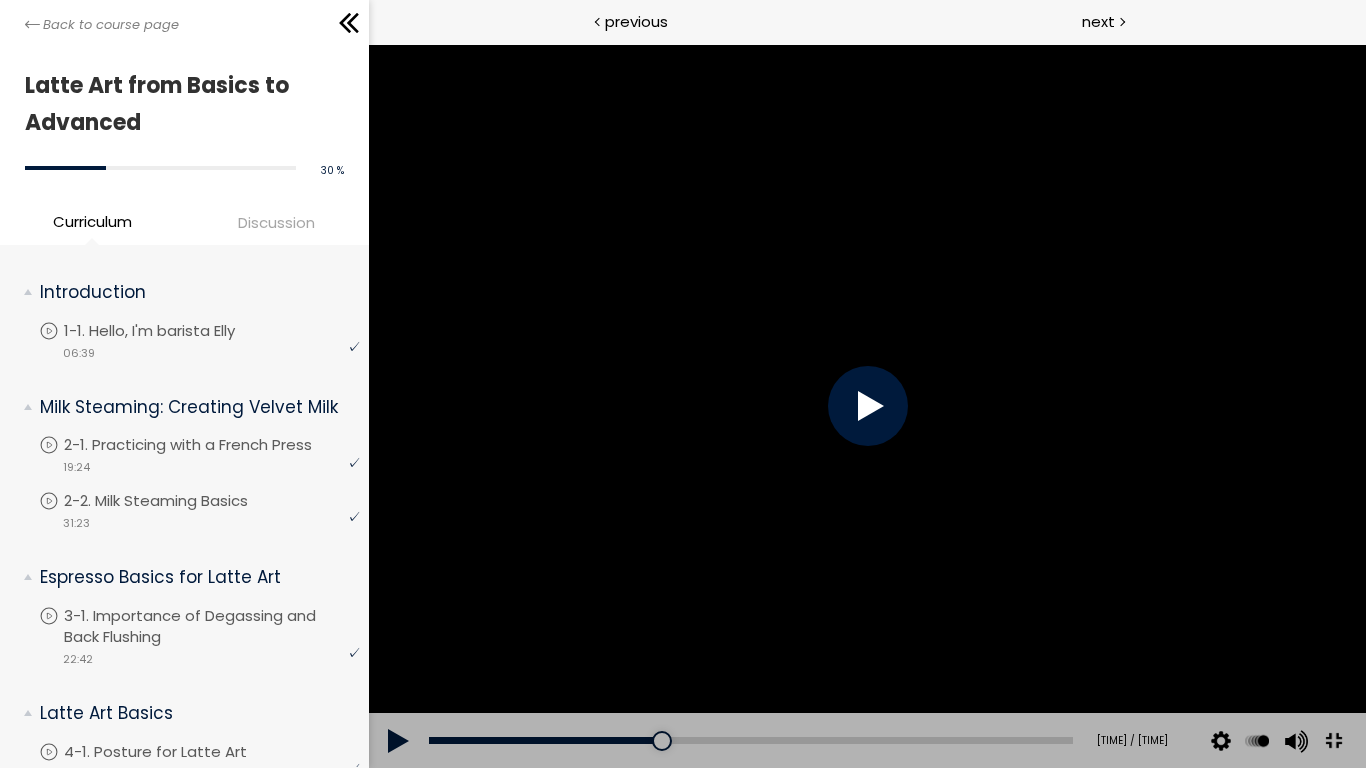 click at bounding box center [866, 406] 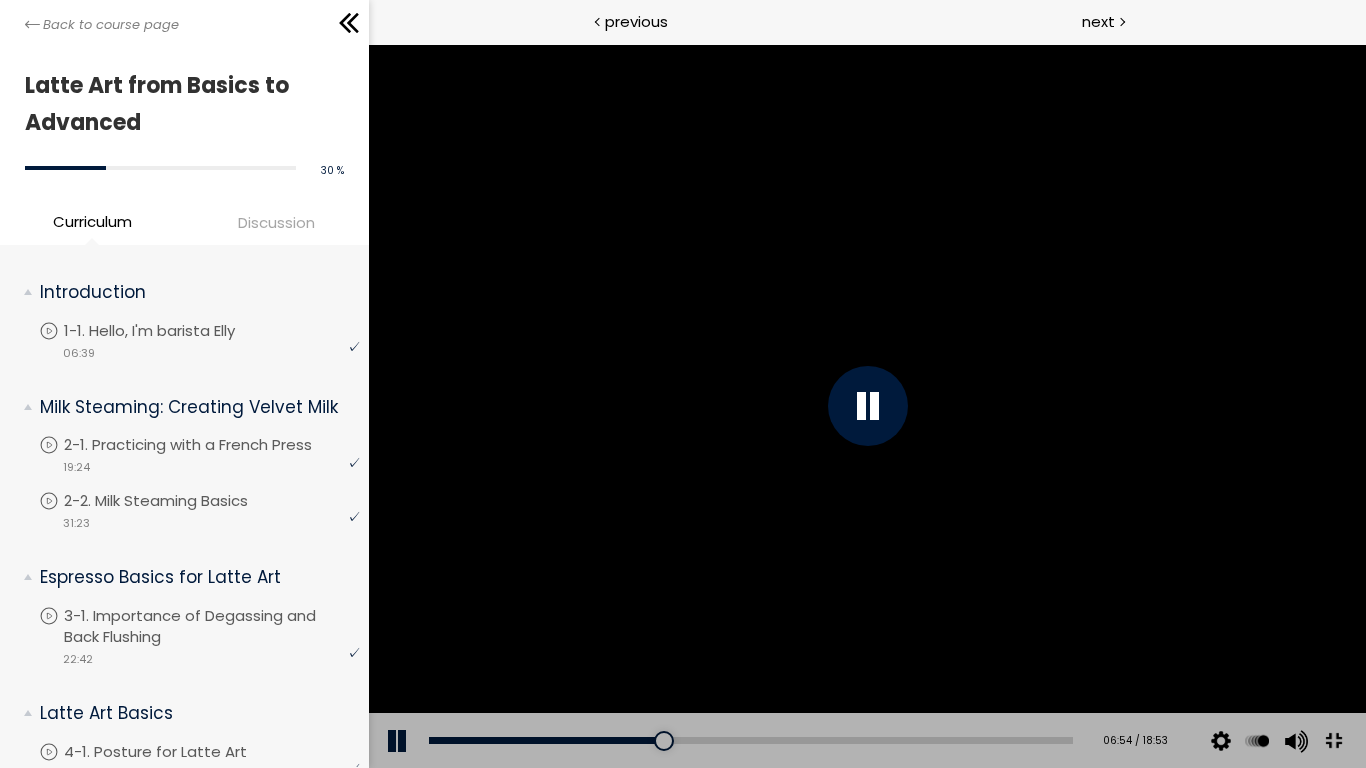 click at bounding box center [866, 406] 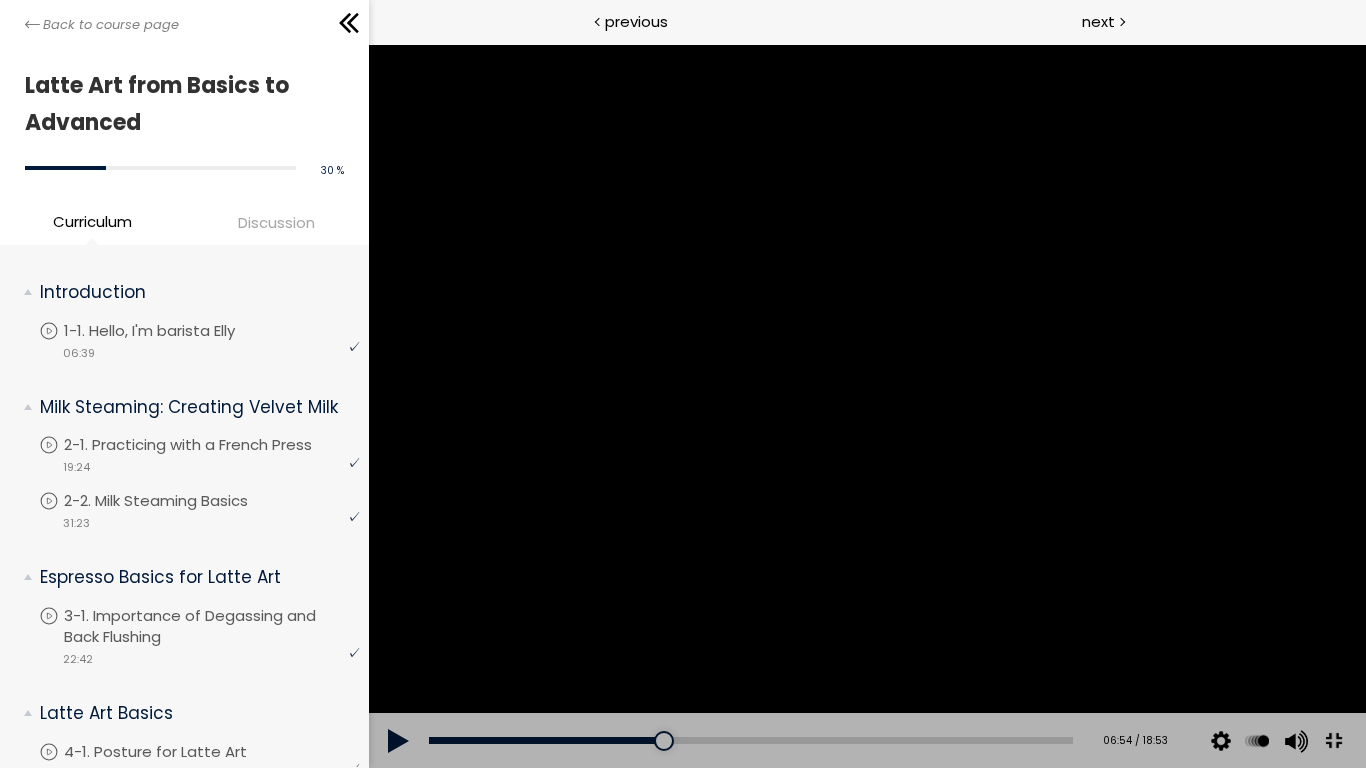 click at bounding box center (866, 406) 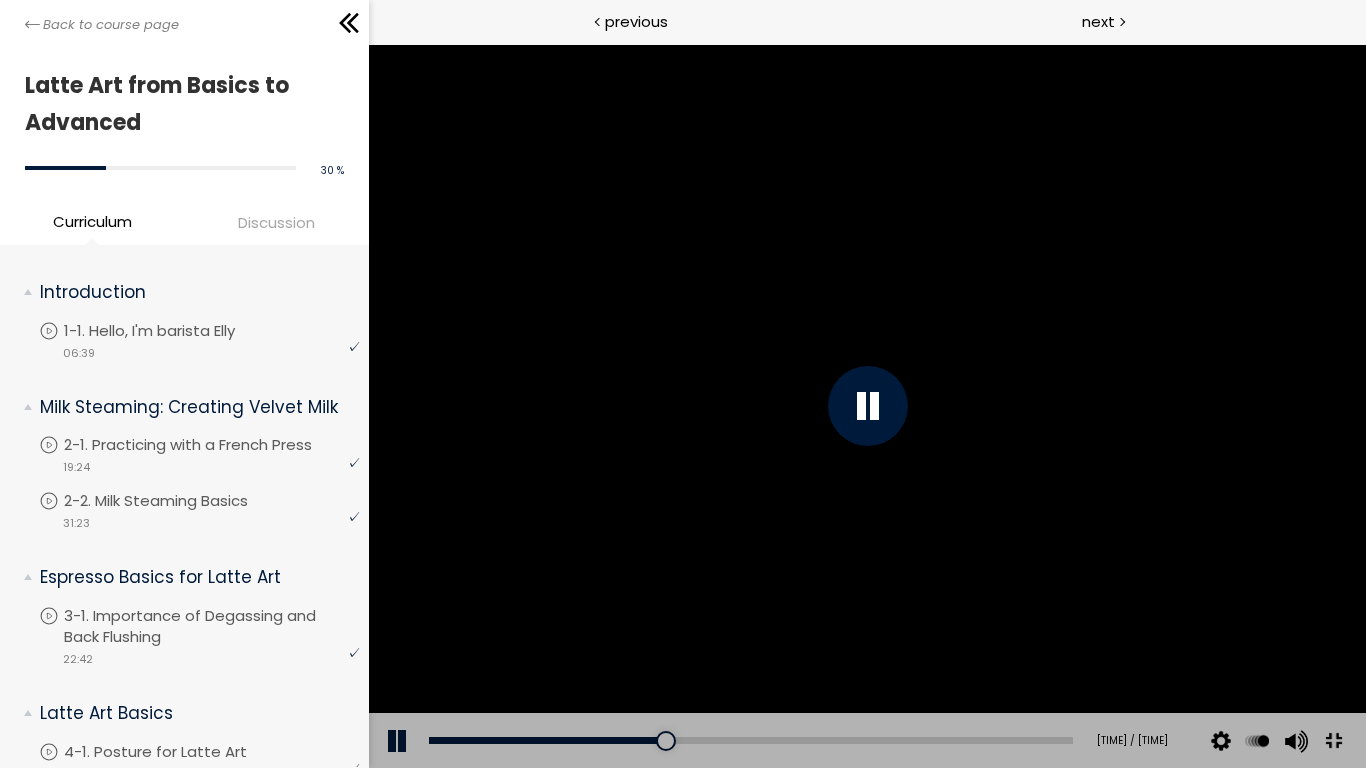 click at bounding box center [866, 406] 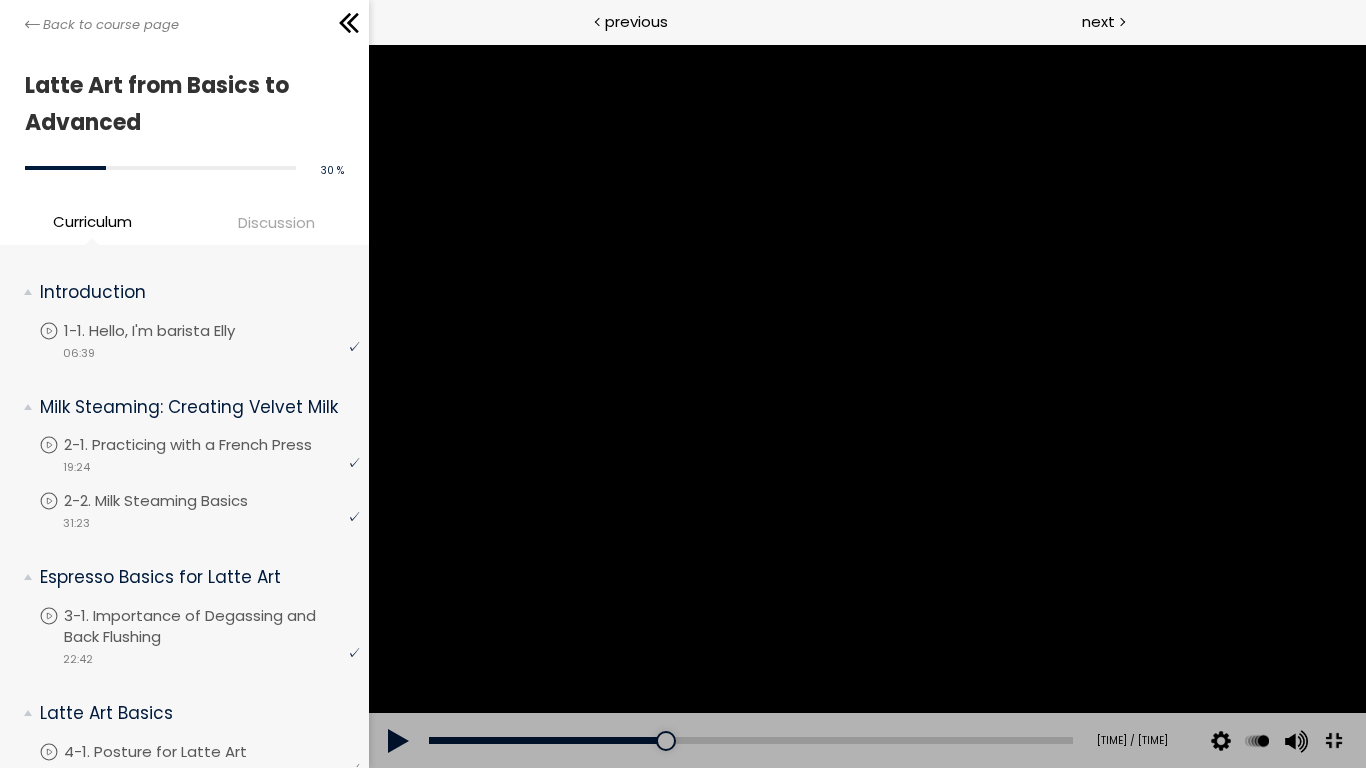 click at bounding box center [866, 406] 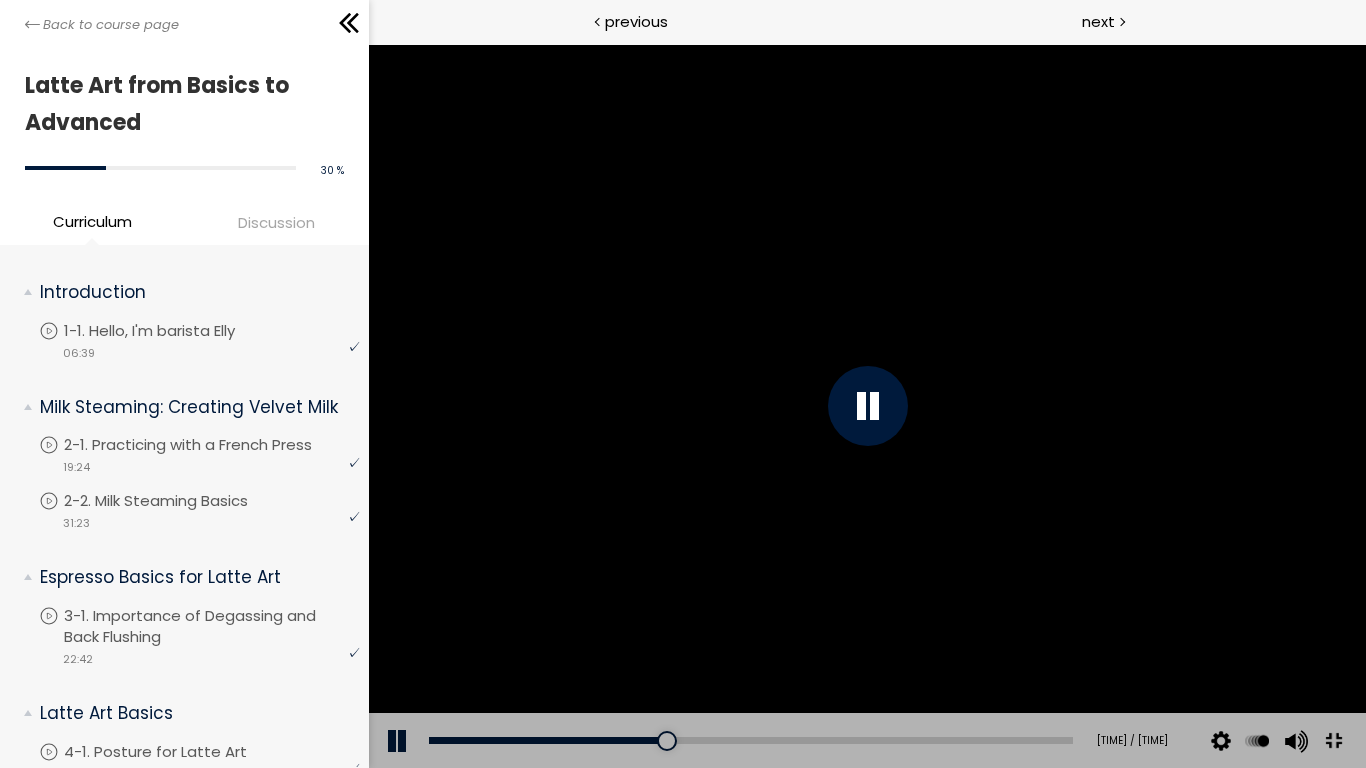 click at bounding box center [866, 406] 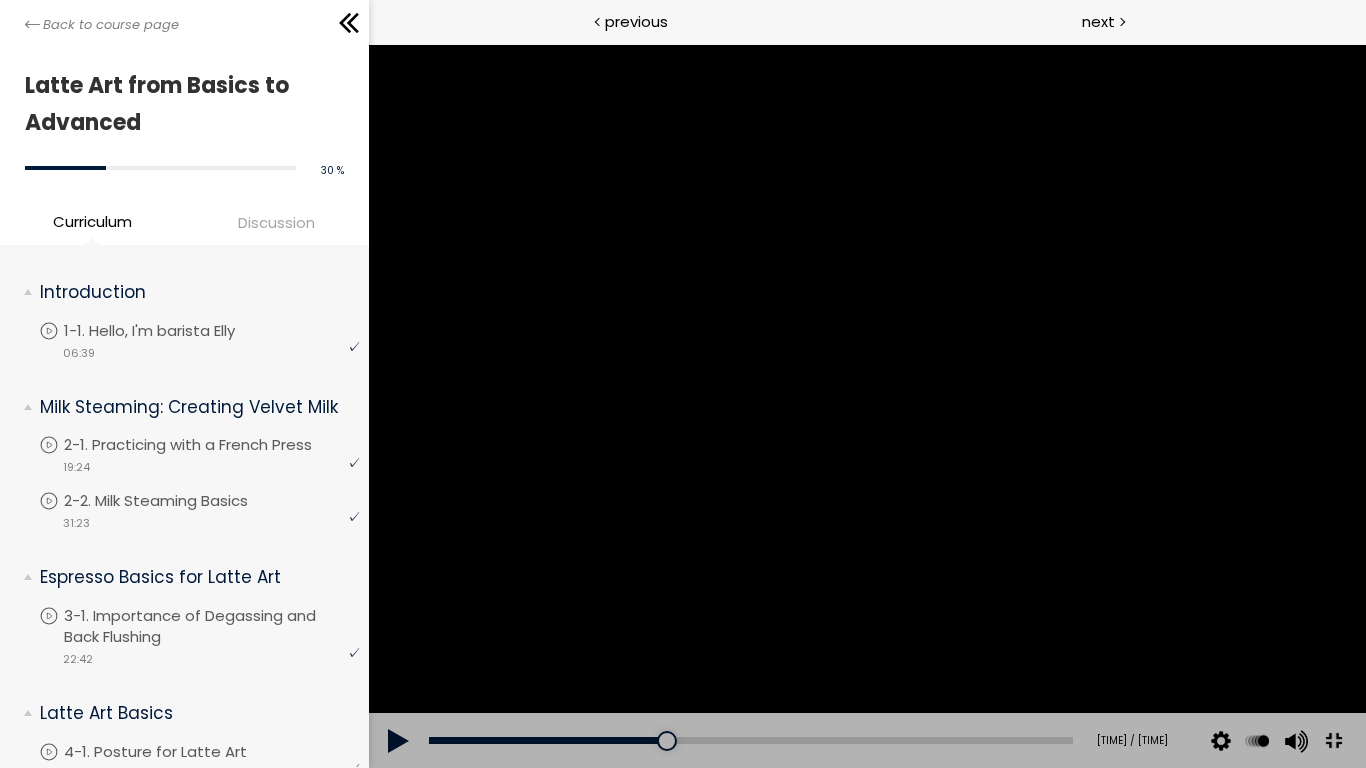 click at bounding box center (866, 406) 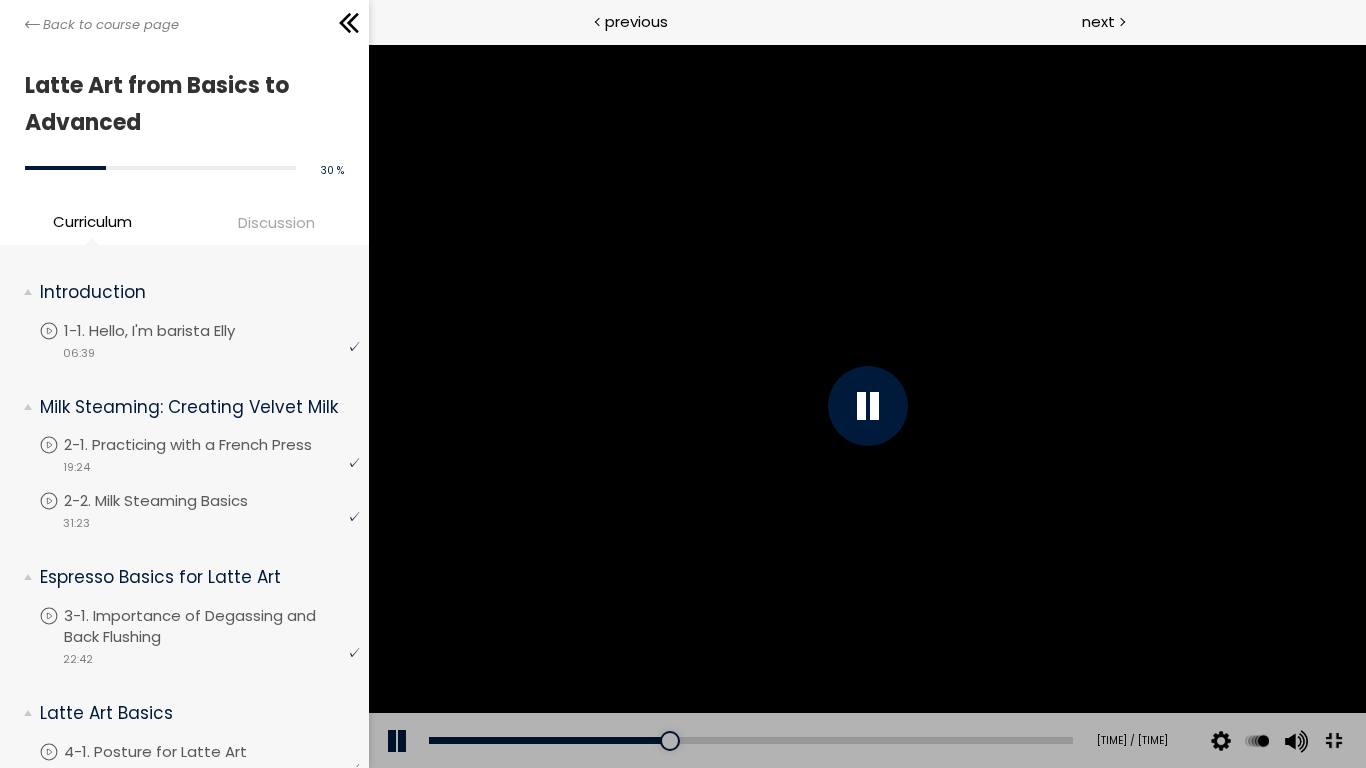 click at bounding box center (866, 406) 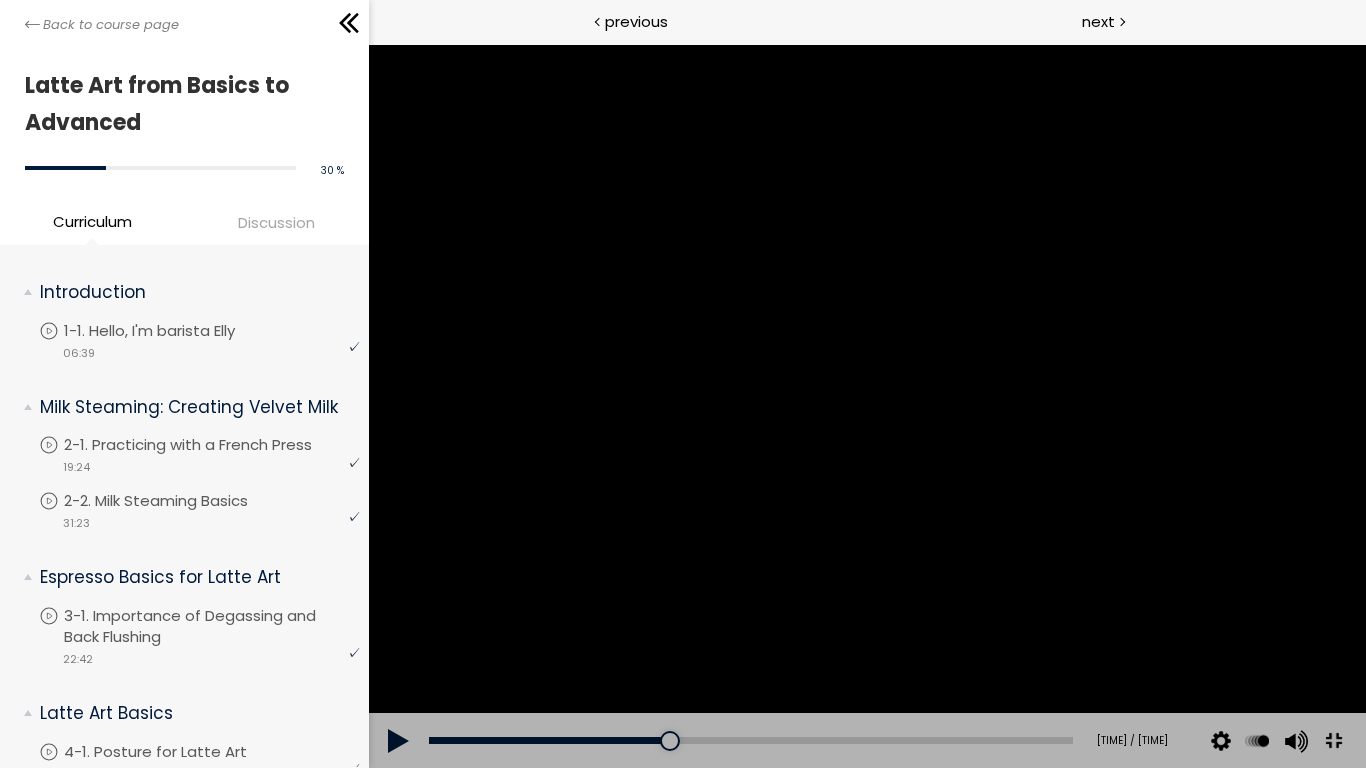 click at bounding box center [866, 406] 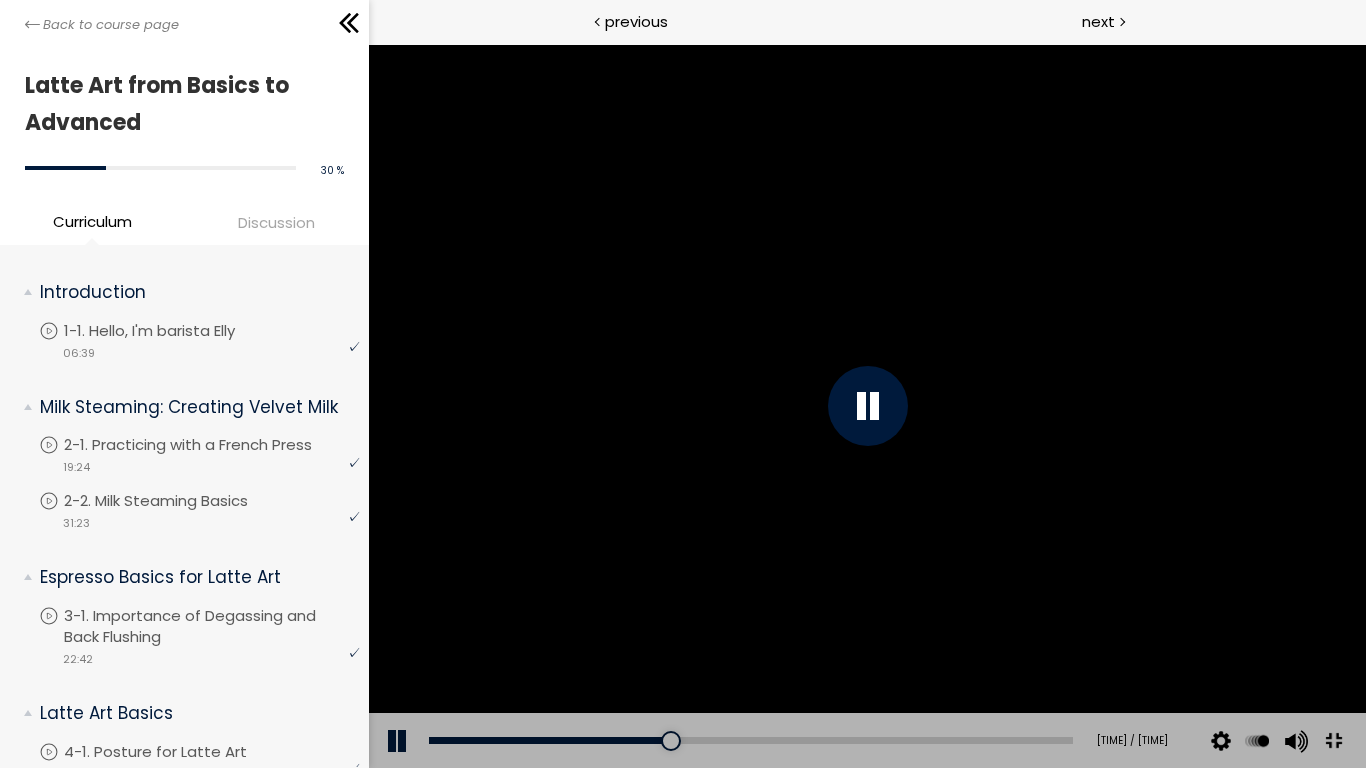 click at bounding box center [866, 406] 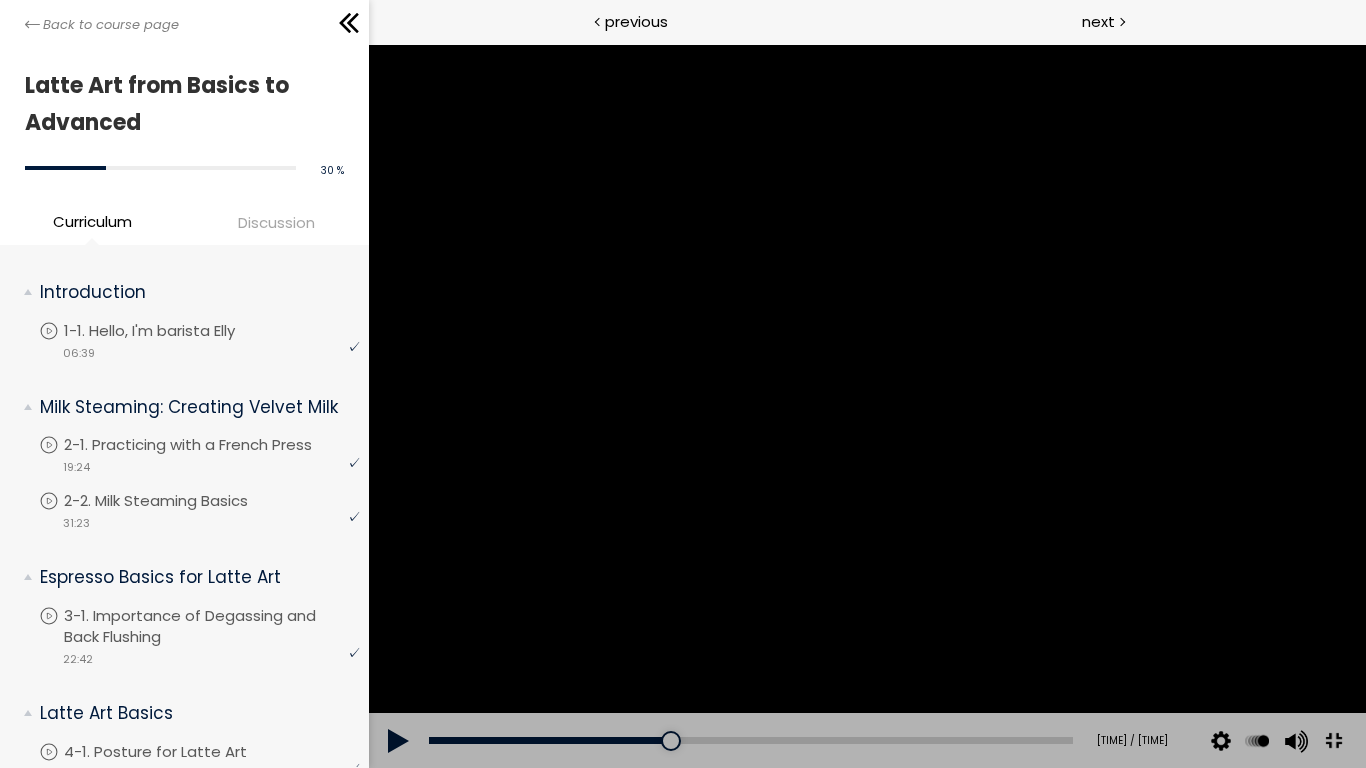 click at bounding box center [866, 406] 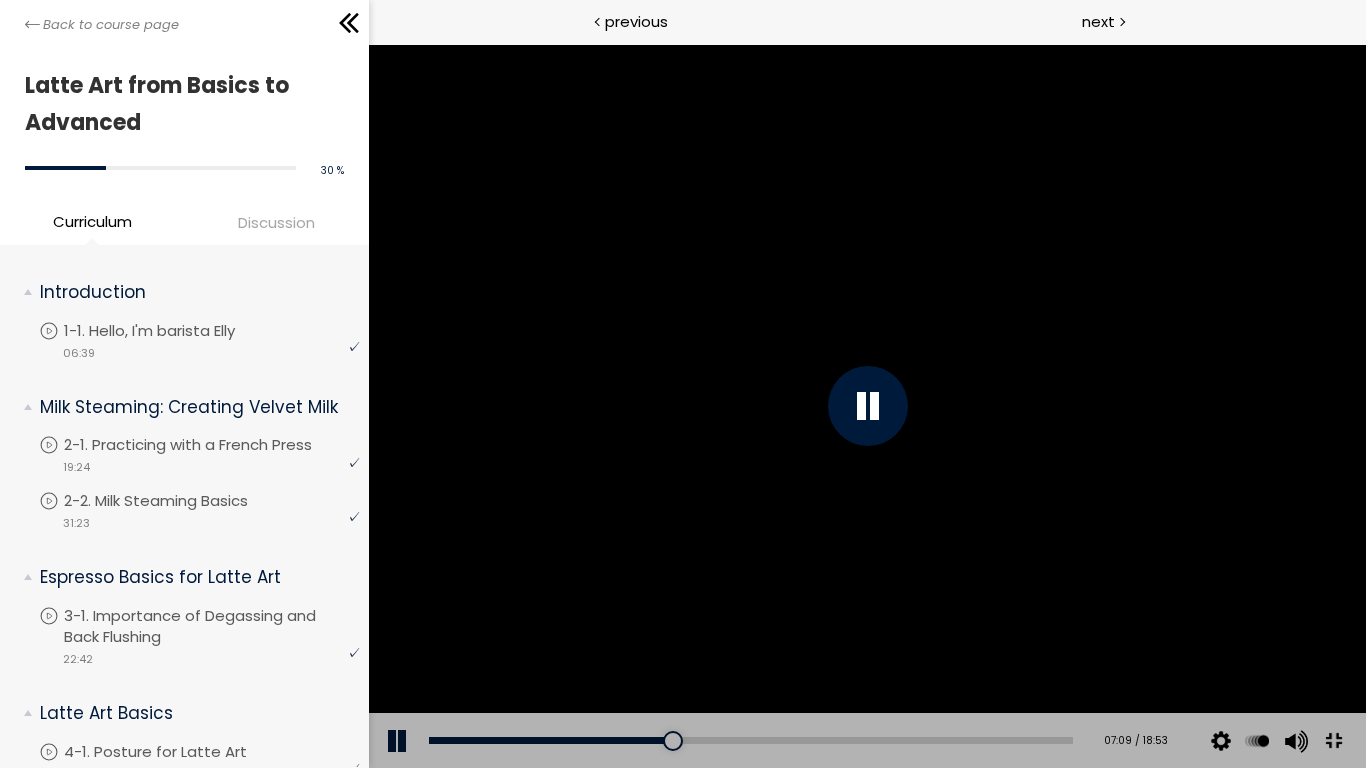 click at bounding box center [866, 406] 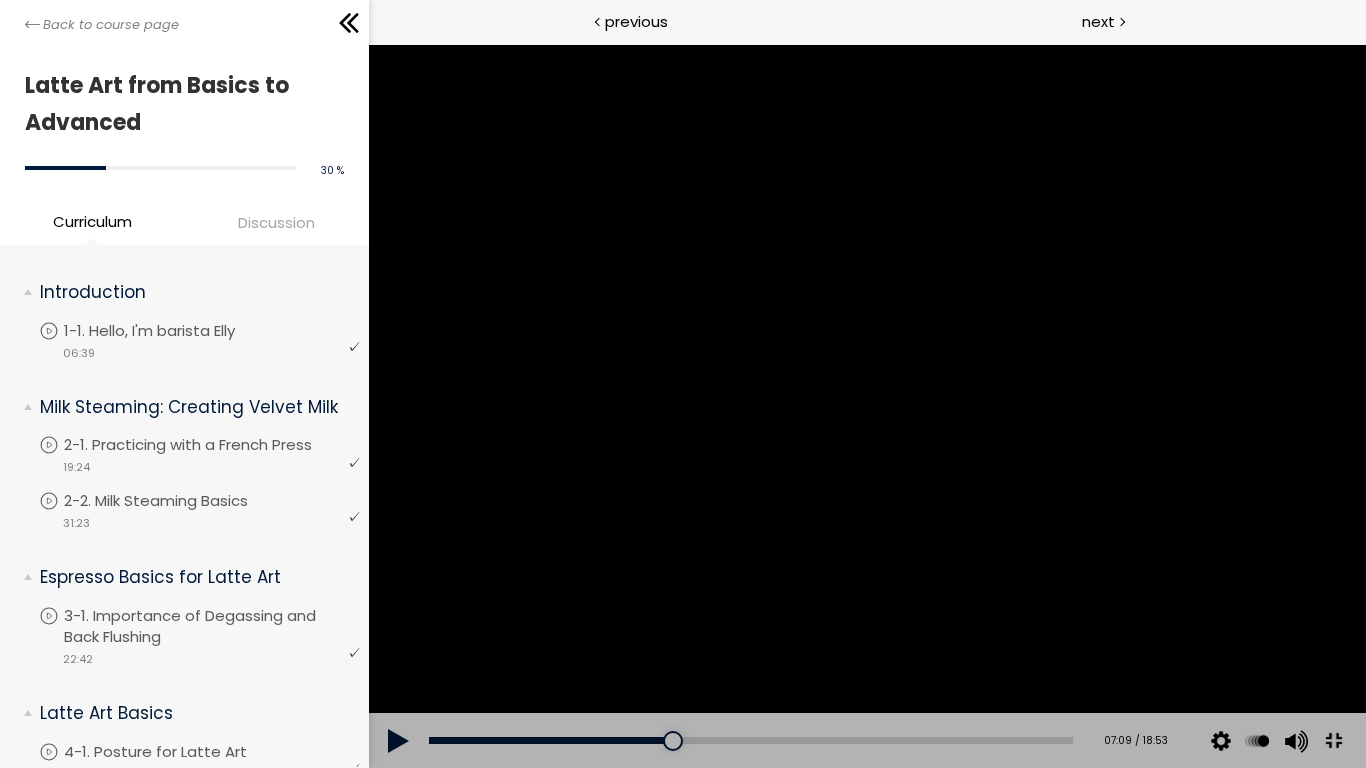click at bounding box center (866, 406) 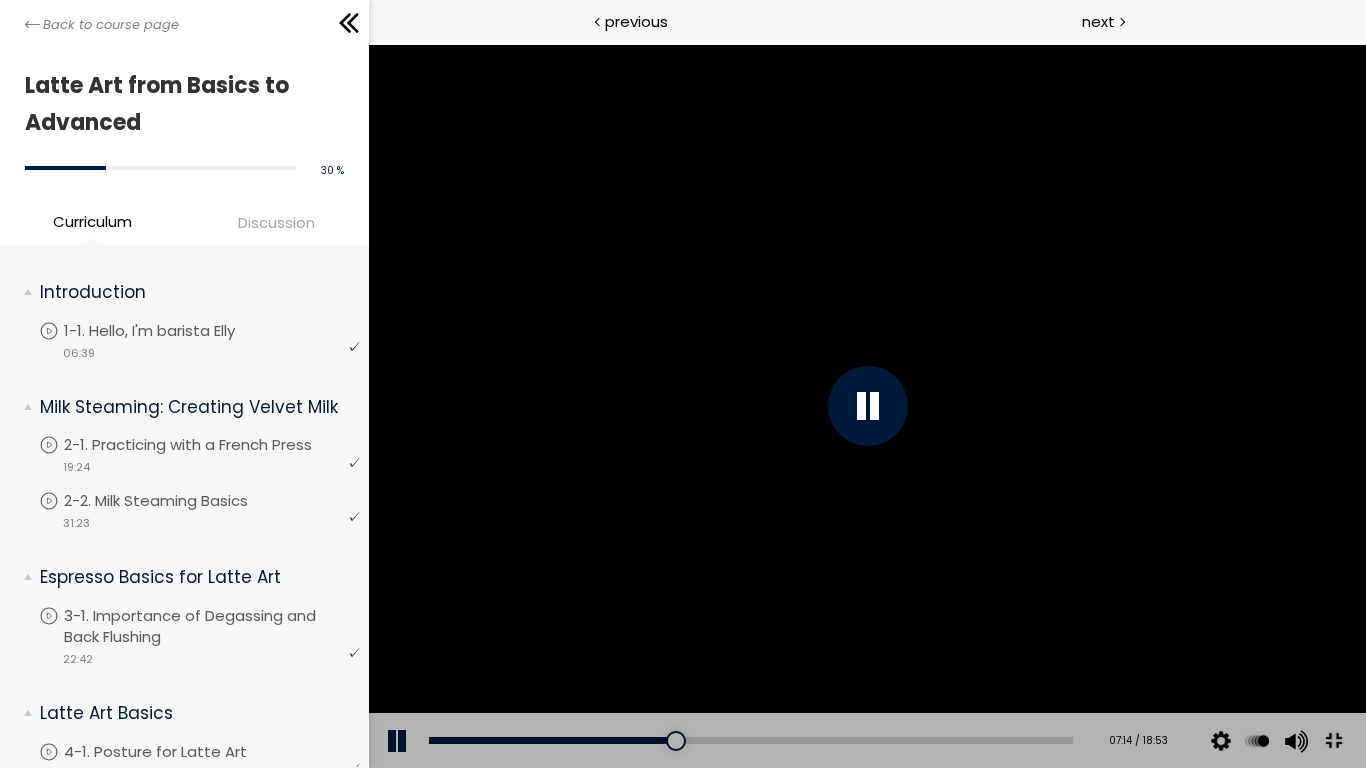click at bounding box center [866, 406] 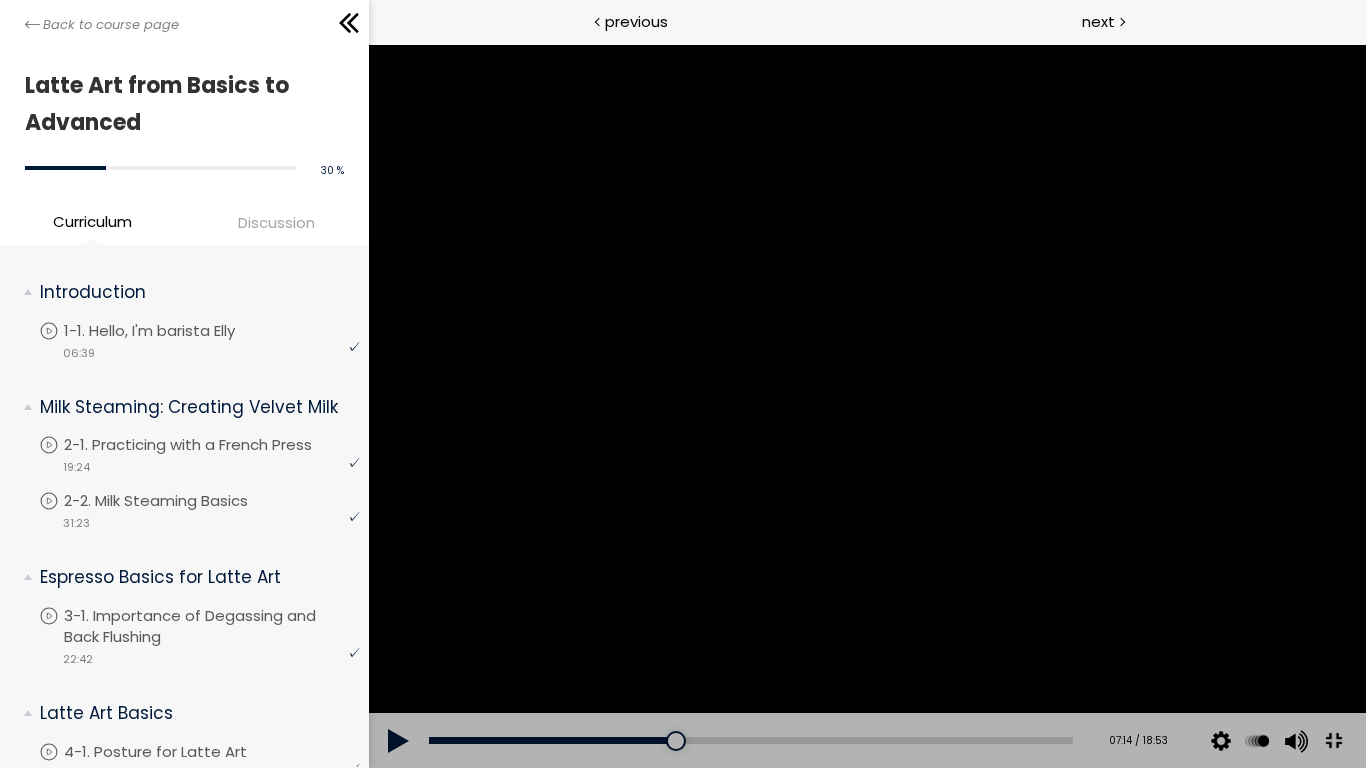 click at bounding box center (866, 406) 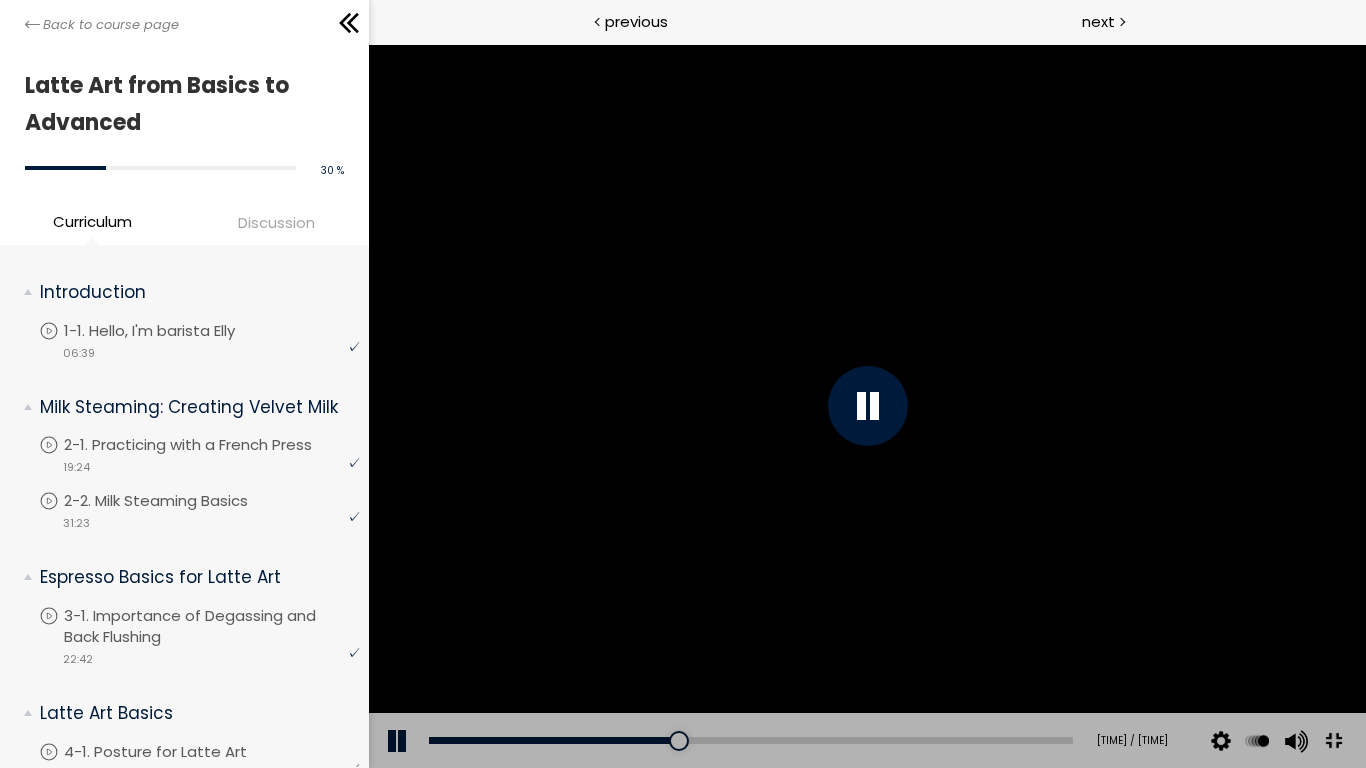 click at bounding box center (866, 406) 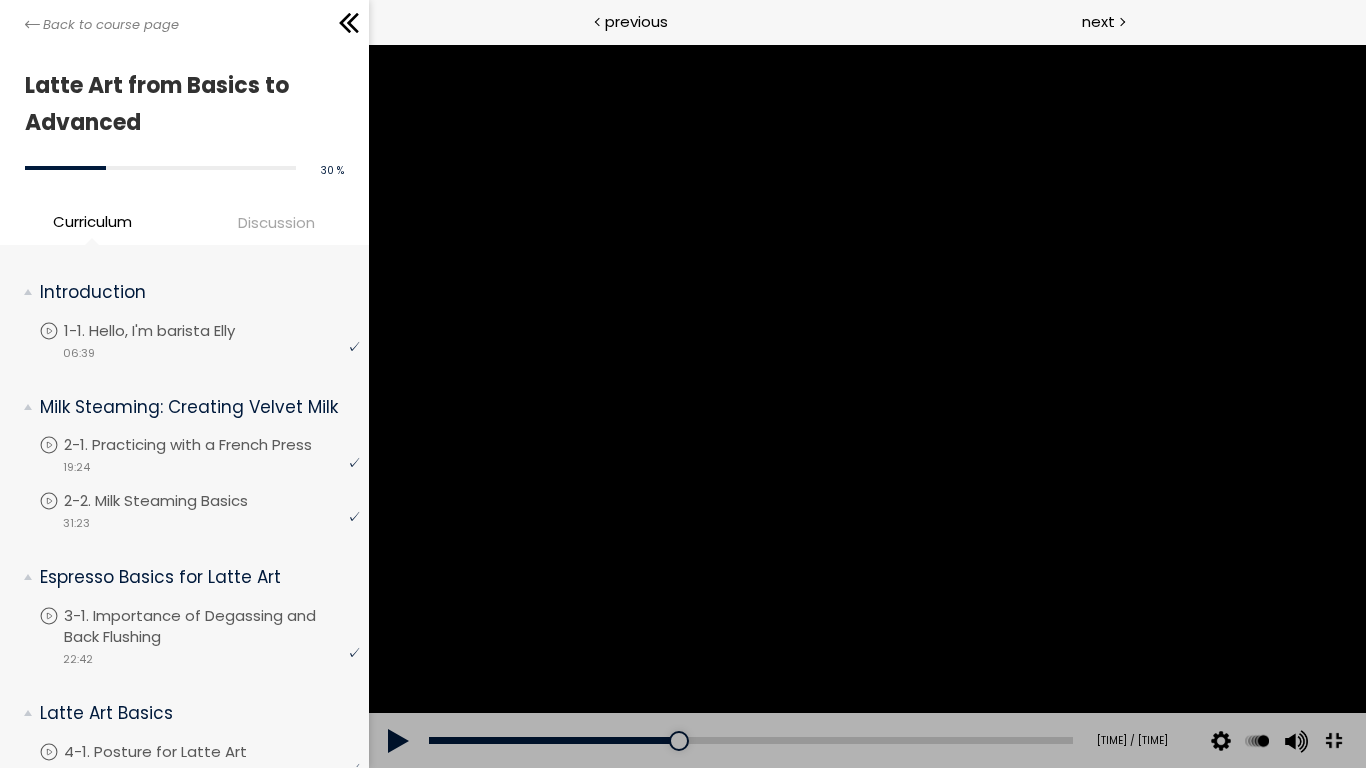 click at bounding box center [866, 406] 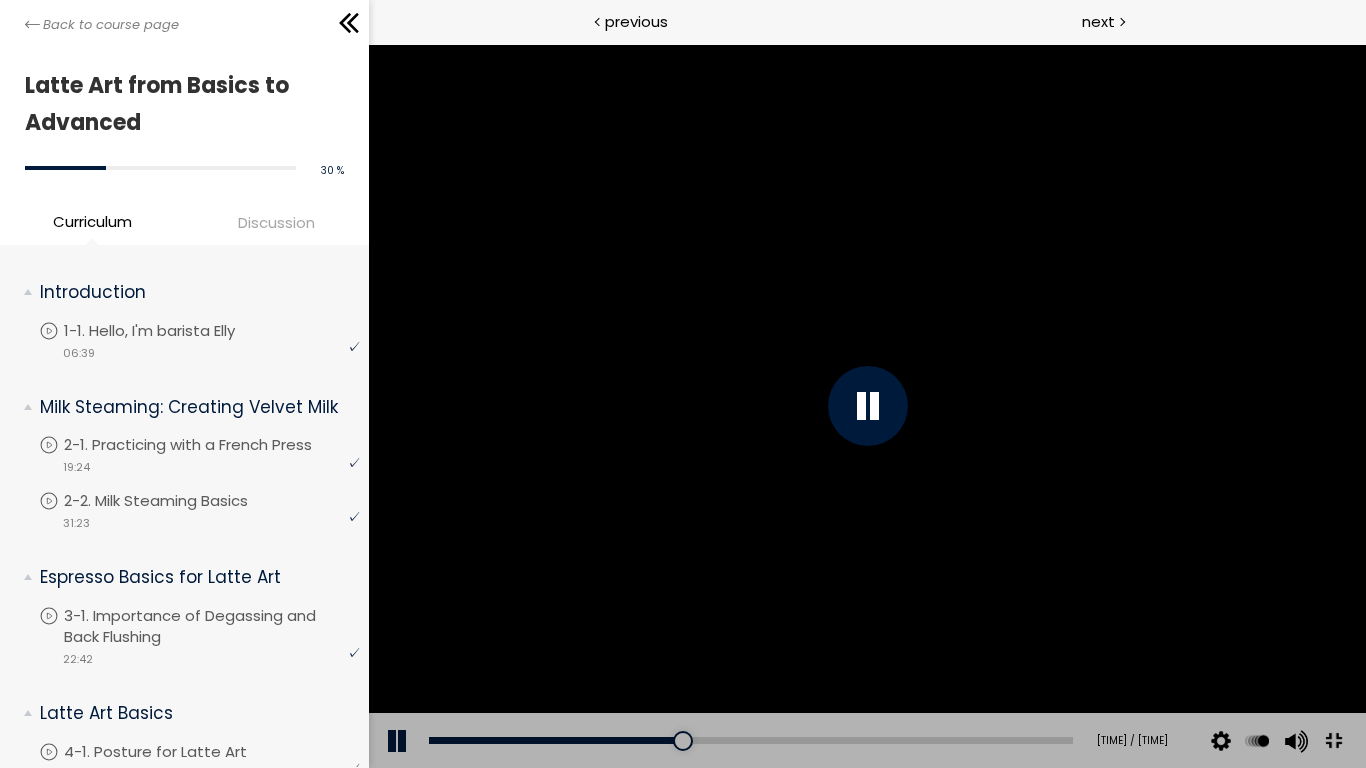 click at bounding box center [866, 406] 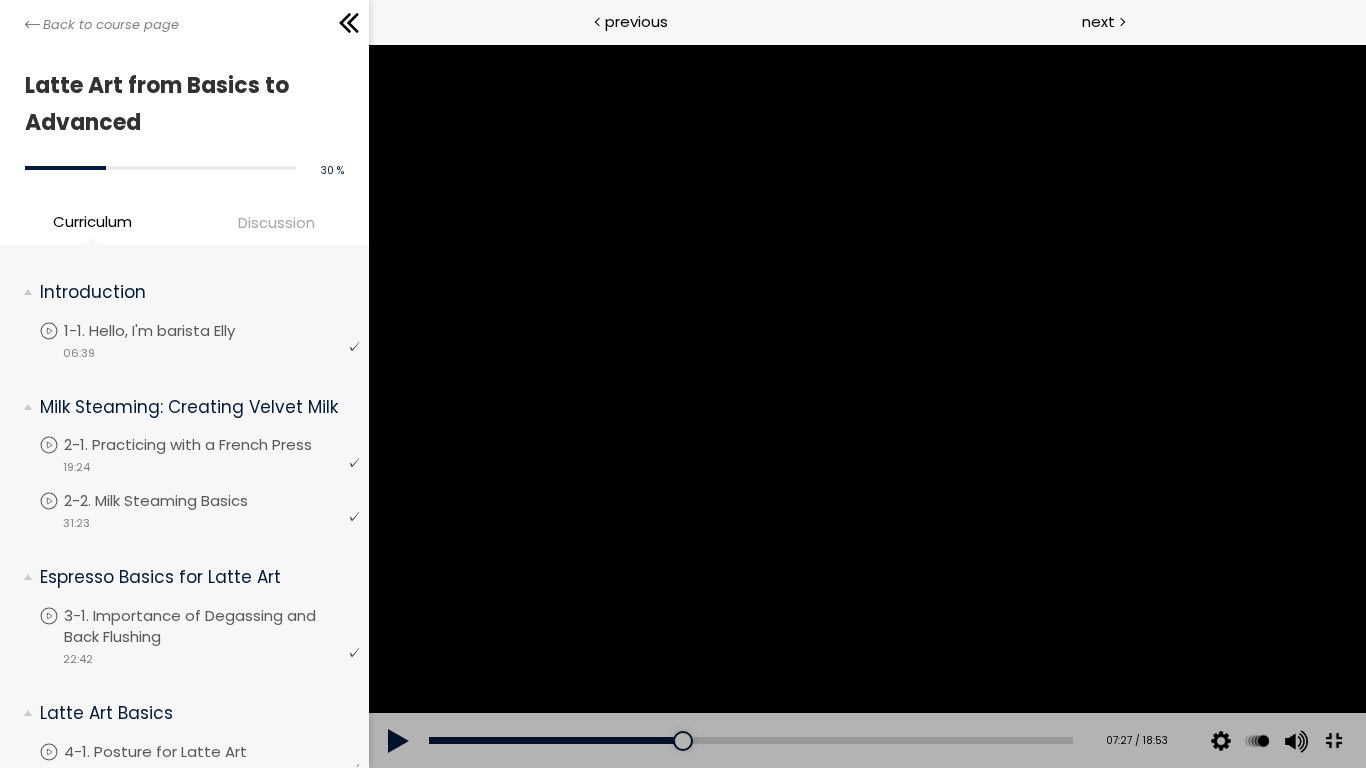 click at bounding box center (866, 406) 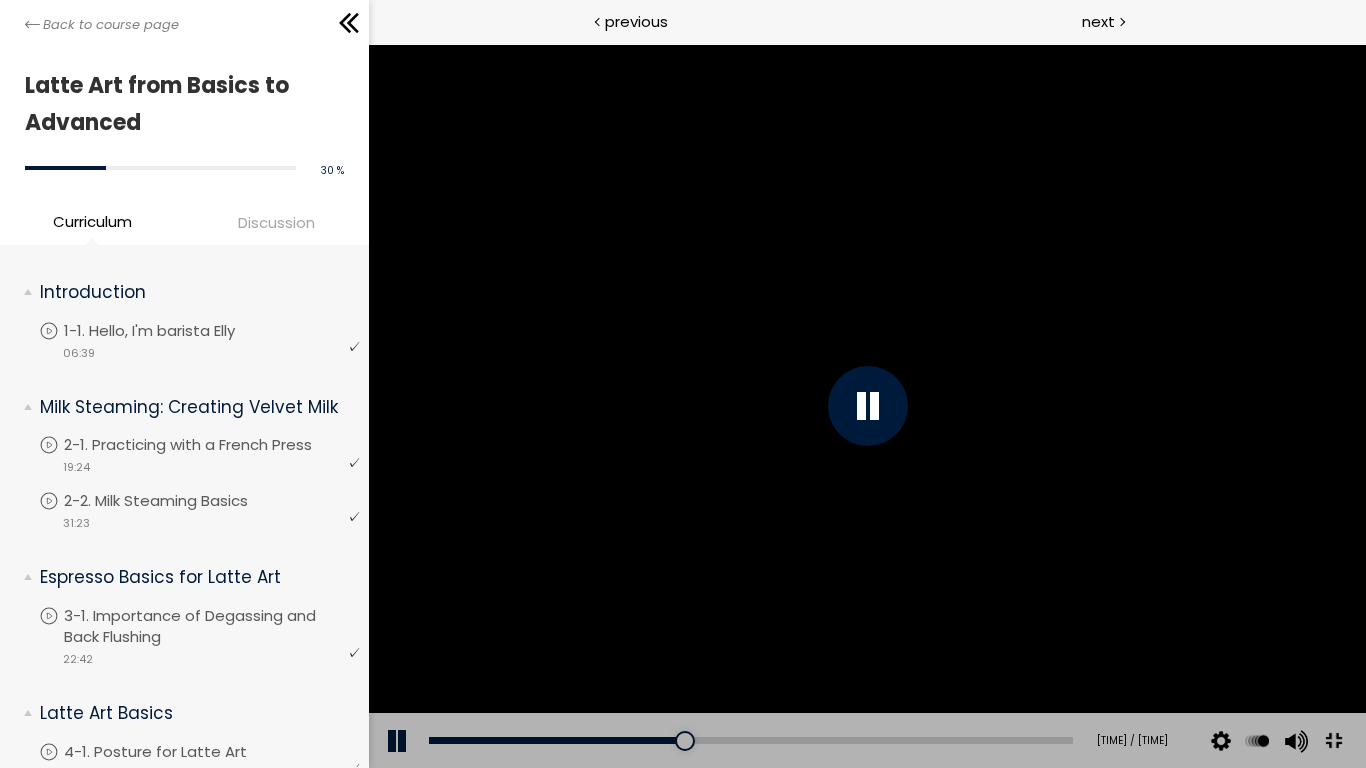 click at bounding box center (866, 406) 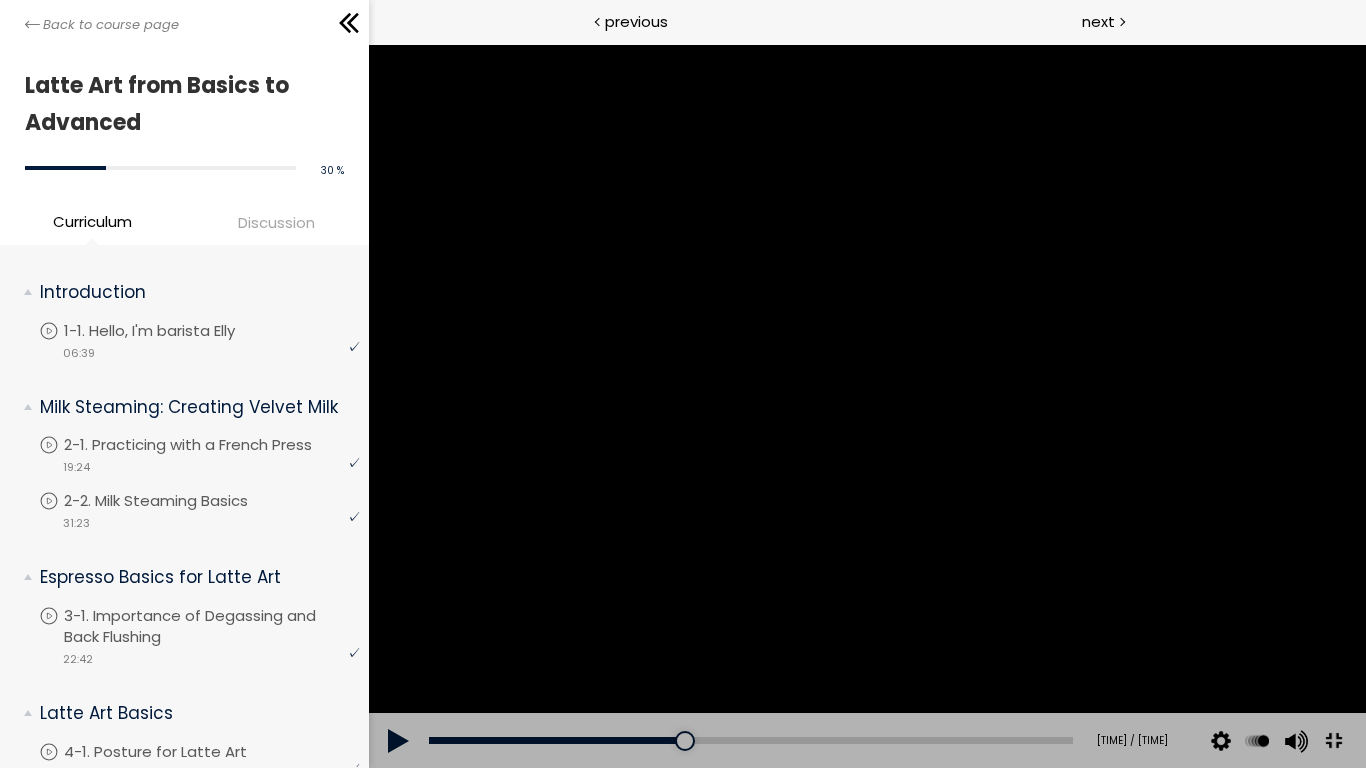 click at bounding box center [866, 406] 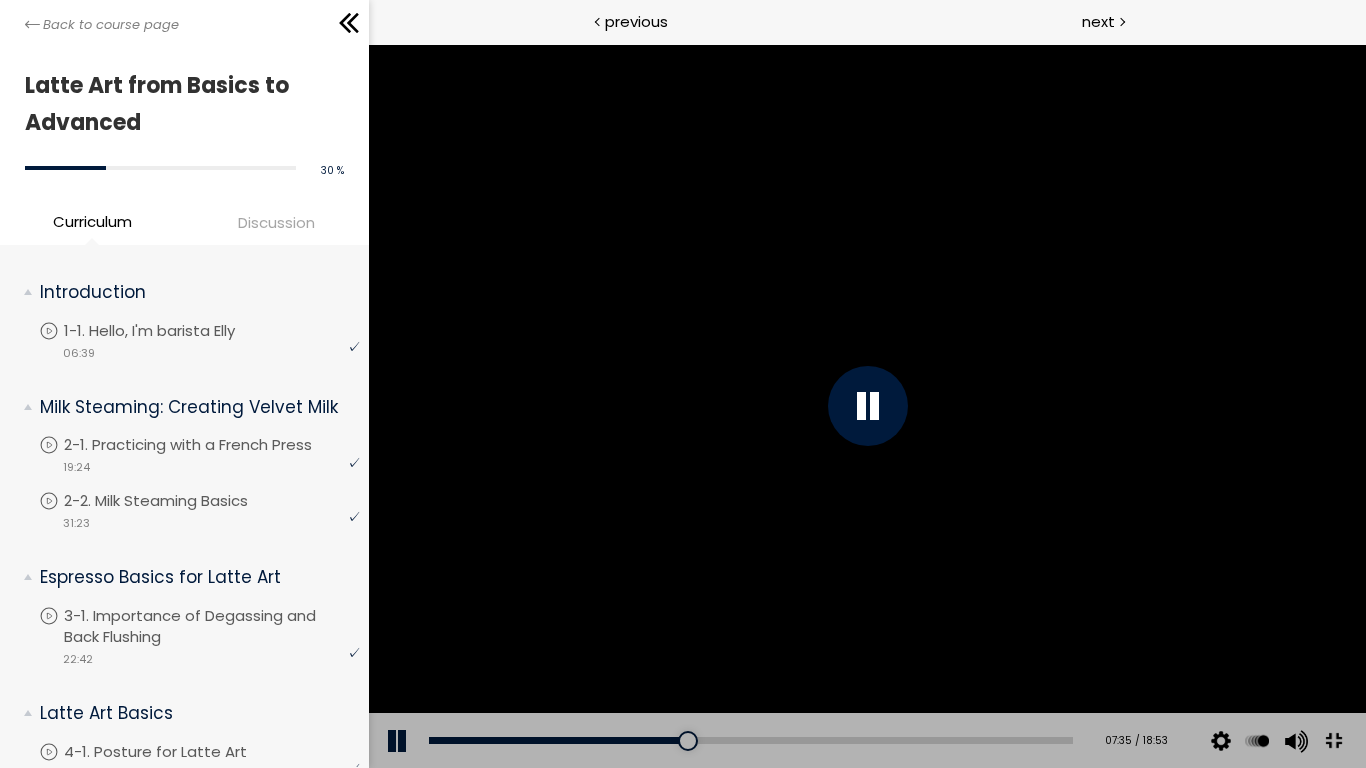 click at bounding box center (866, 406) 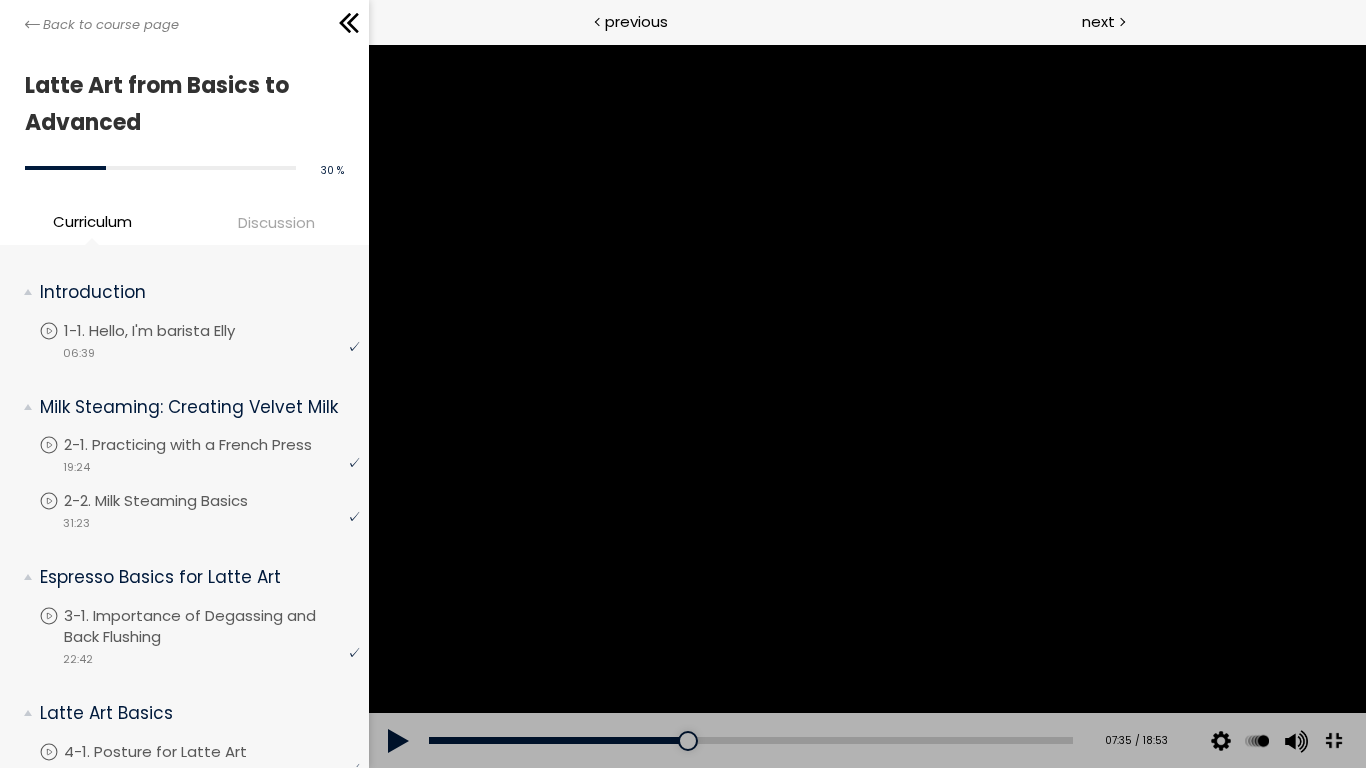 click at bounding box center (866, 406) 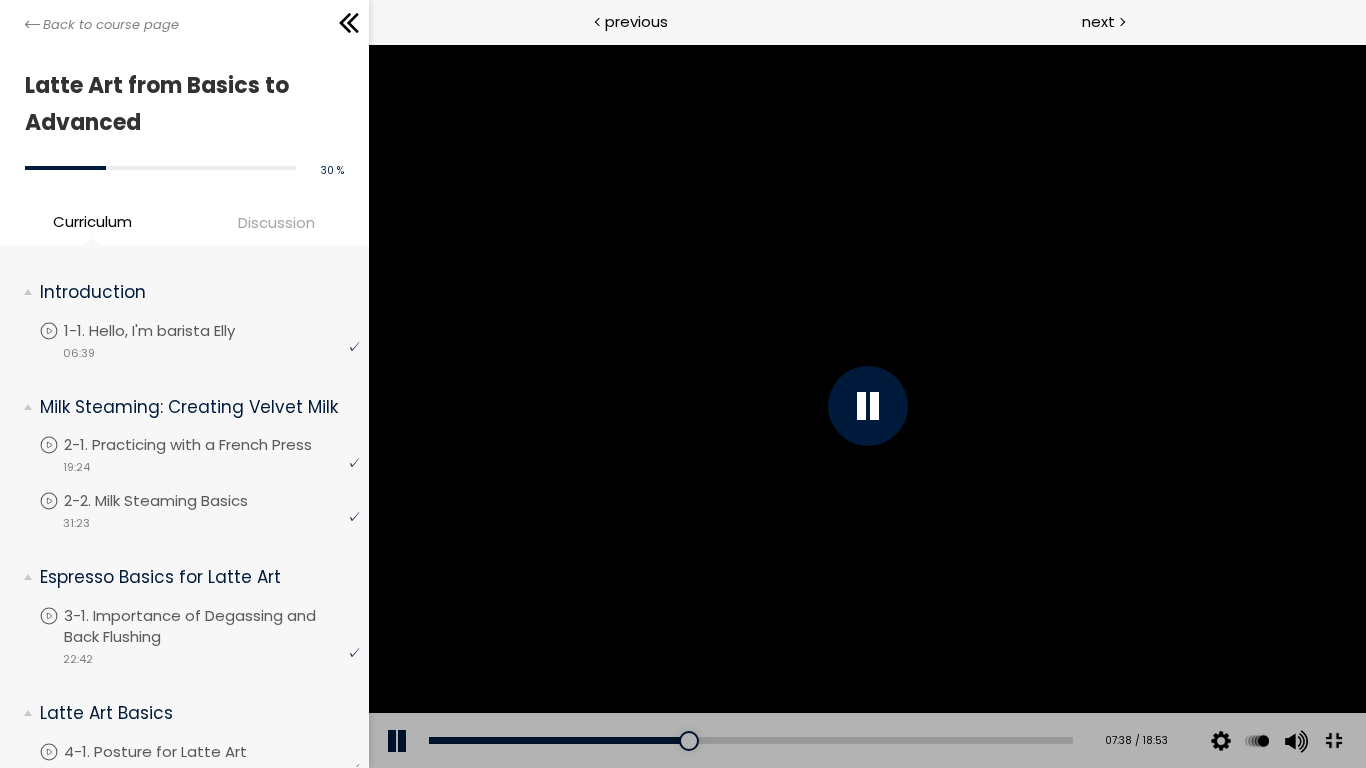click at bounding box center [866, 406] 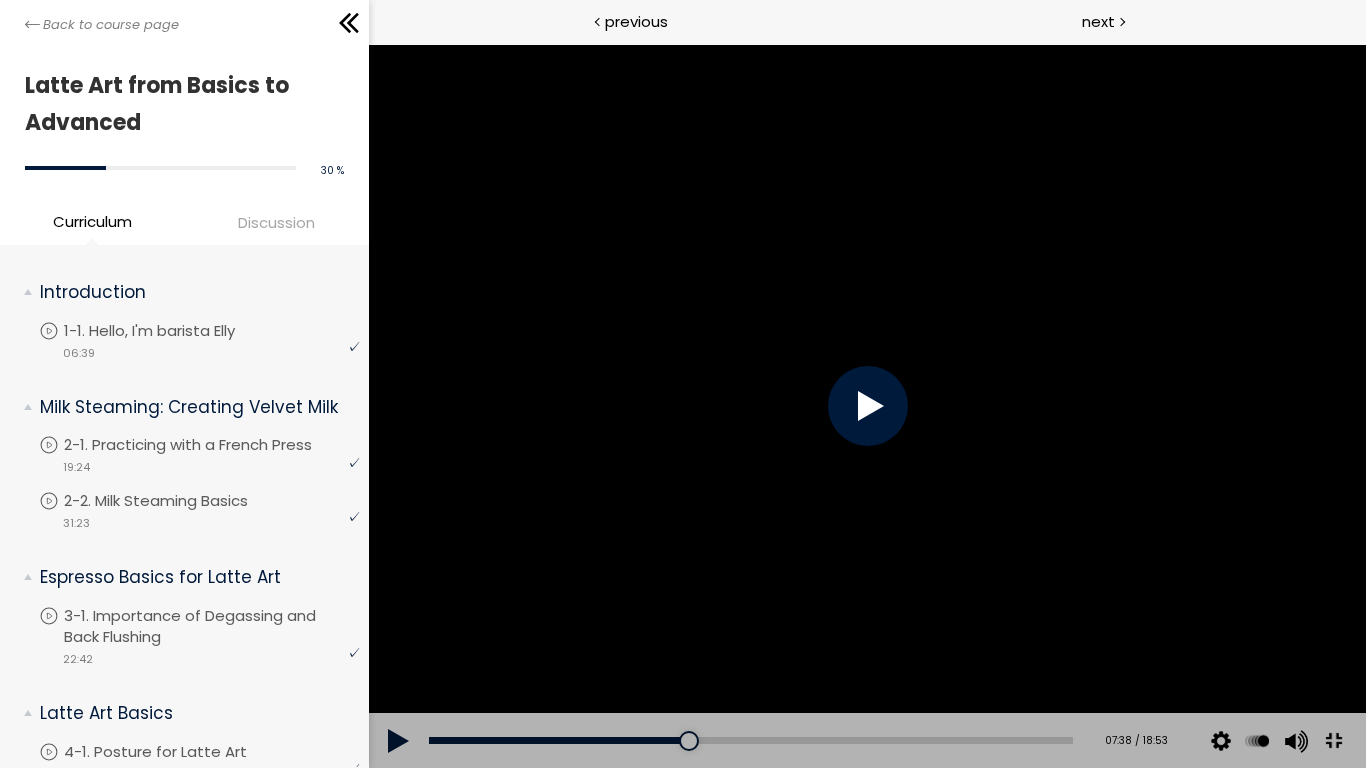 click at bounding box center (866, 406) 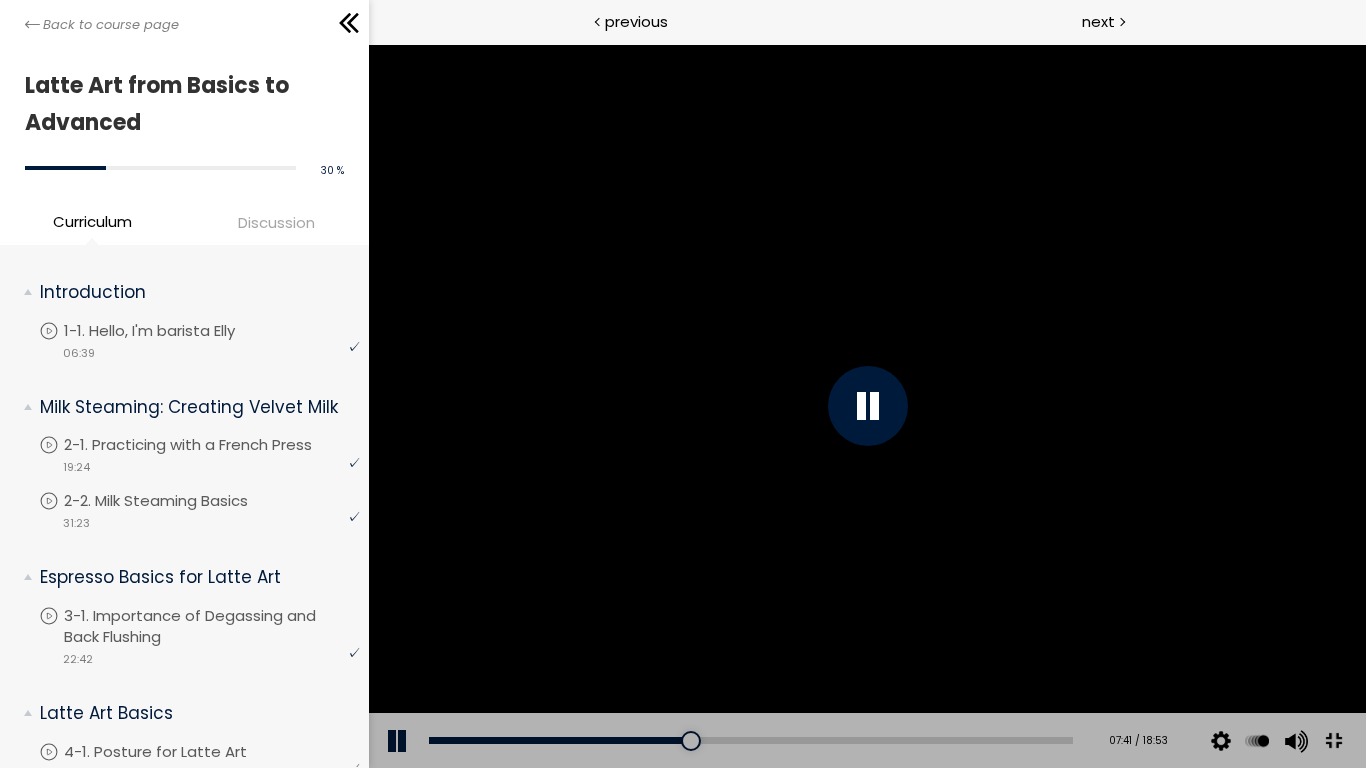 click at bounding box center (866, 406) 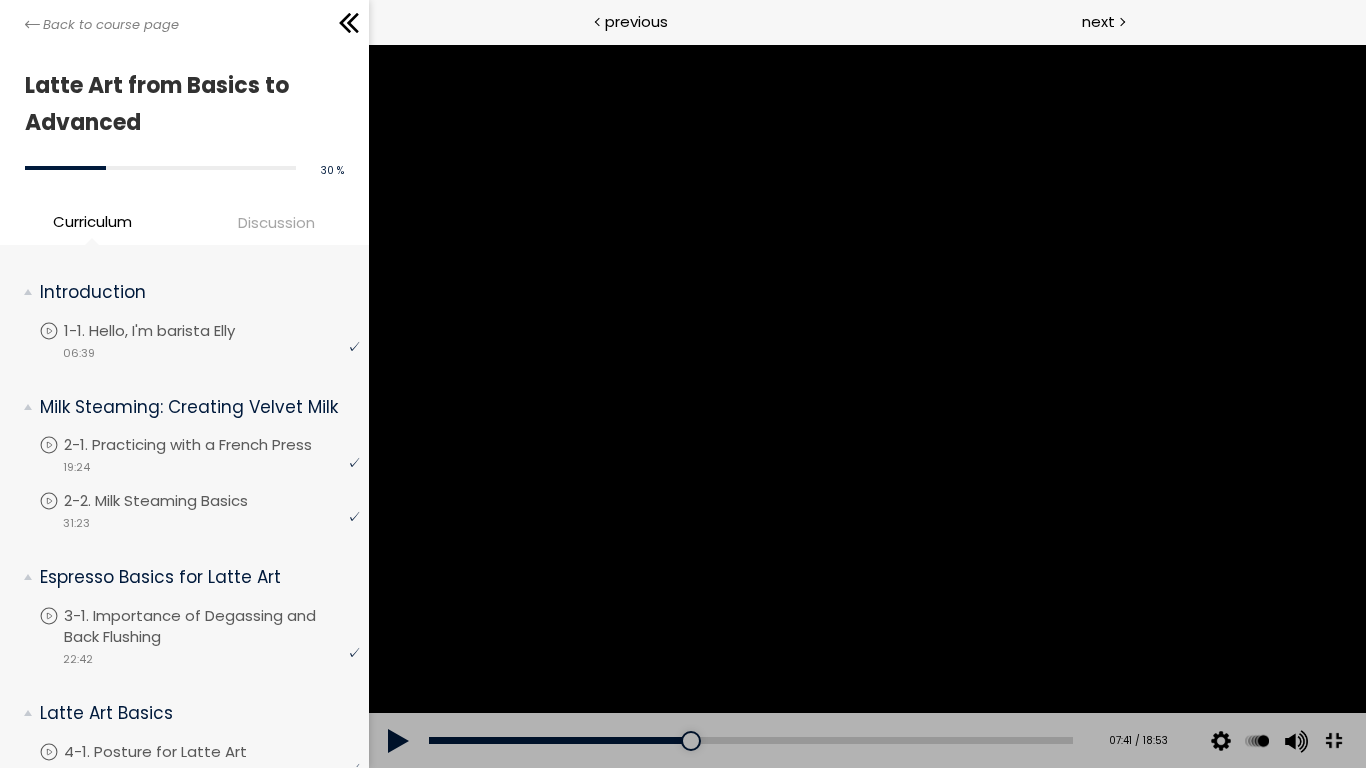 click at bounding box center [866, 406] 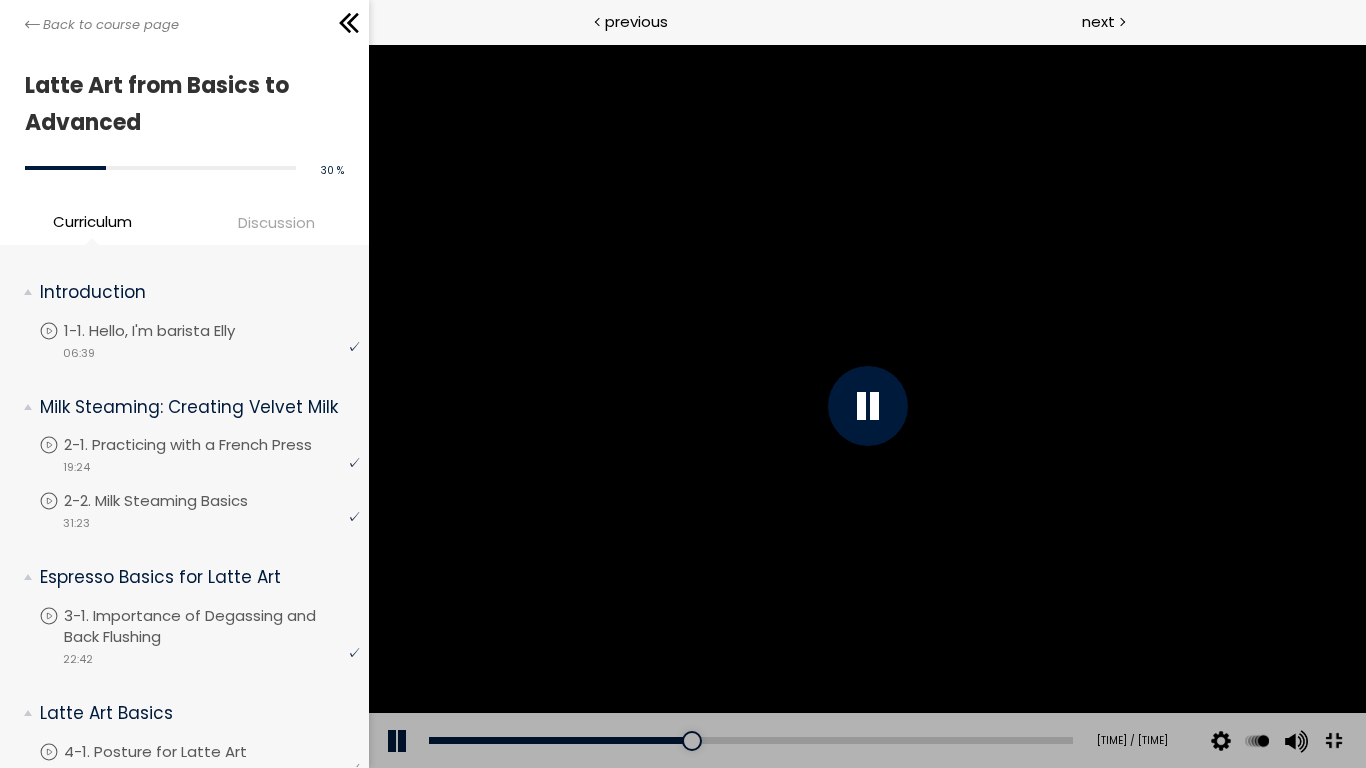 click at bounding box center [866, 406] 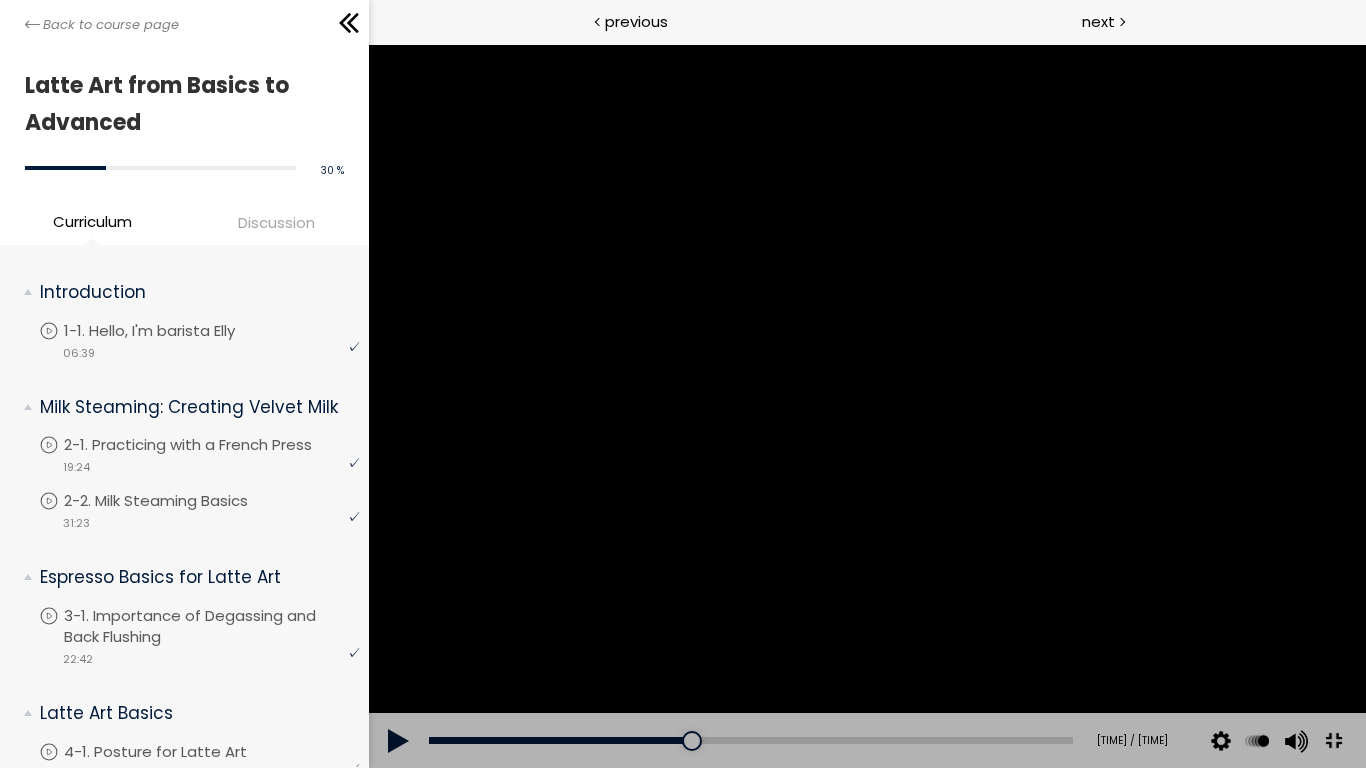 click at bounding box center (866, 406) 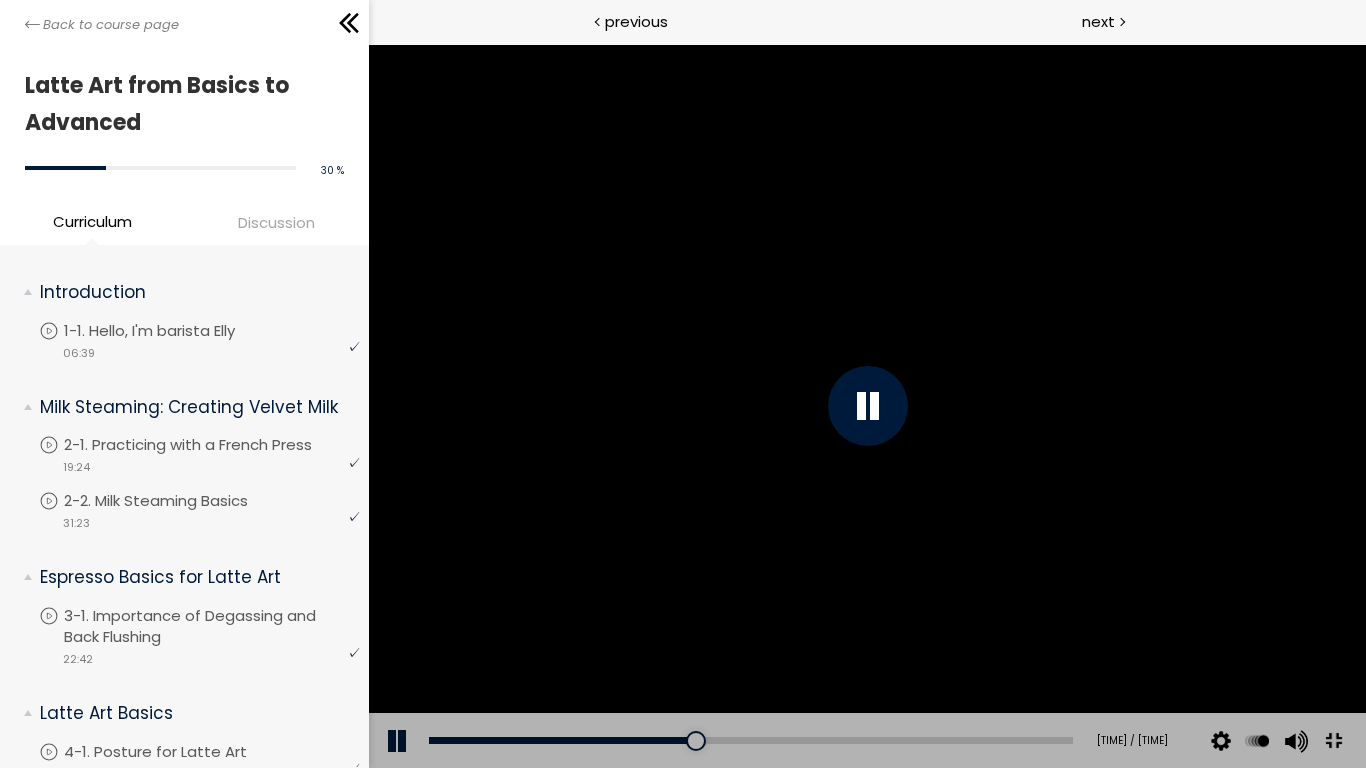 click at bounding box center (866, 406) 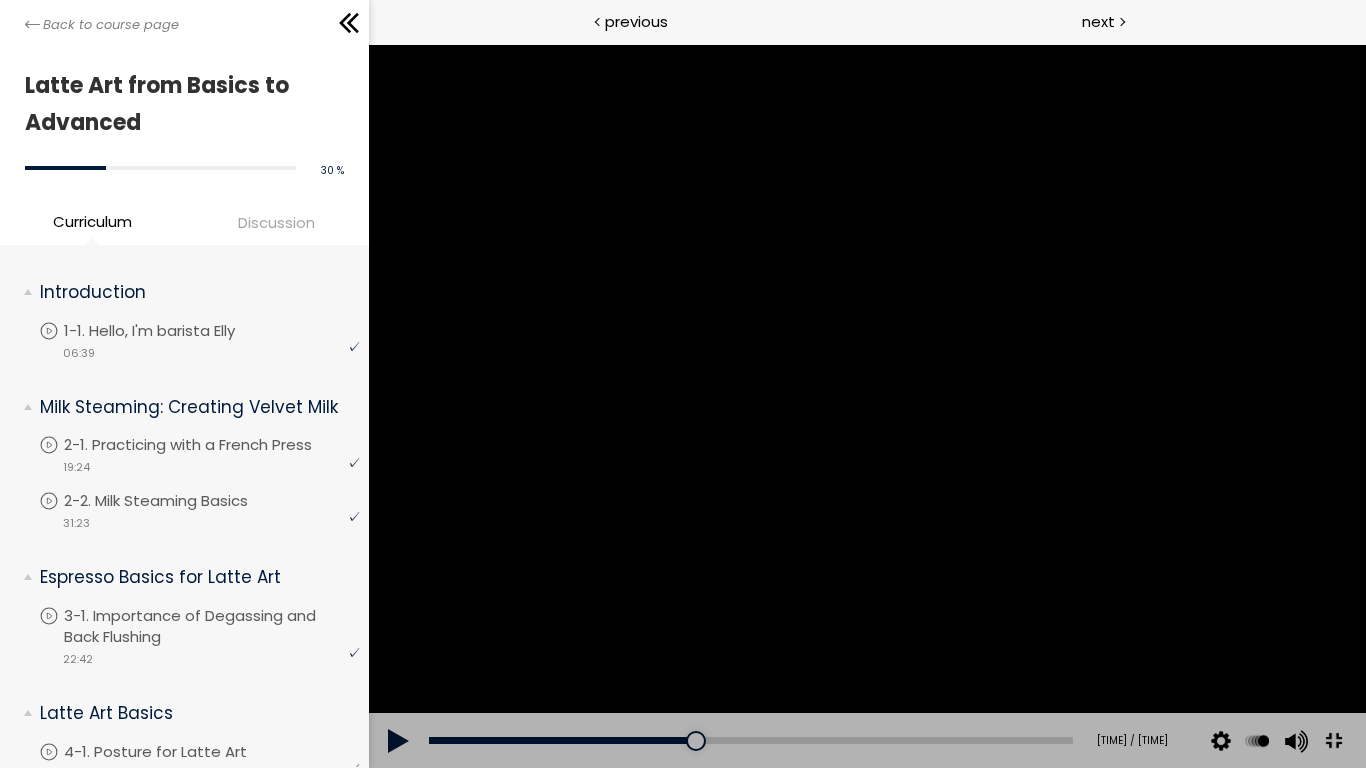 click at bounding box center (866, 406) 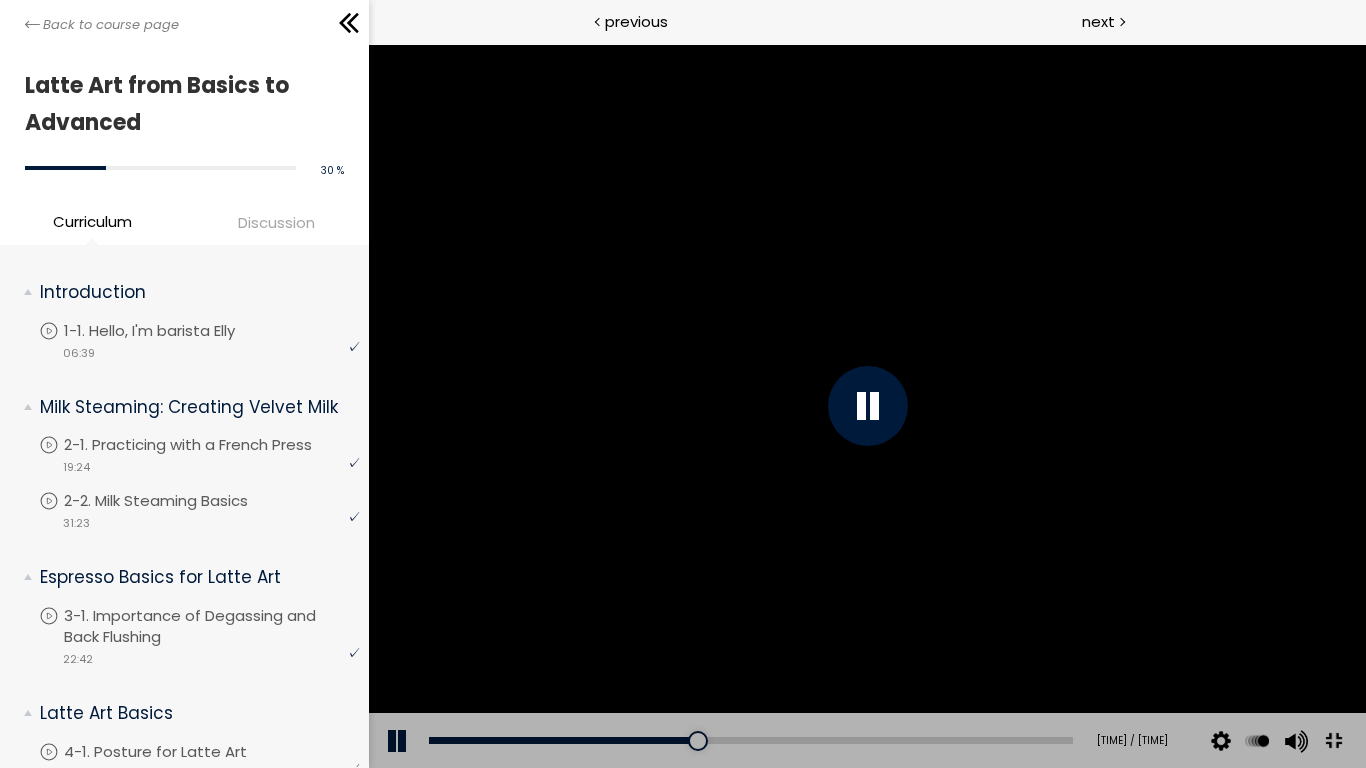 click at bounding box center [866, 406] 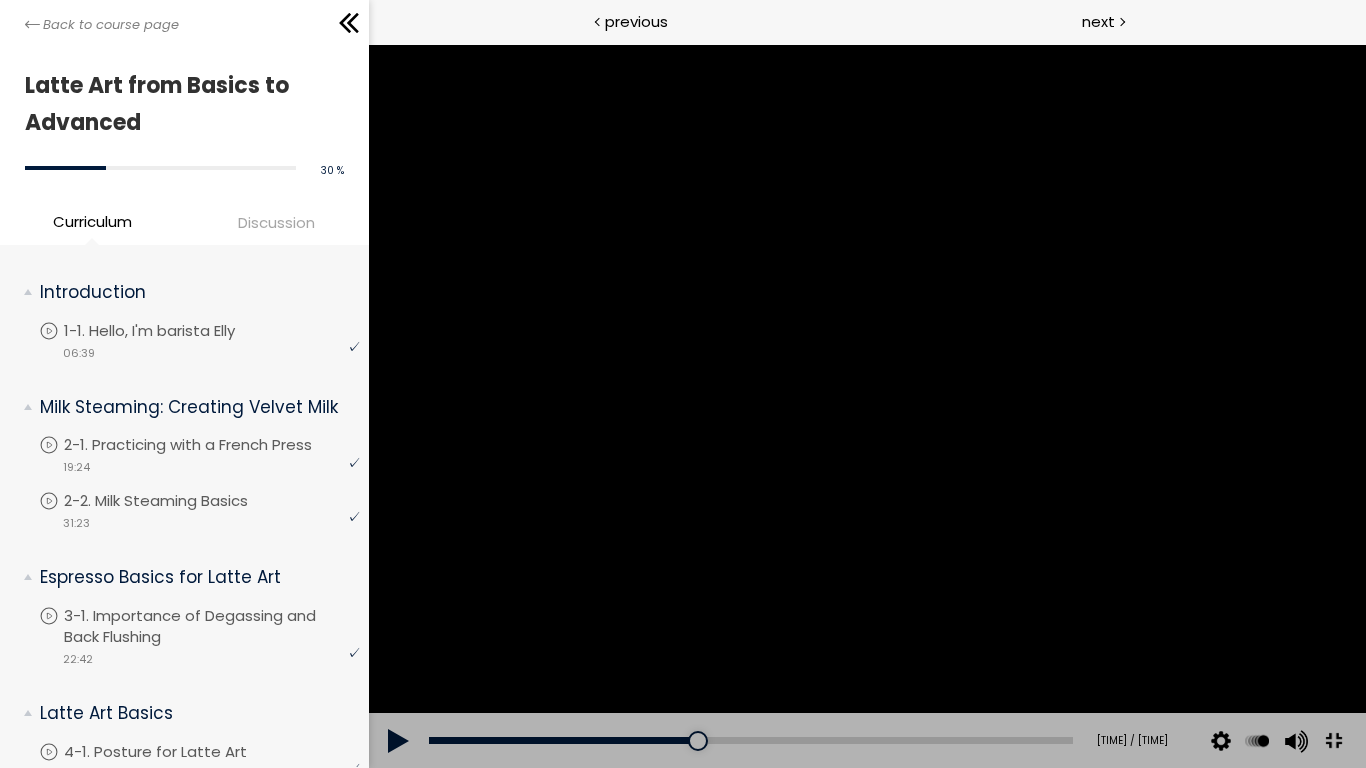 click at bounding box center (866, 406) 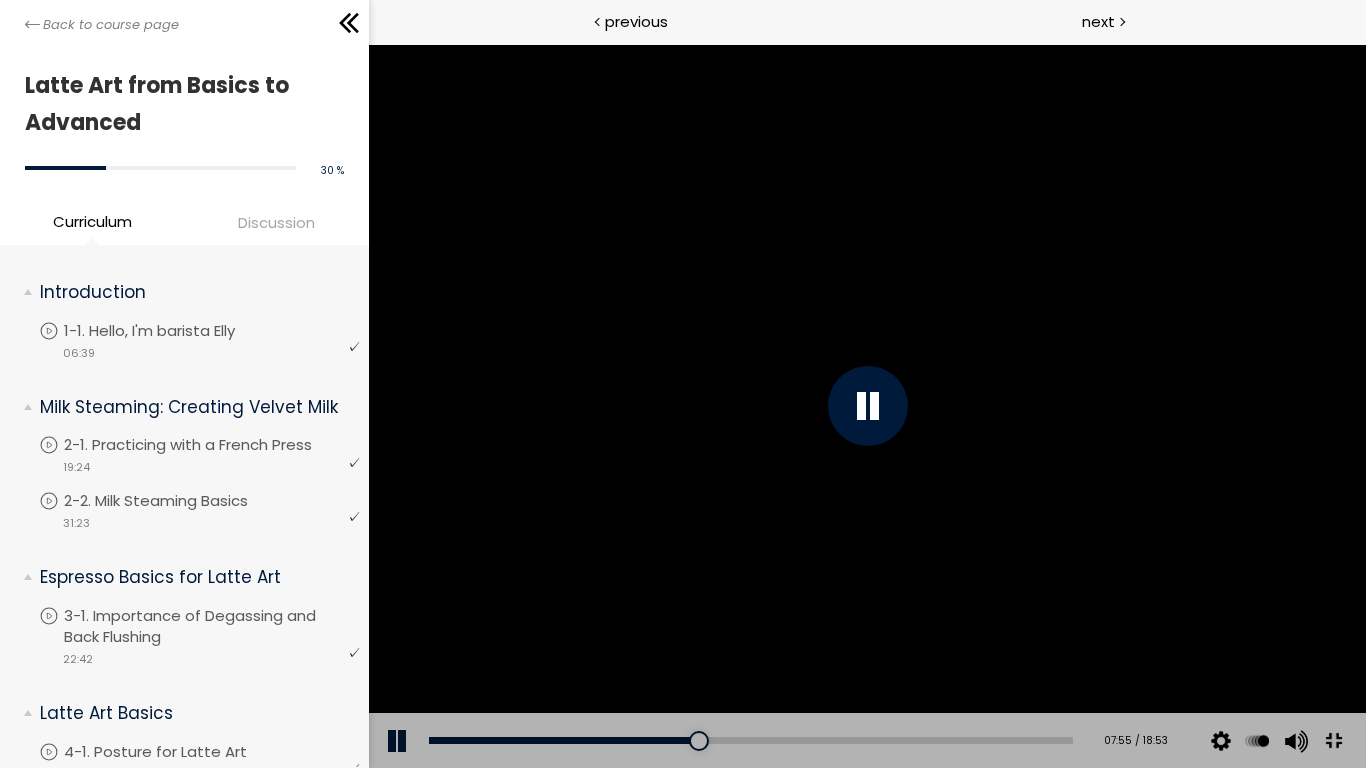 click at bounding box center [866, 406] 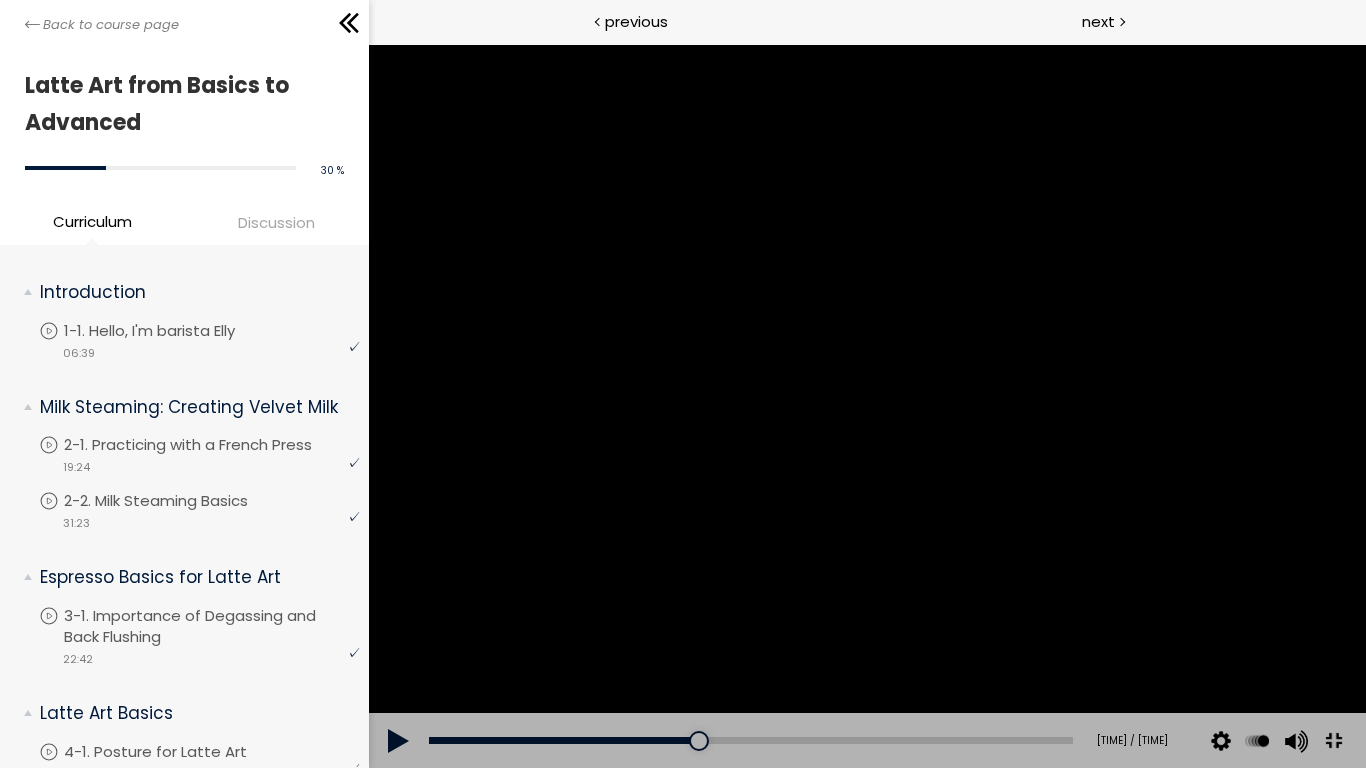 click at bounding box center [866, 406] 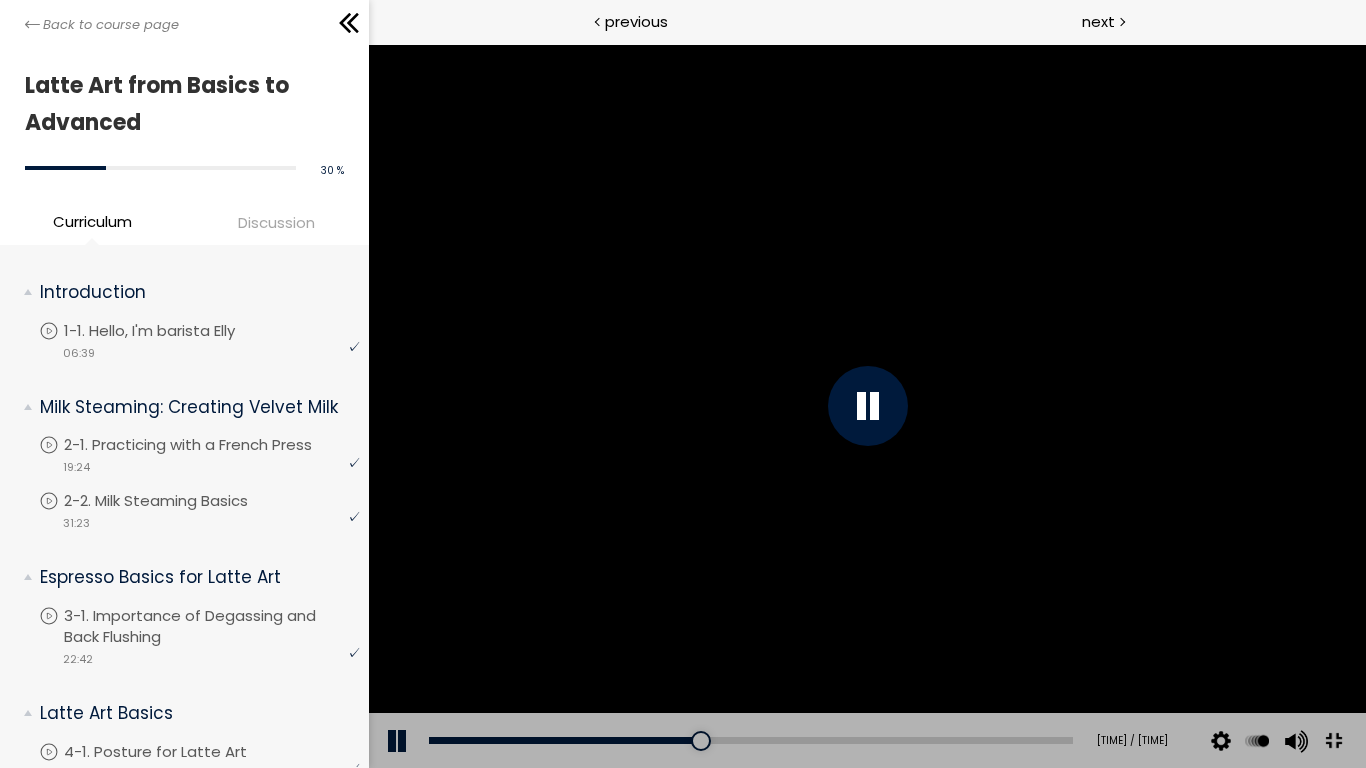 drag, startPoint x: 1580, startPoint y: 647, endPoint x: 1584, endPoint y: 628, distance: 19.416489 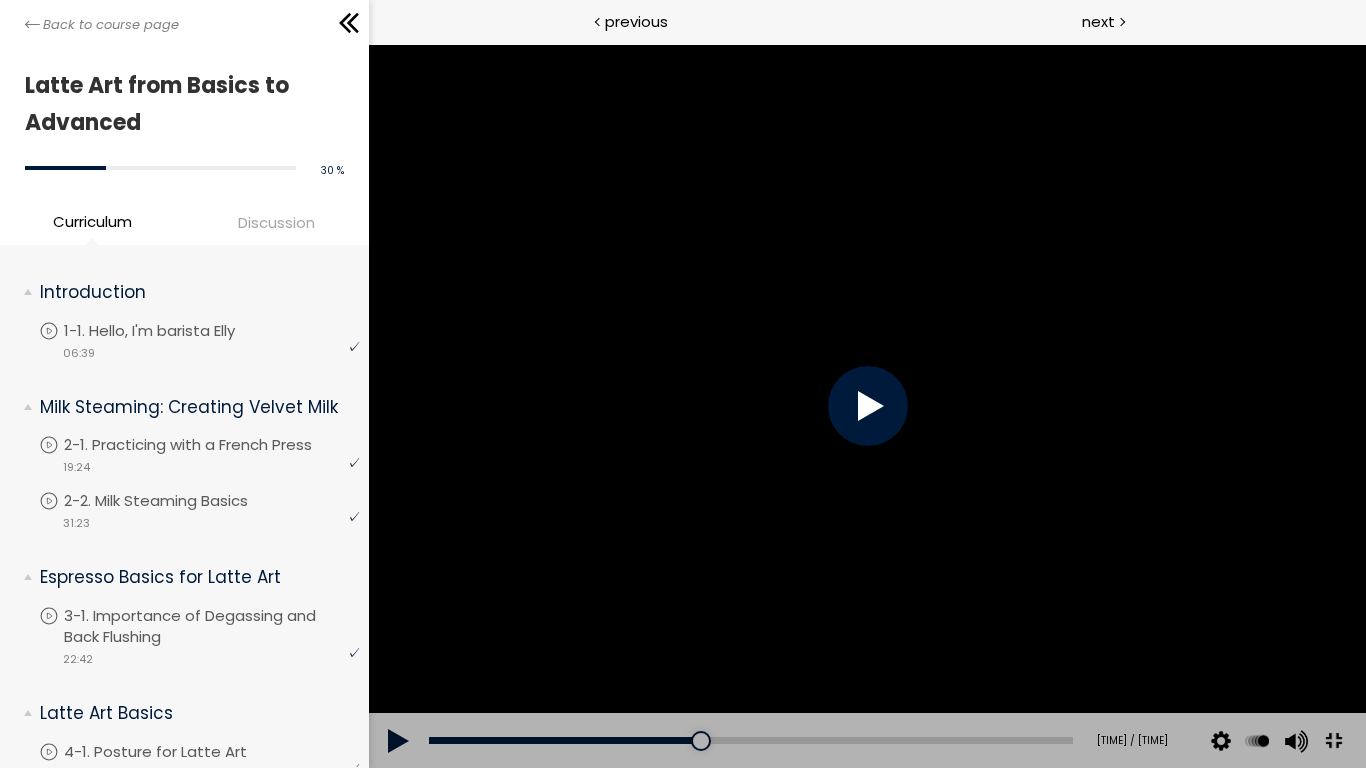 click at bounding box center [866, 406] 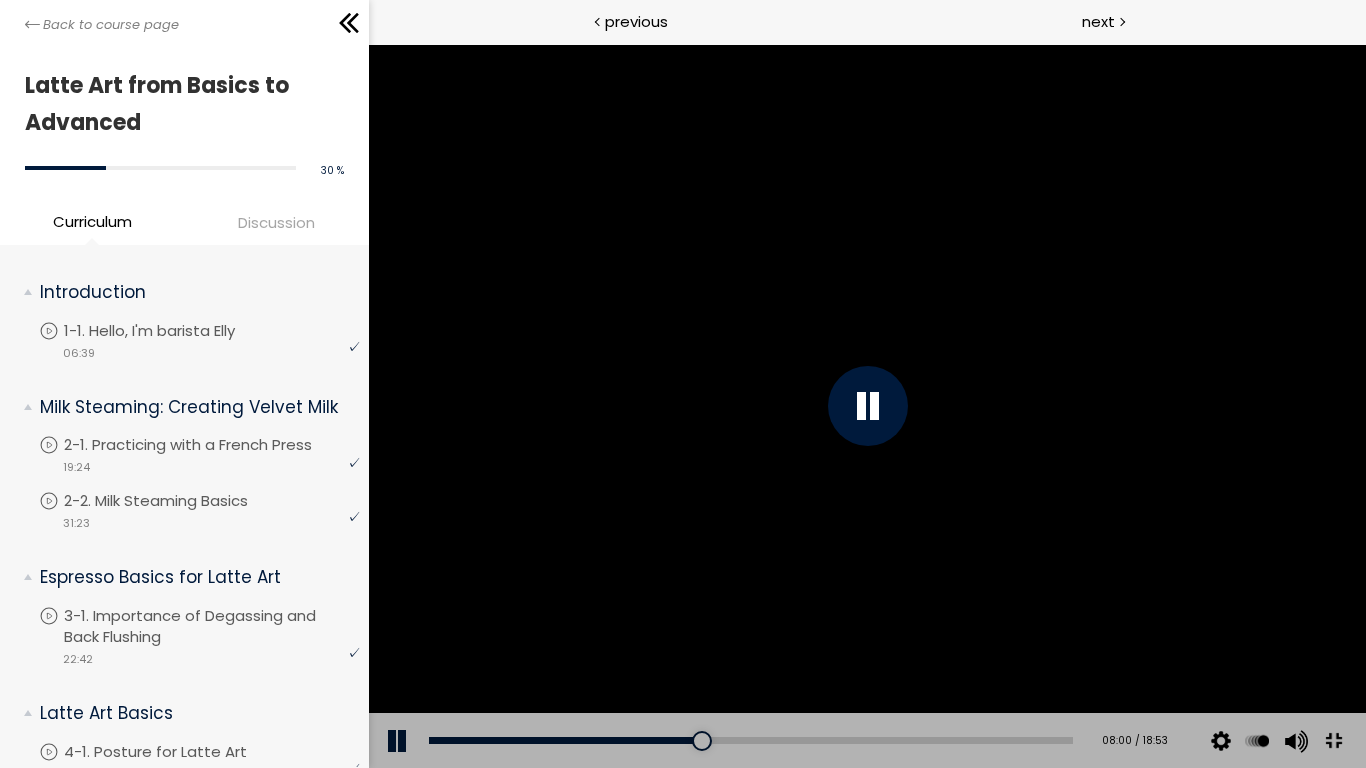 click at bounding box center [866, 406] 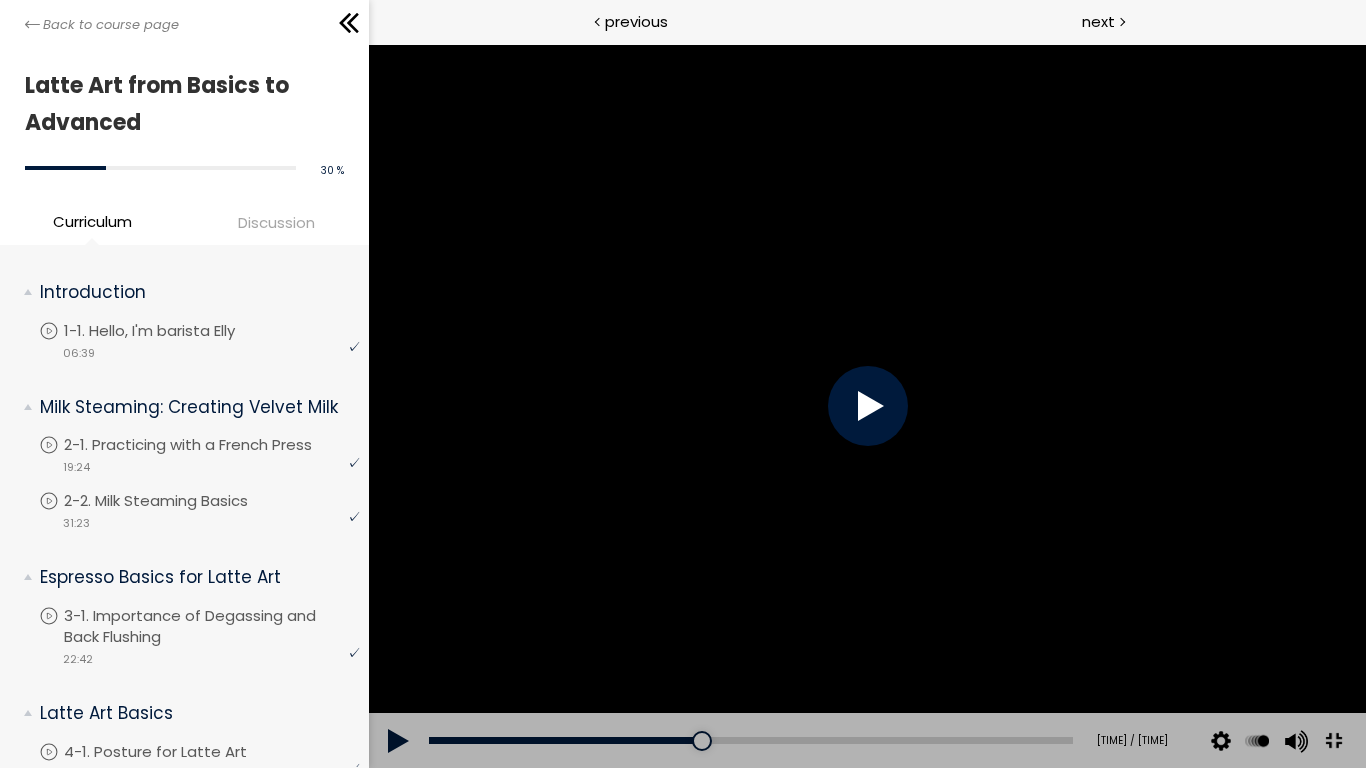 click at bounding box center [866, 406] 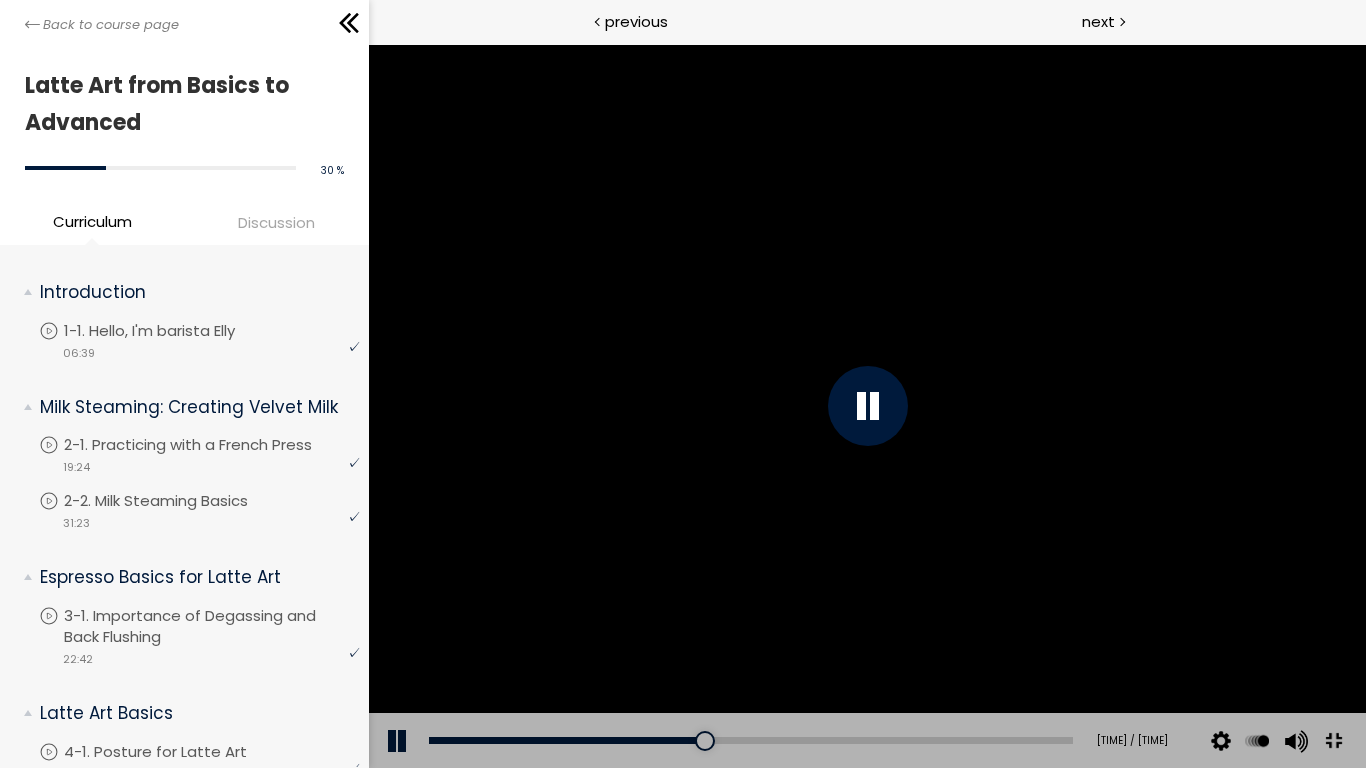 click at bounding box center [866, 406] 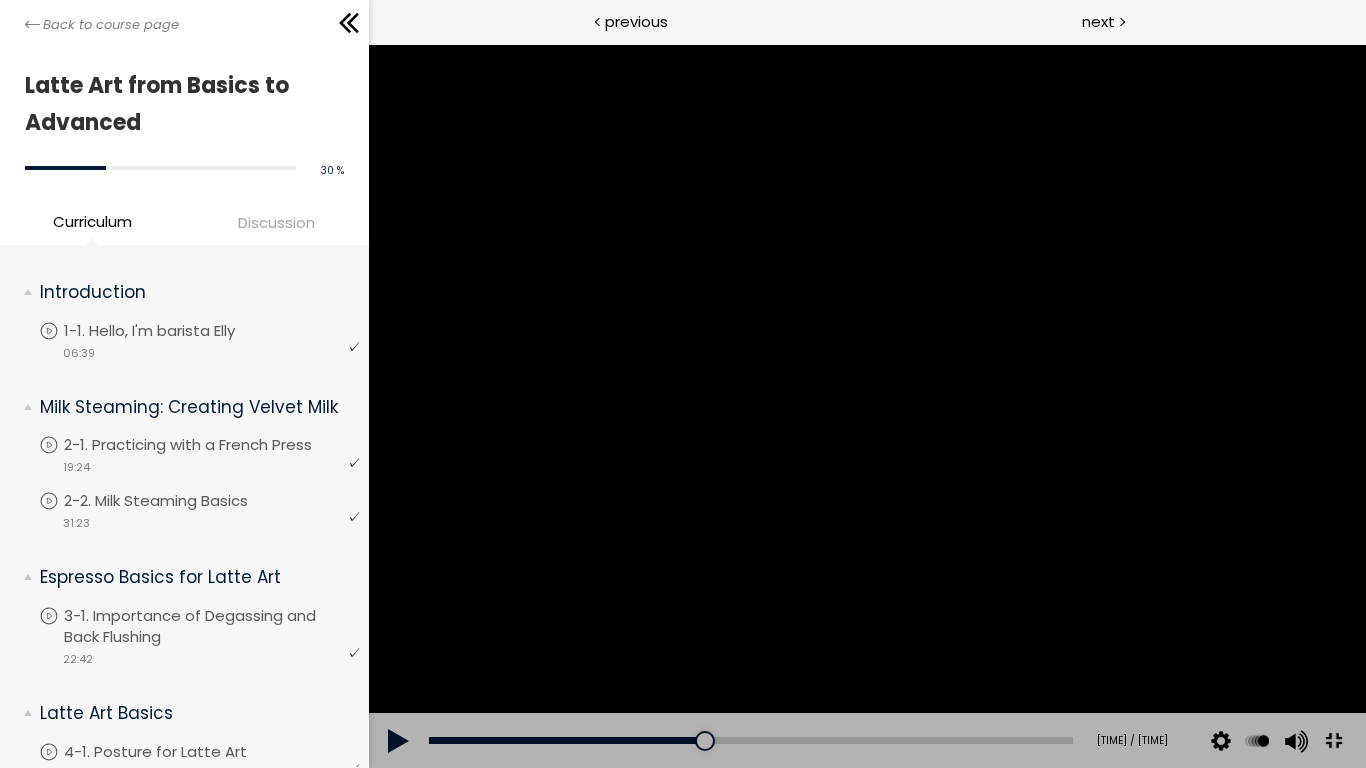 click at bounding box center (866, 406) 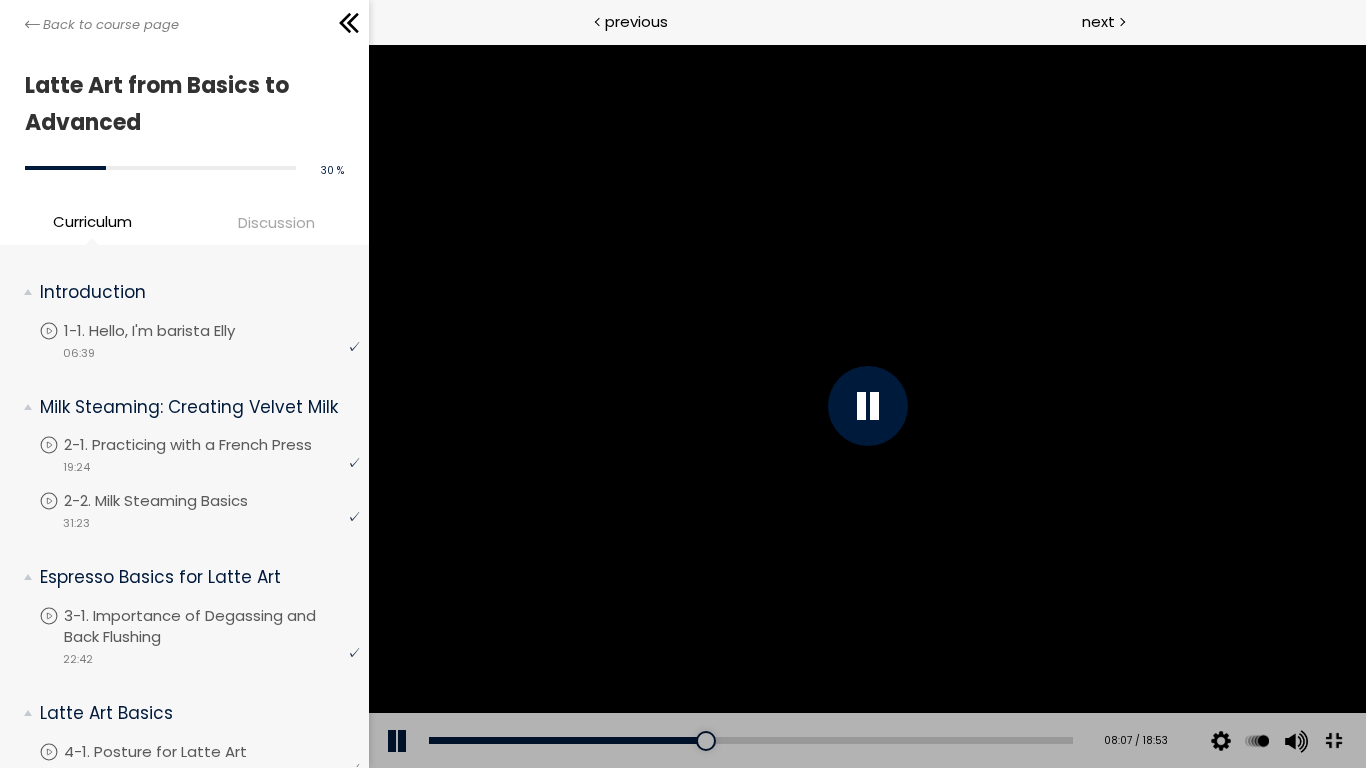 click at bounding box center (866, 406) 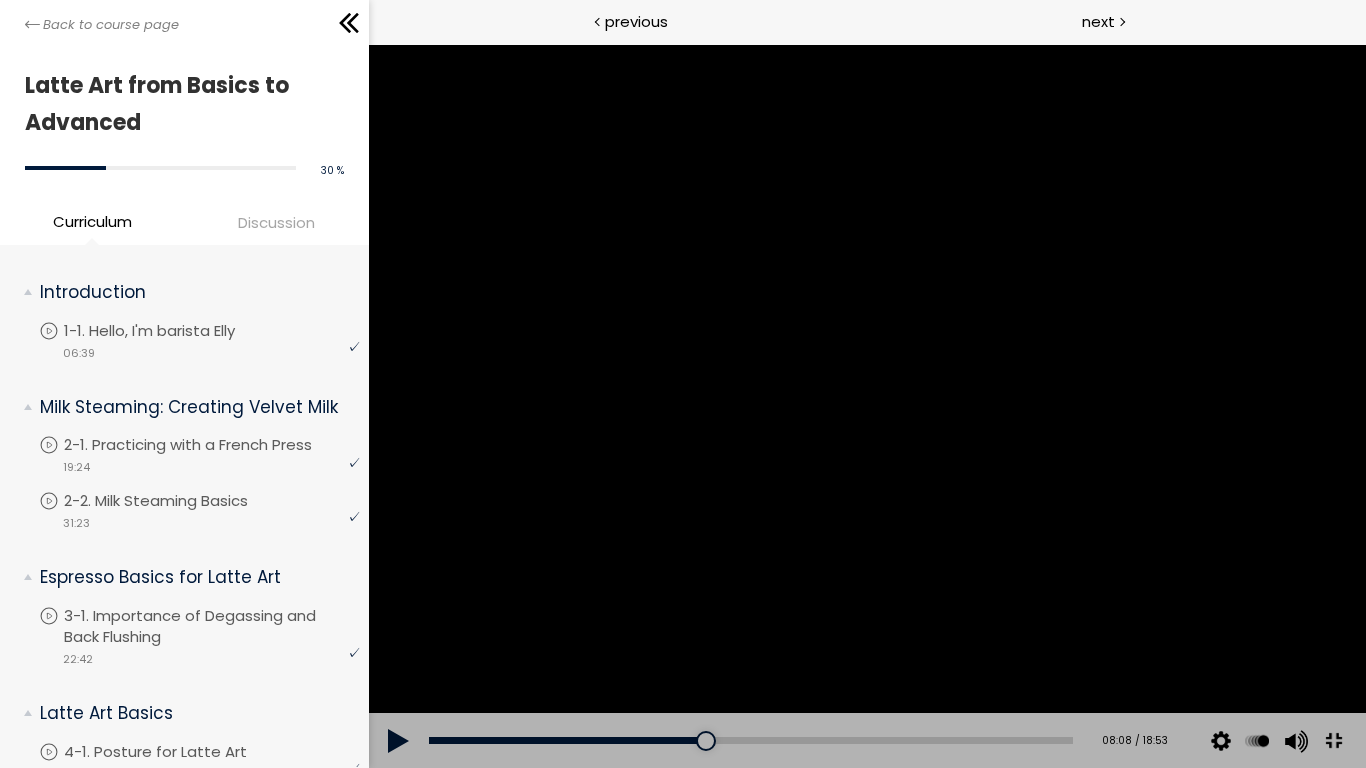 click at bounding box center [866, 406] 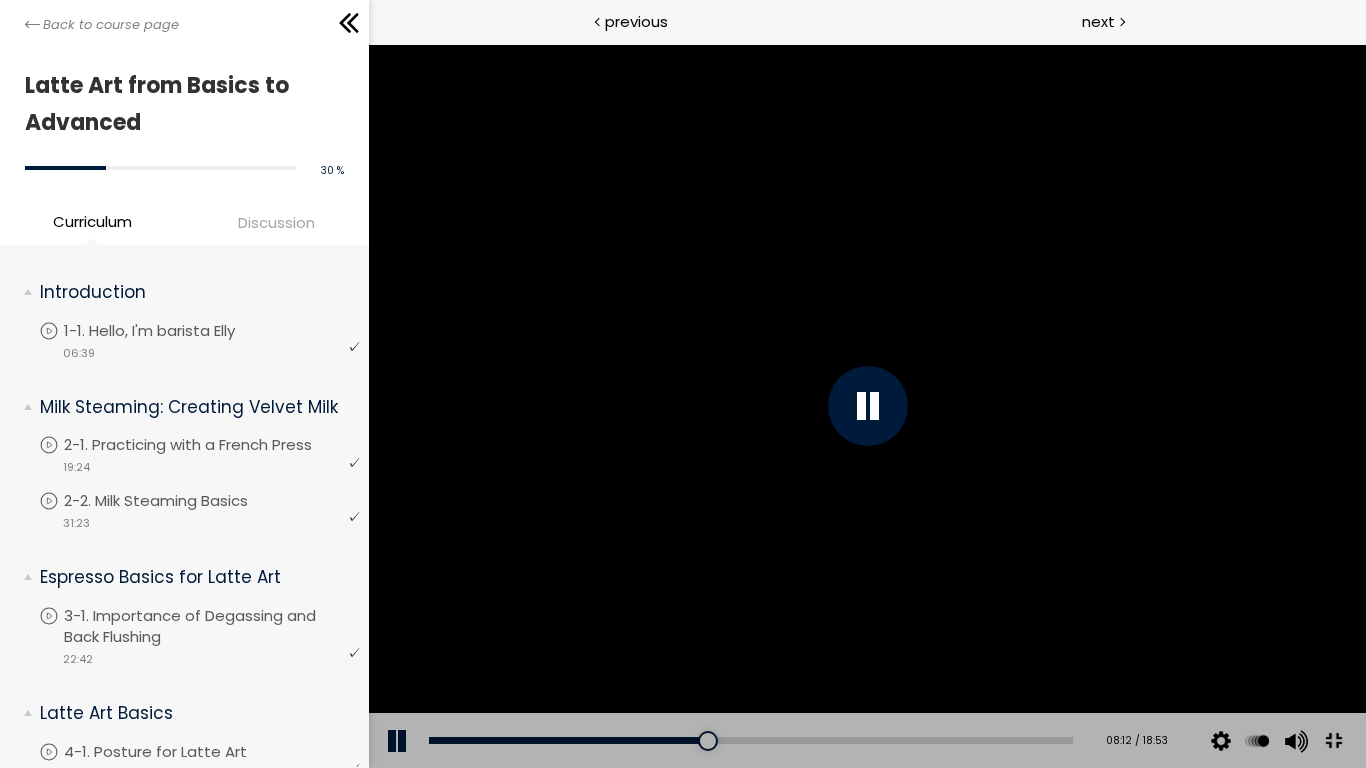 click at bounding box center (866, 406) 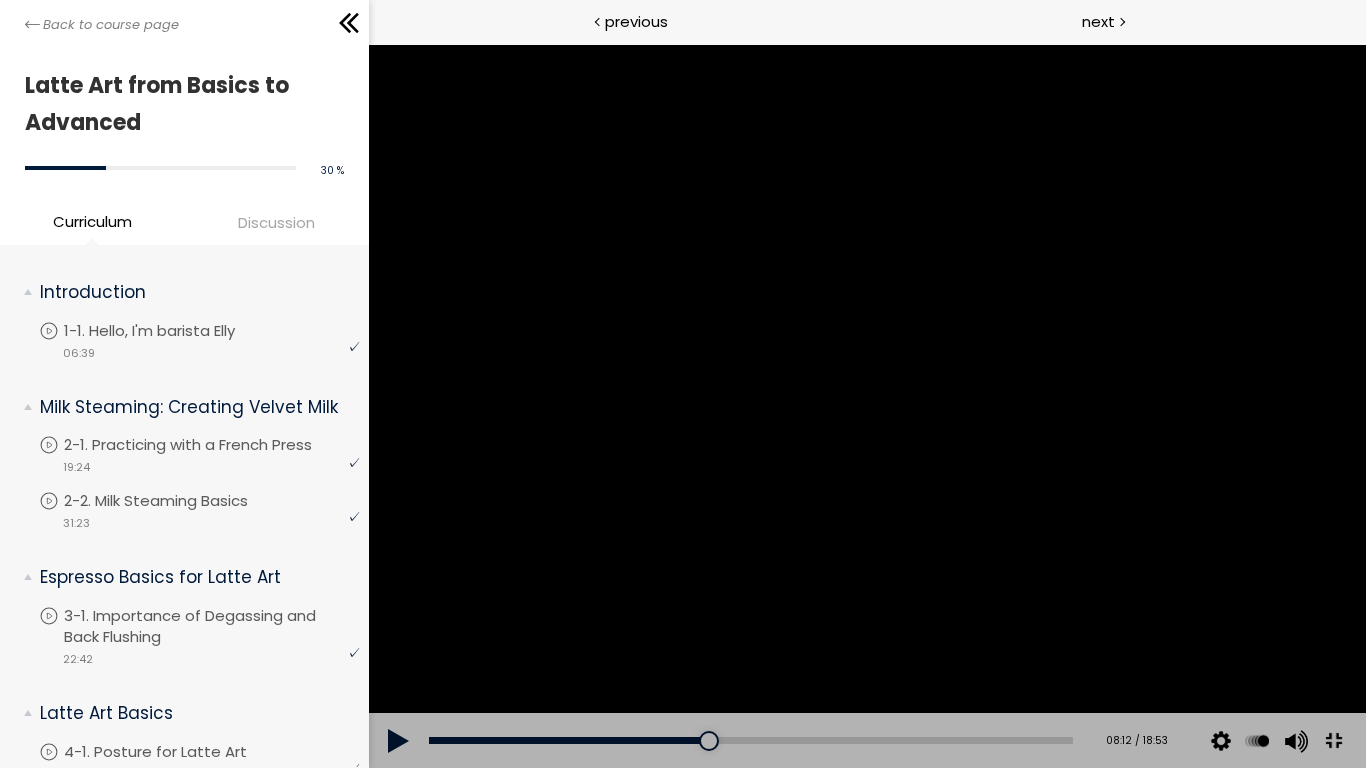 click at bounding box center (866, 406) 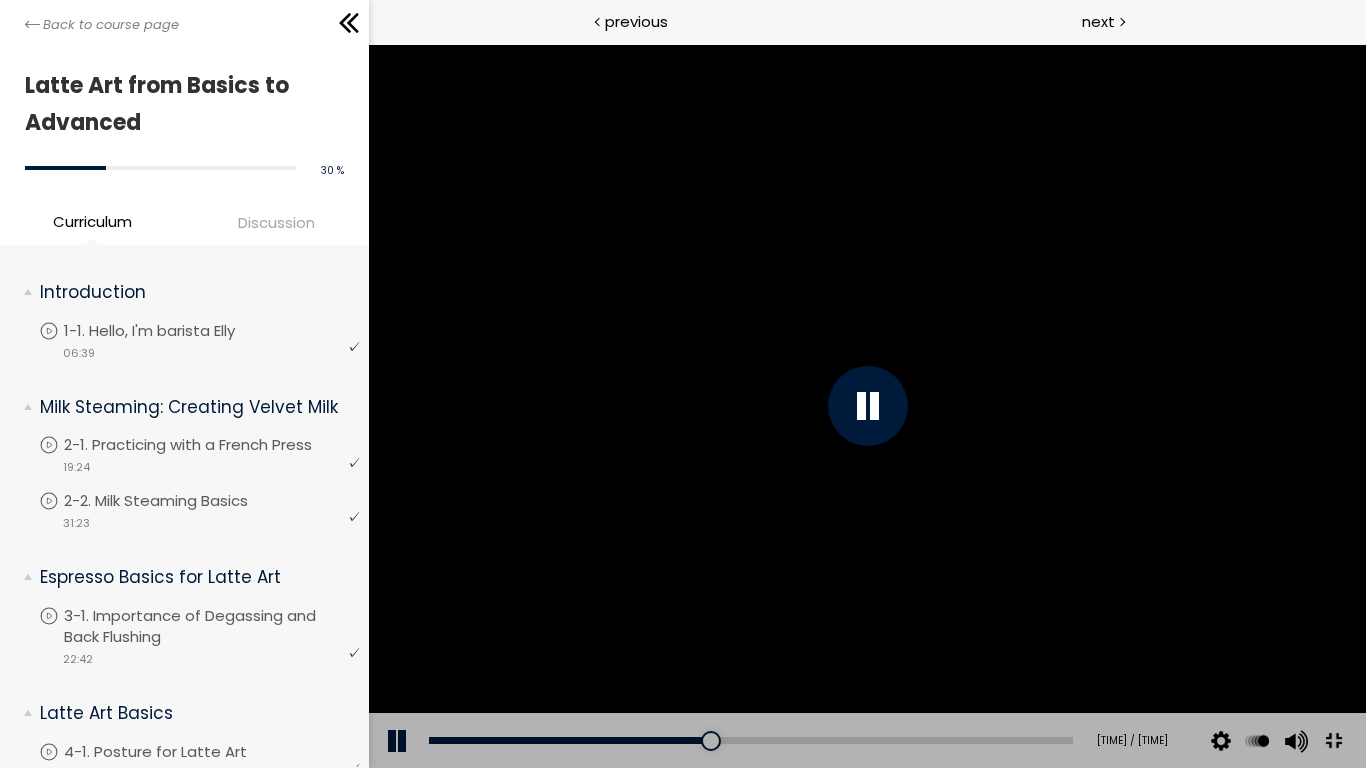 click at bounding box center [866, 406] 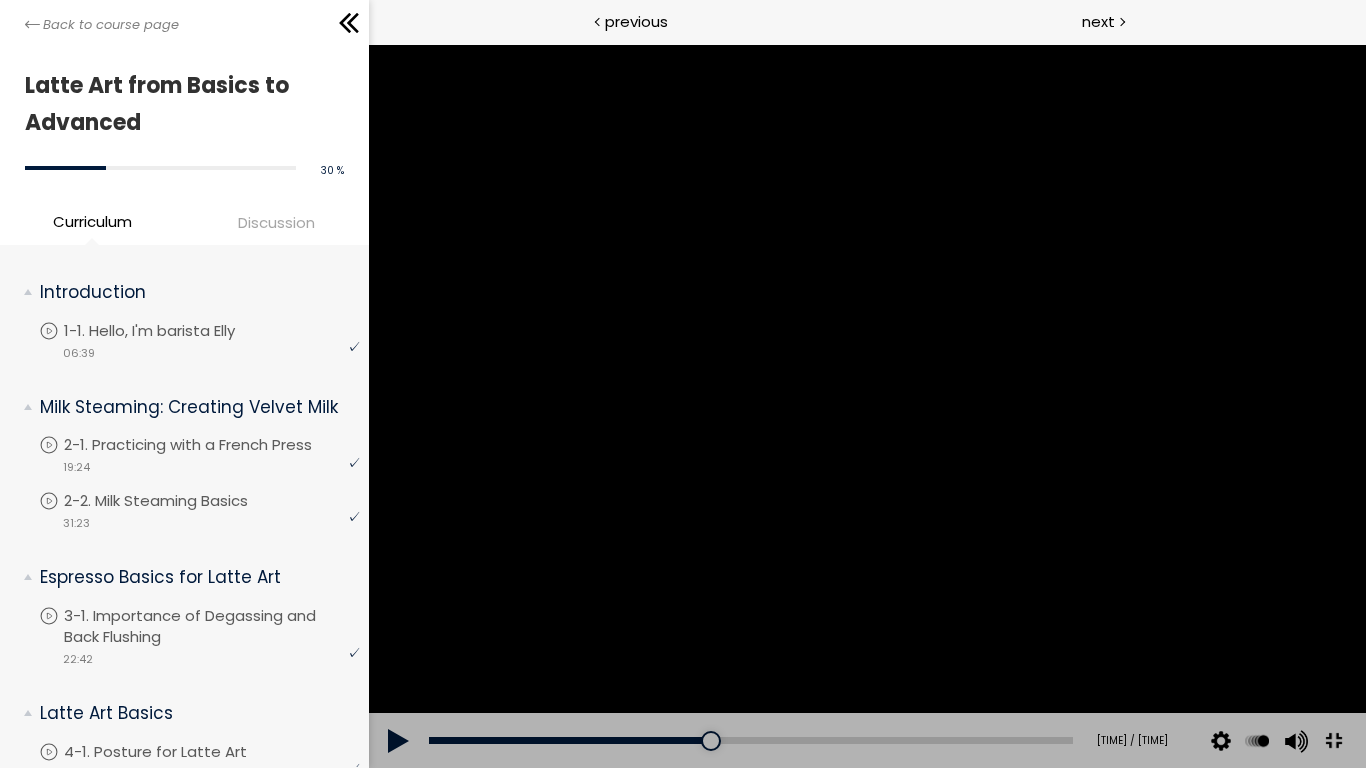 click at bounding box center (866, 406) 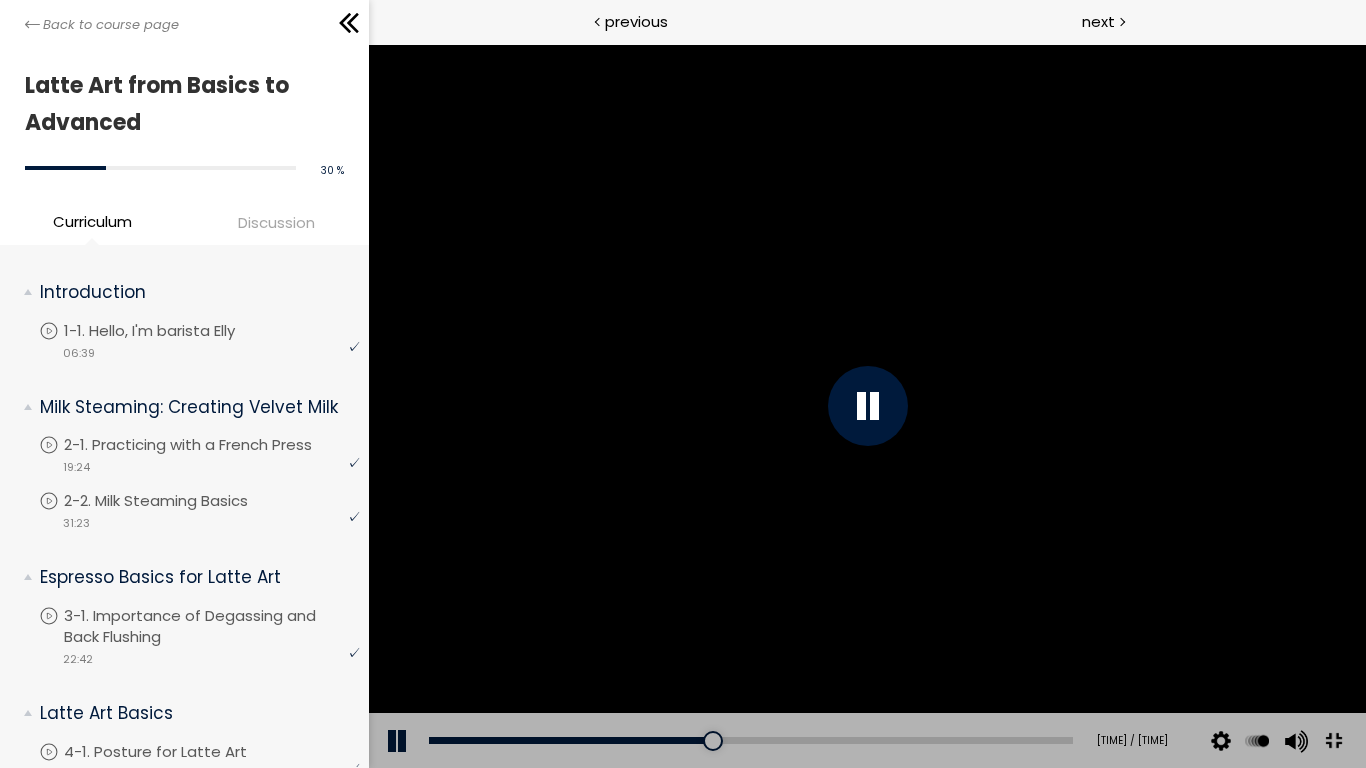 click at bounding box center (866, 406) 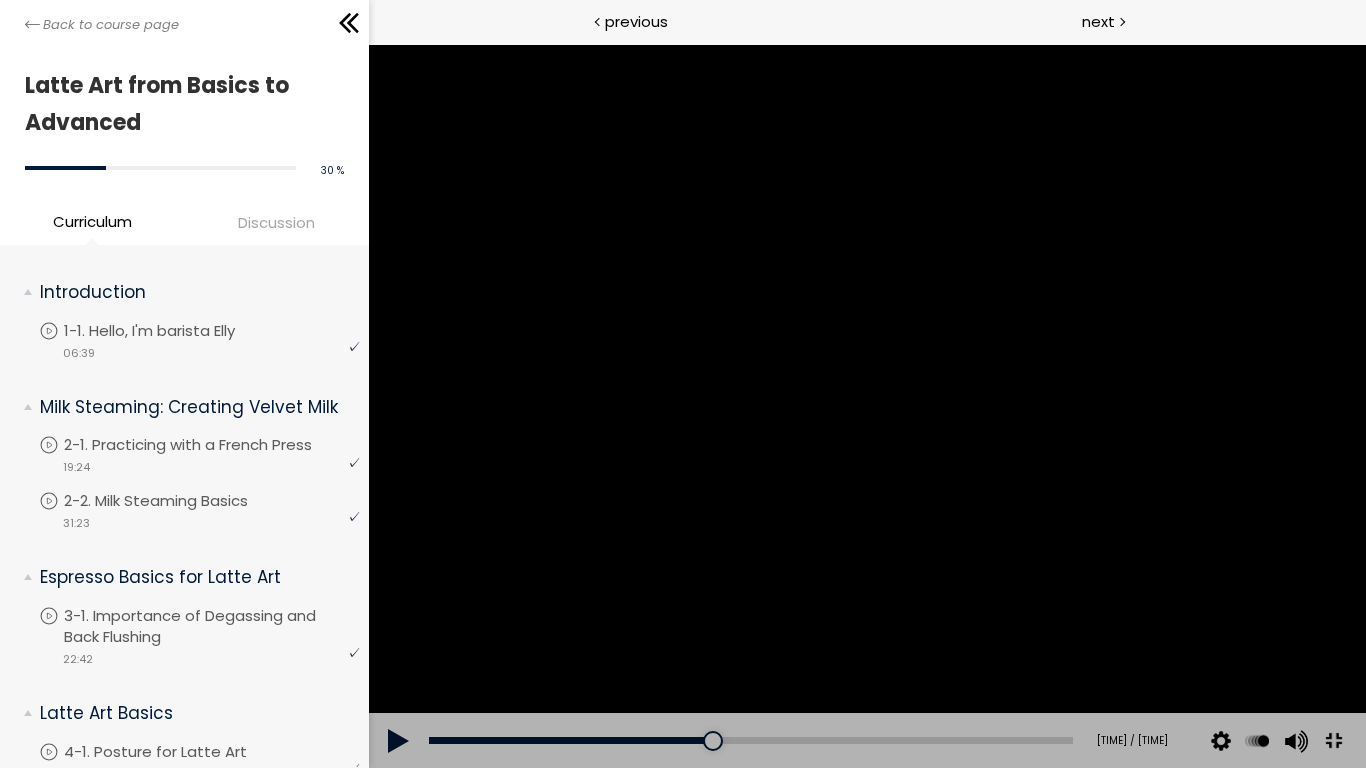 click at bounding box center (866, 406) 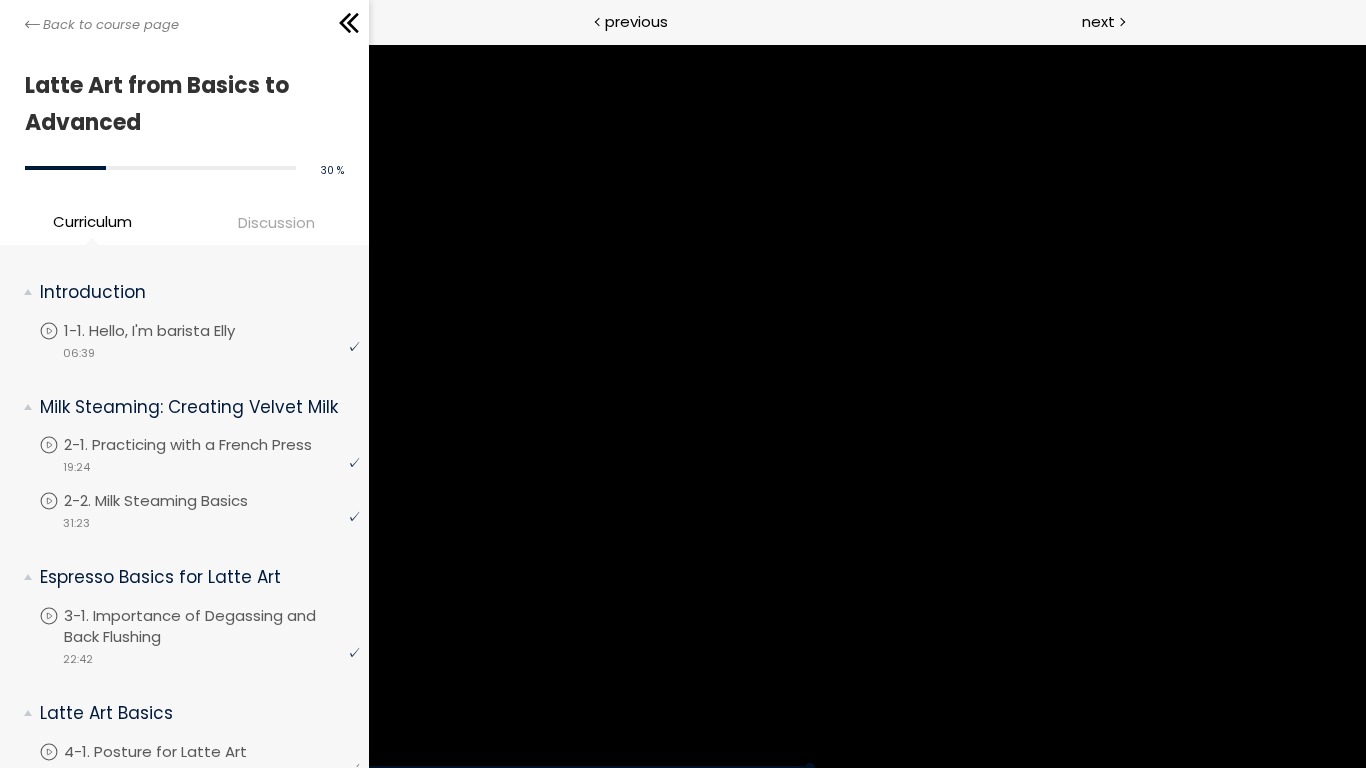 click at bounding box center [866, 406] 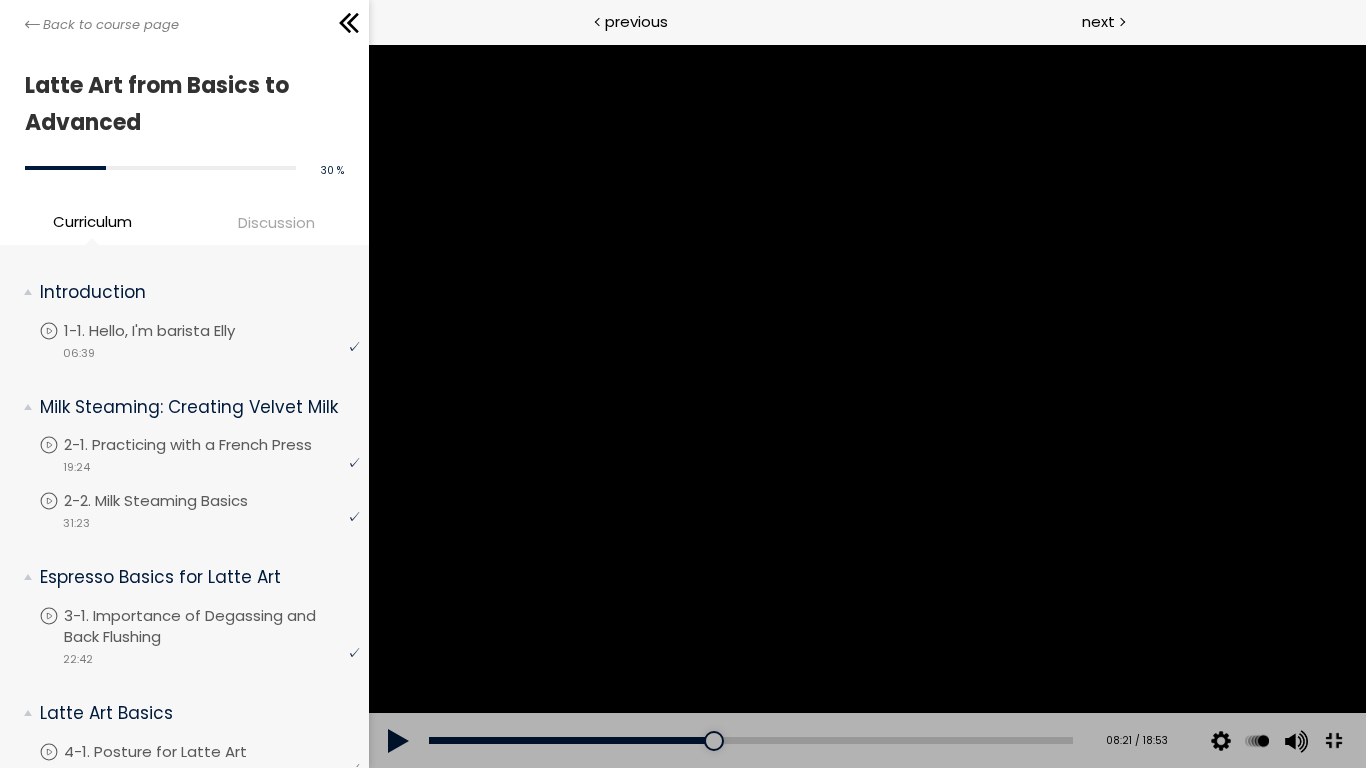 click at bounding box center (866, 406) 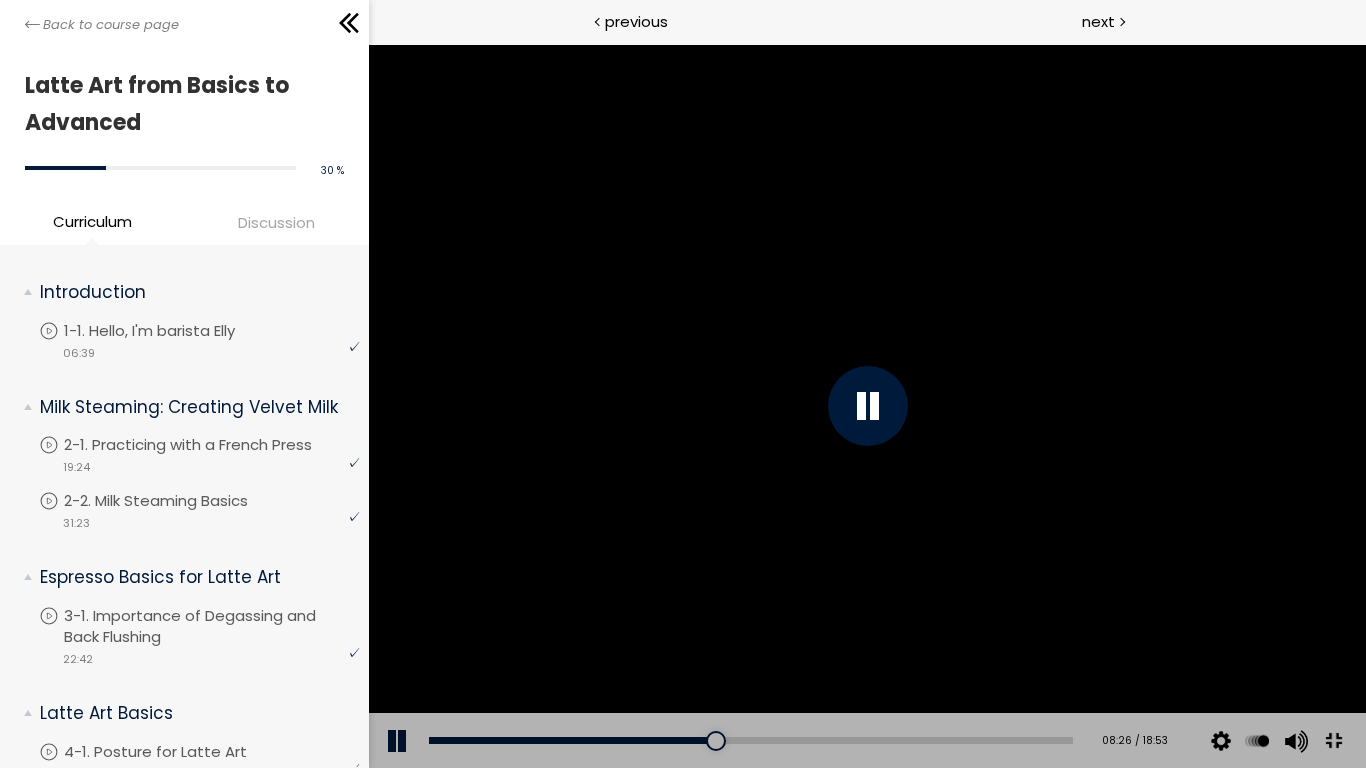 click at bounding box center [866, 406] 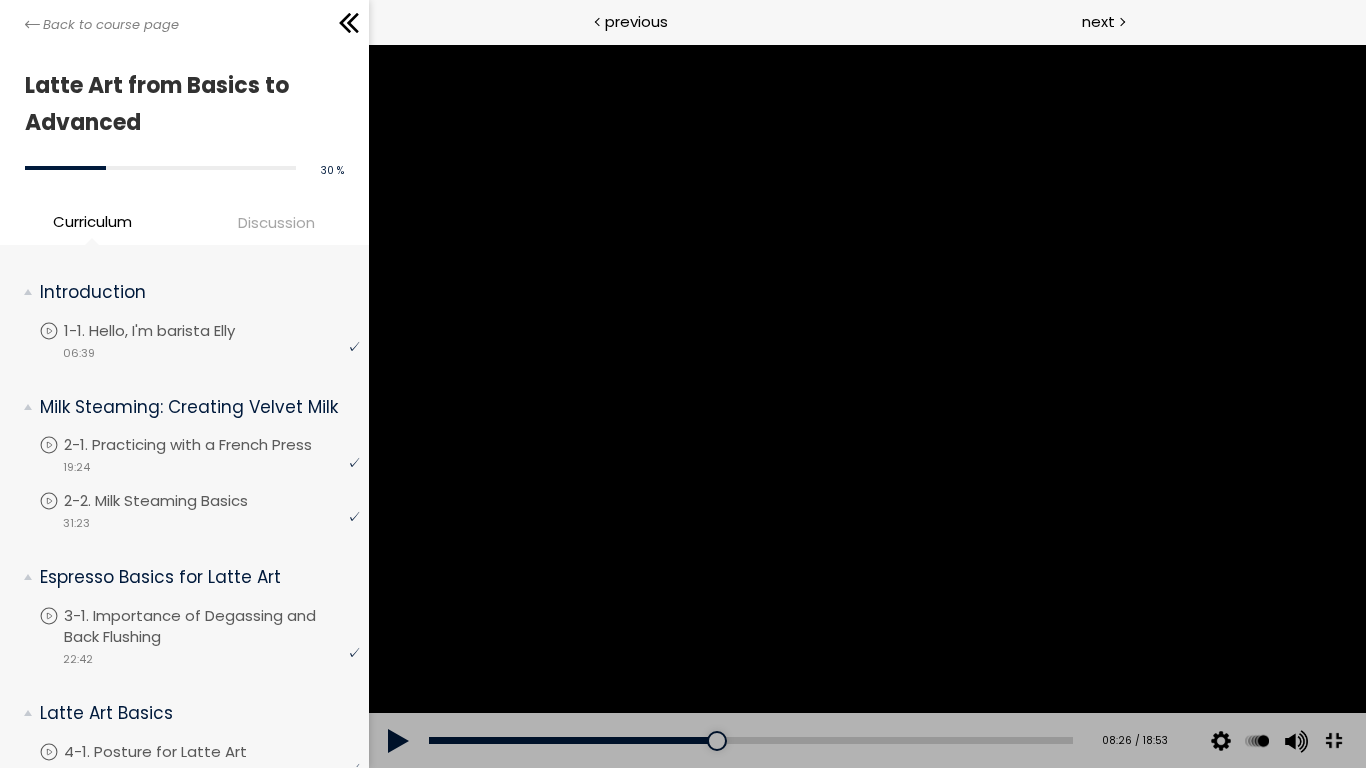 click at bounding box center (866, 406) 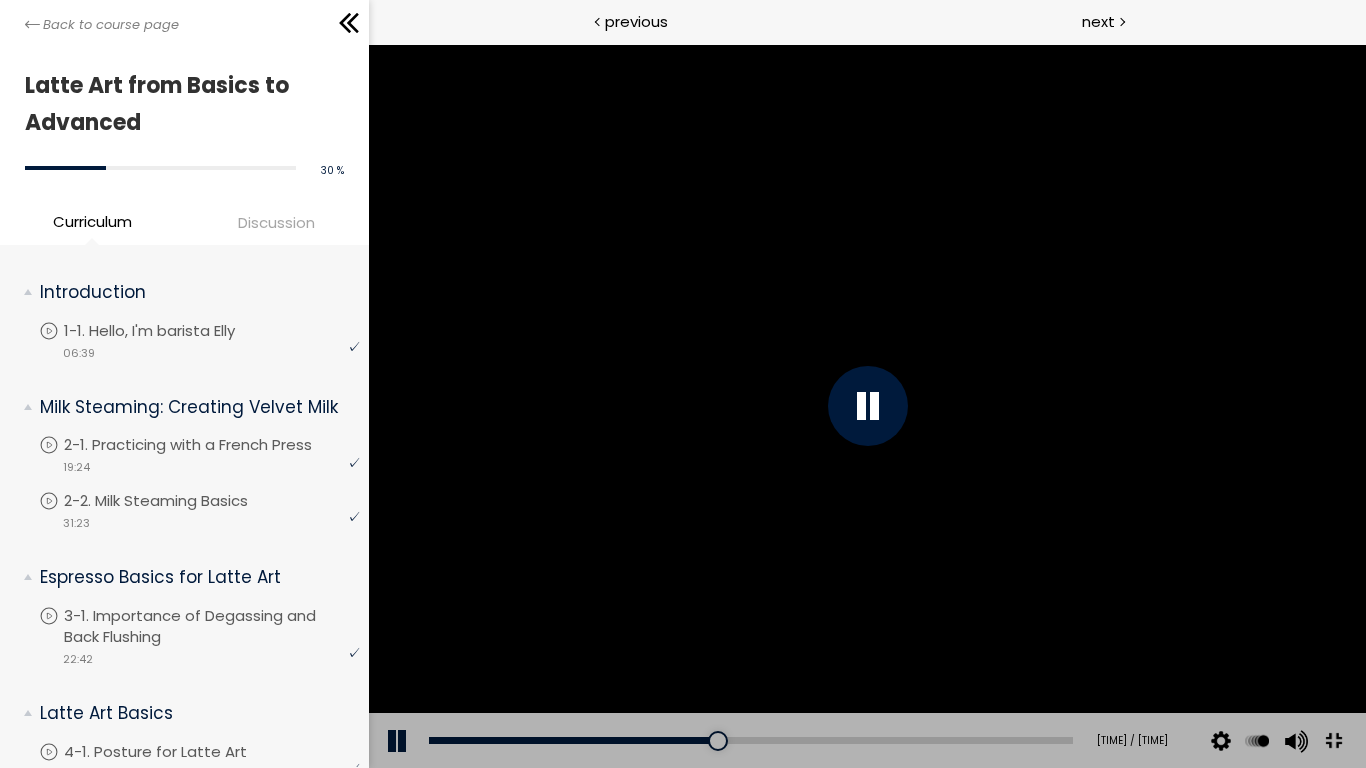 click at bounding box center (866, 406) 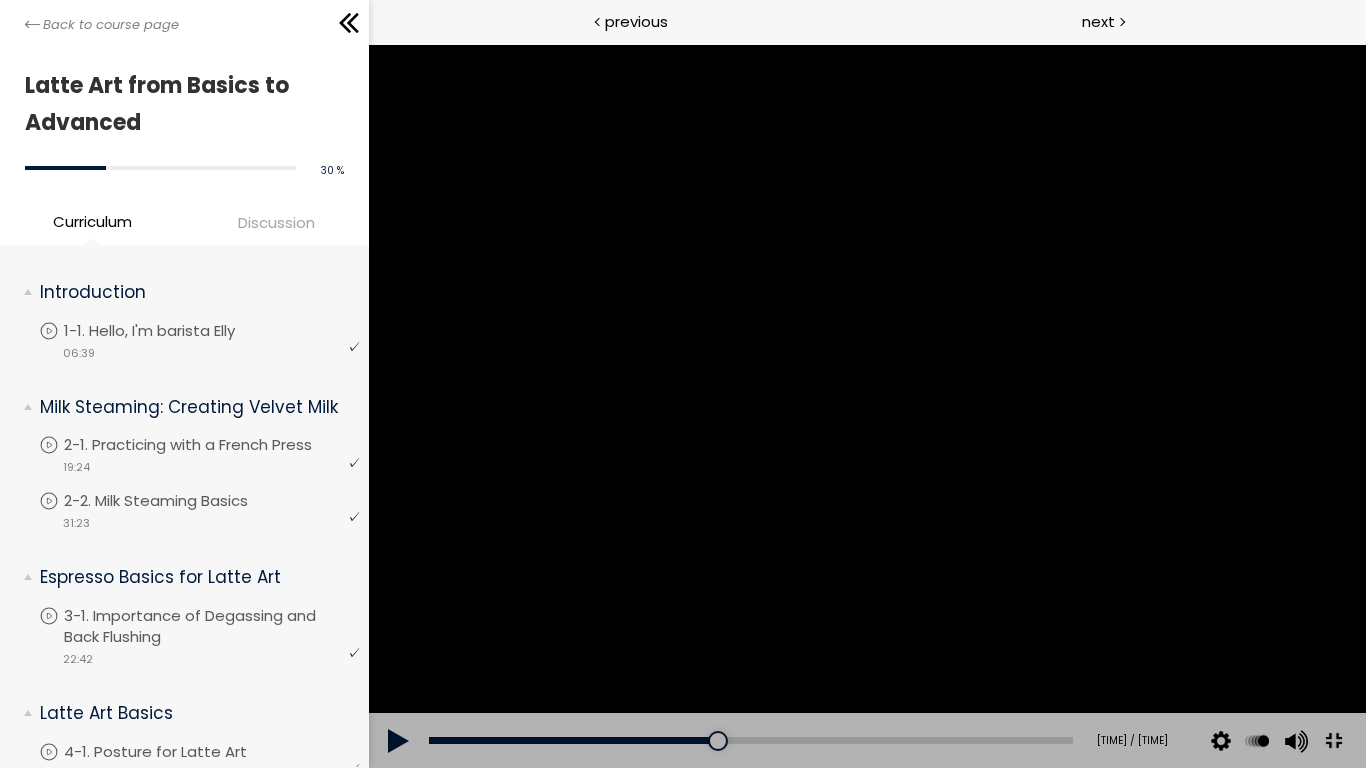 click at bounding box center (866, 406) 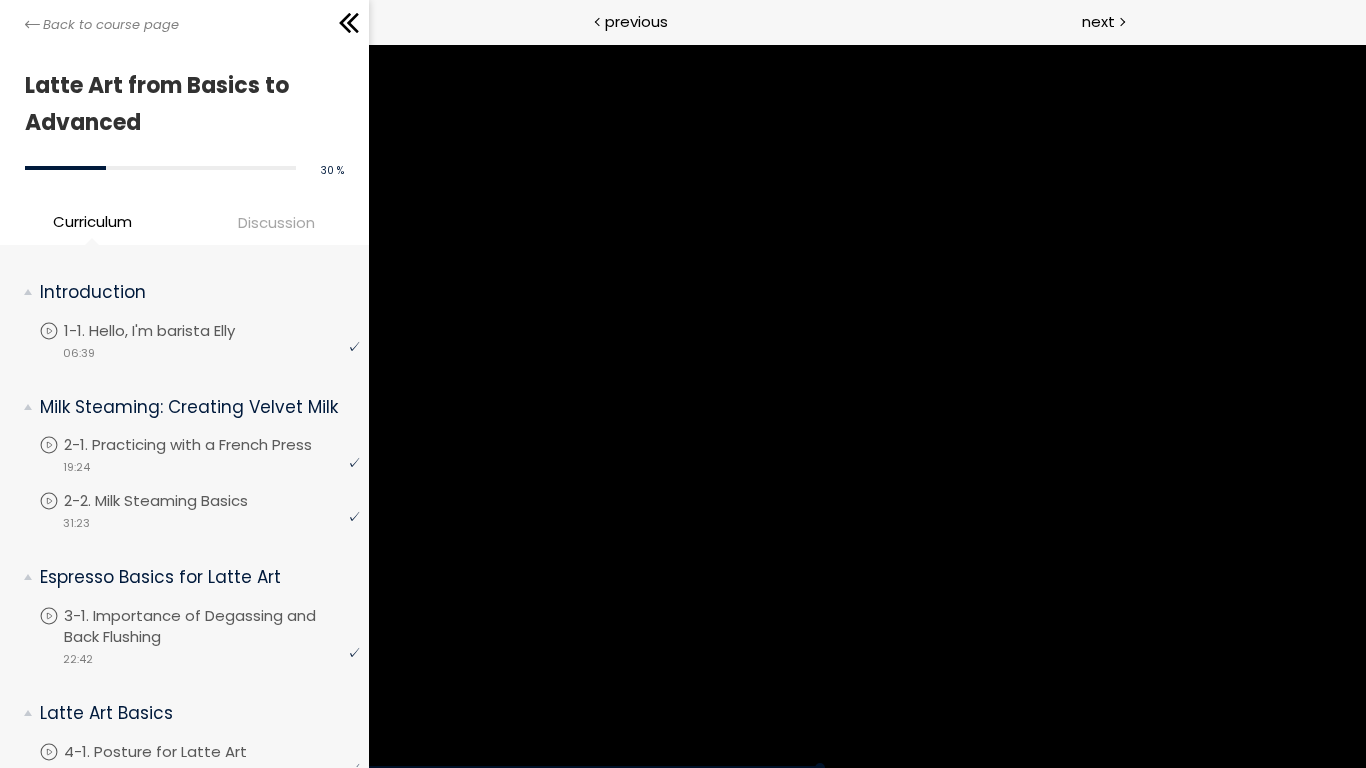 click at bounding box center (866, 406) 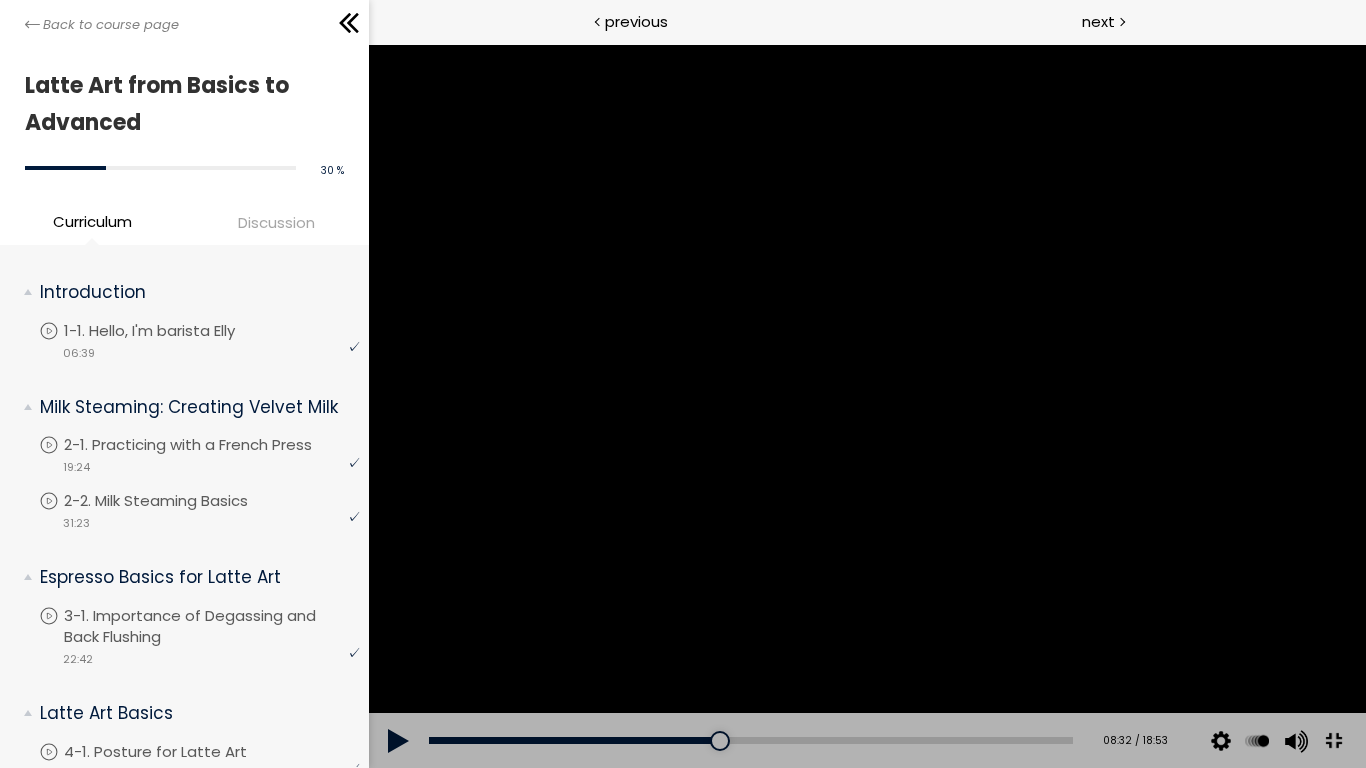 click at bounding box center [866, 406] 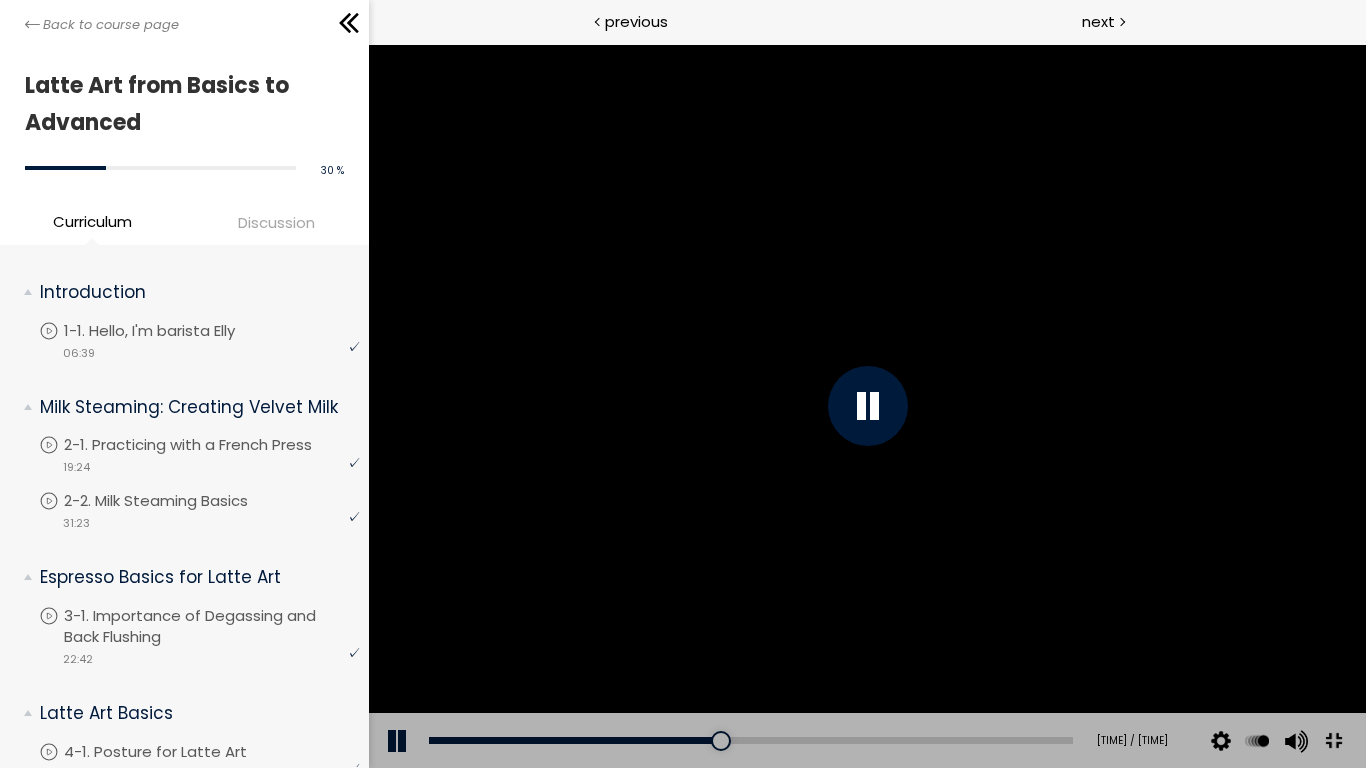 click at bounding box center (866, 406) 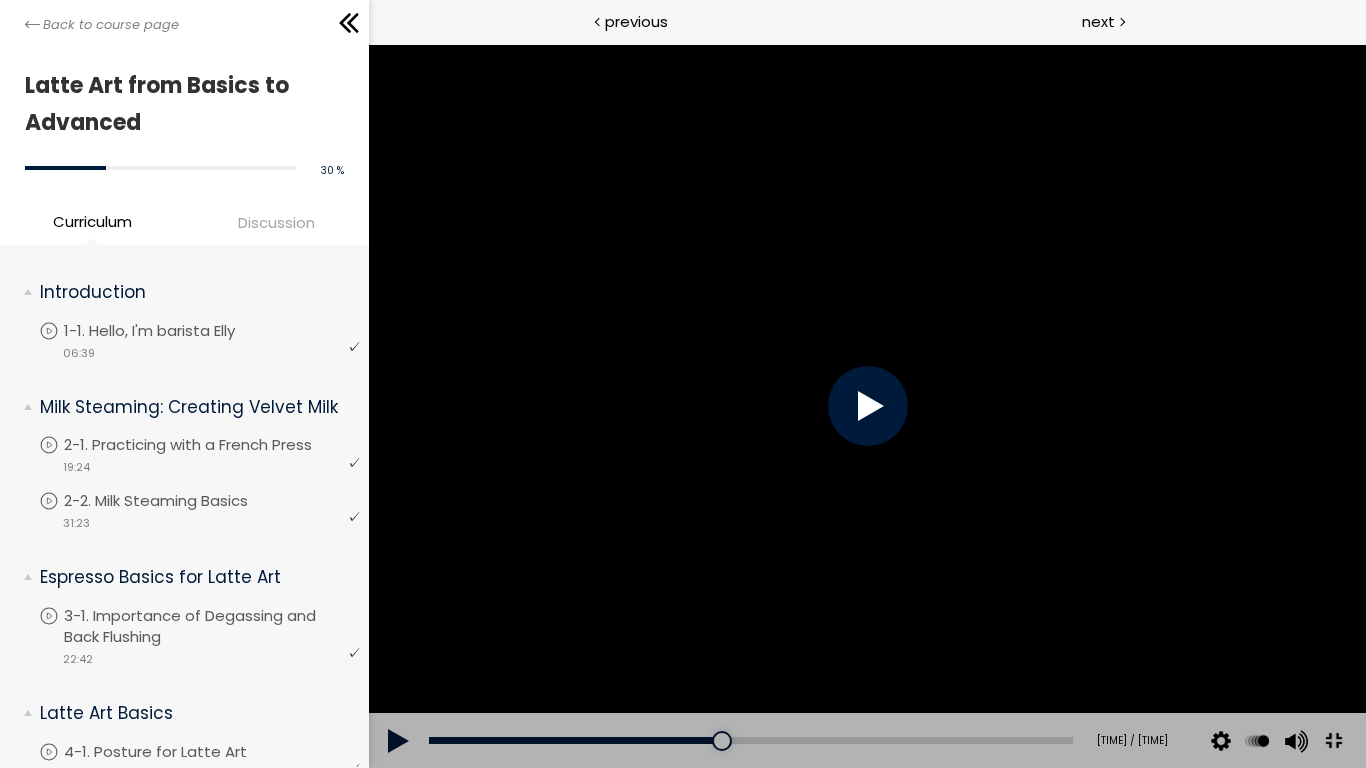 click at bounding box center (866, 406) 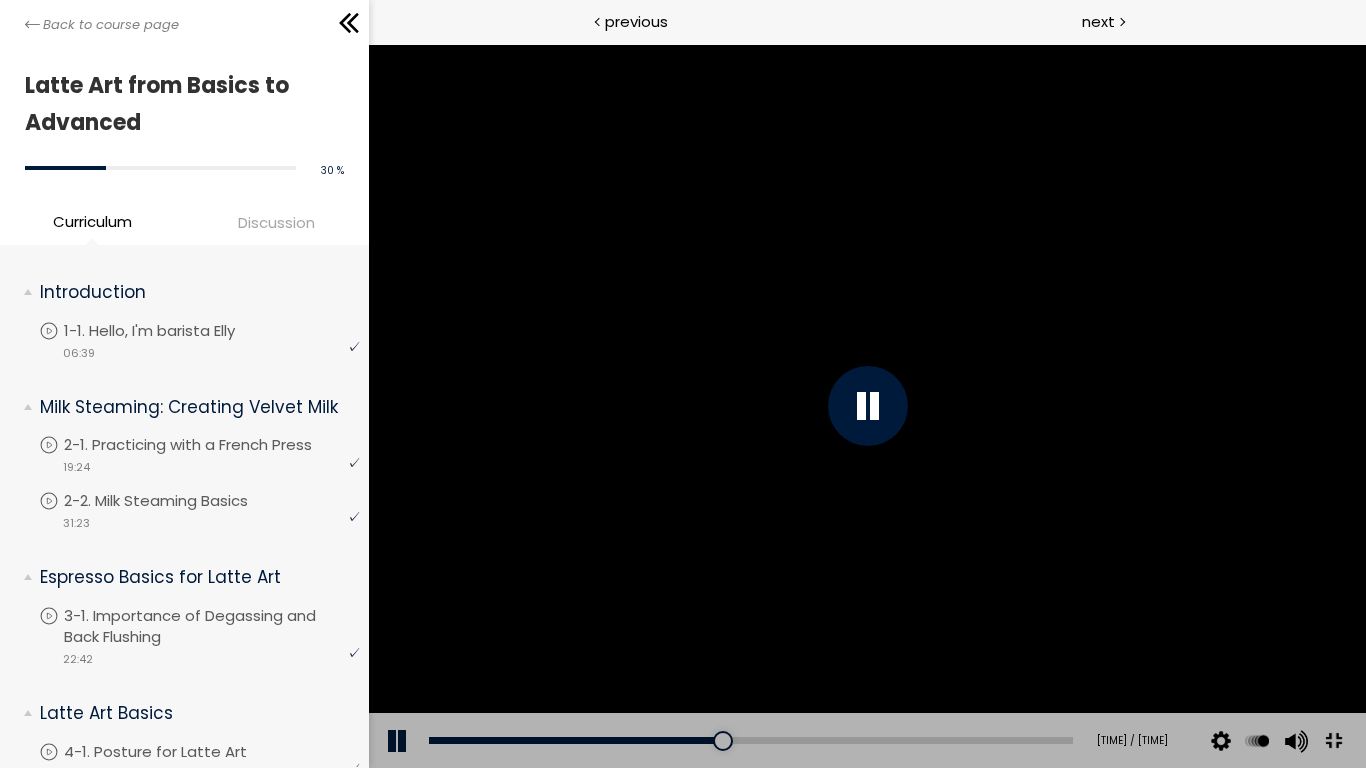click at bounding box center [866, 406] 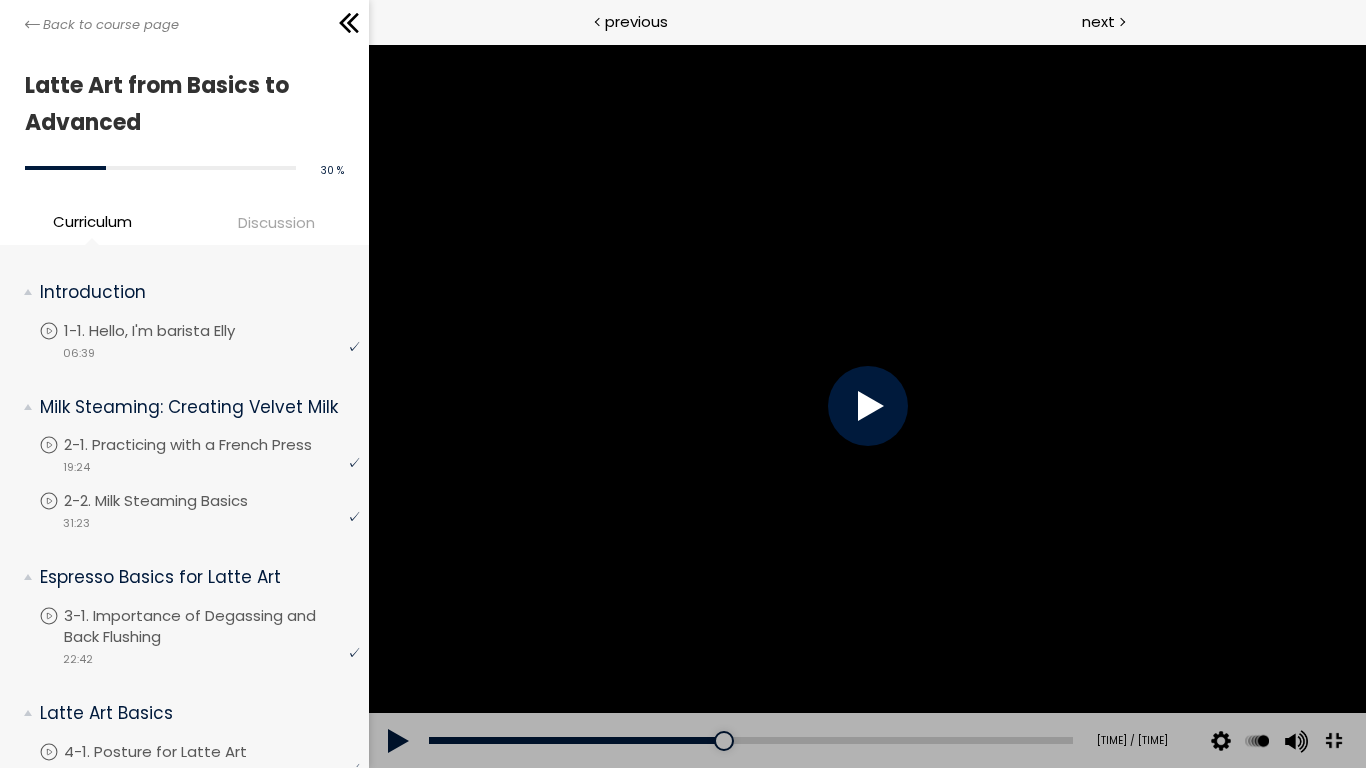 click at bounding box center [866, 406] 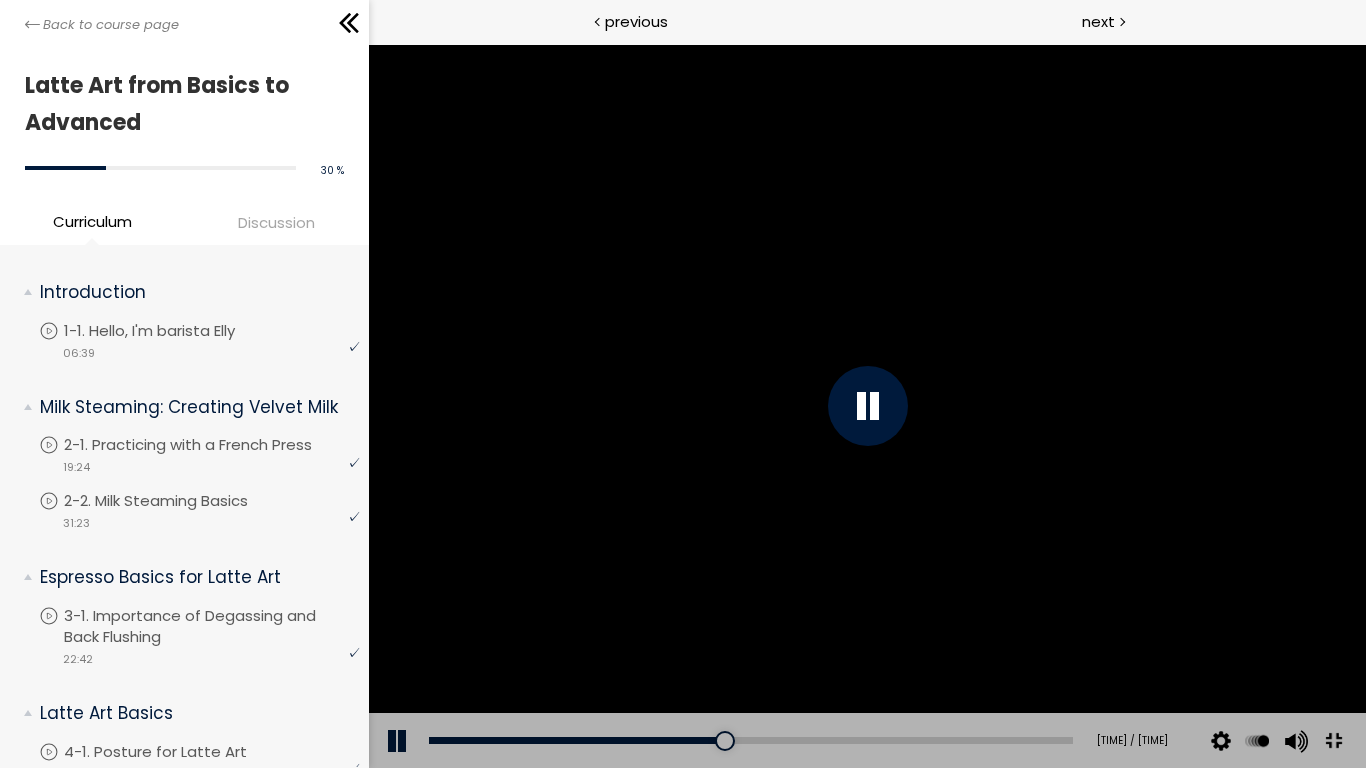click at bounding box center (866, 406) 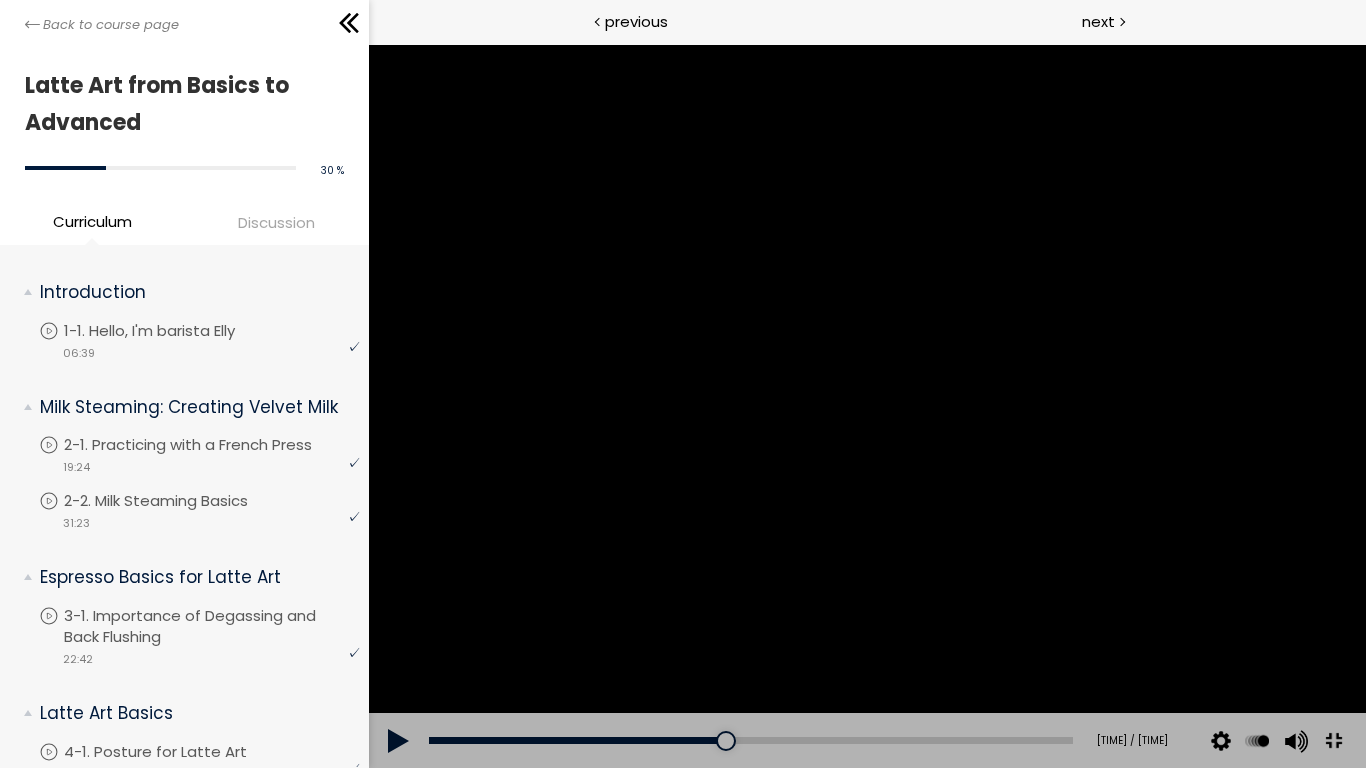 click at bounding box center [866, 406] 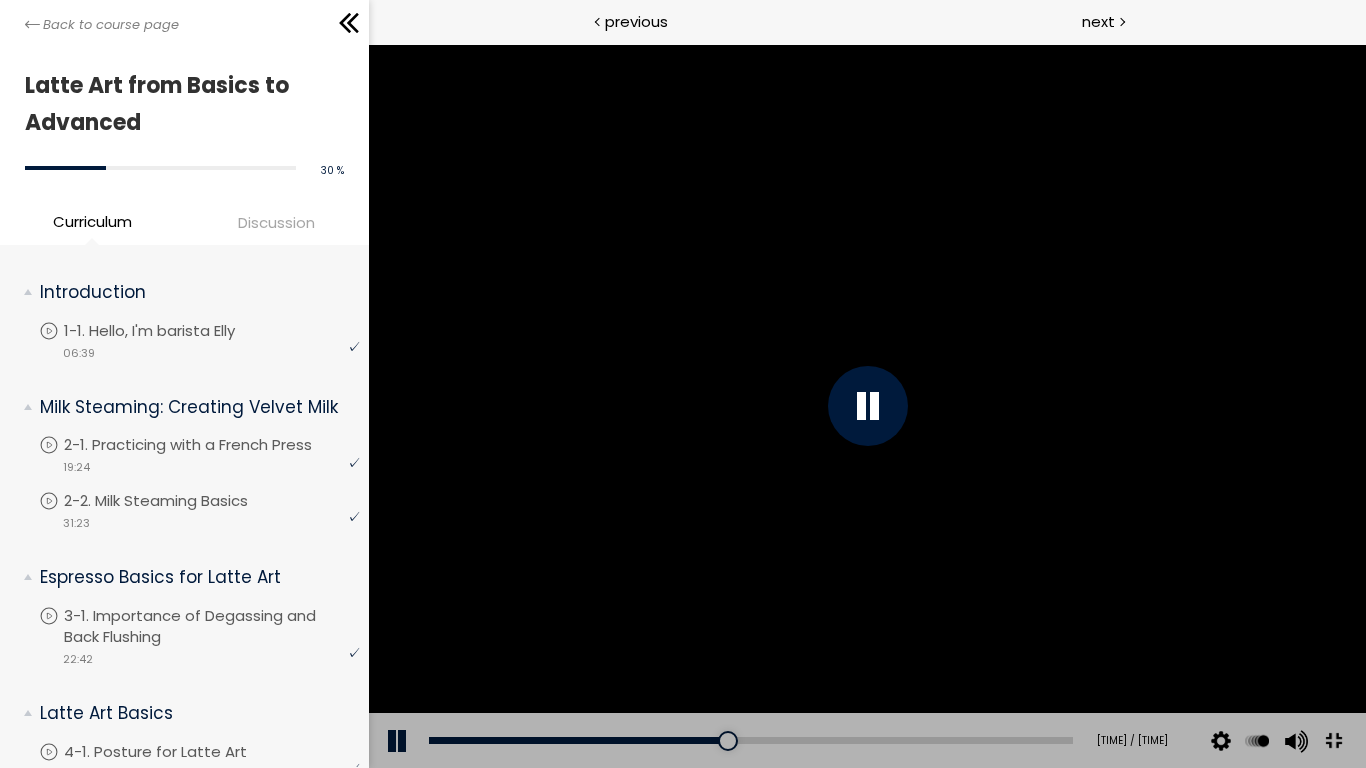 click at bounding box center (866, 406) 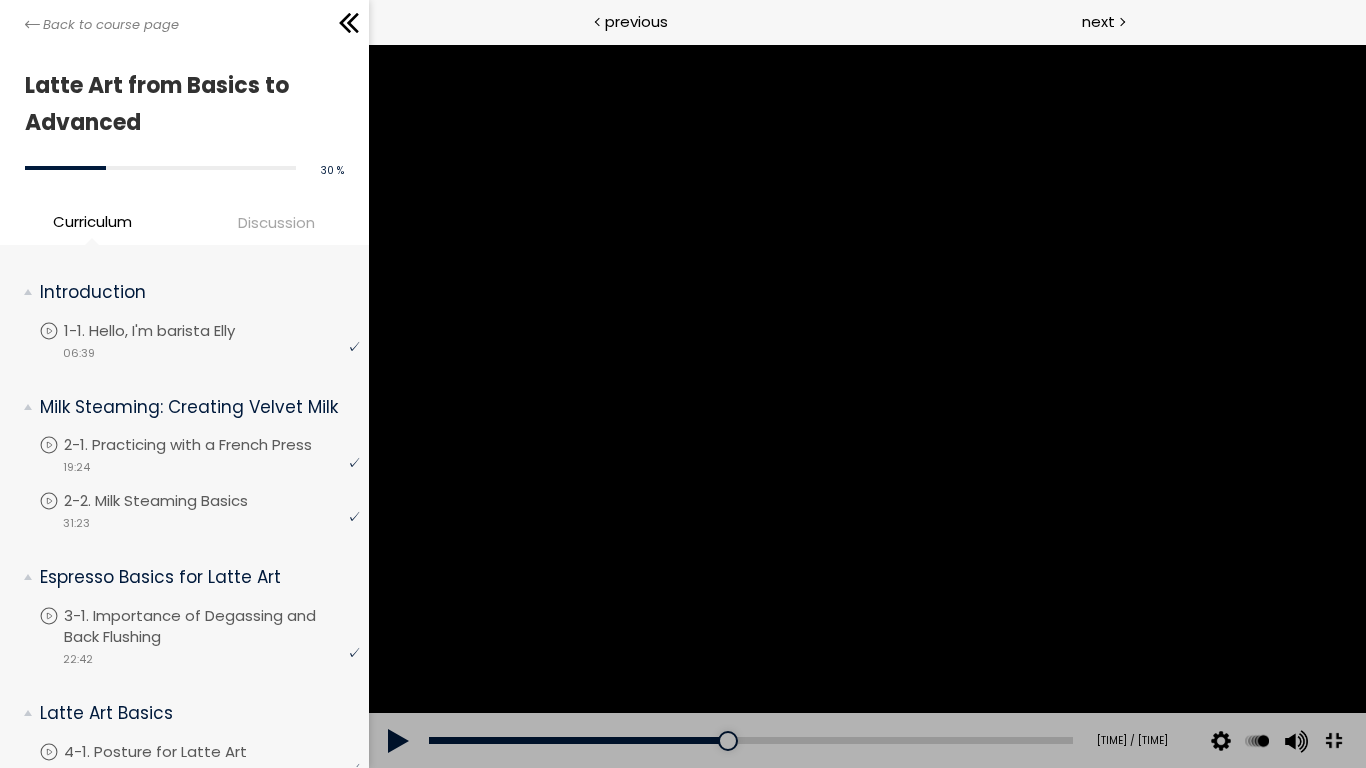 click at bounding box center (866, 406) 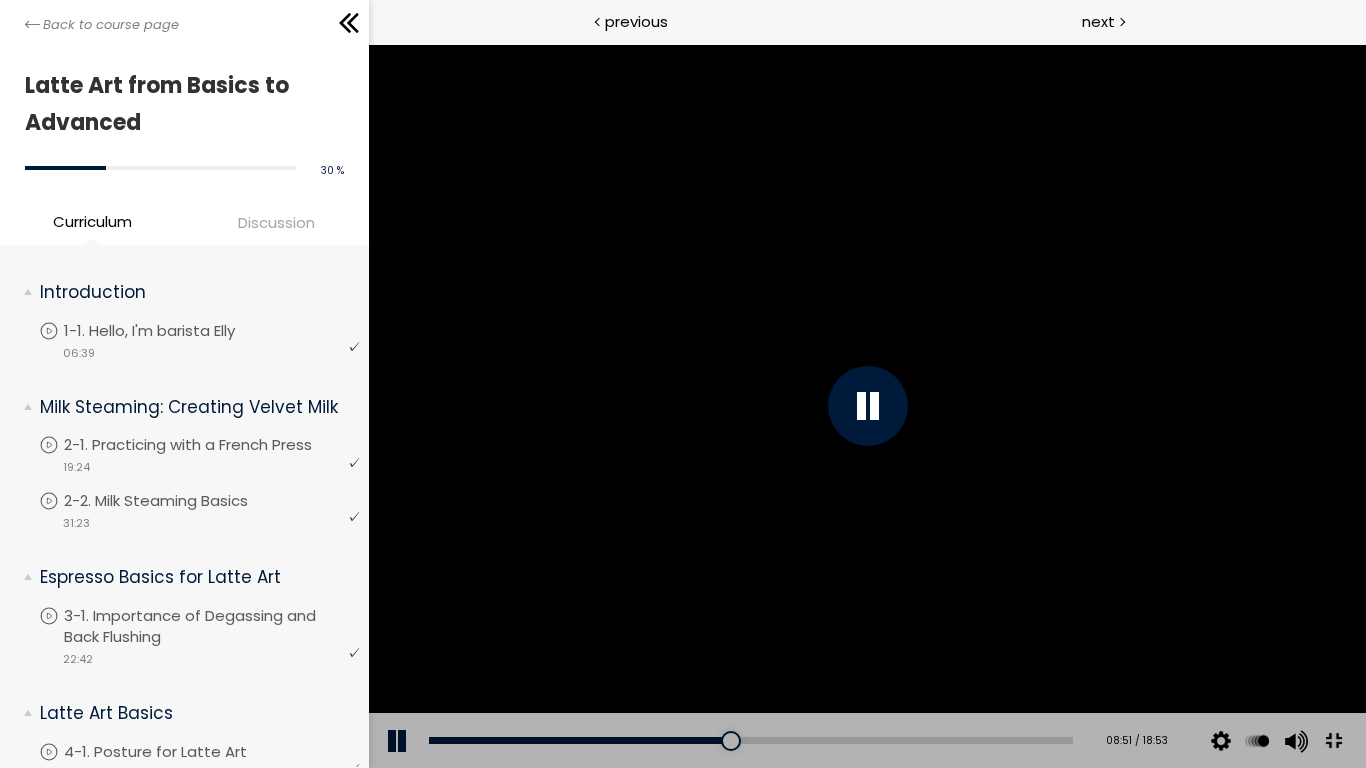 click at bounding box center [866, 406] 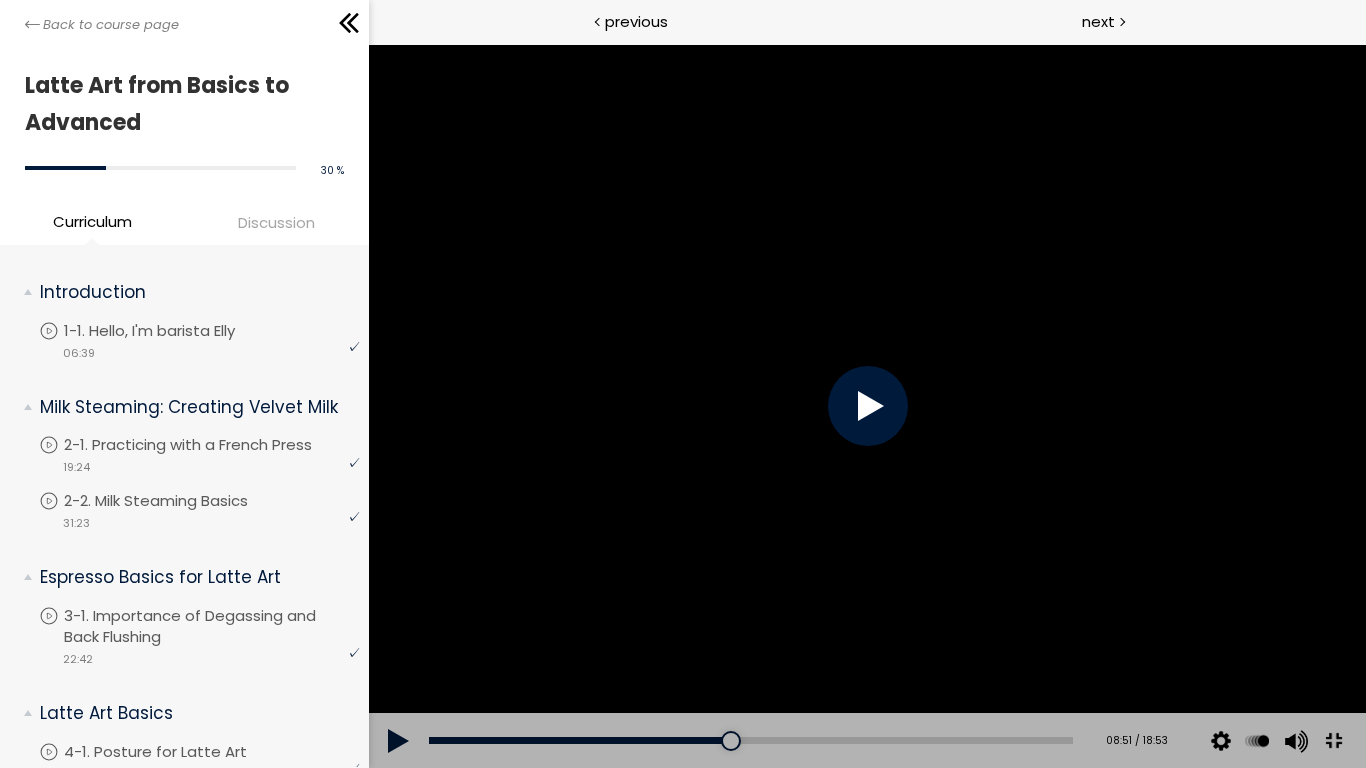 click at bounding box center [866, 406] 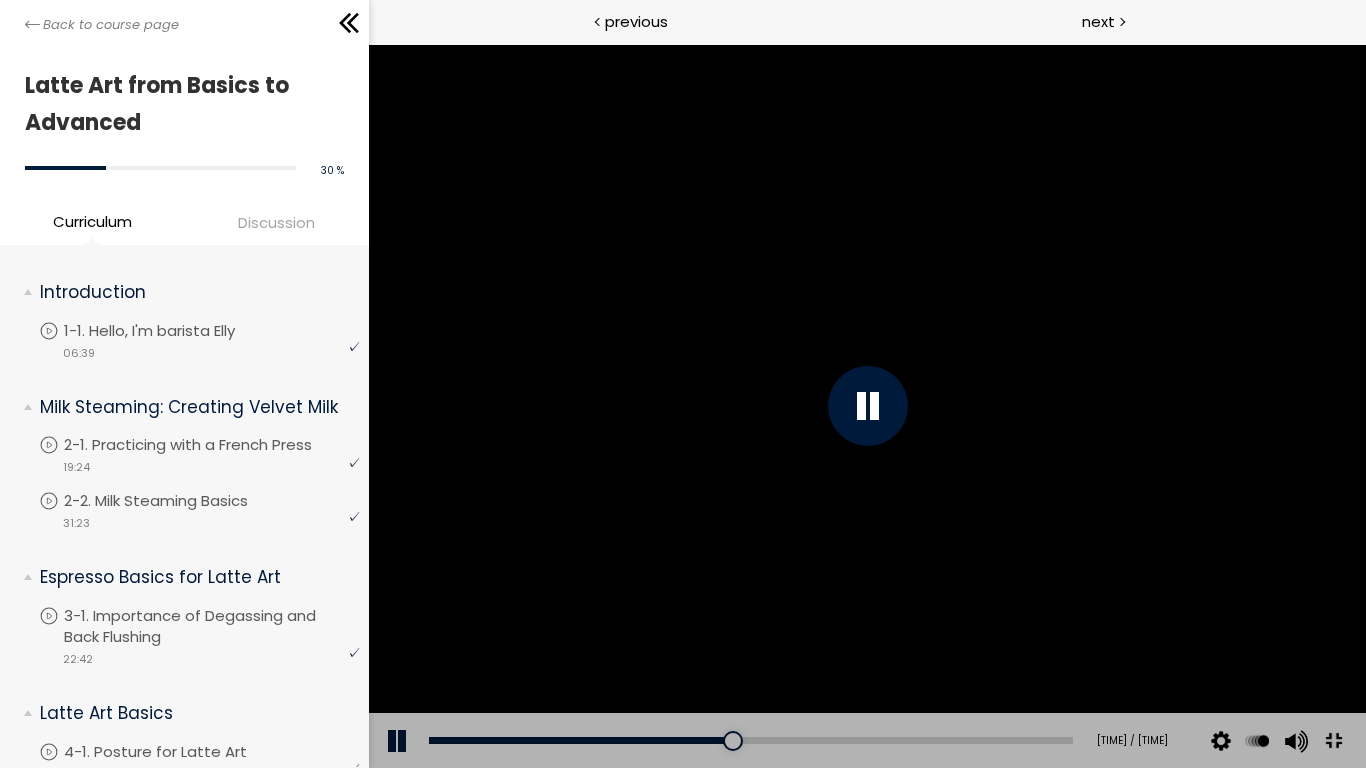 click at bounding box center [866, 406] 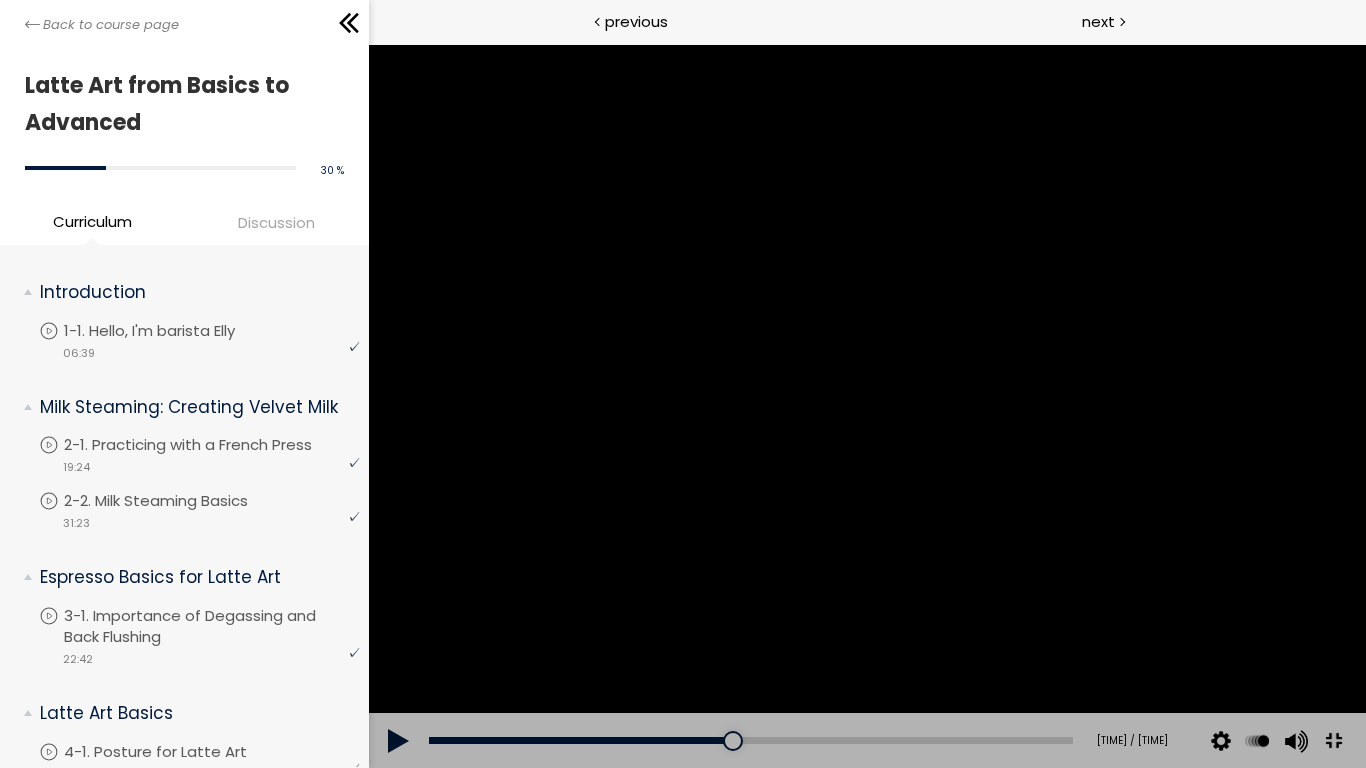 click at bounding box center (866, 406) 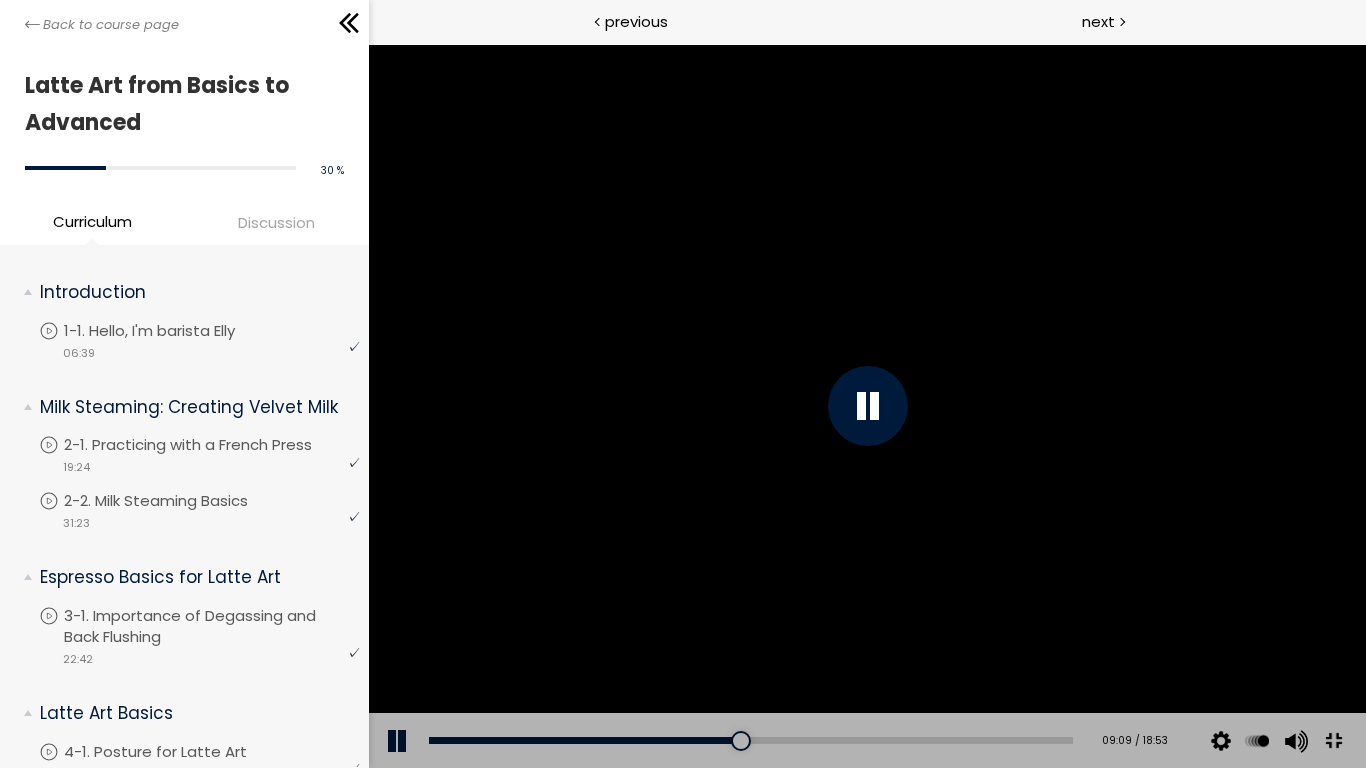 click at bounding box center (866, 406) 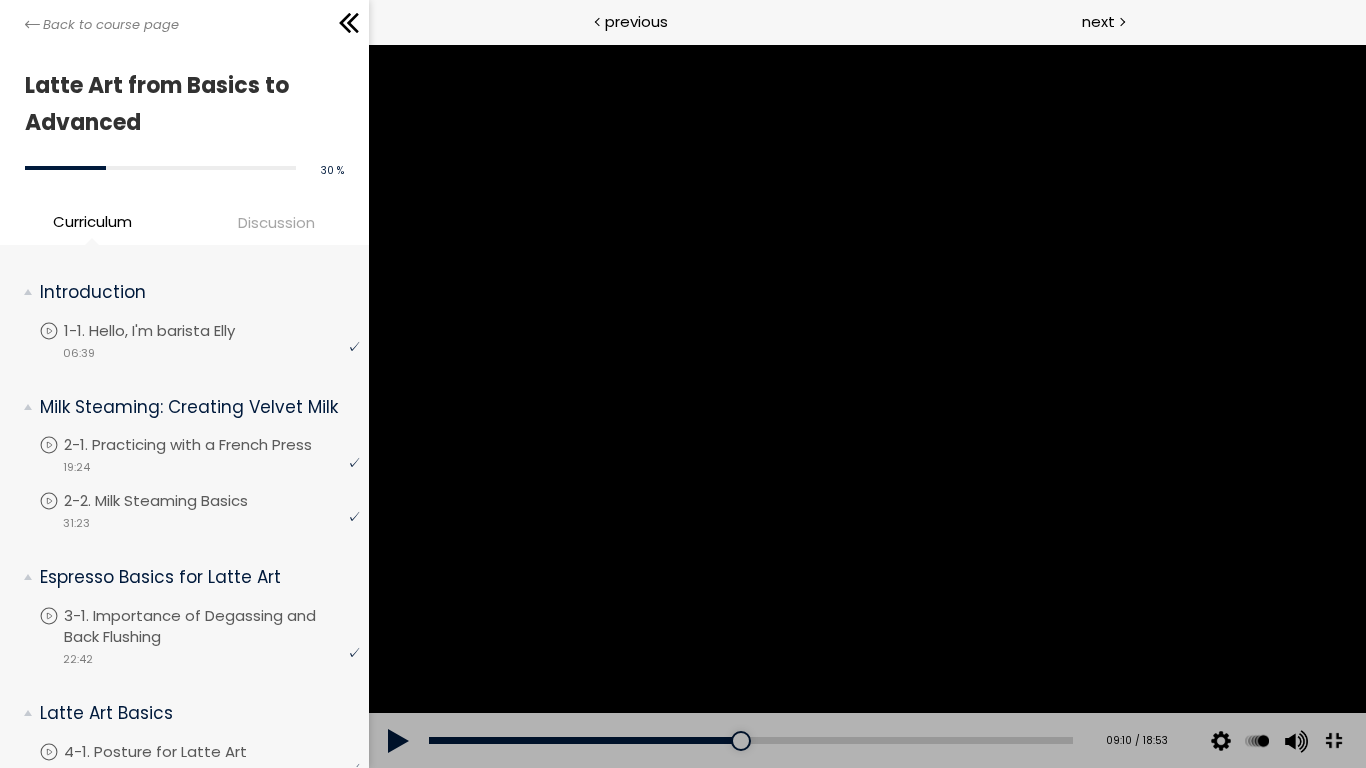 click at bounding box center (866, 406) 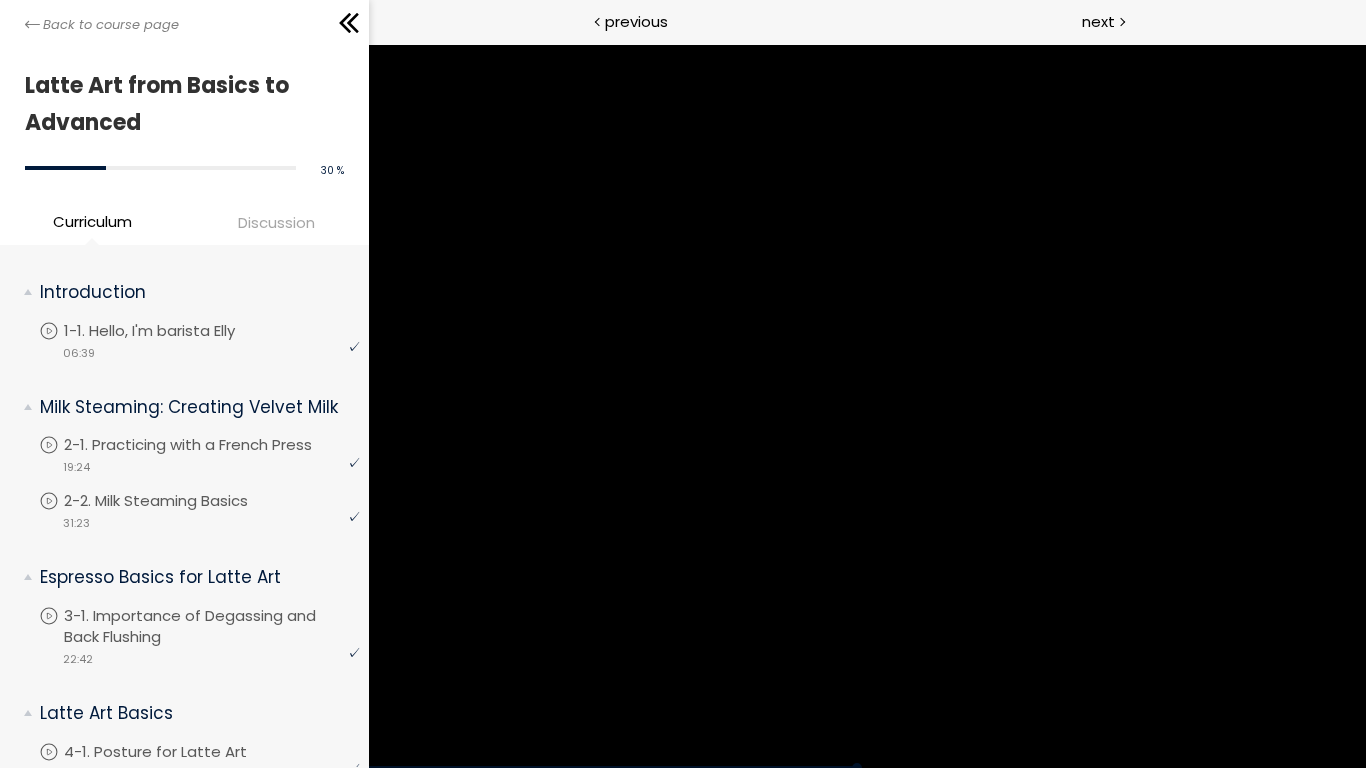 click at bounding box center [866, 406] 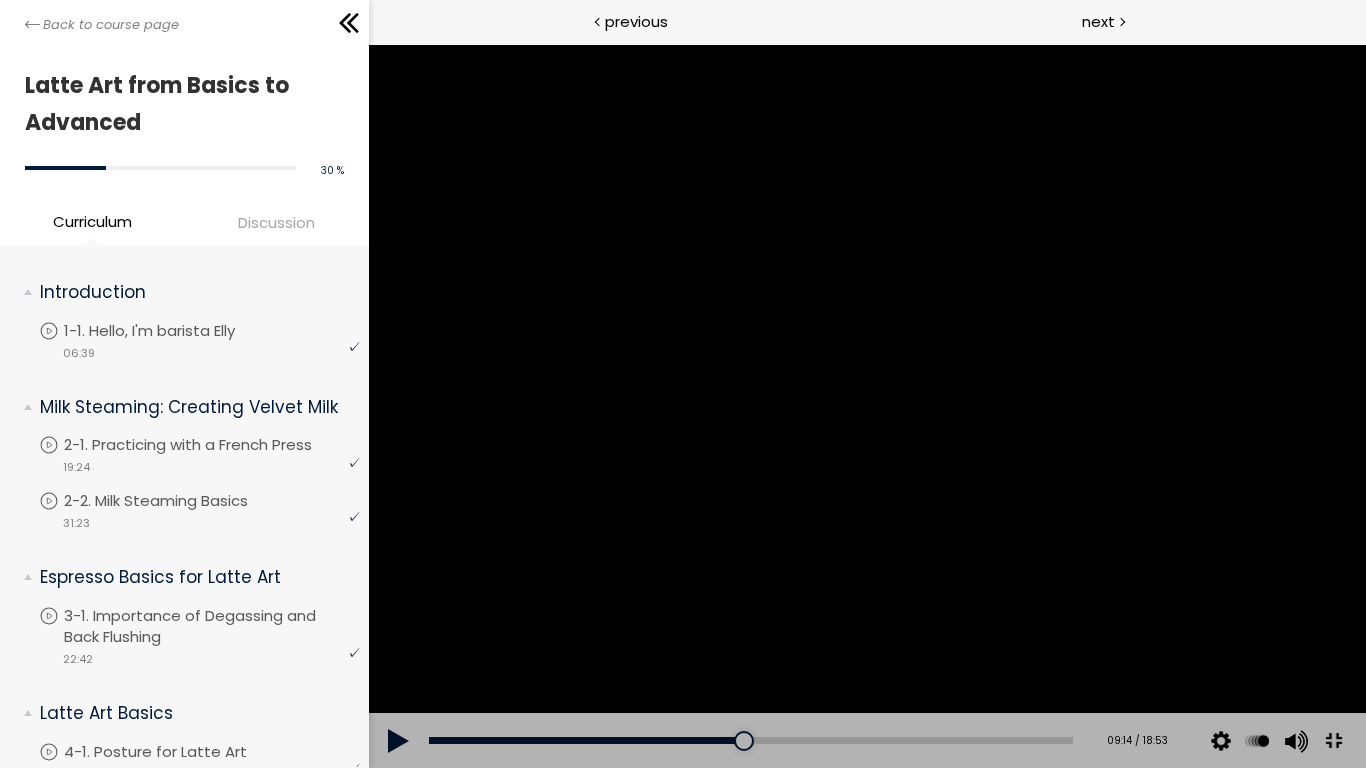 click at bounding box center [866, 406] 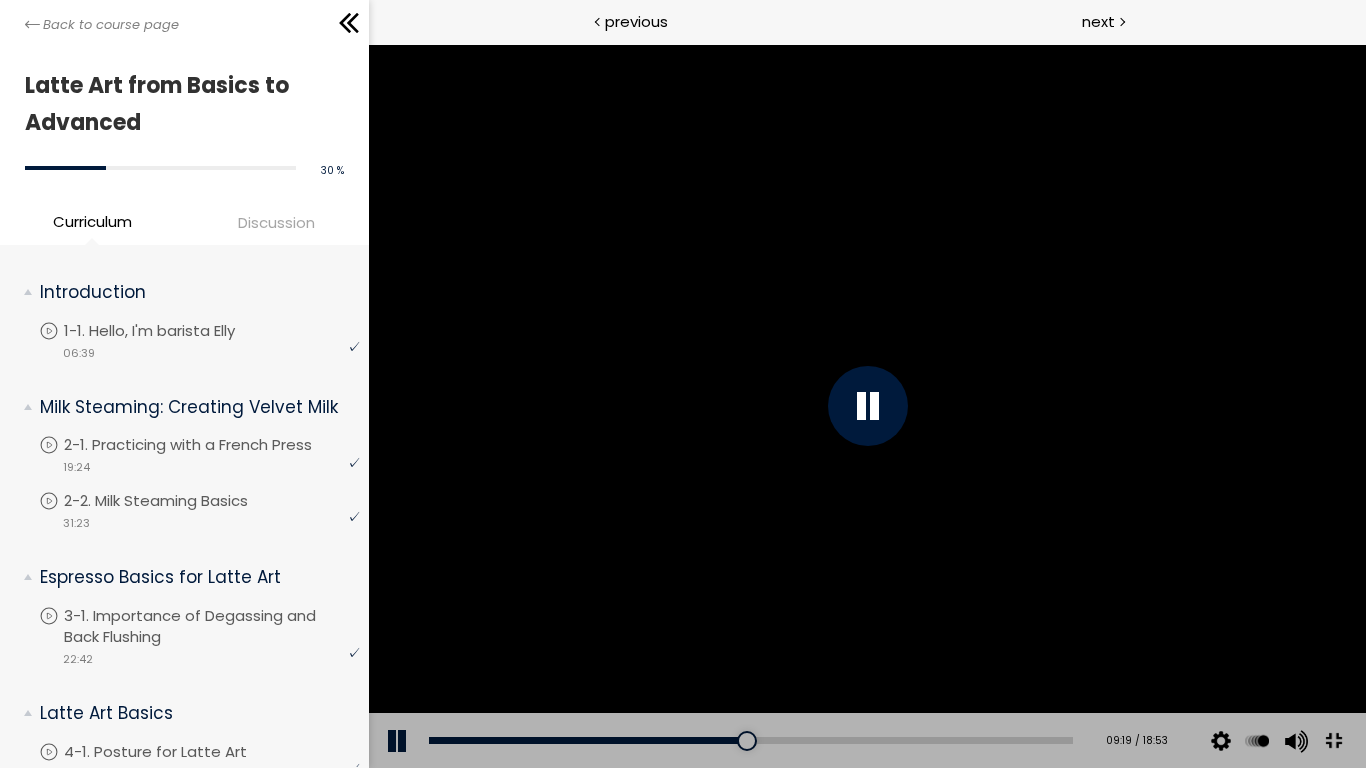 click at bounding box center [866, 406] 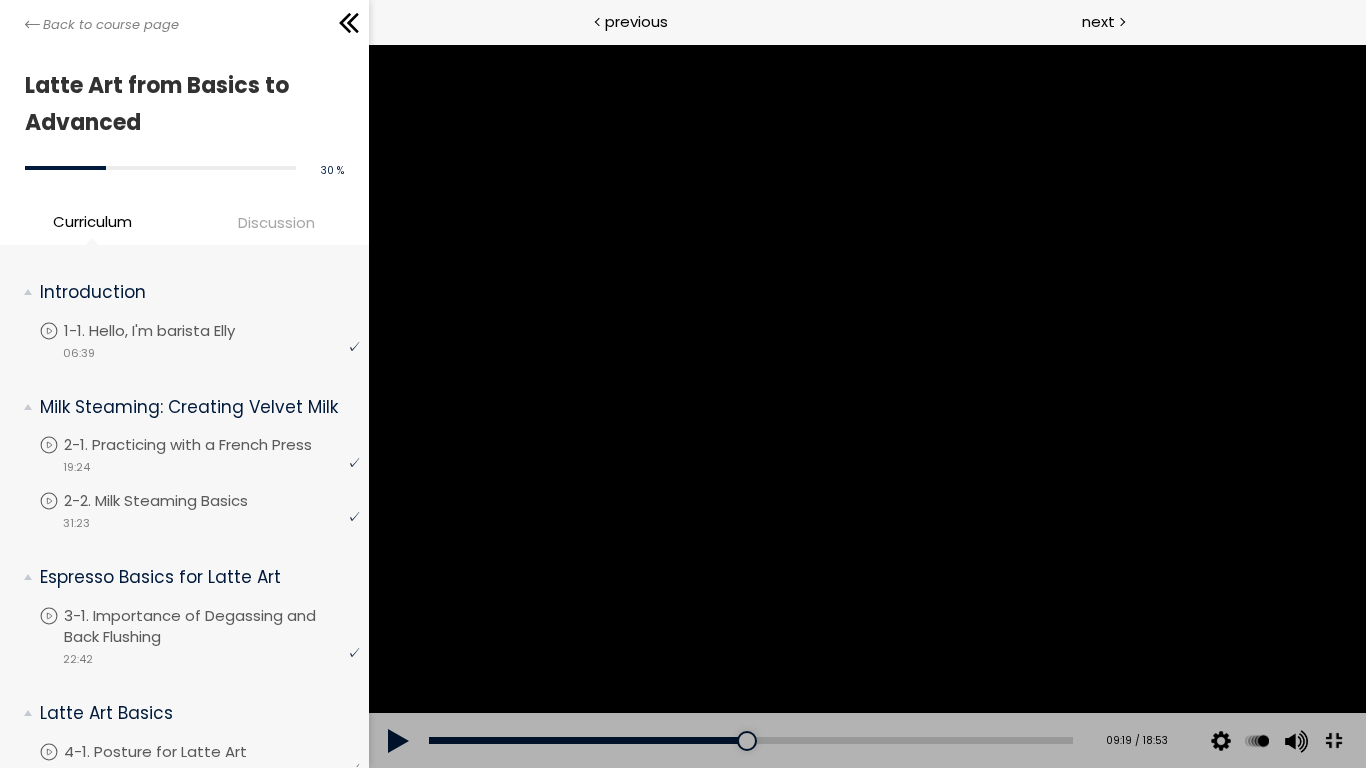click at bounding box center (866, 406) 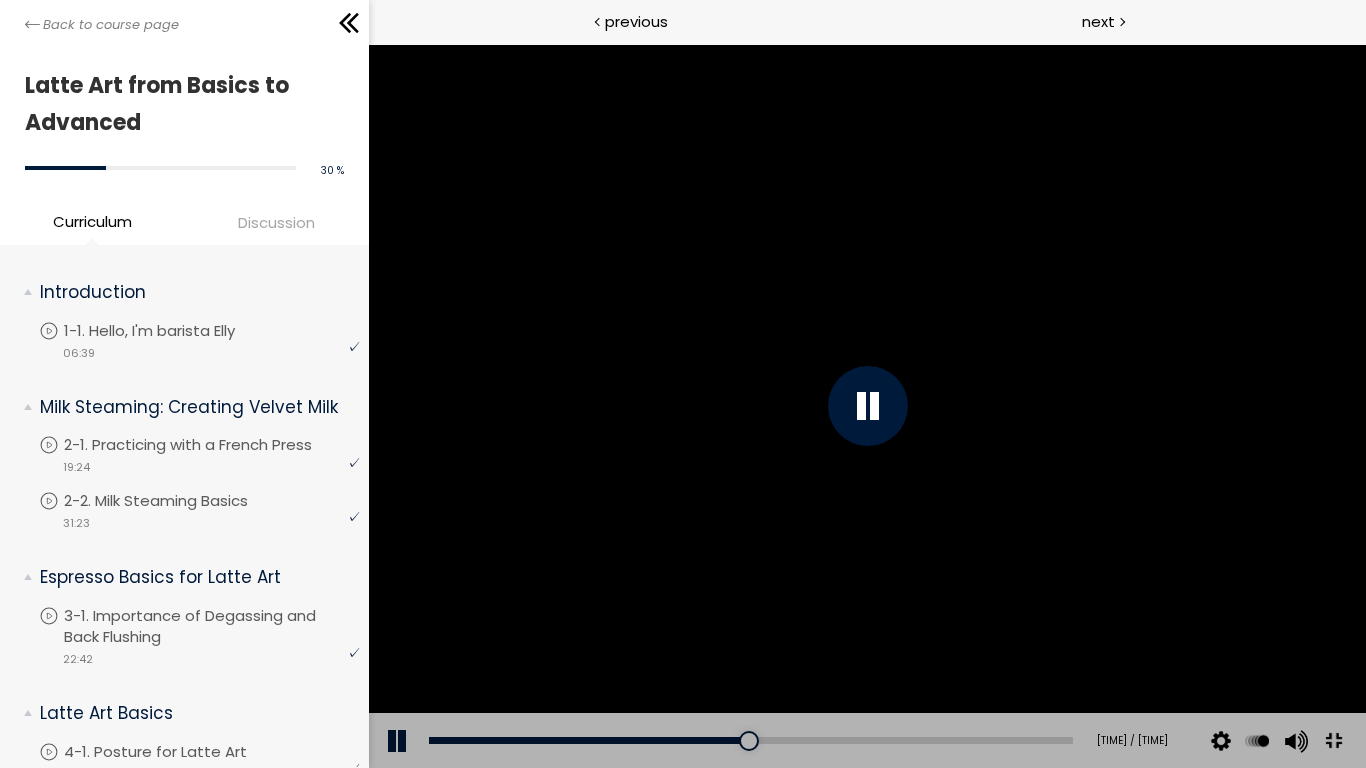click at bounding box center [866, 406] 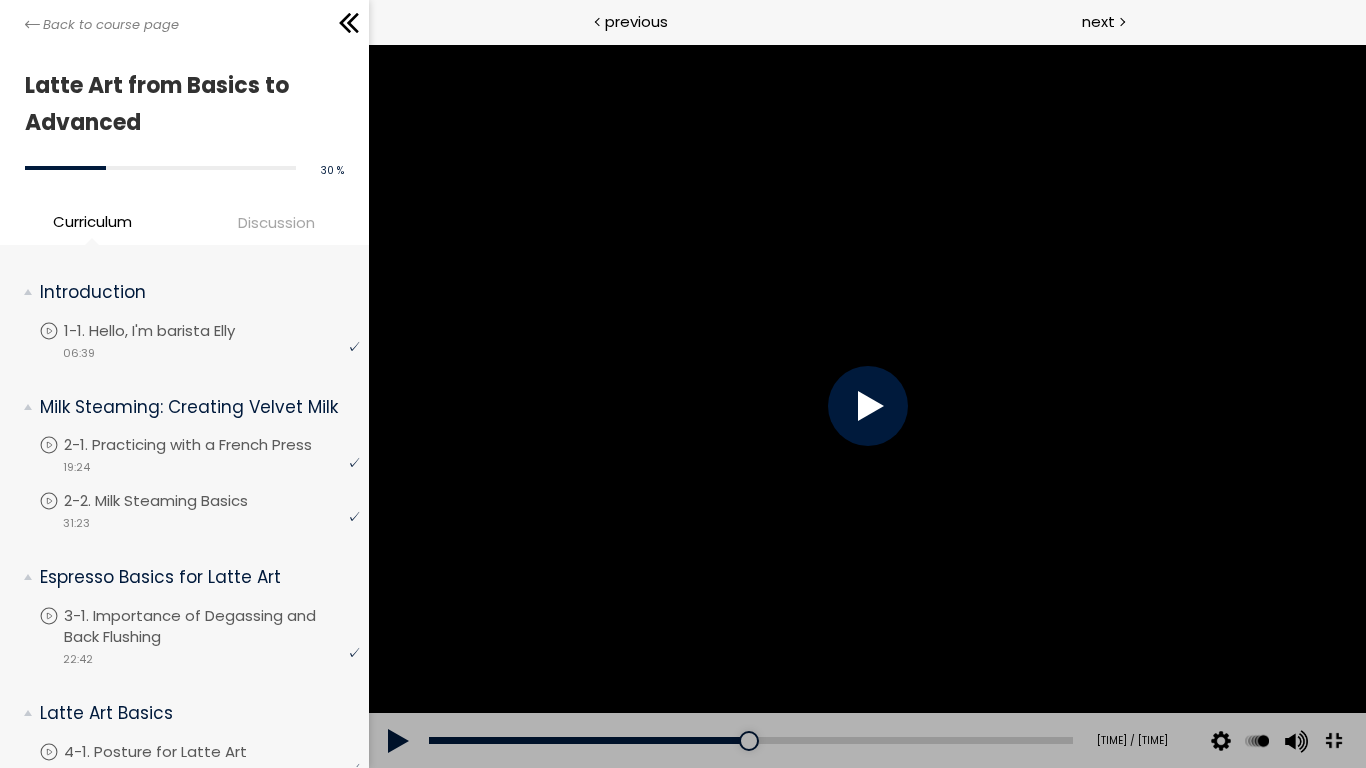 click at bounding box center [866, 406] 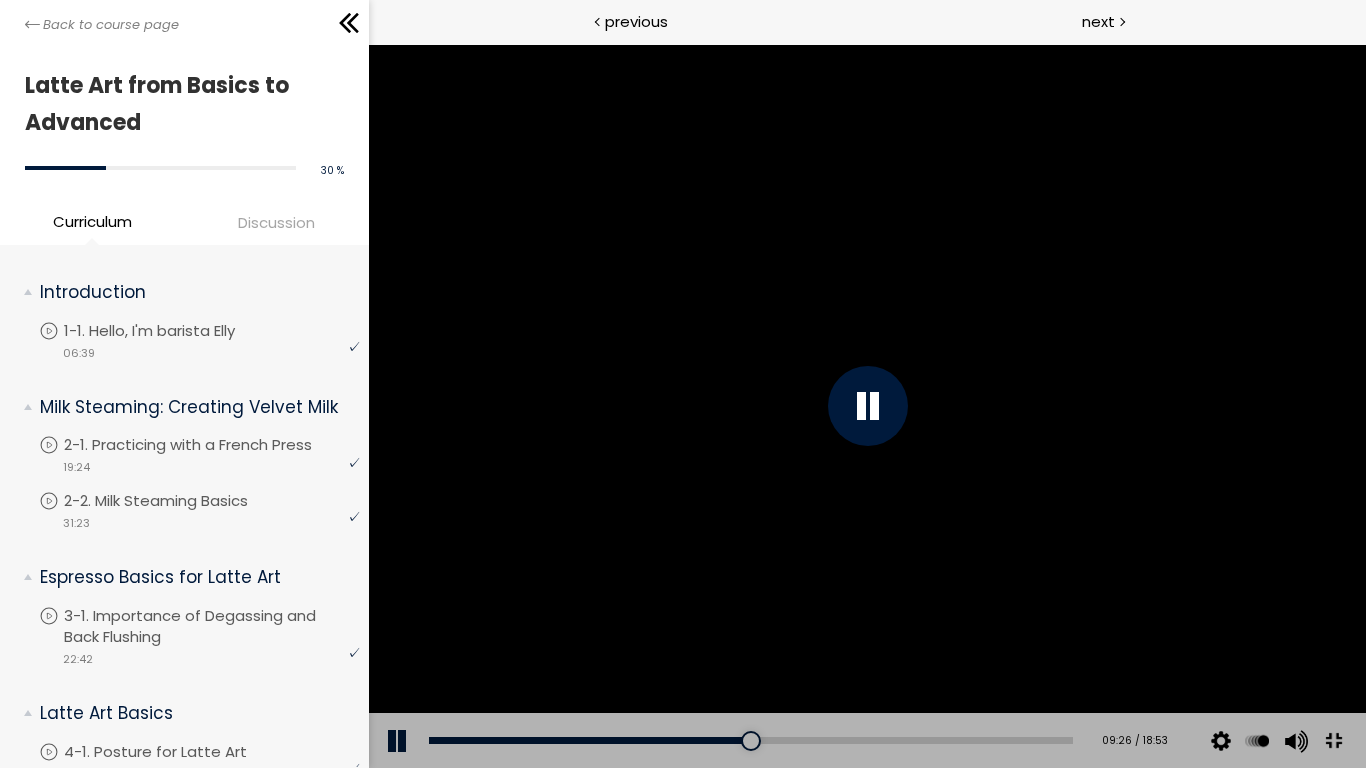 click at bounding box center (866, 406) 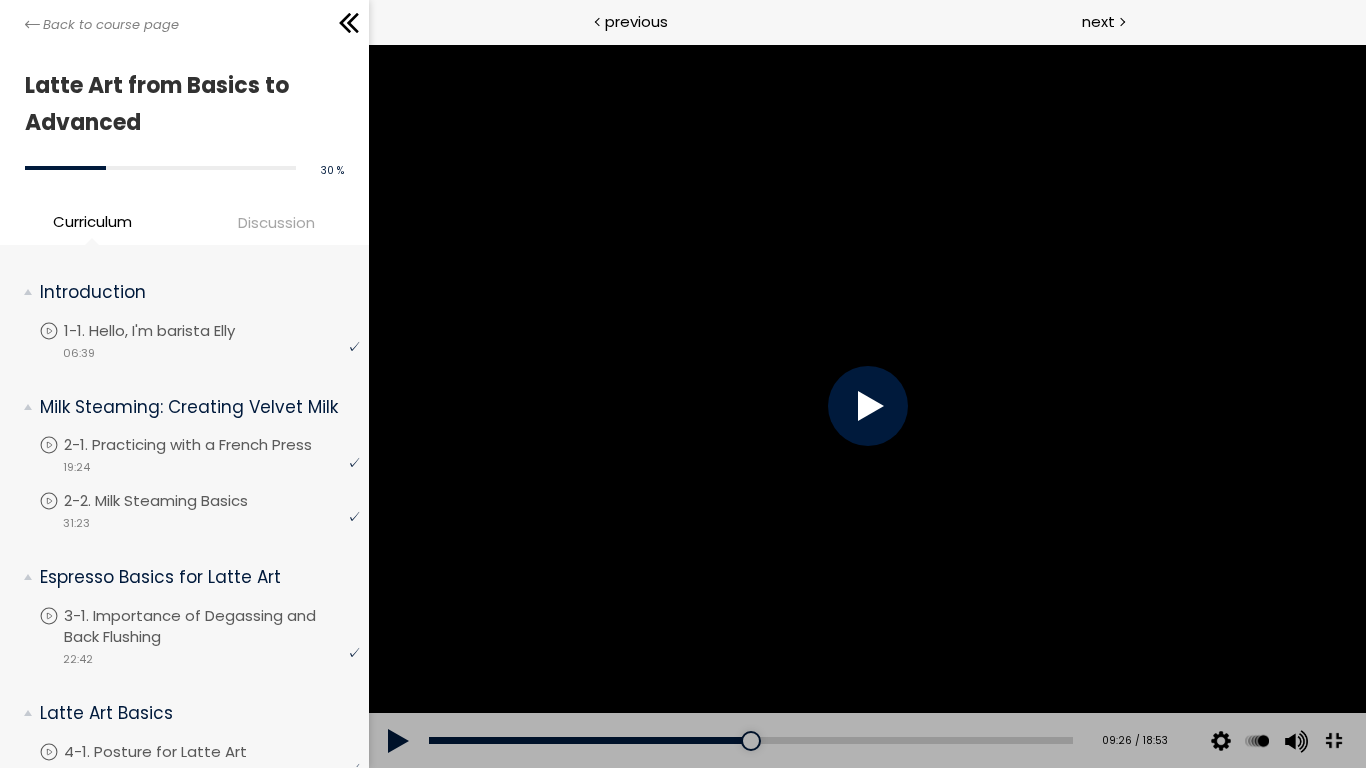 click at bounding box center [866, 406] 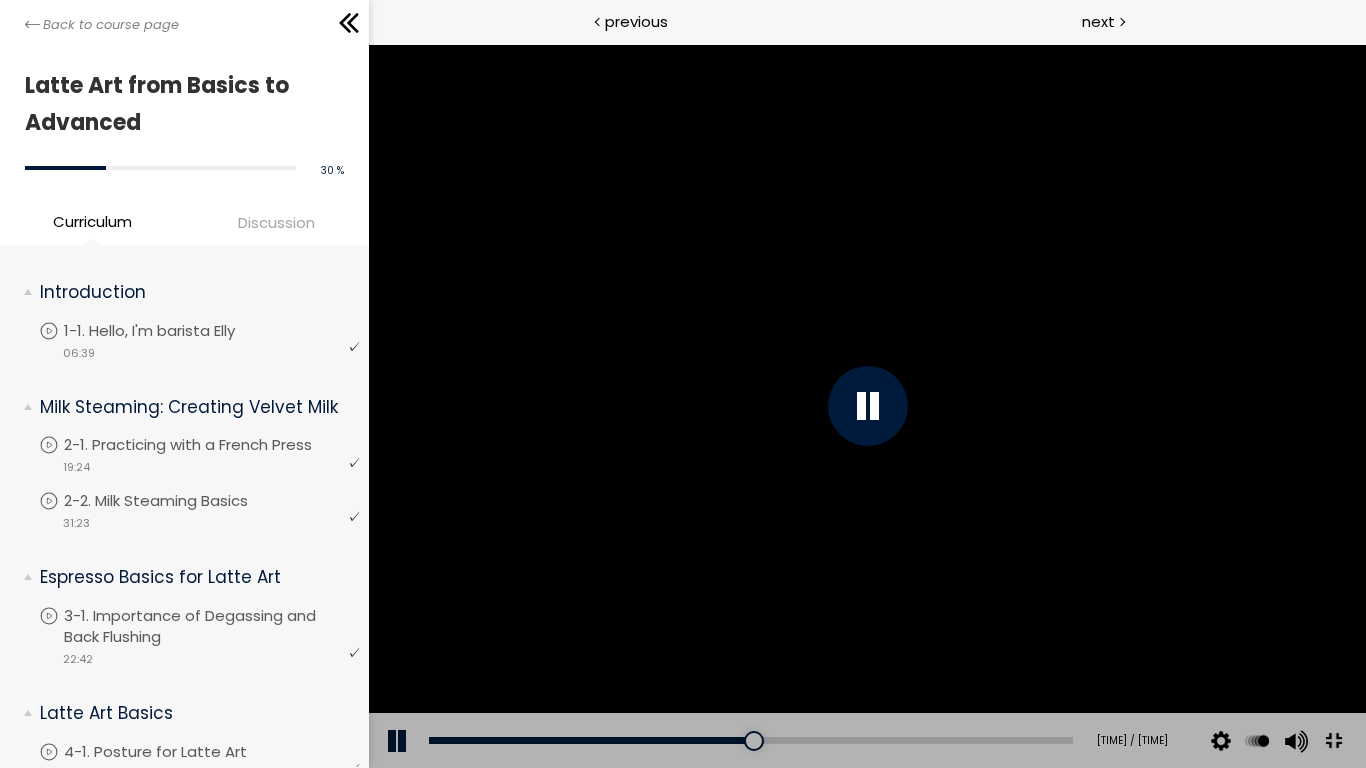 click at bounding box center [866, 406] 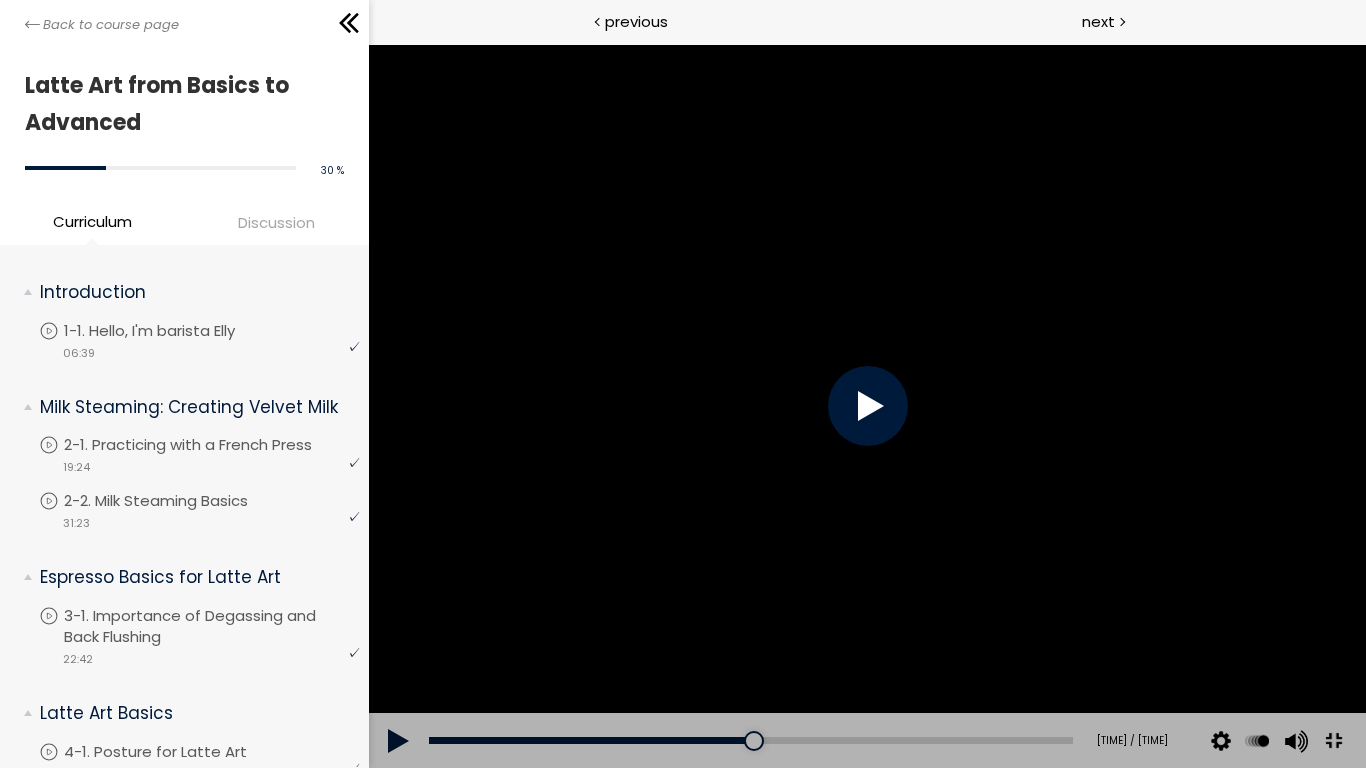 click at bounding box center [866, 406] 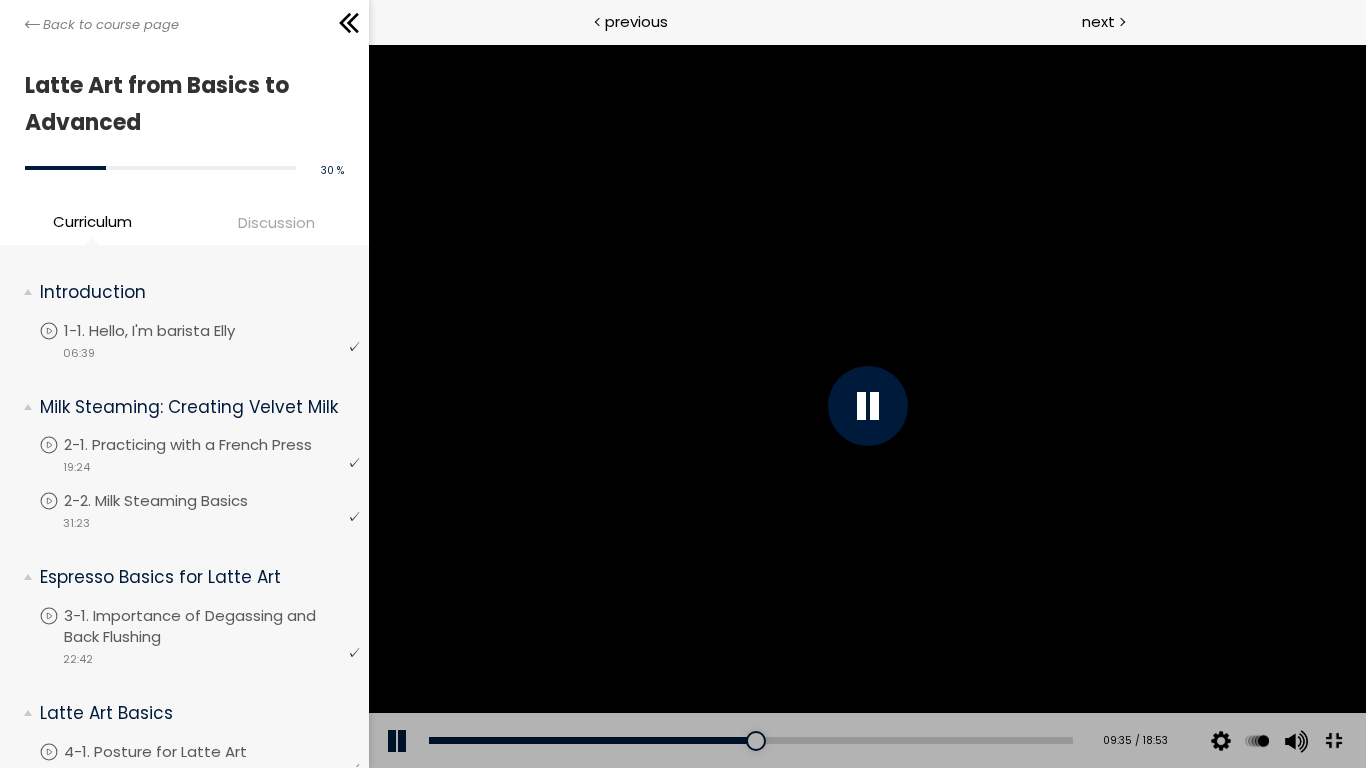 click at bounding box center [866, 406] 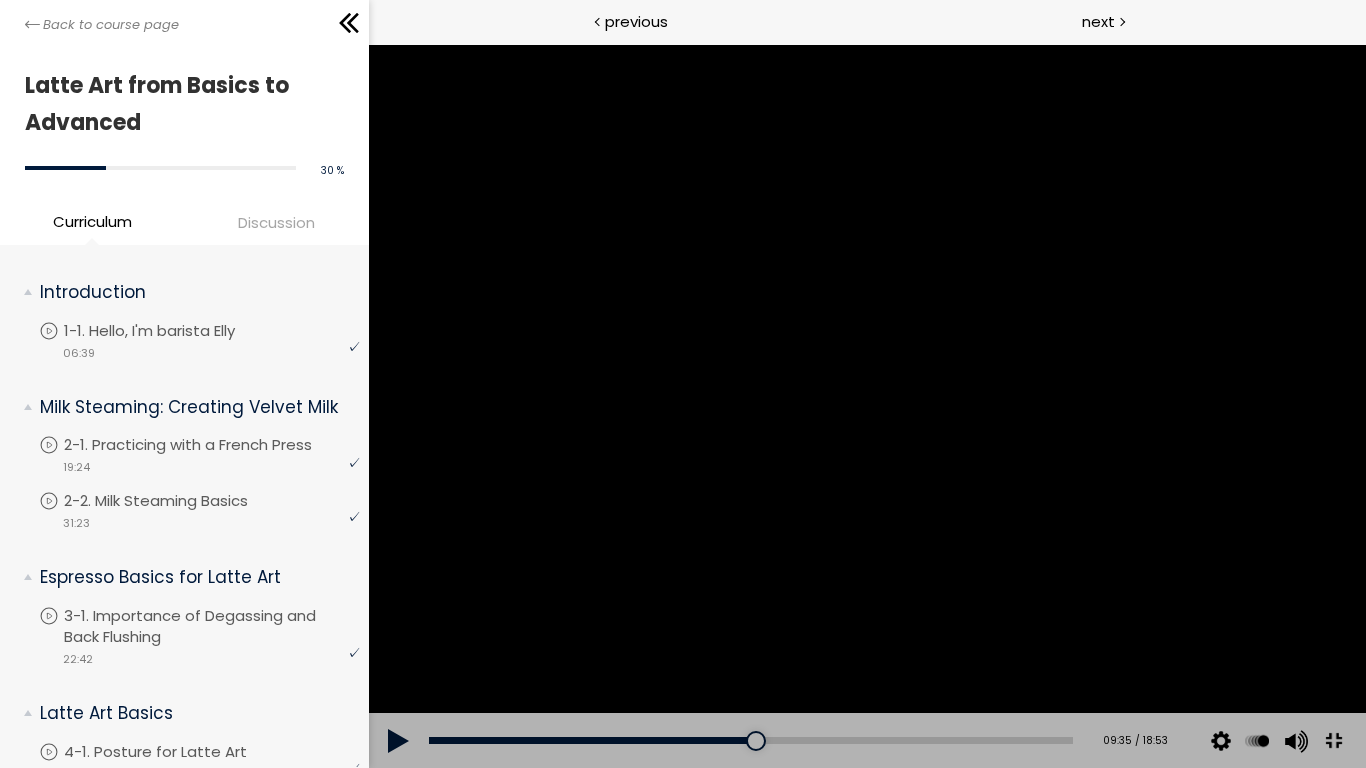click at bounding box center (866, 406) 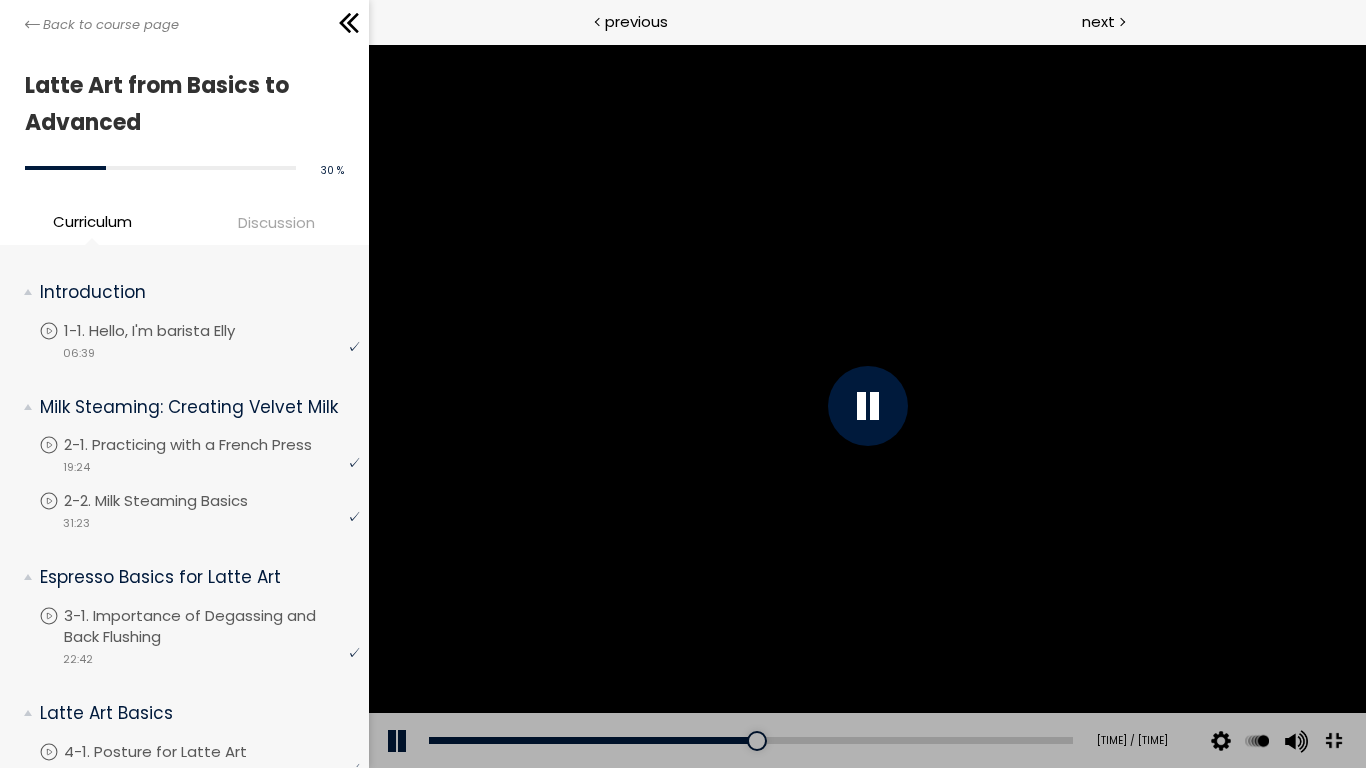 click at bounding box center [866, 406] 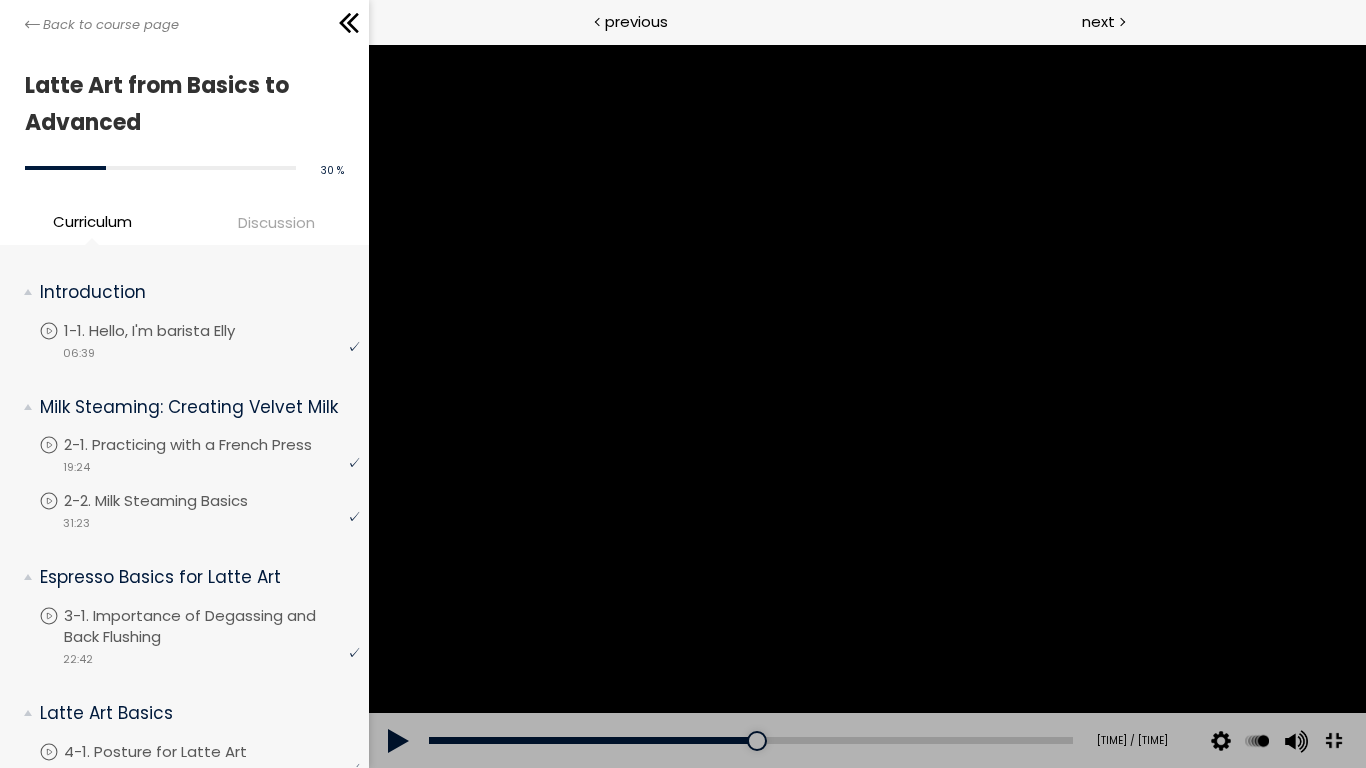click at bounding box center [866, 406] 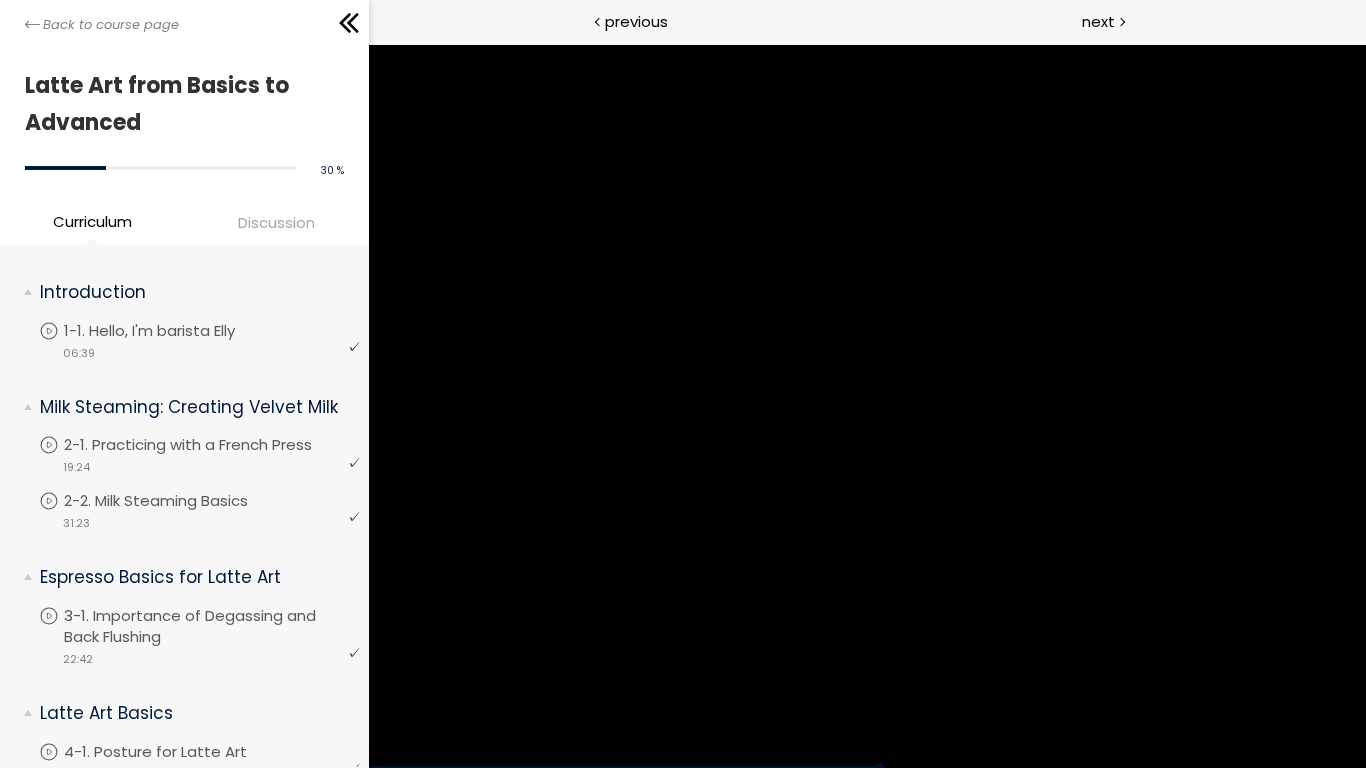 click at bounding box center [866, 406] 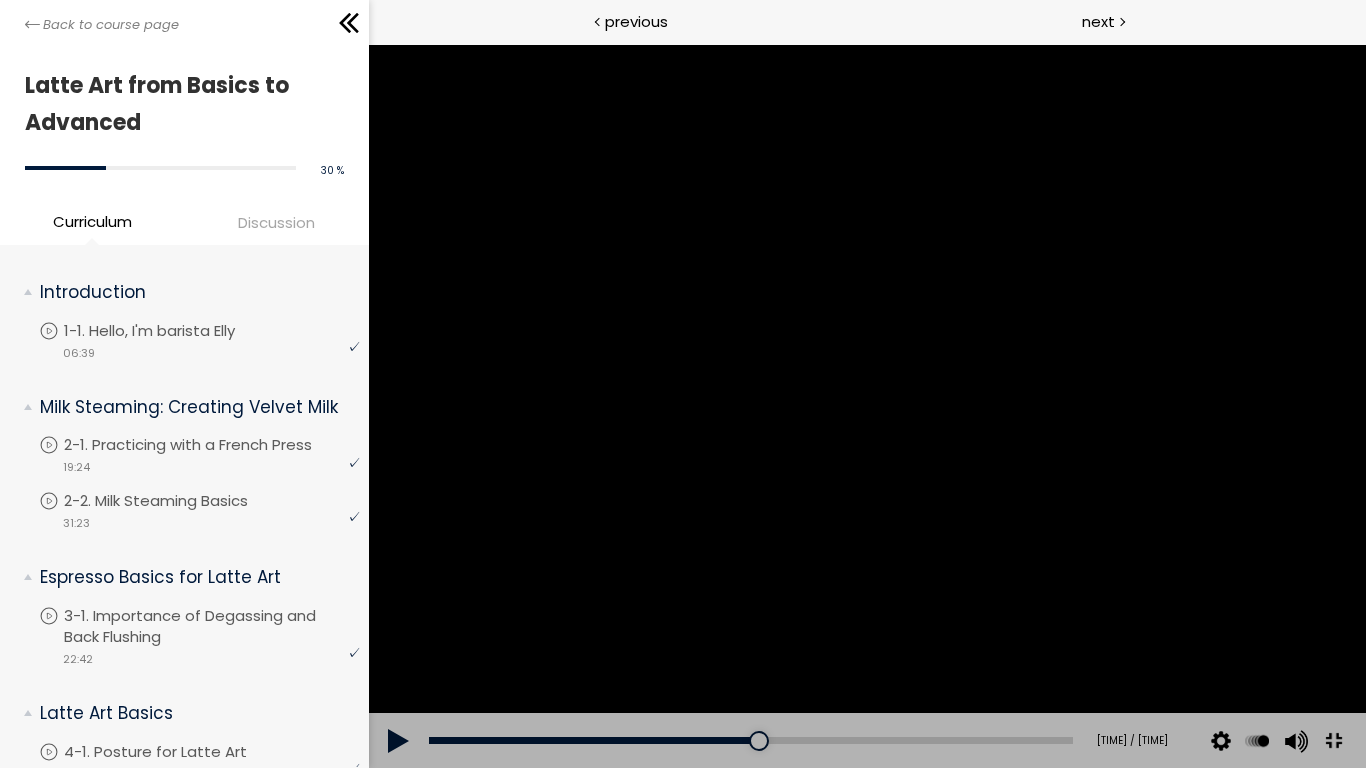 click at bounding box center [866, 406] 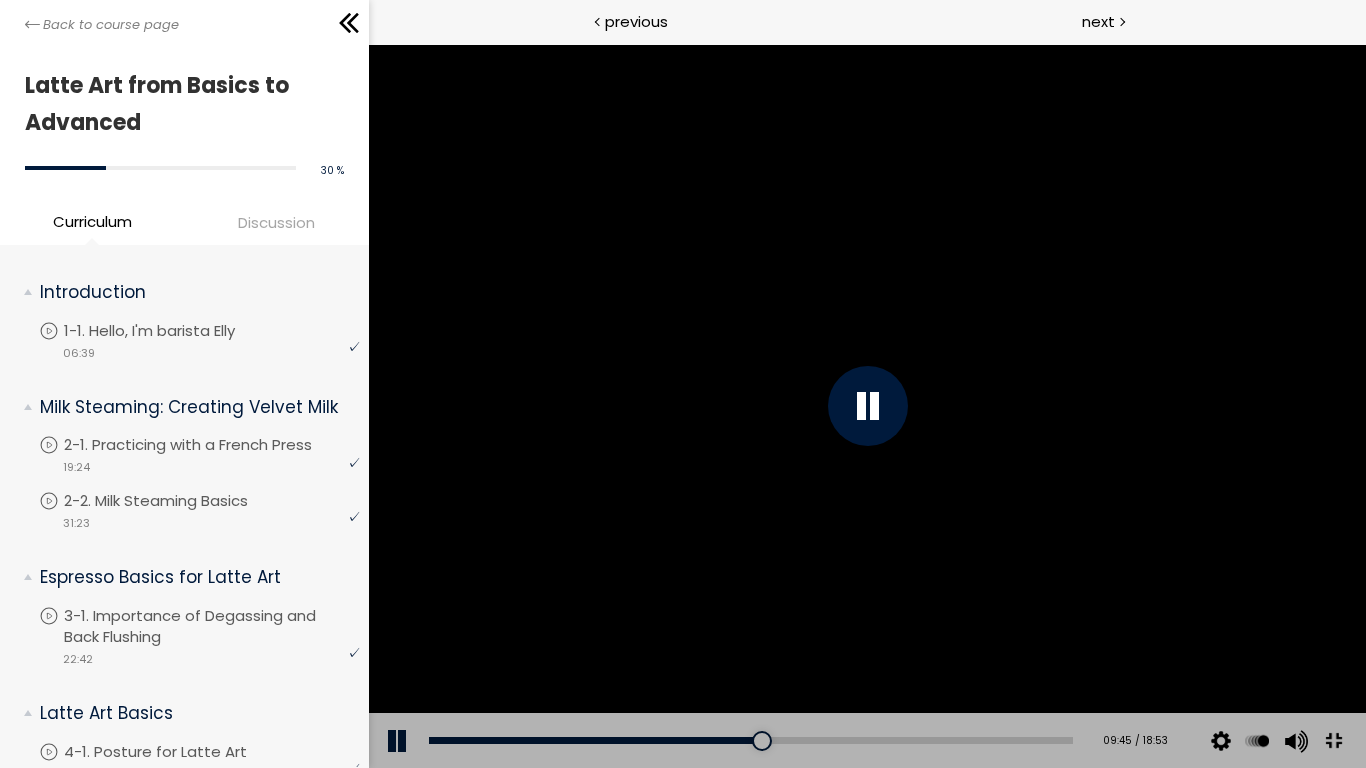click at bounding box center [866, 406] 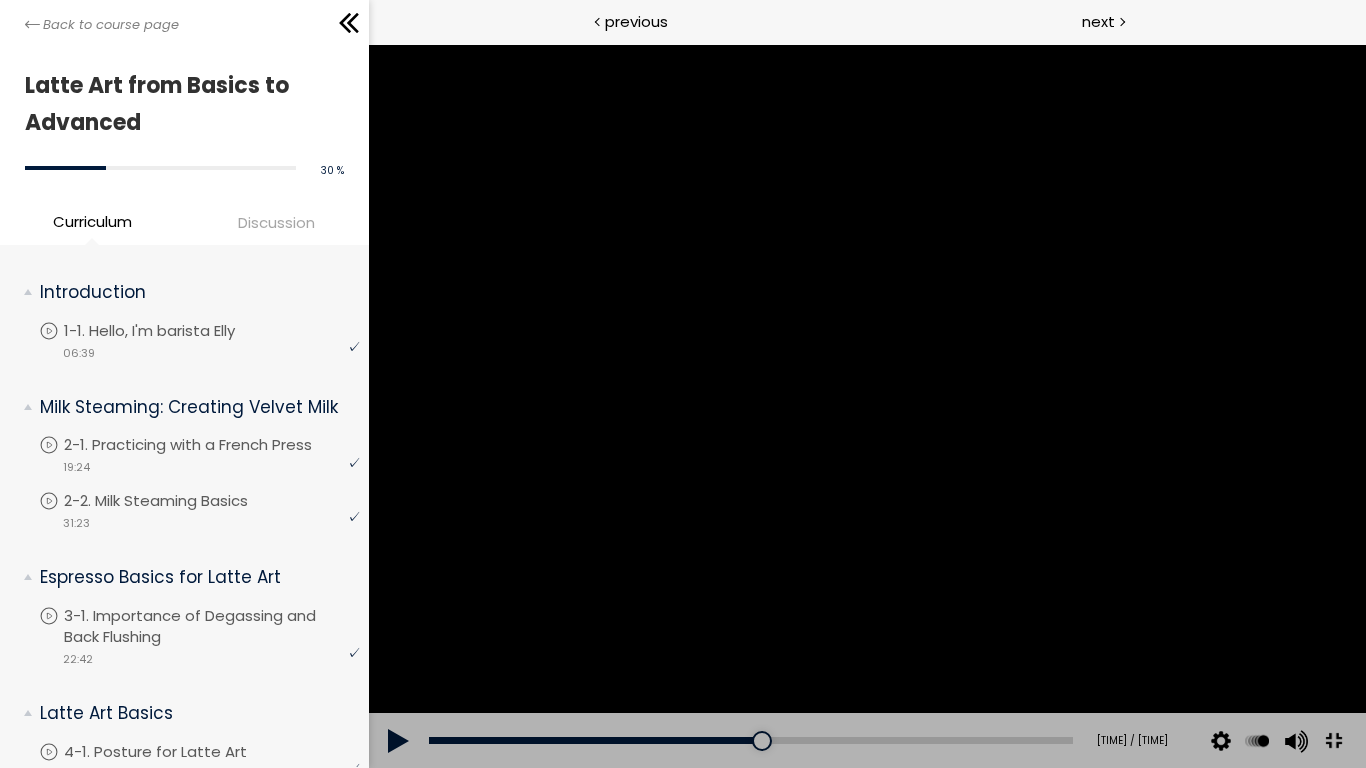 click at bounding box center [866, 406] 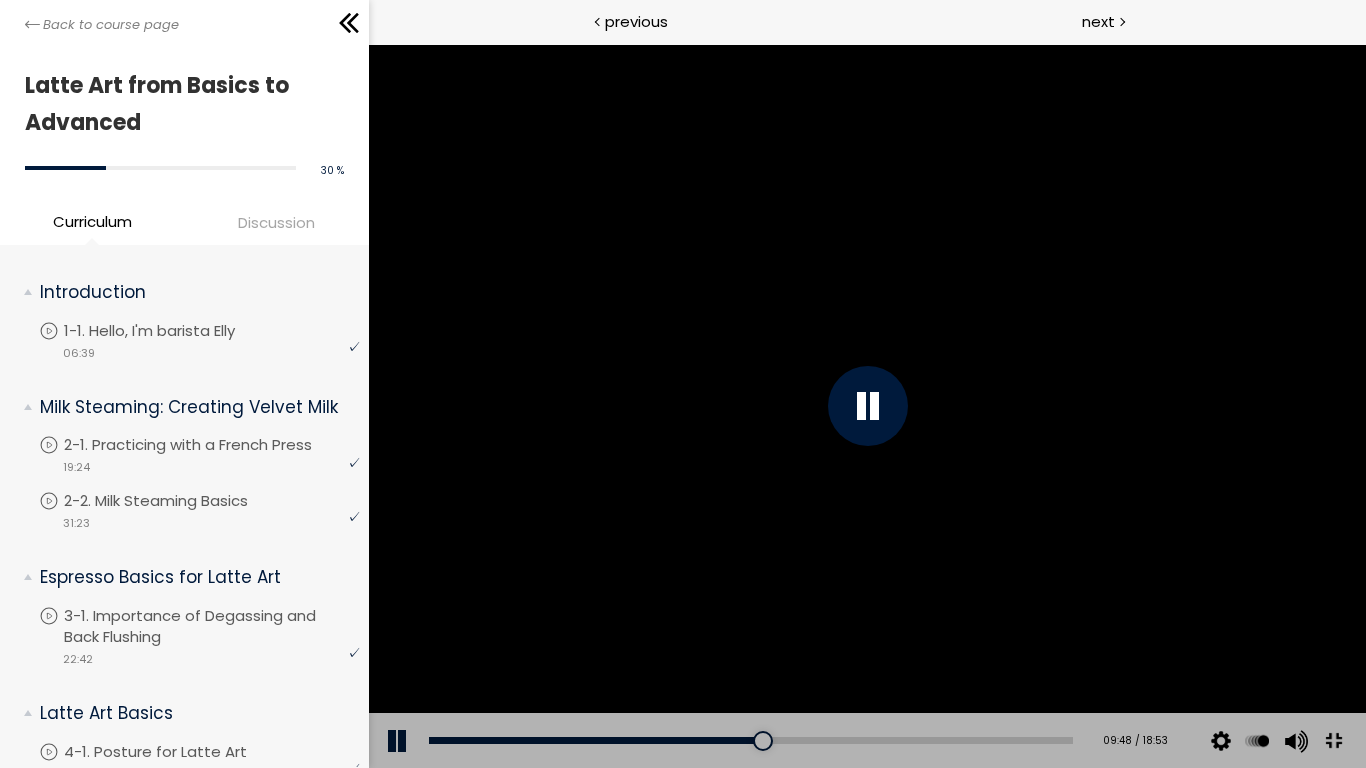 click at bounding box center (866, 406) 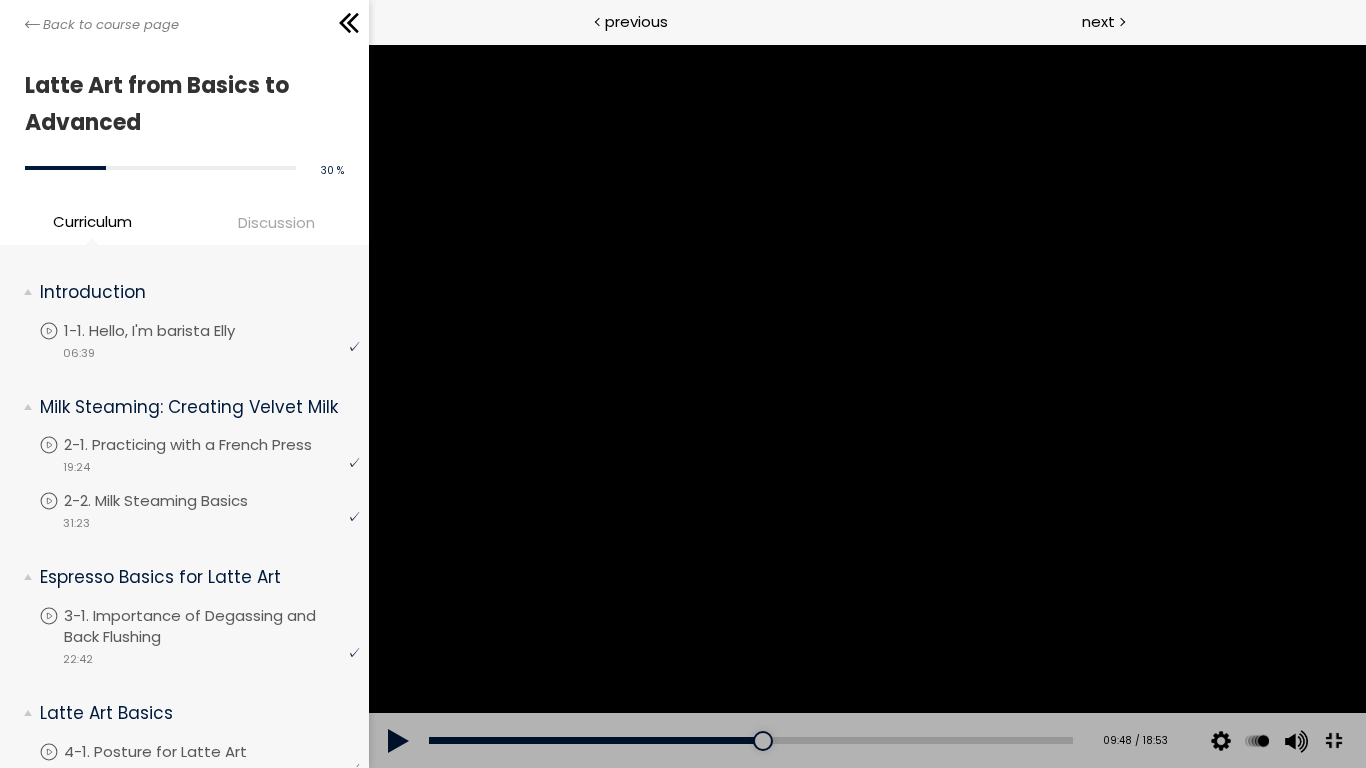 click at bounding box center [866, 406] 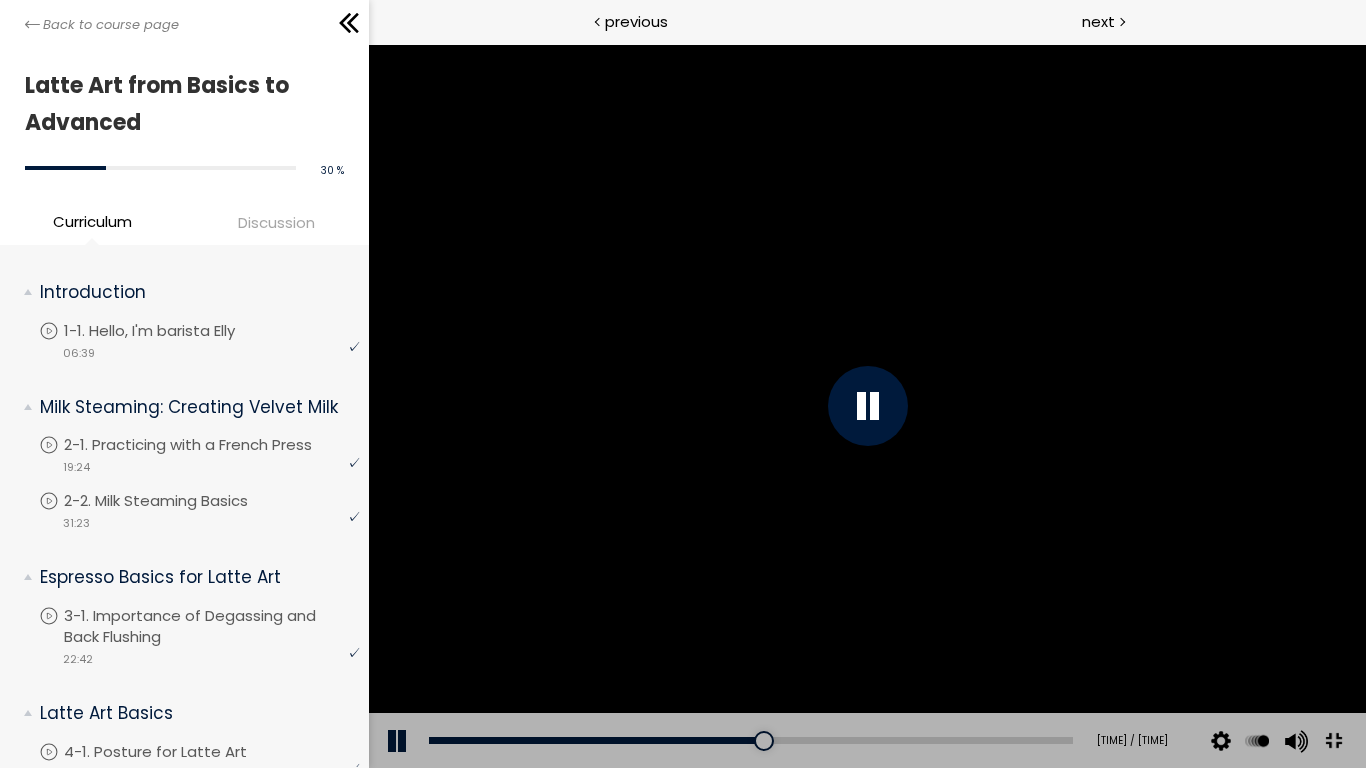 click at bounding box center (866, 406) 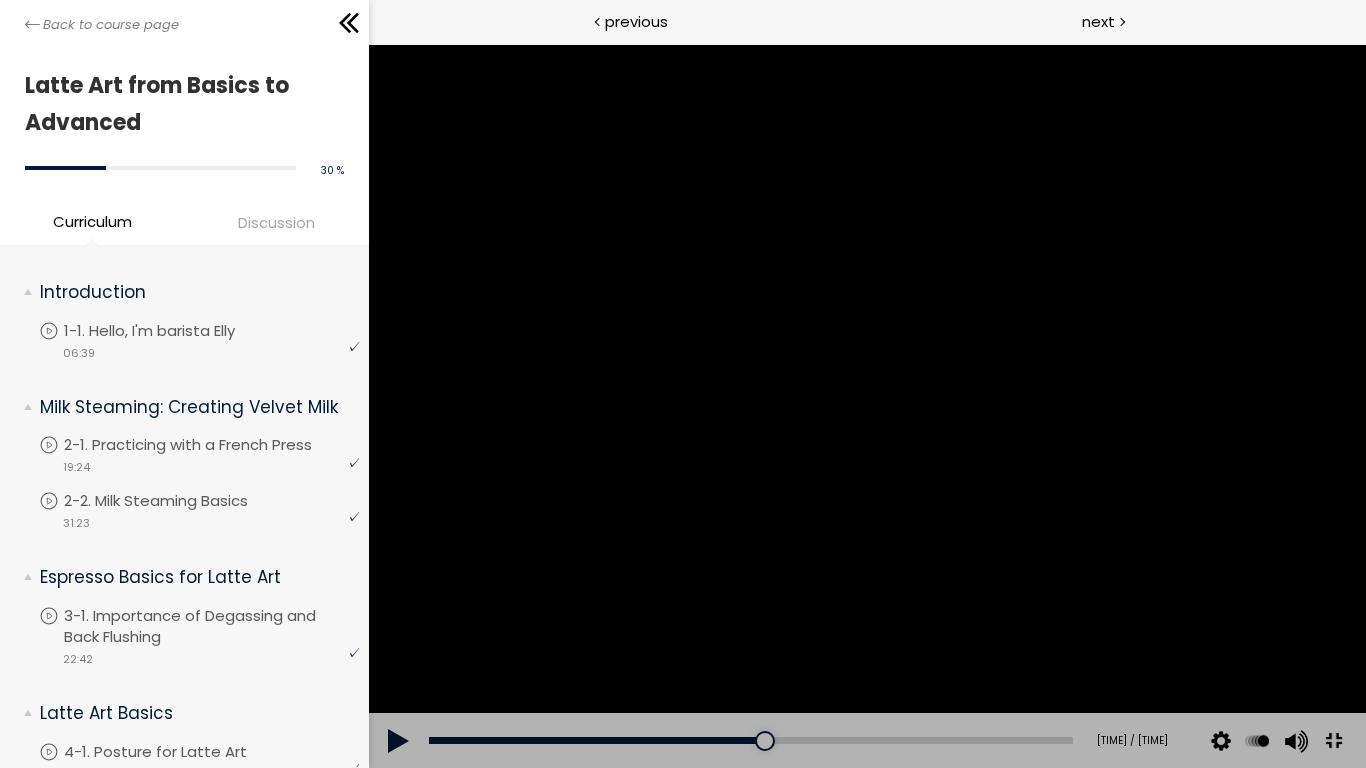 click at bounding box center [866, 406] 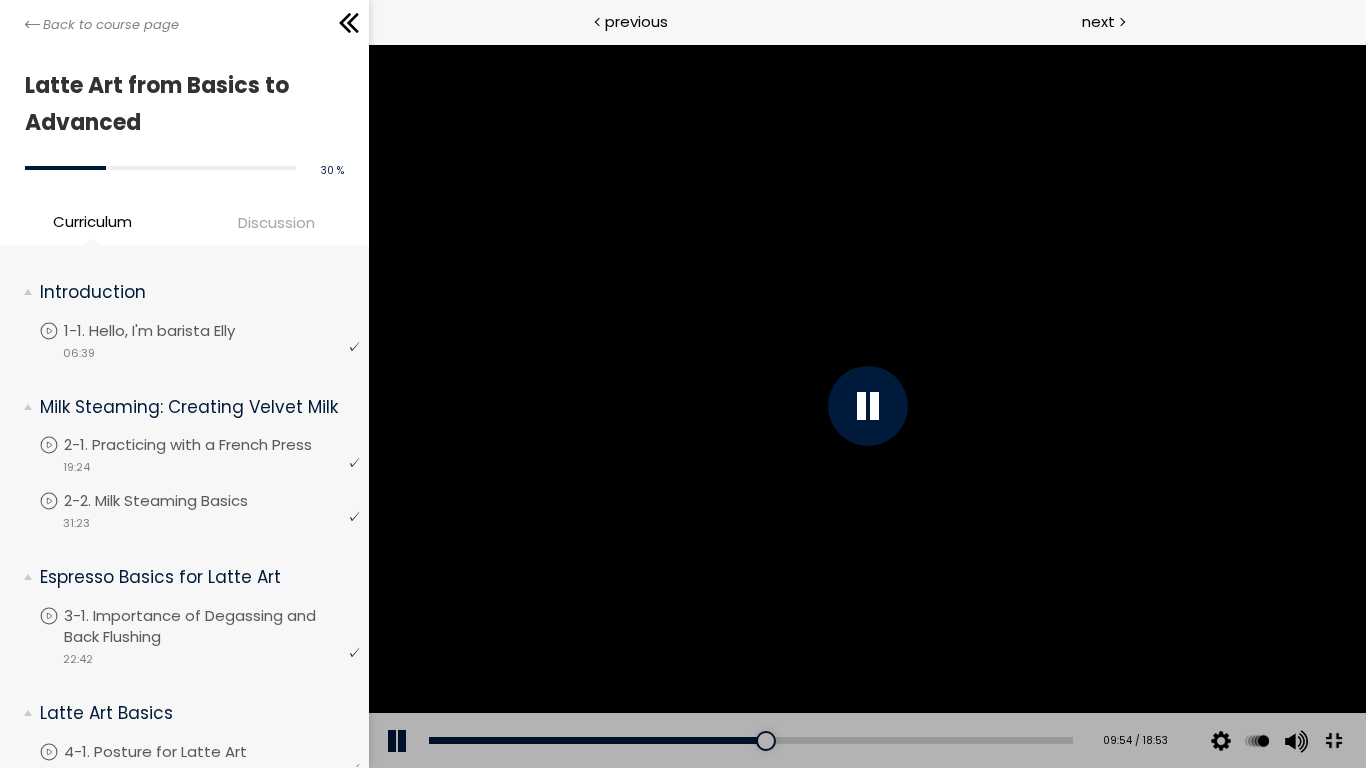 click at bounding box center (866, 406) 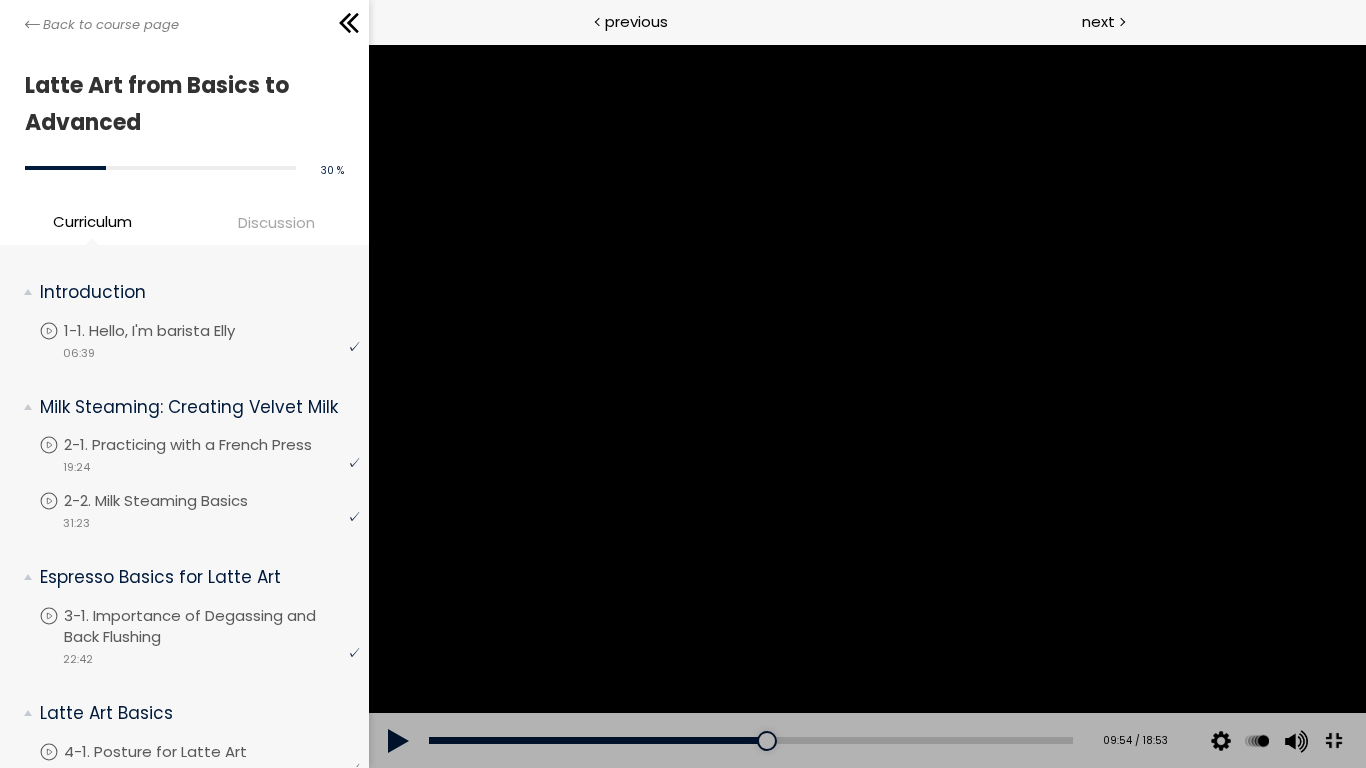 click at bounding box center [866, 406] 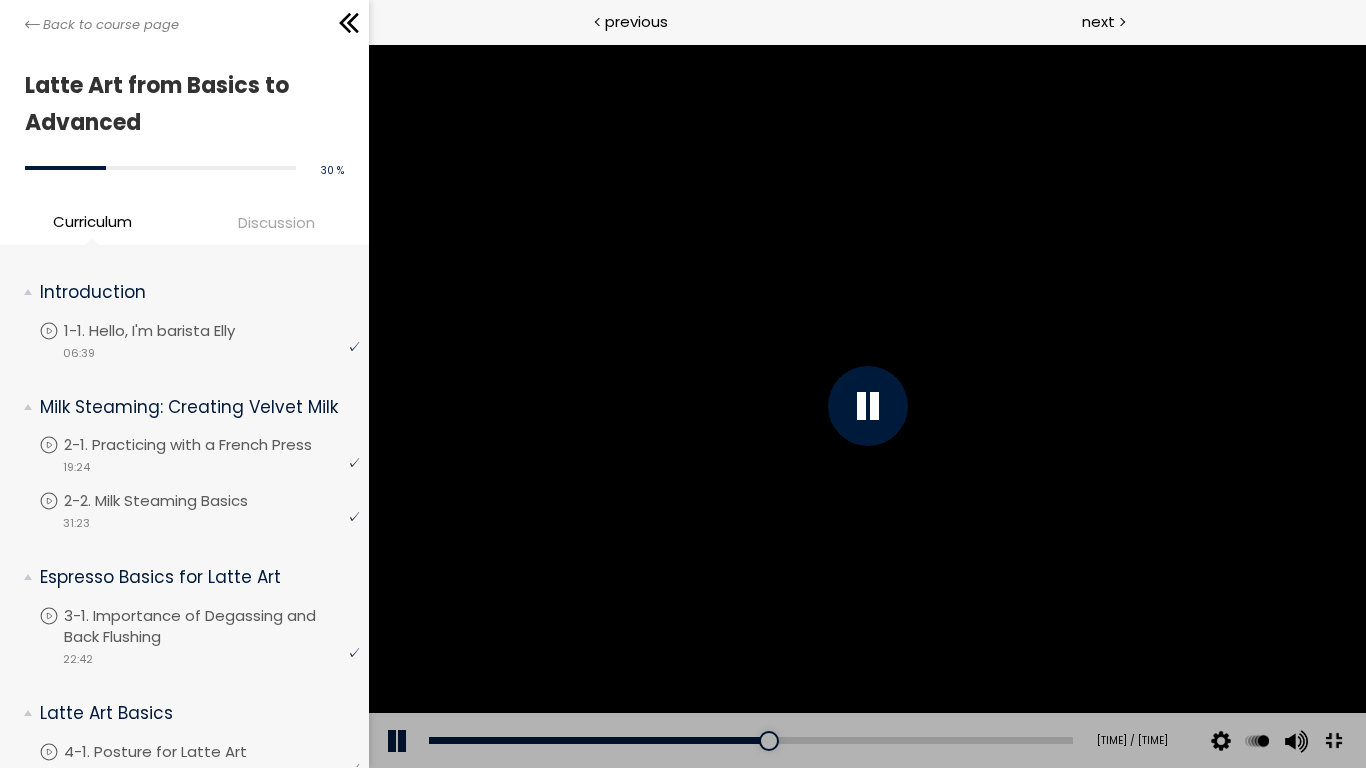 click at bounding box center [866, 406] 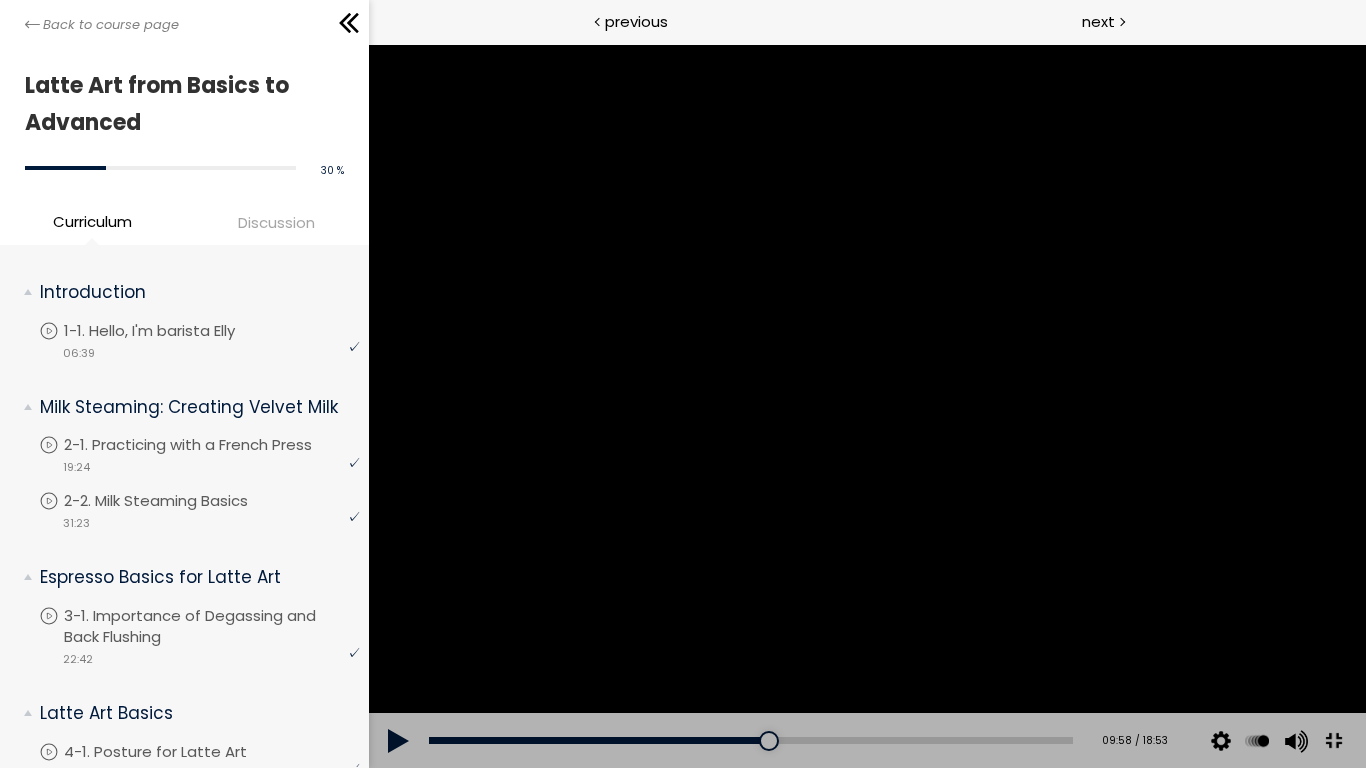 click at bounding box center [866, 406] 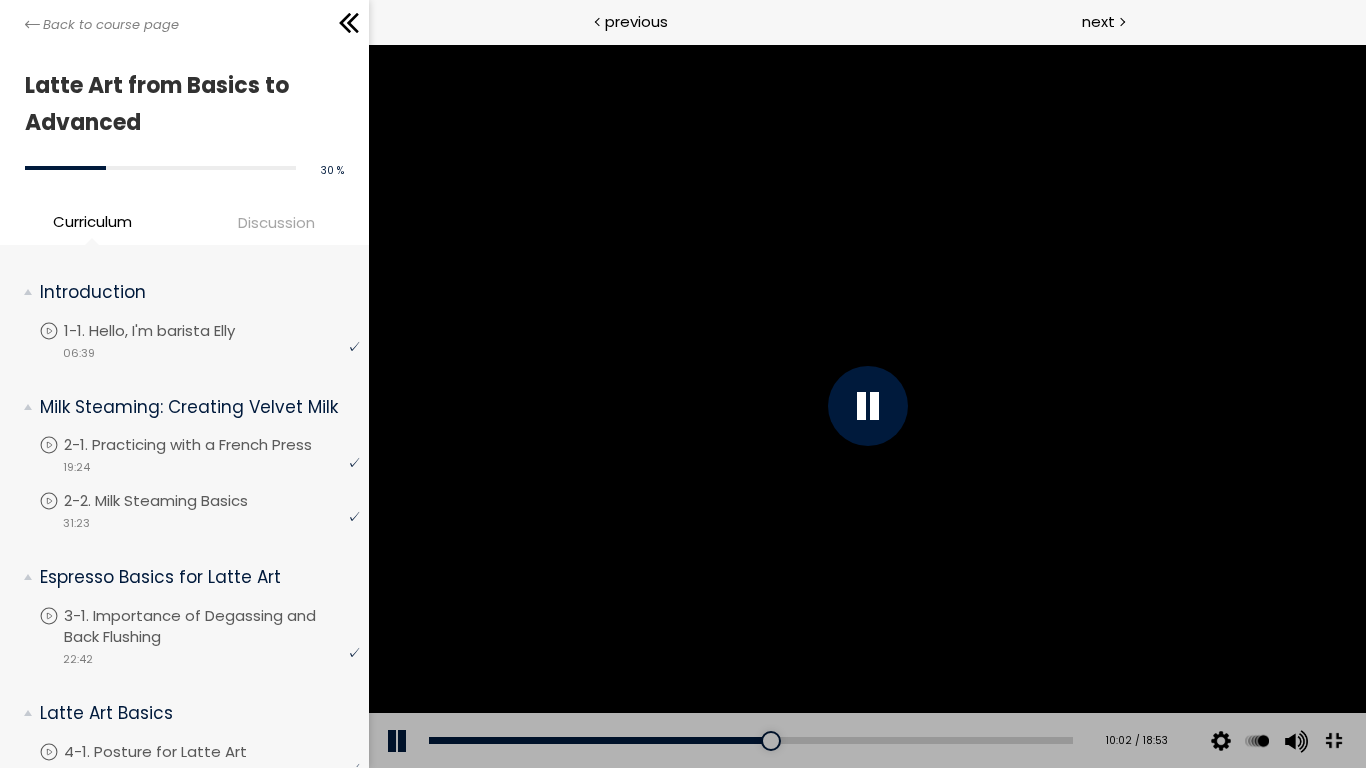 click at bounding box center (866, 406) 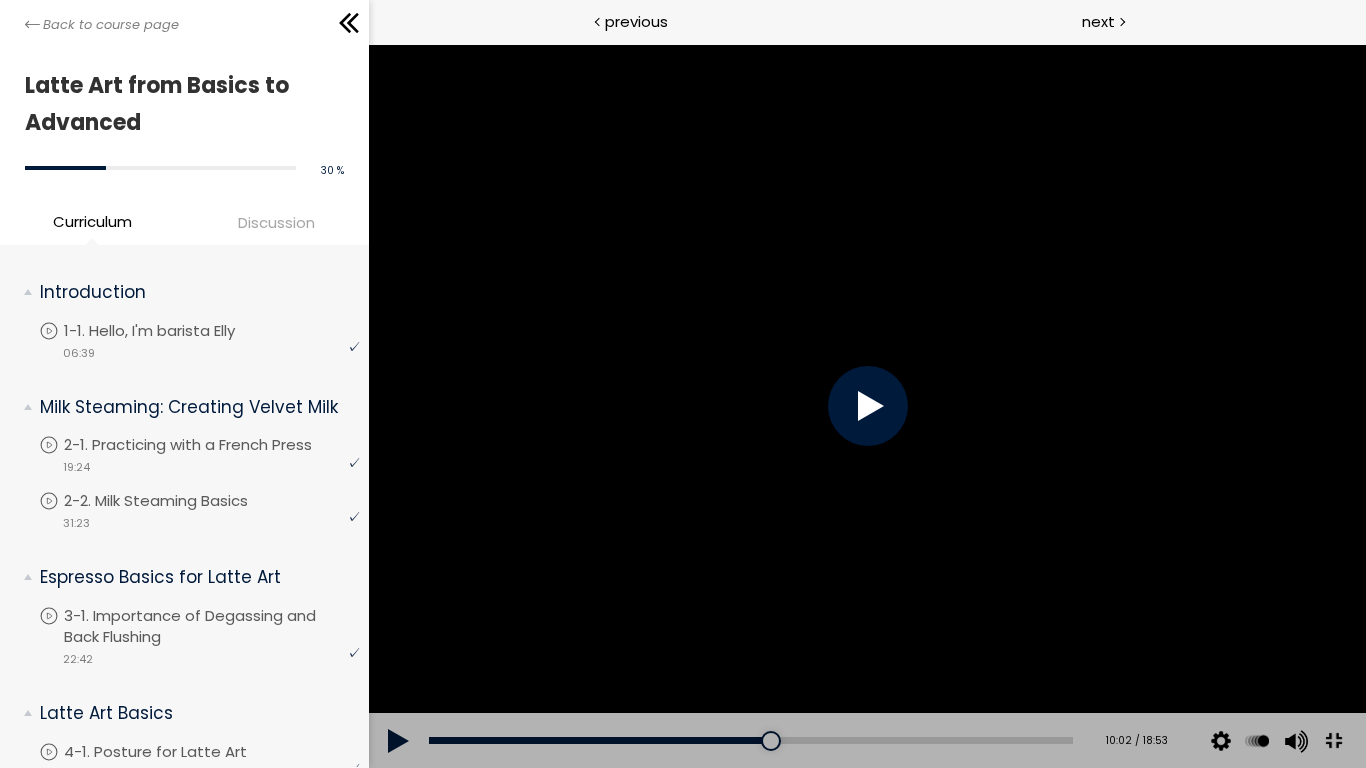 click at bounding box center [866, 406] 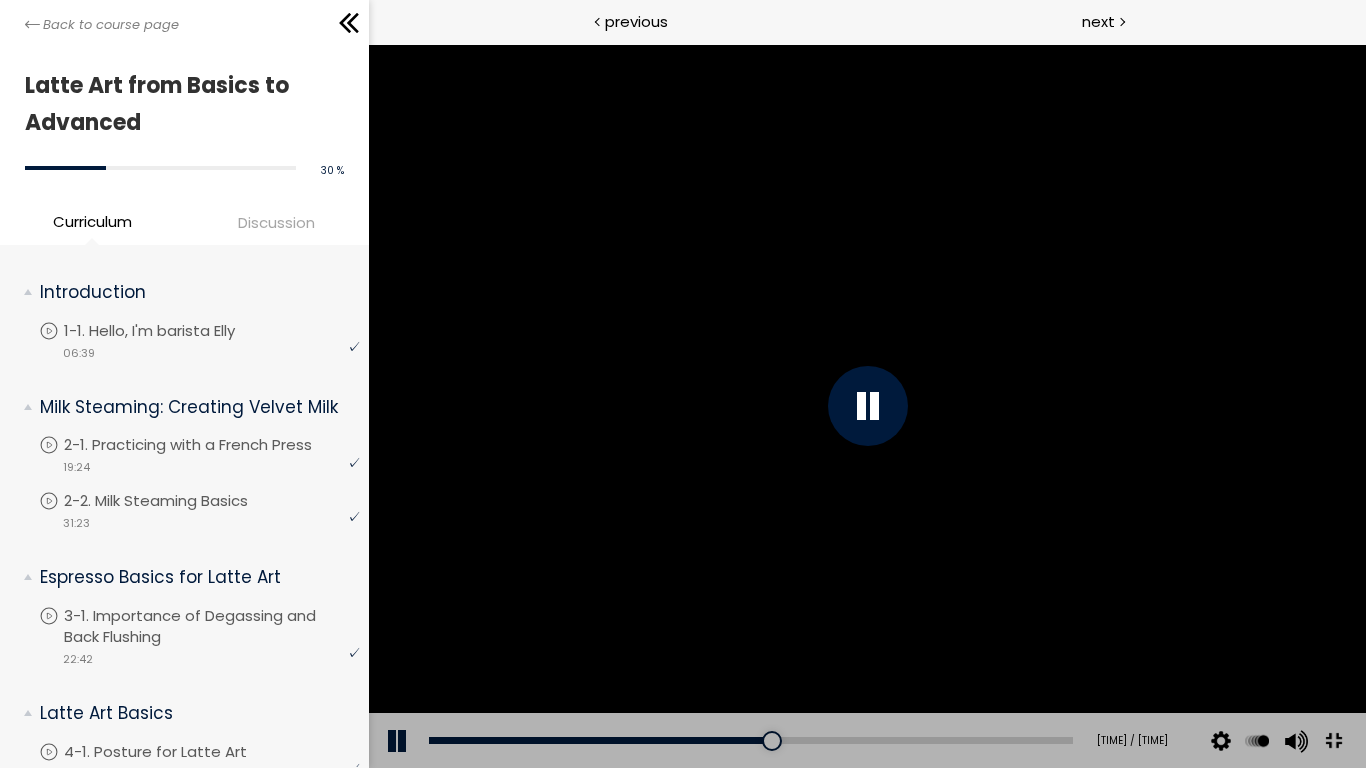 click at bounding box center [866, 406] 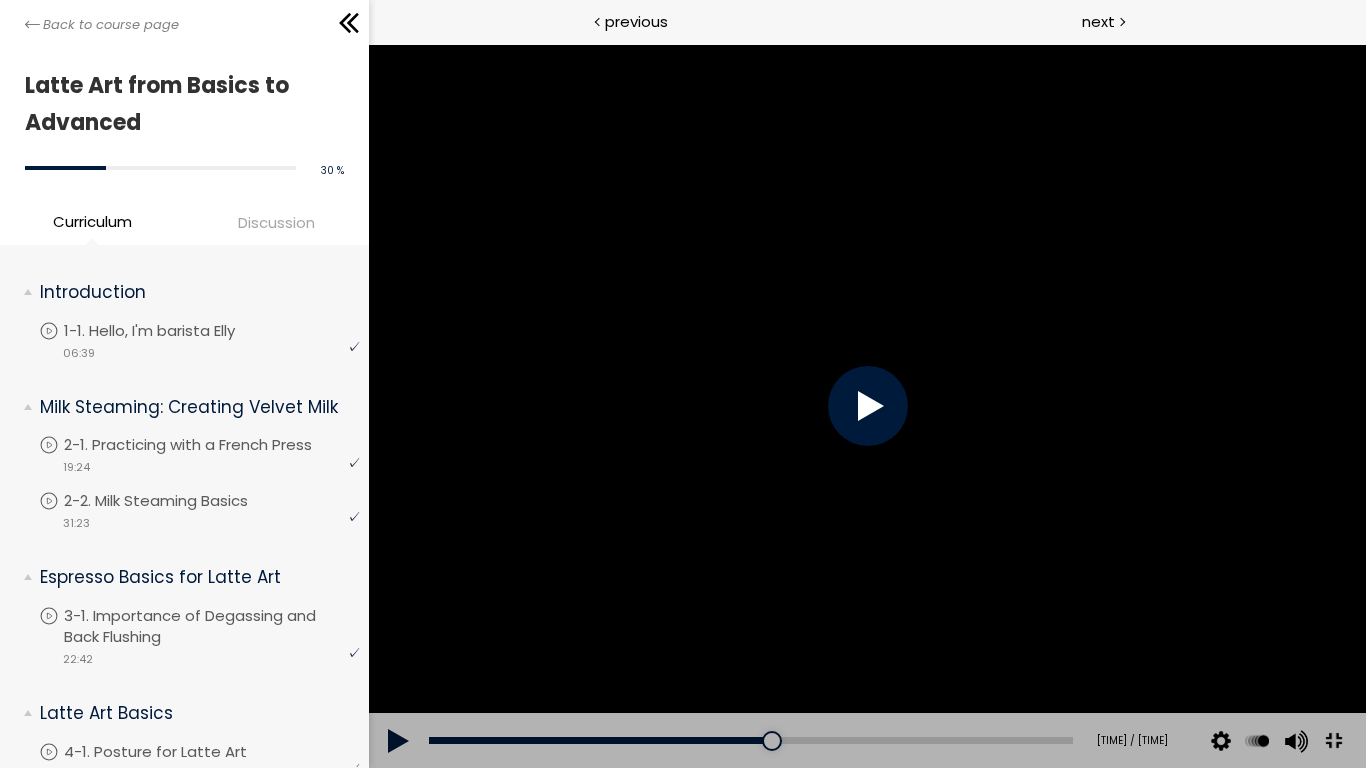 click at bounding box center [866, 406] 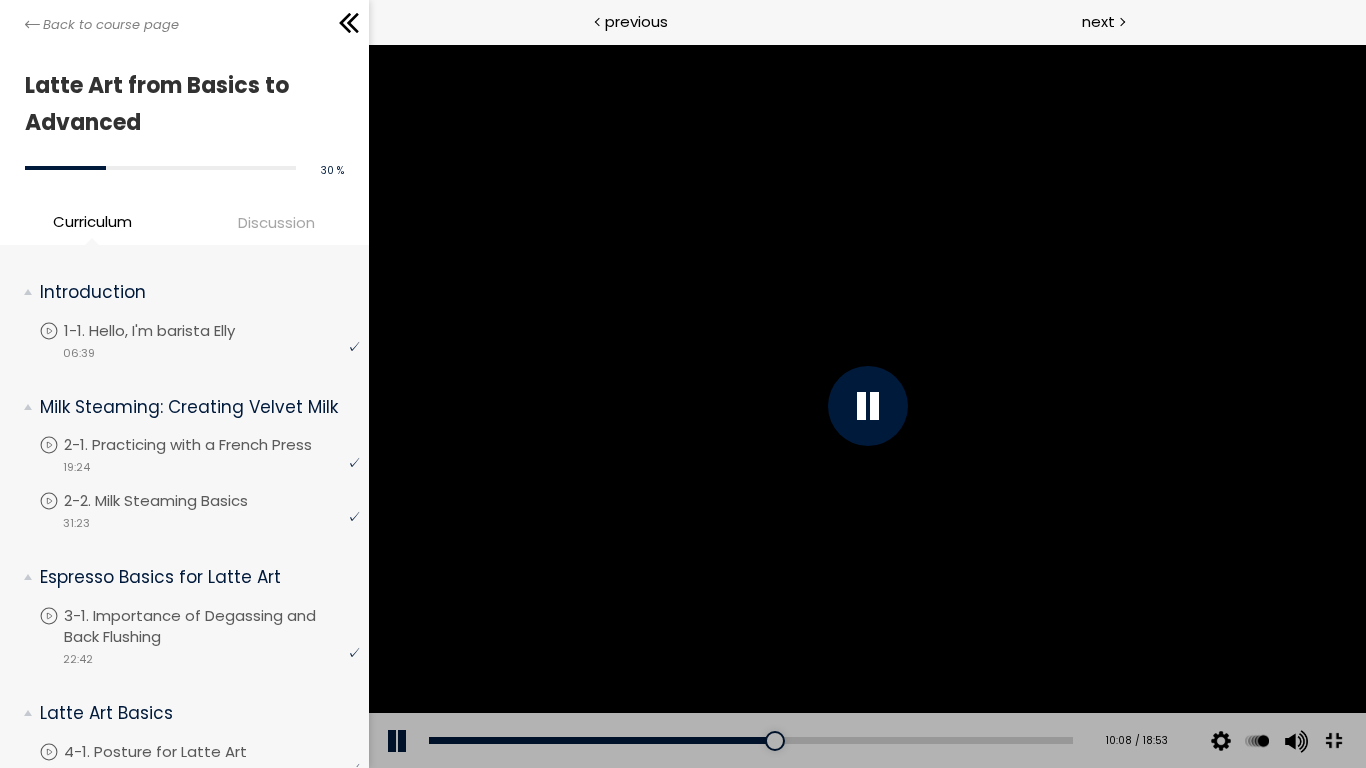 click at bounding box center [866, 406] 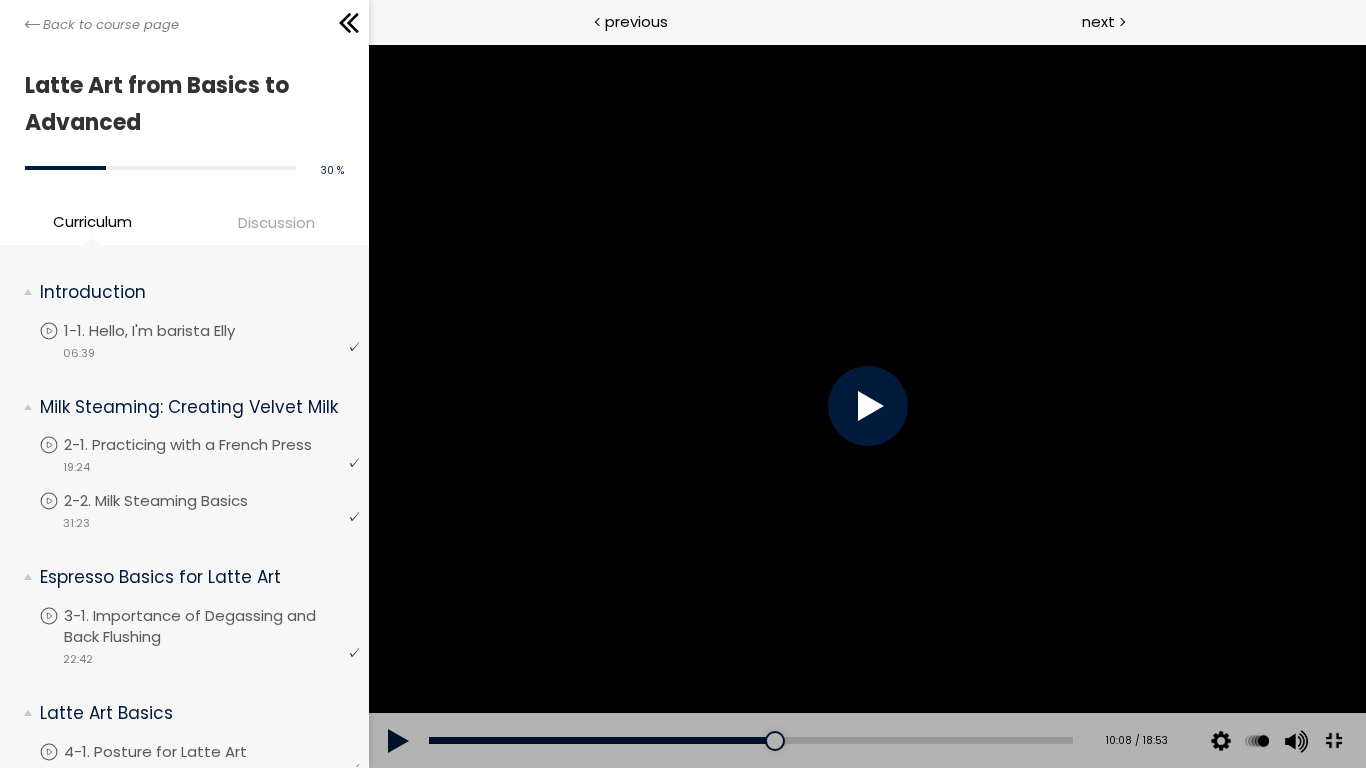 click at bounding box center [866, 406] 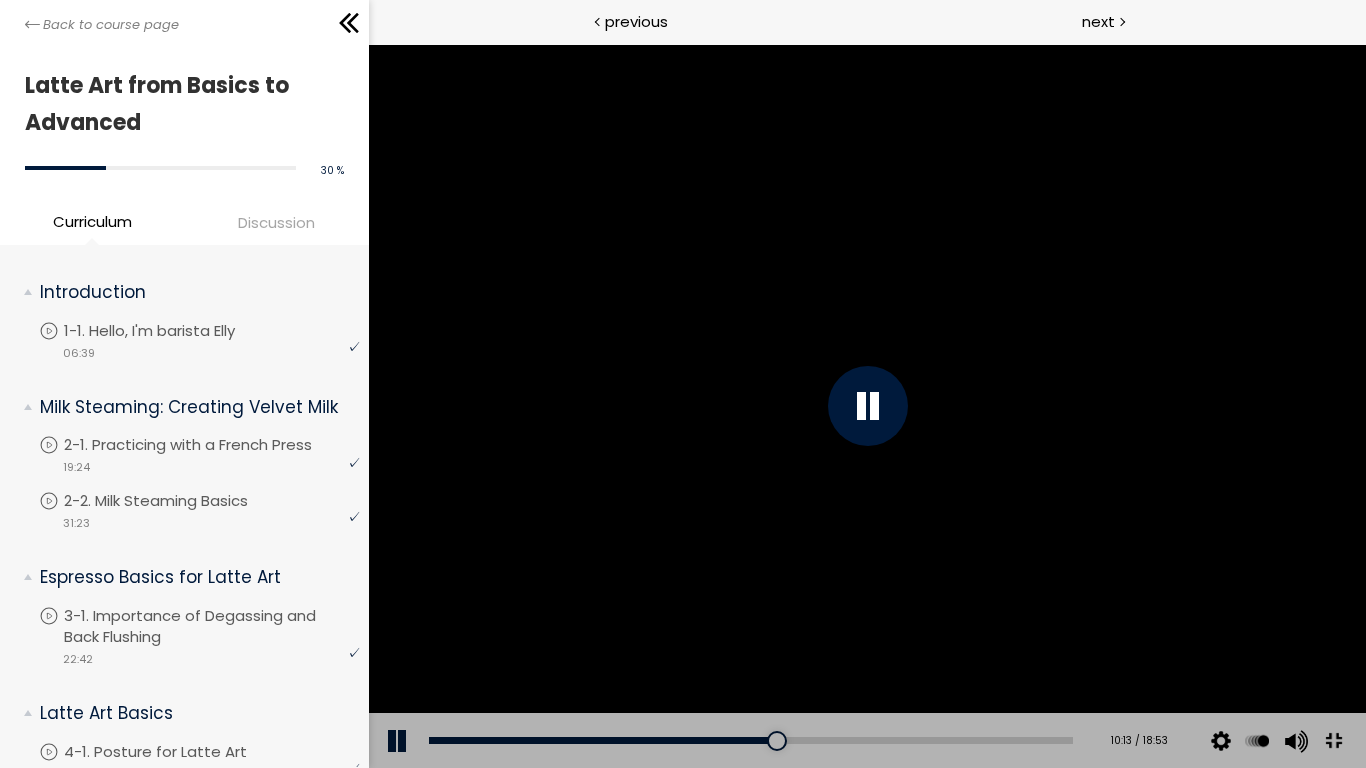 click at bounding box center [866, 406] 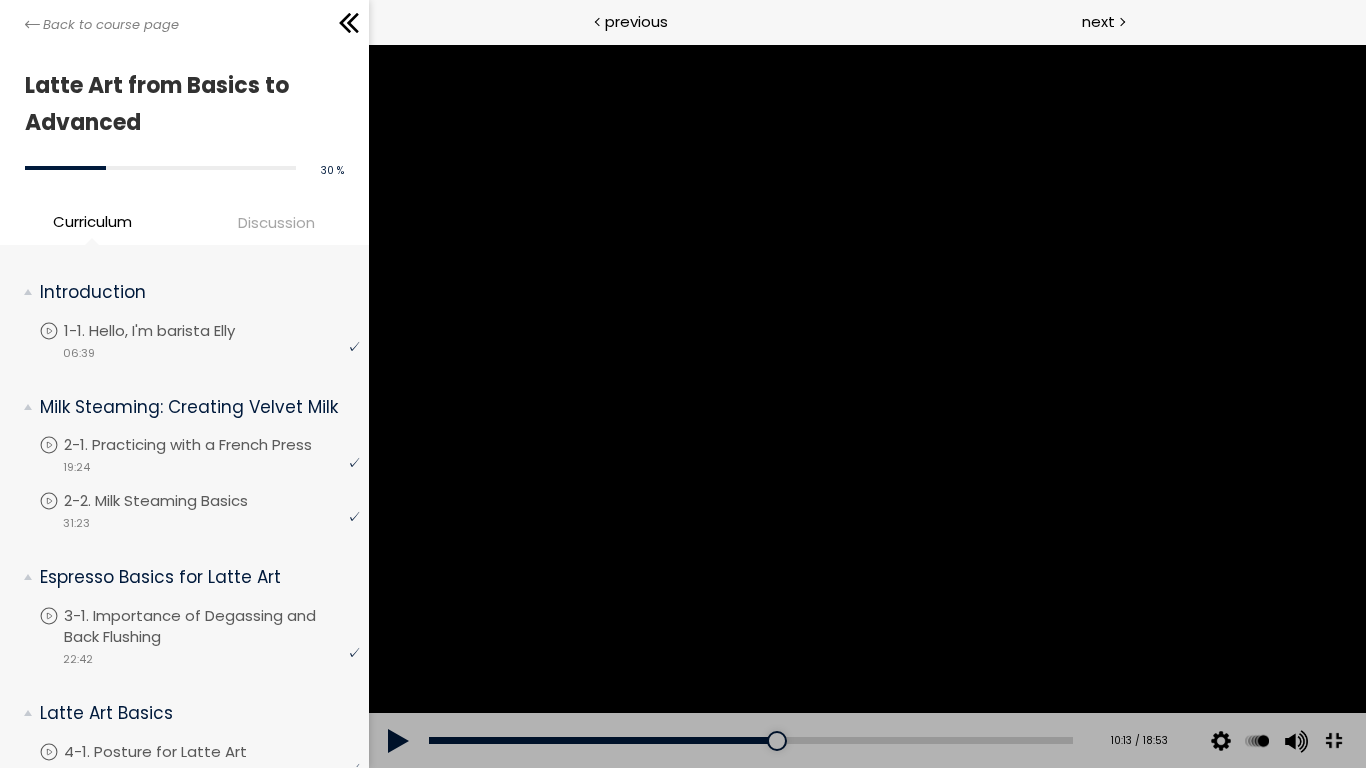 click at bounding box center (866, 406) 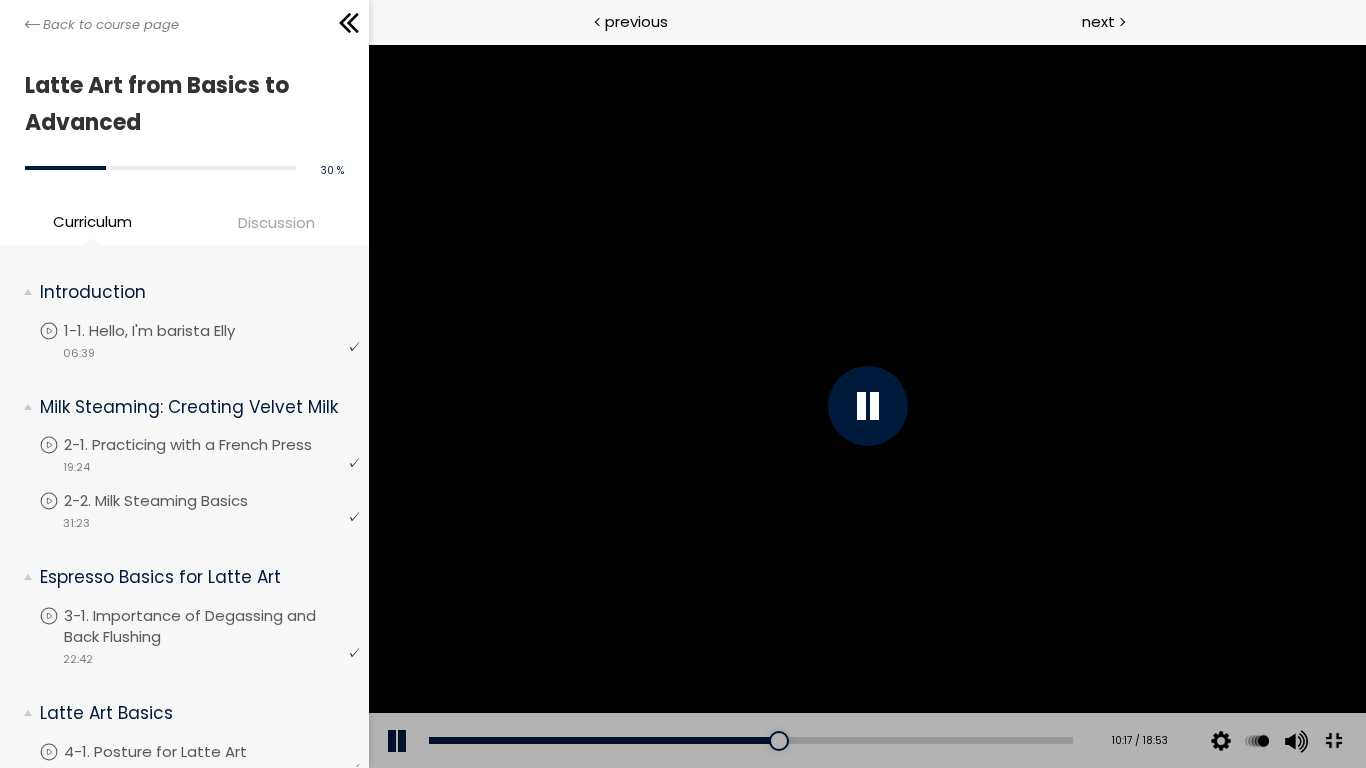 click at bounding box center (866, 406) 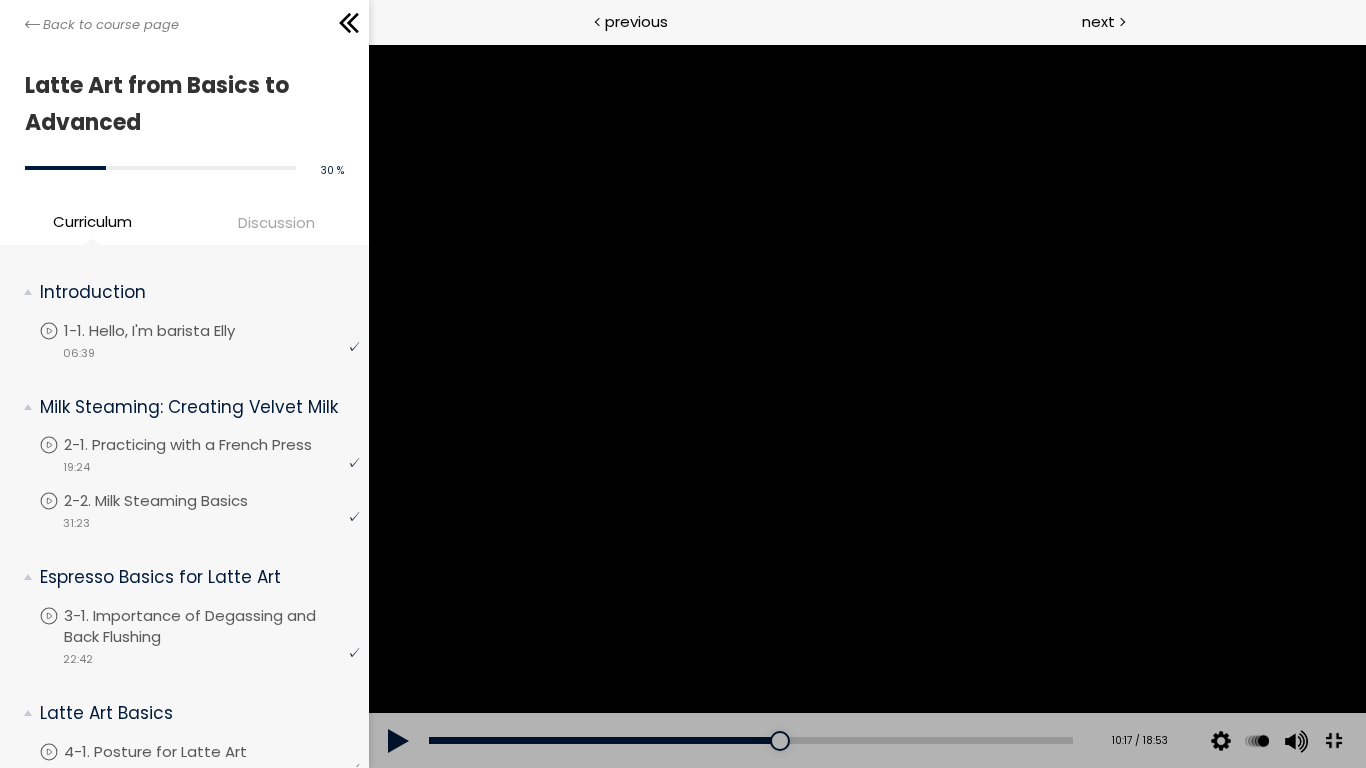 click at bounding box center [866, 406] 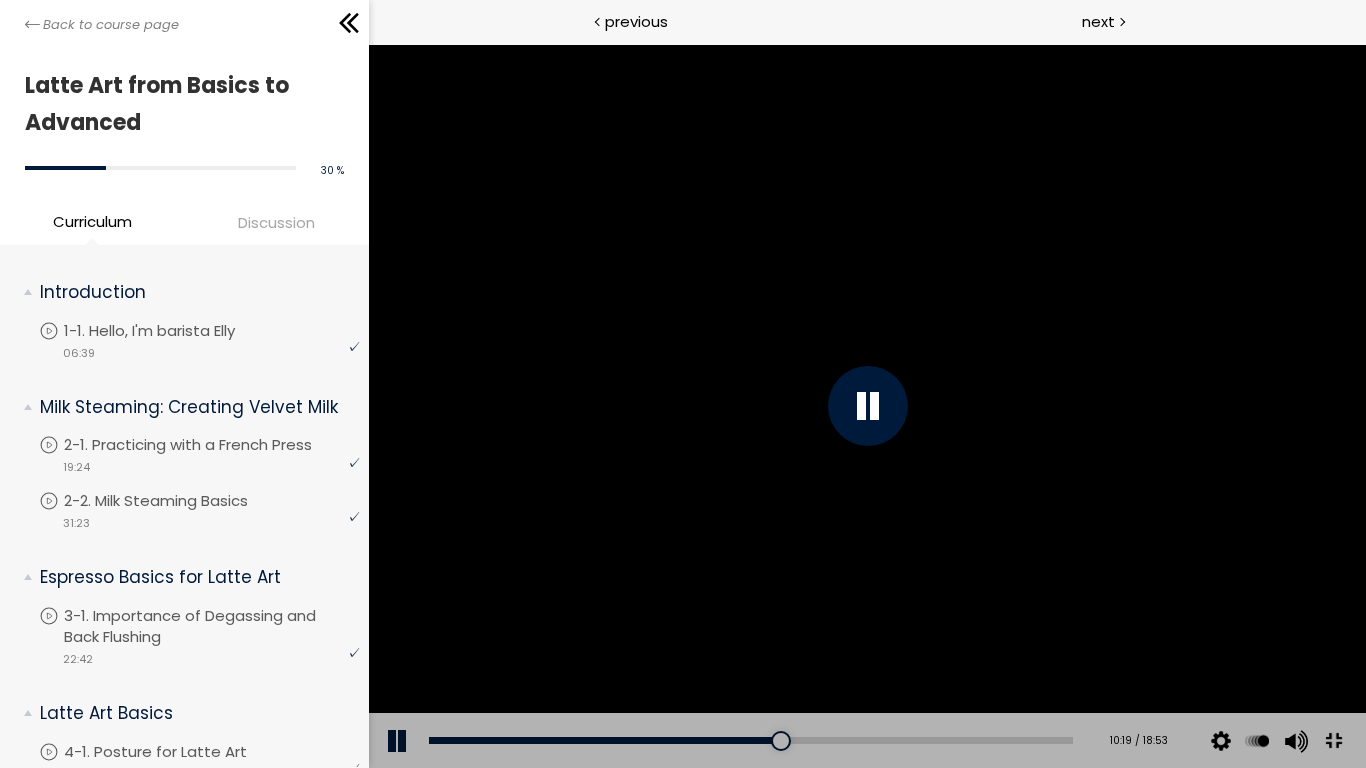 click at bounding box center [866, 406] 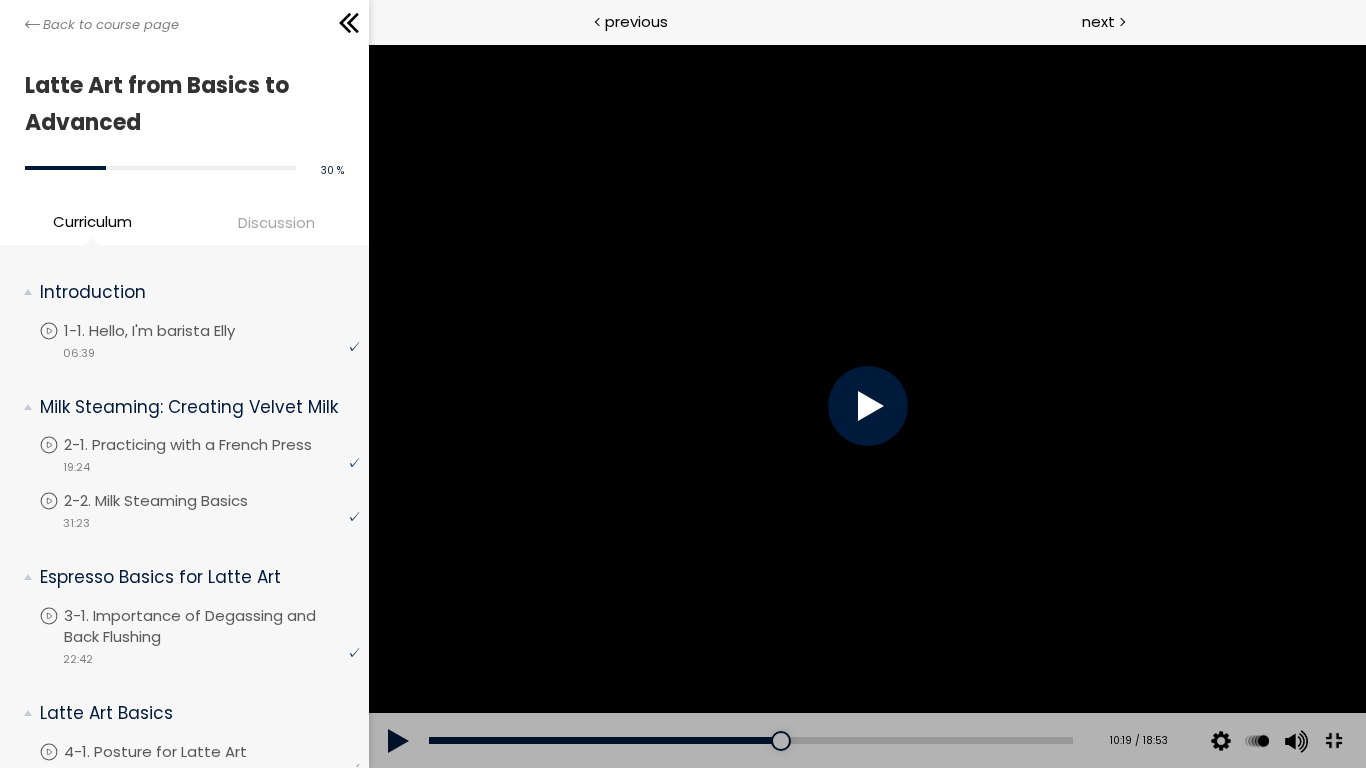 click at bounding box center (866, 406) 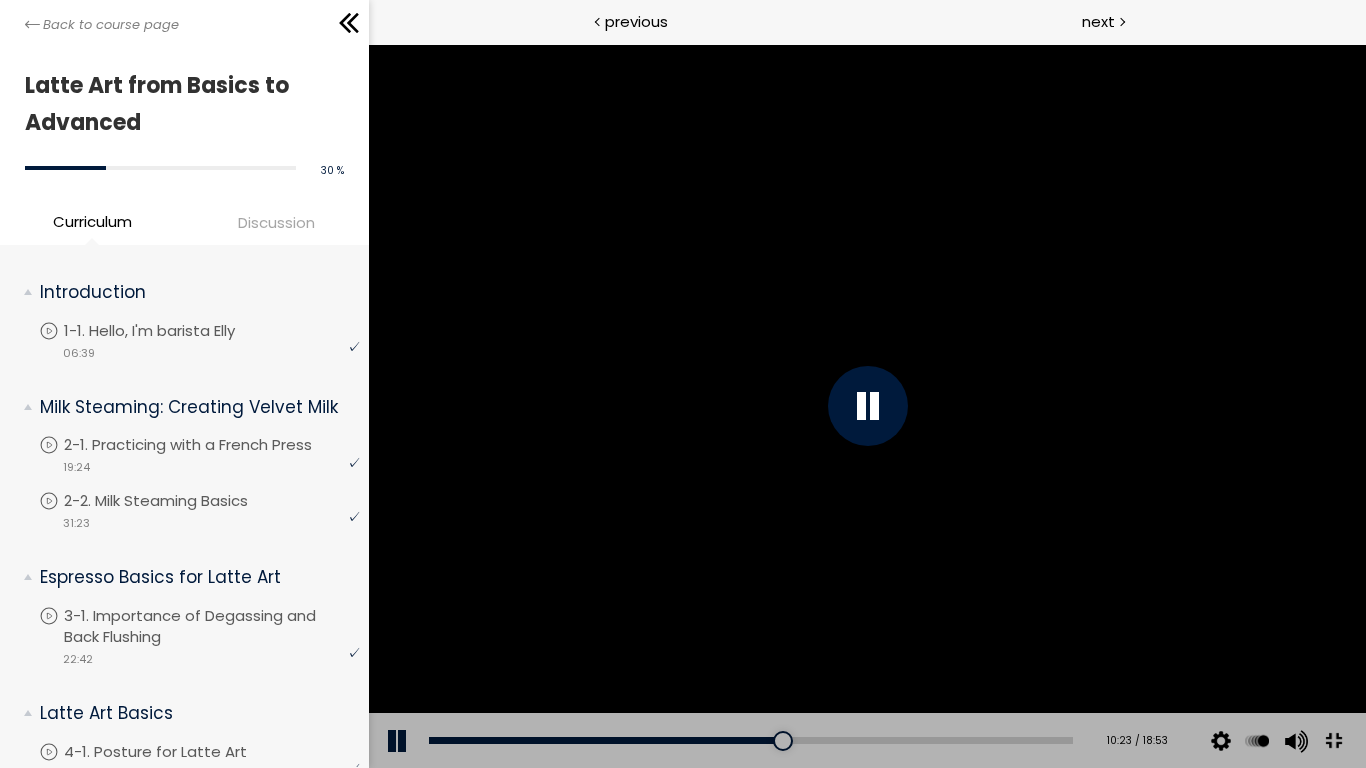 click at bounding box center [866, 406] 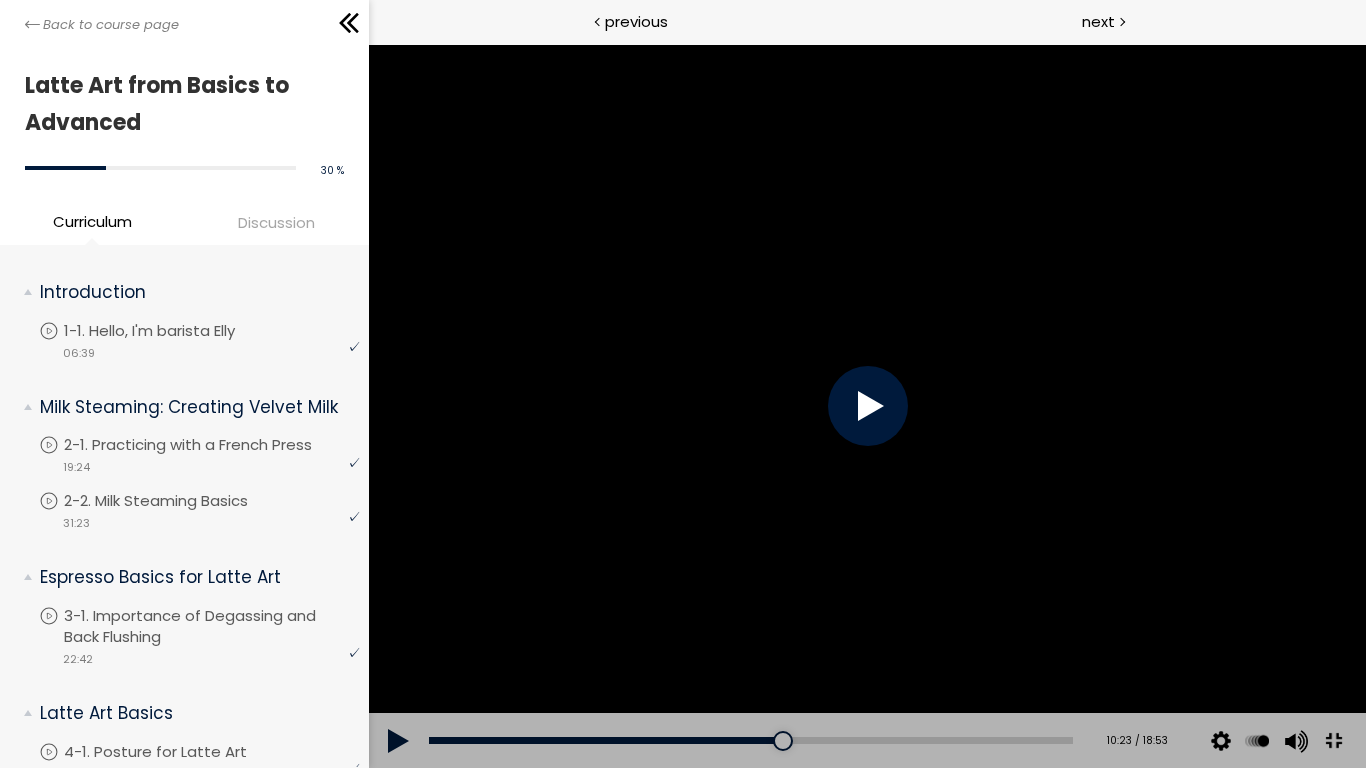 click at bounding box center [866, 406] 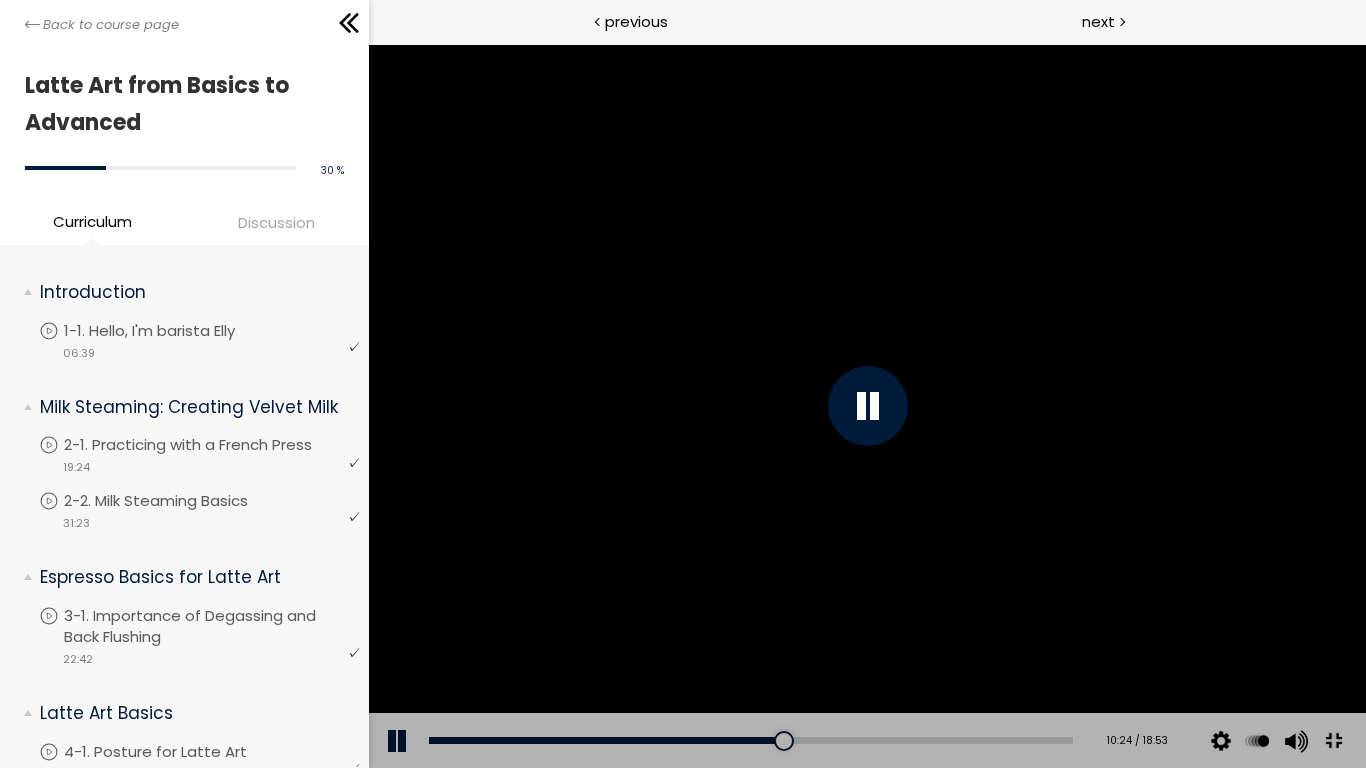 drag, startPoint x: 1438, startPoint y: 621, endPoint x: 1441, endPoint y: 610, distance: 11.401754 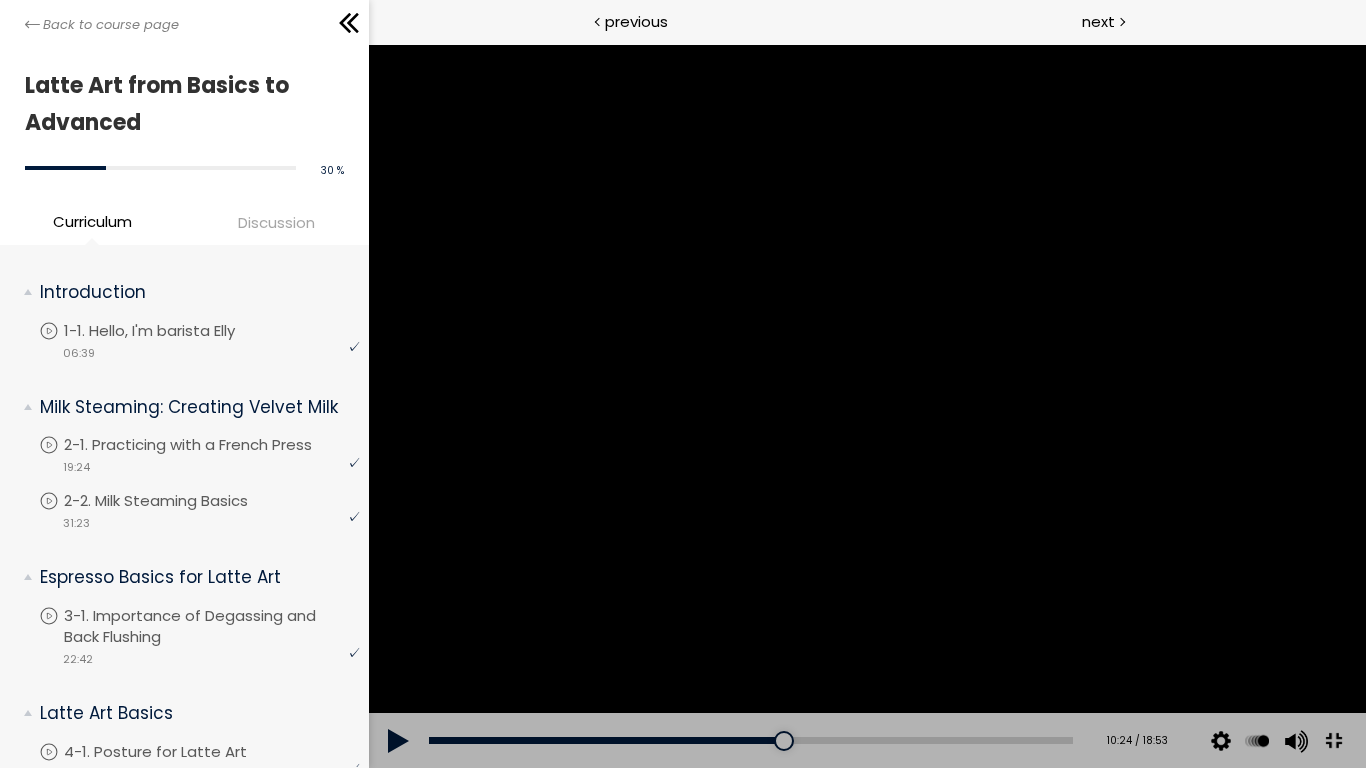 click at bounding box center (866, 406) 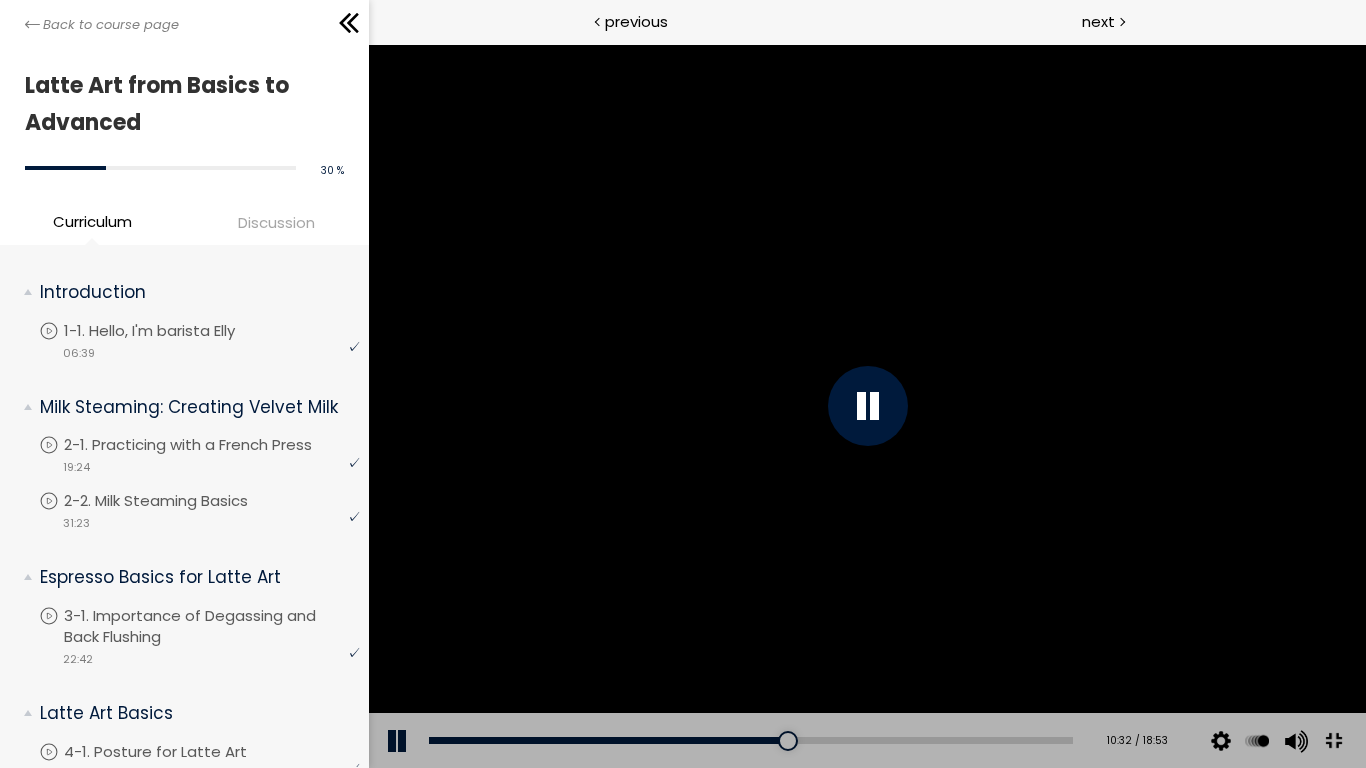 click at bounding box center [866, 406] 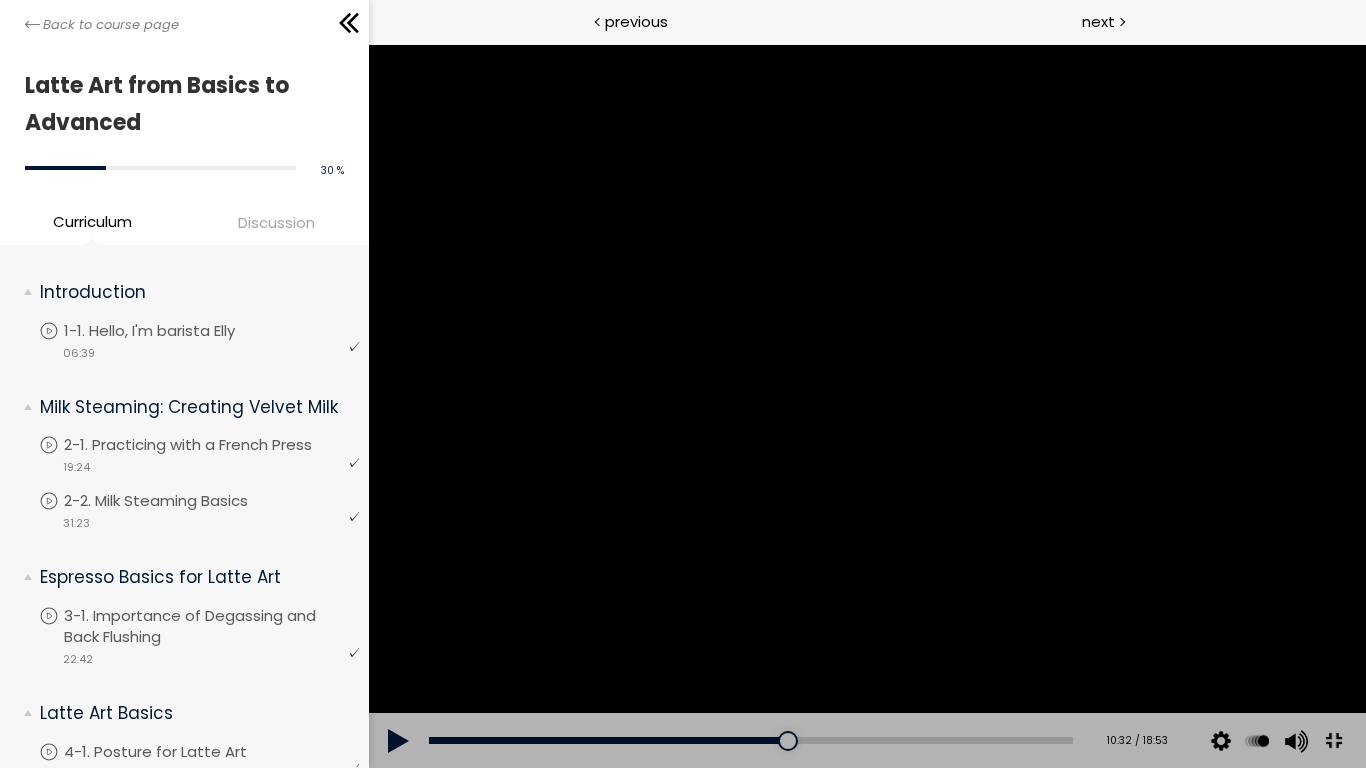 click at bounding box center [866, 406] 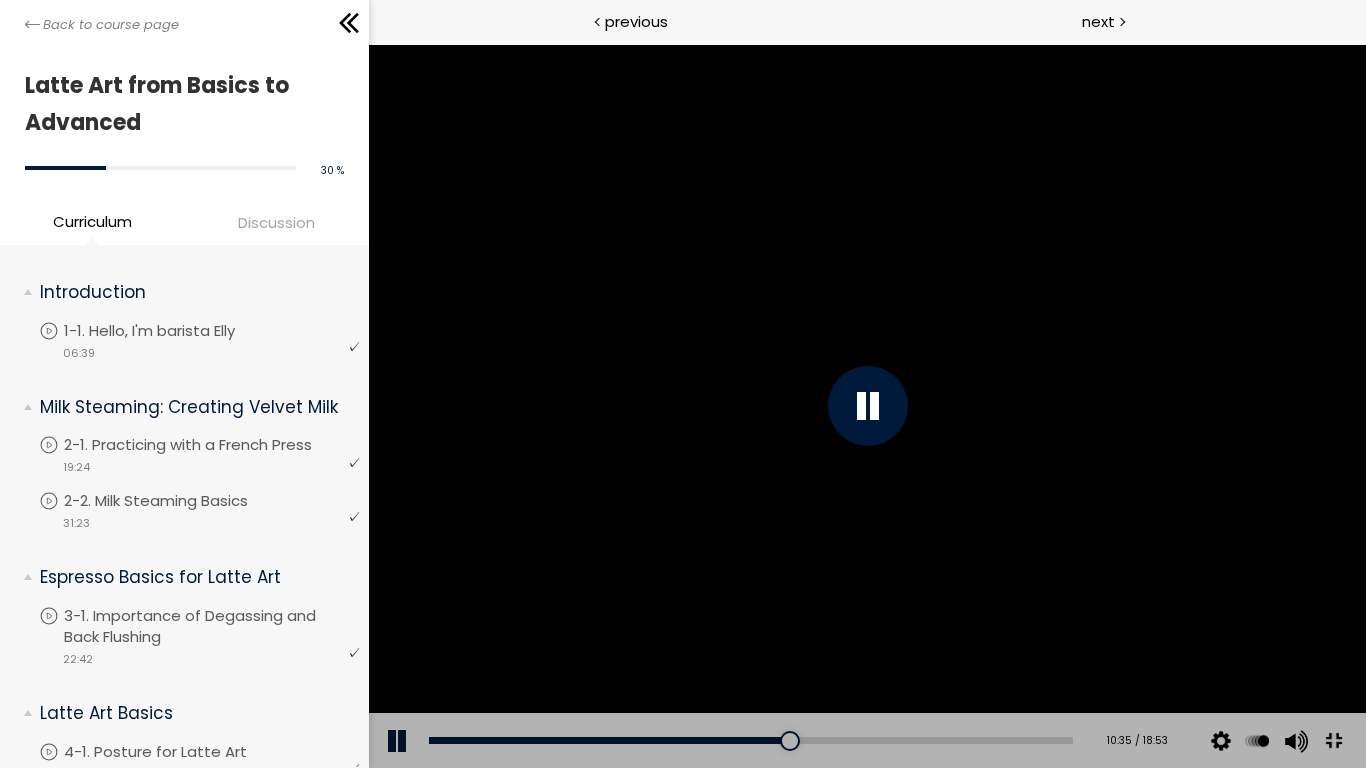 click at bounding box center [866, 406] 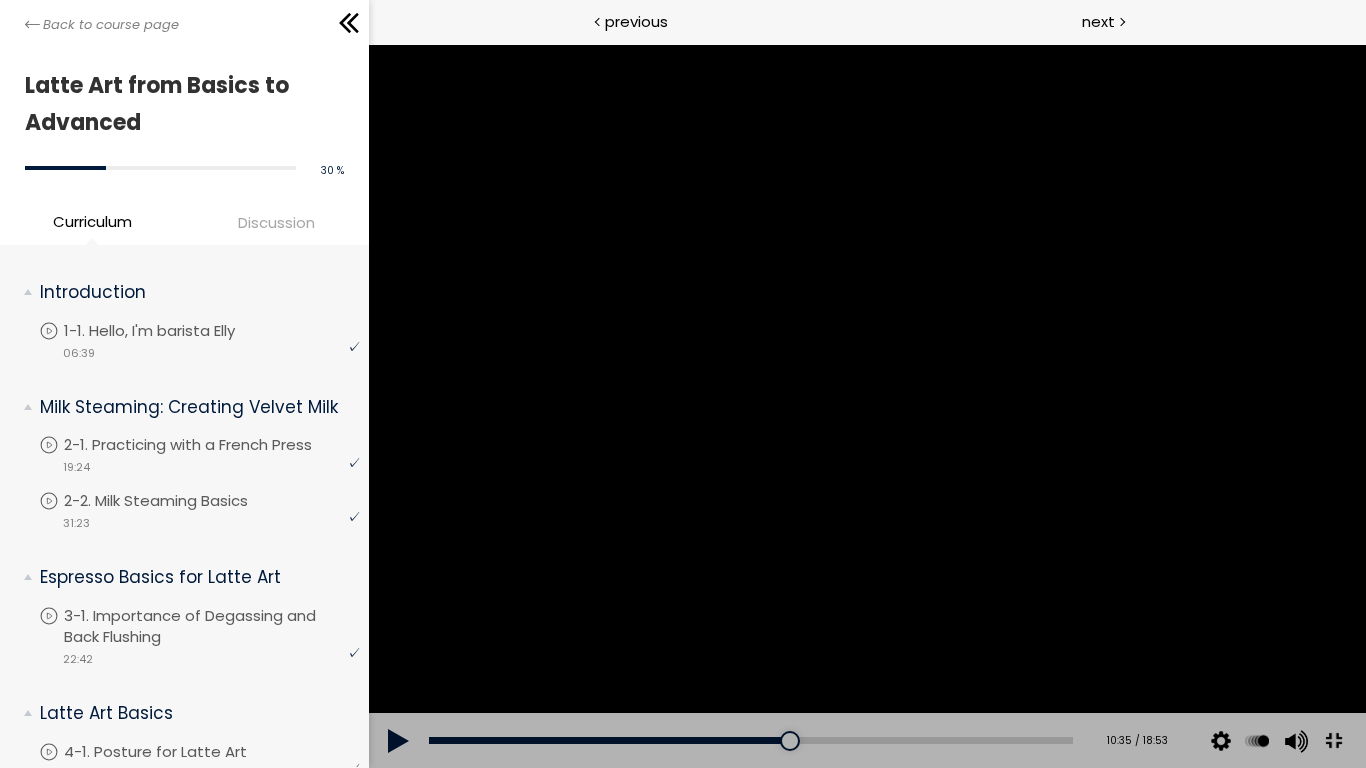 click at bounding box center [866, 406] 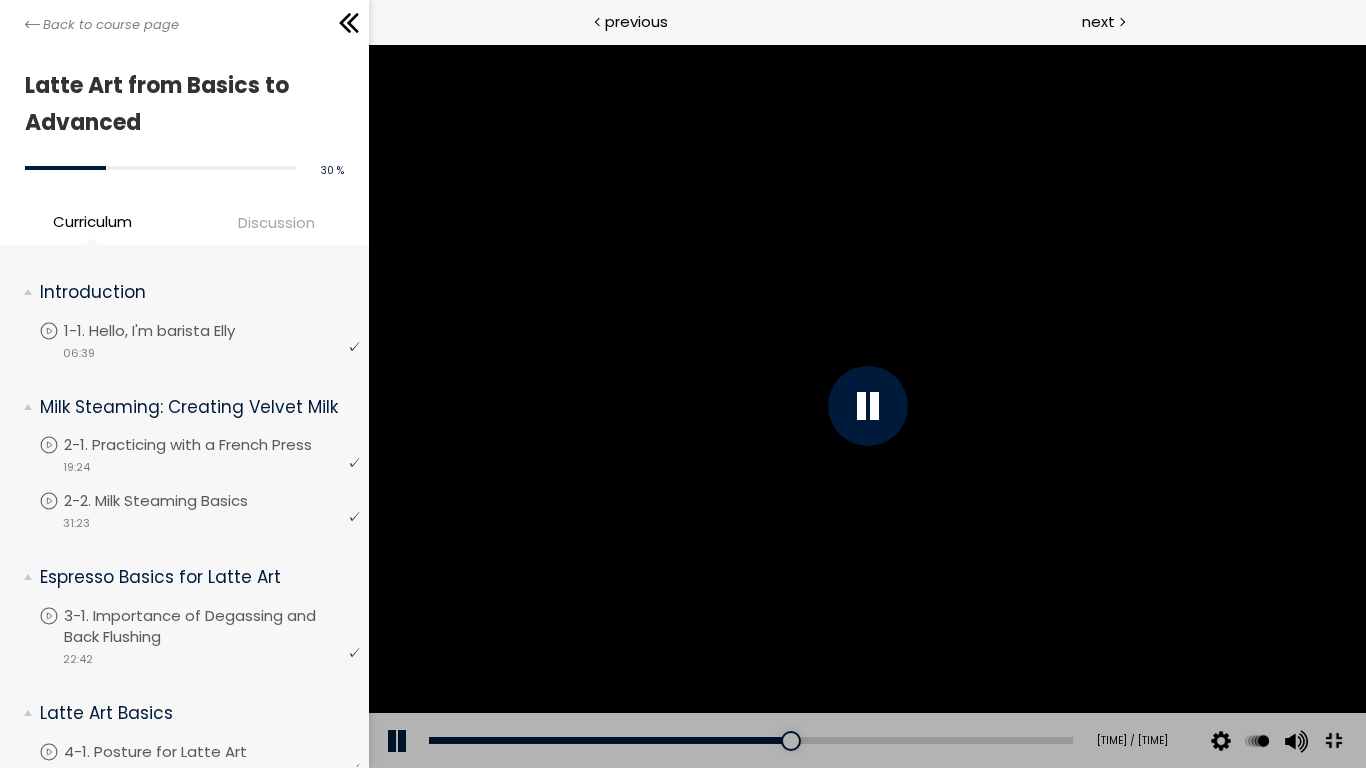 click at bounding box center [866, 406] 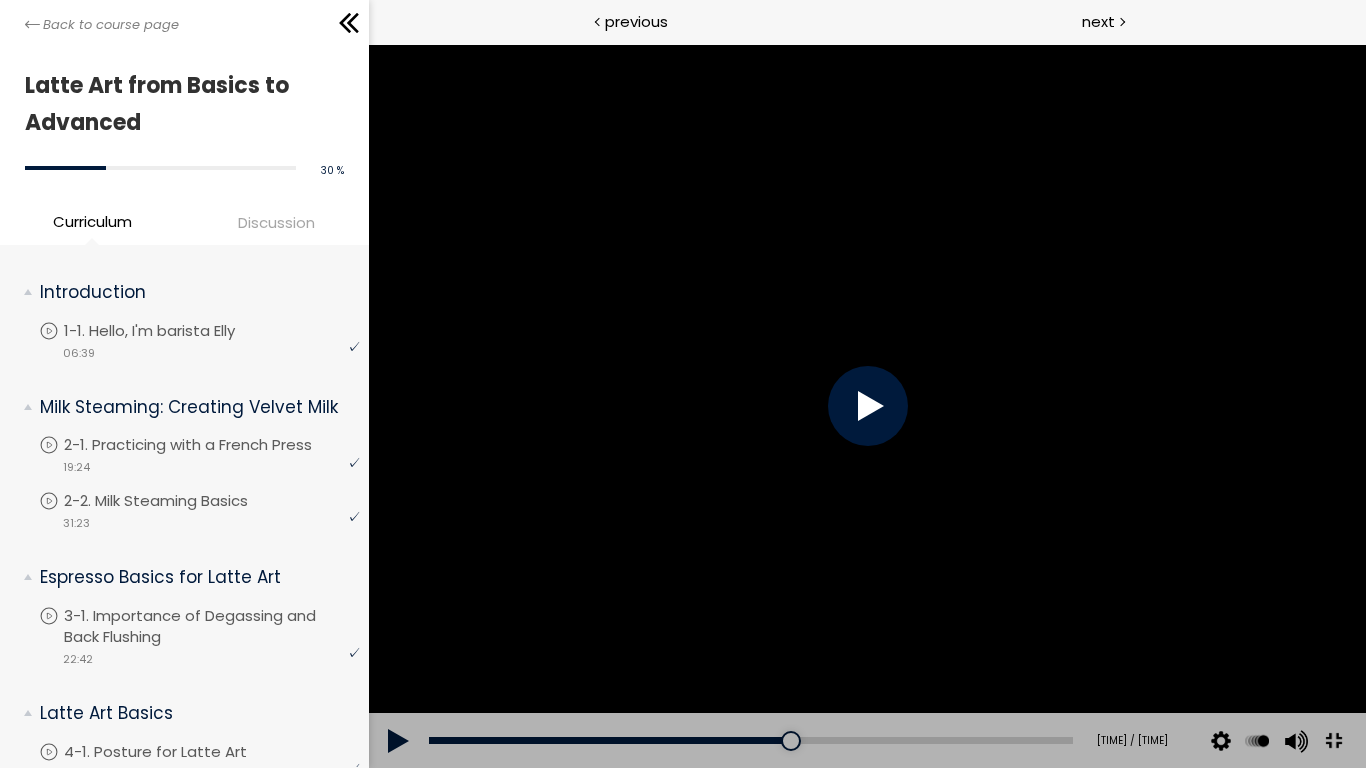 click at bounding box center [866, 406] 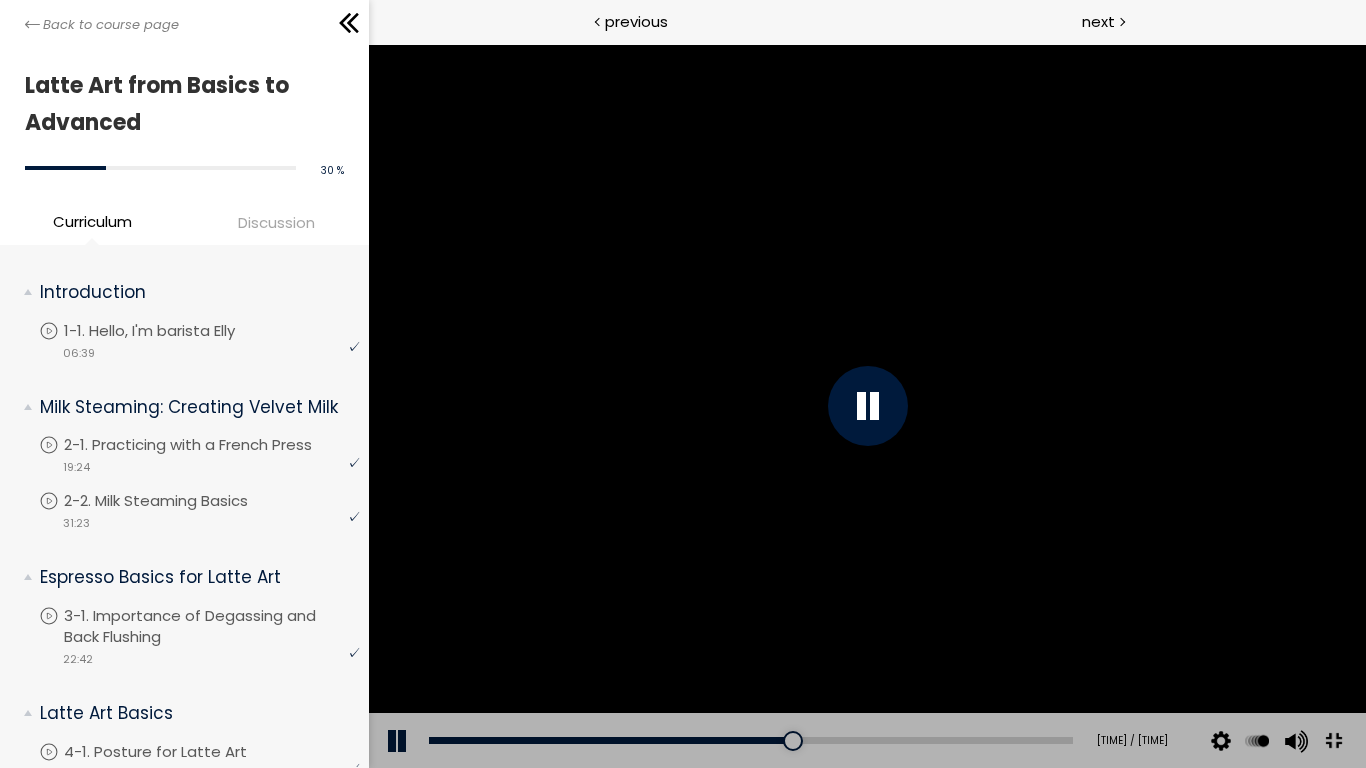 click at bounding box center (866, 406) 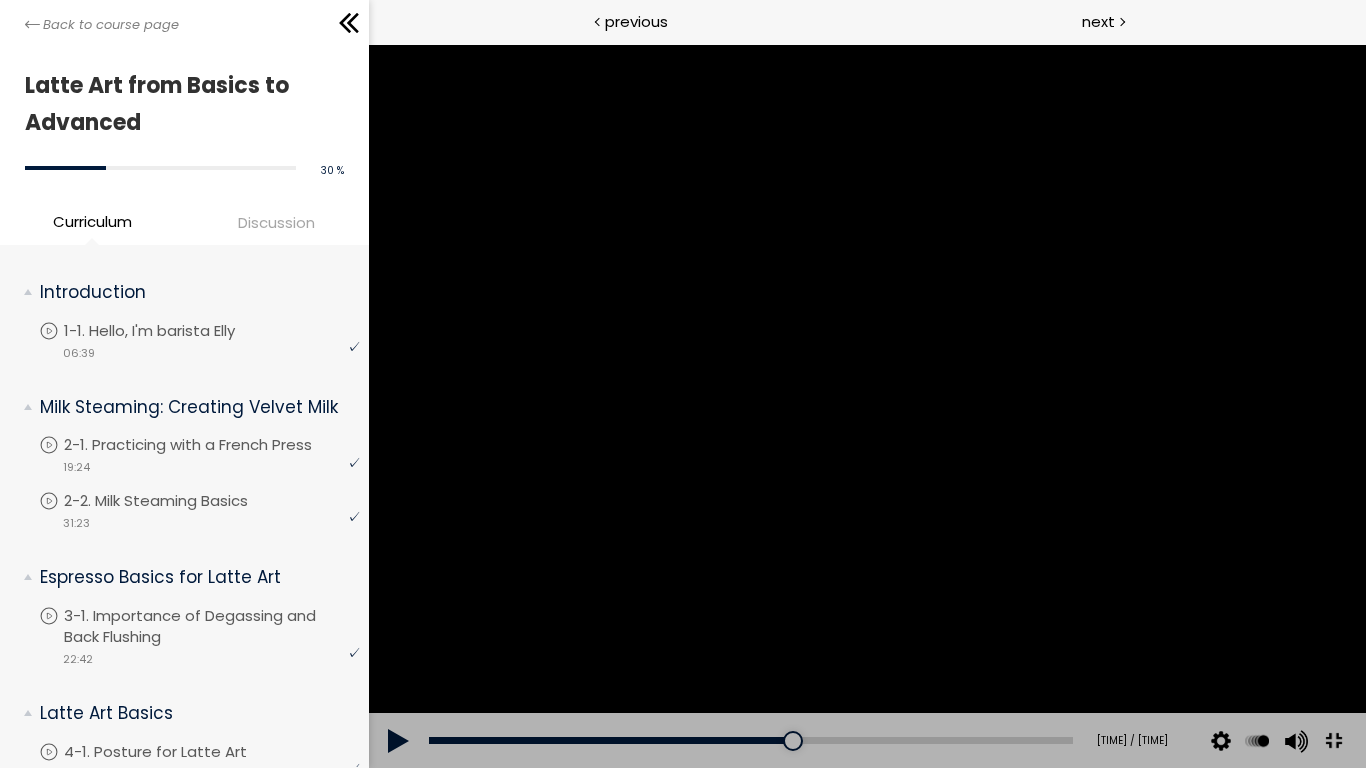 click at bounding box center [866, 406] 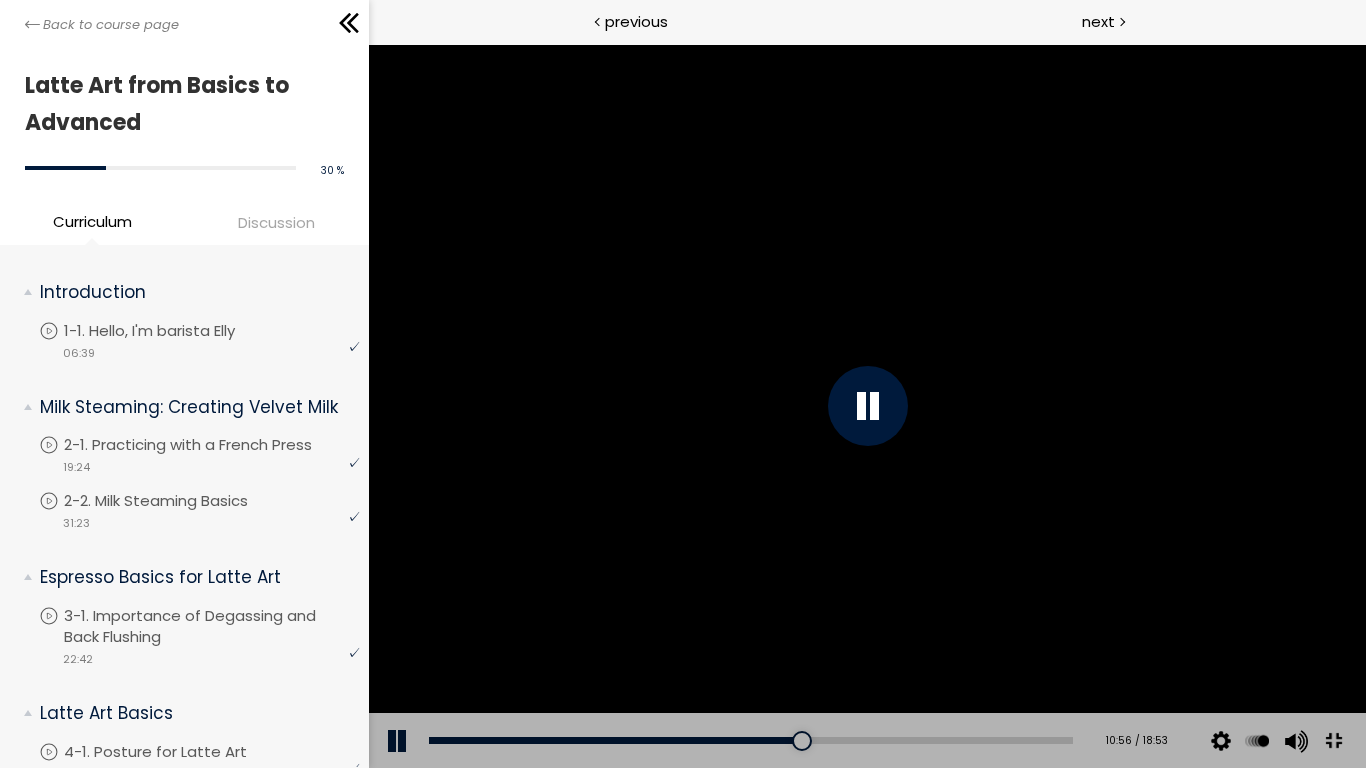click at bounding box center [866, 406] 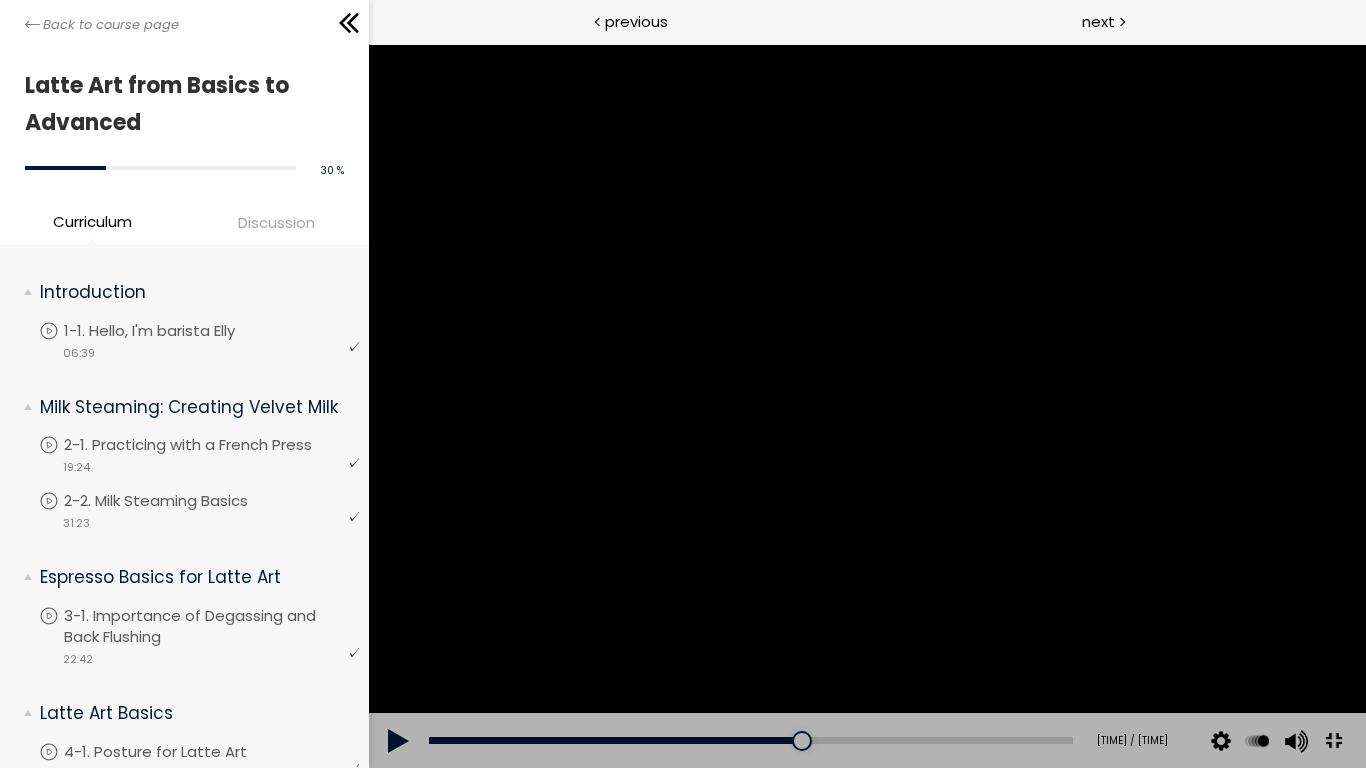 click at bounding box center (866, 406) 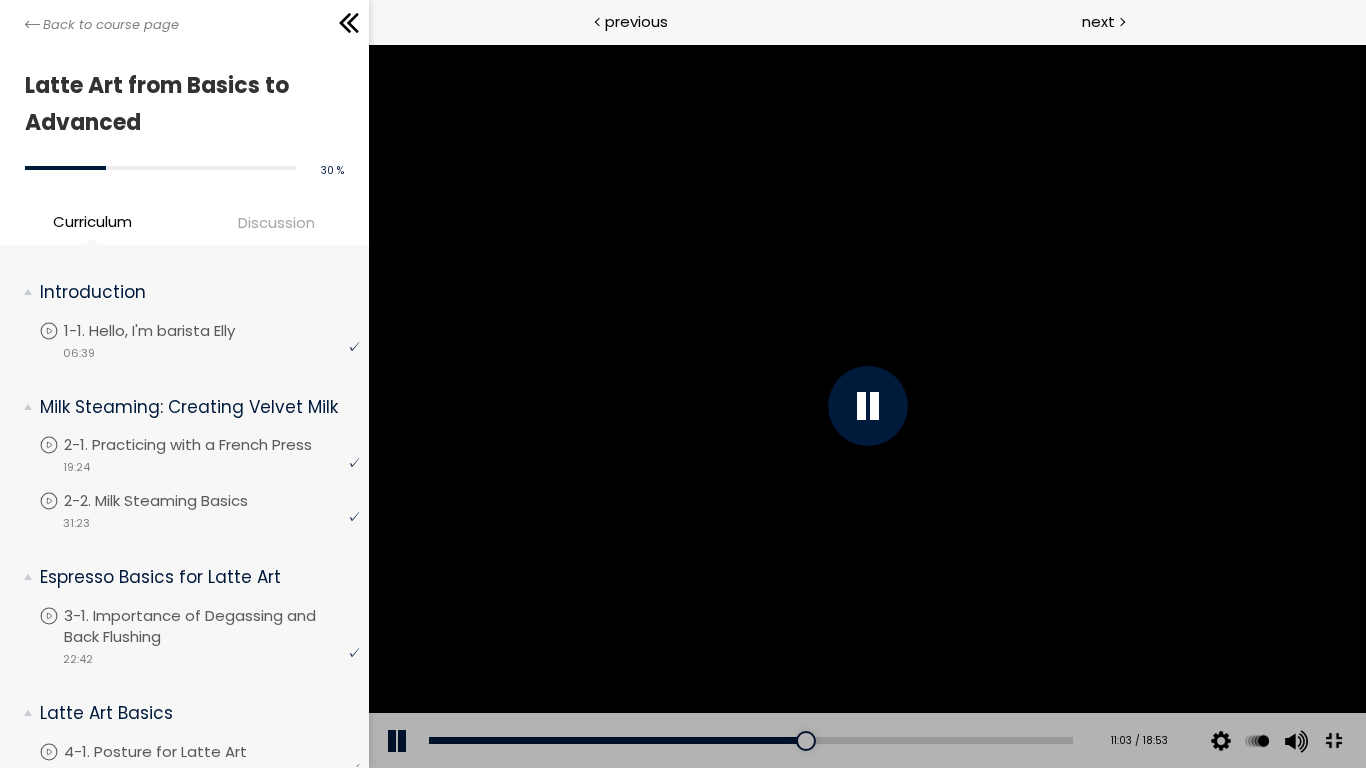 click at bounding box center [866, 406] 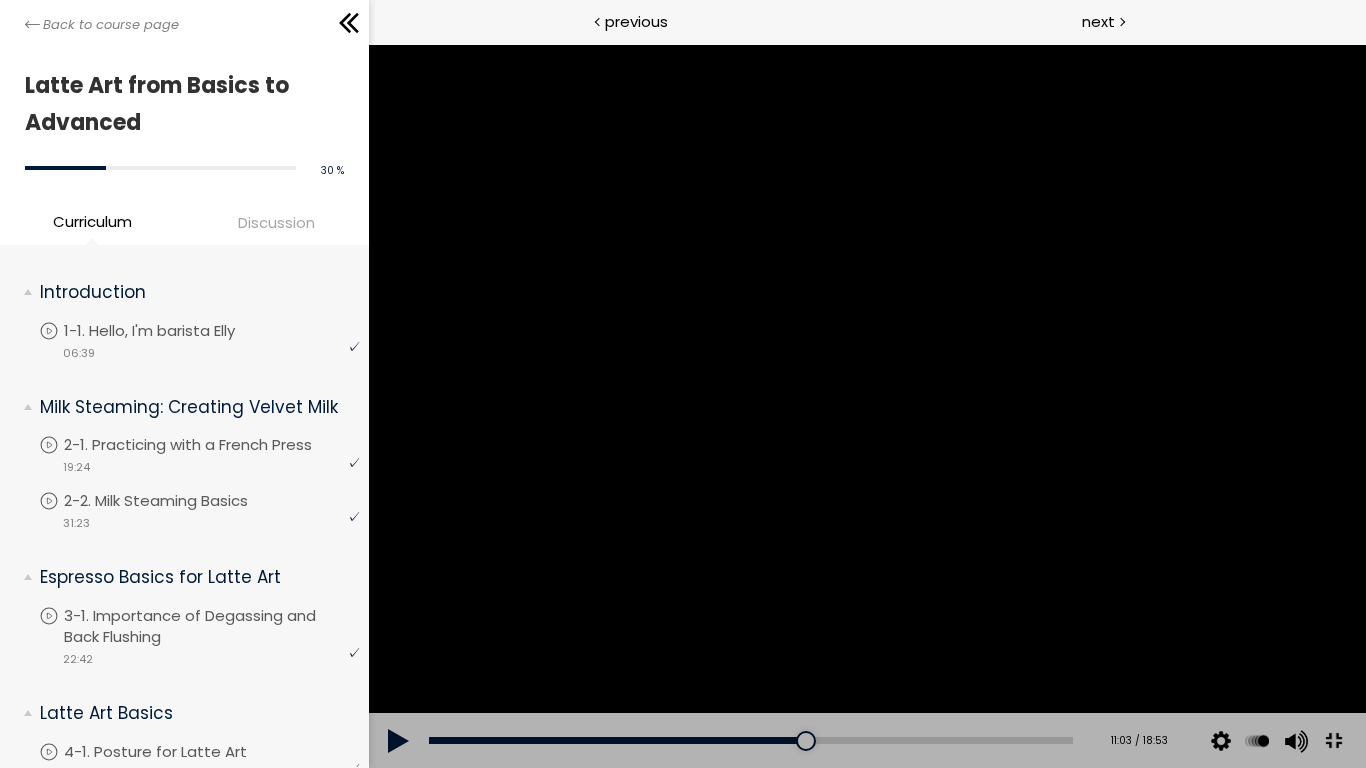 click at bounding box center (866, 406) 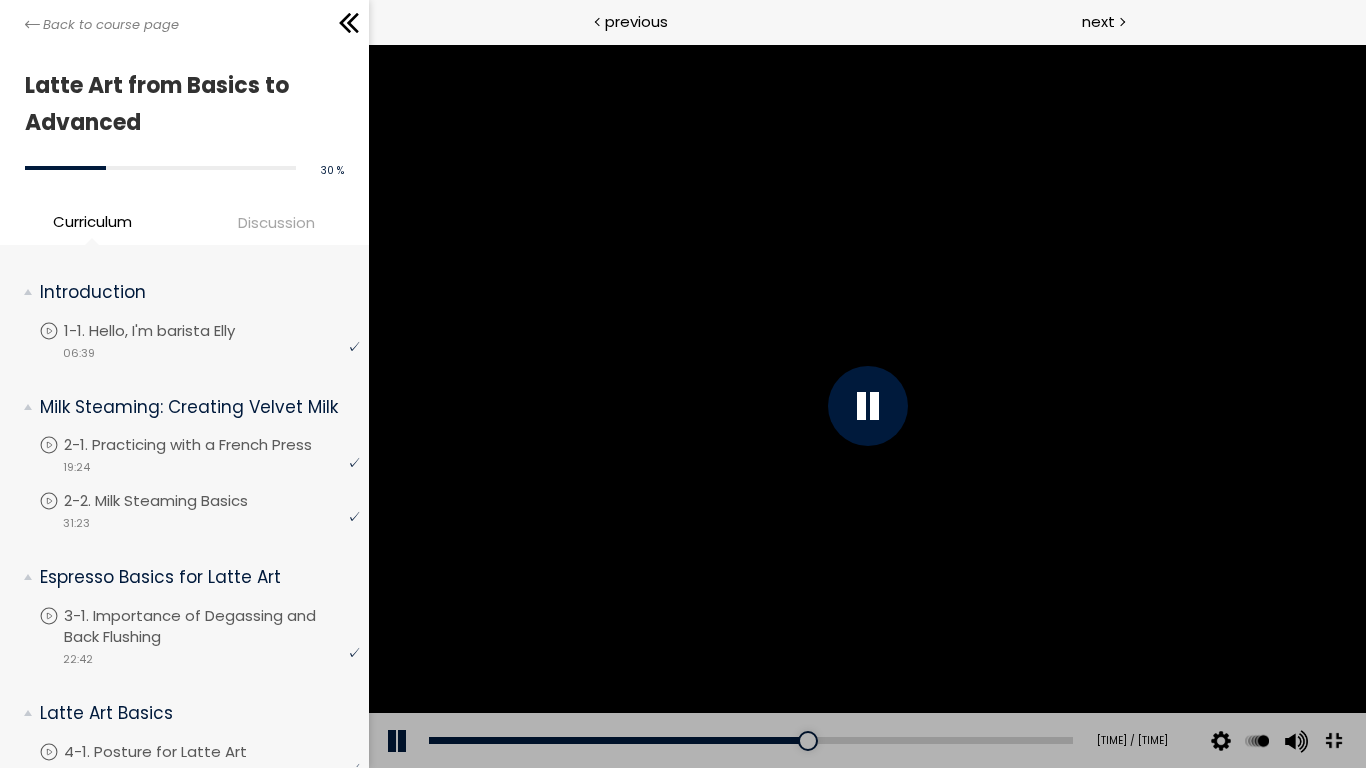 click at bounding box center (866, 406) 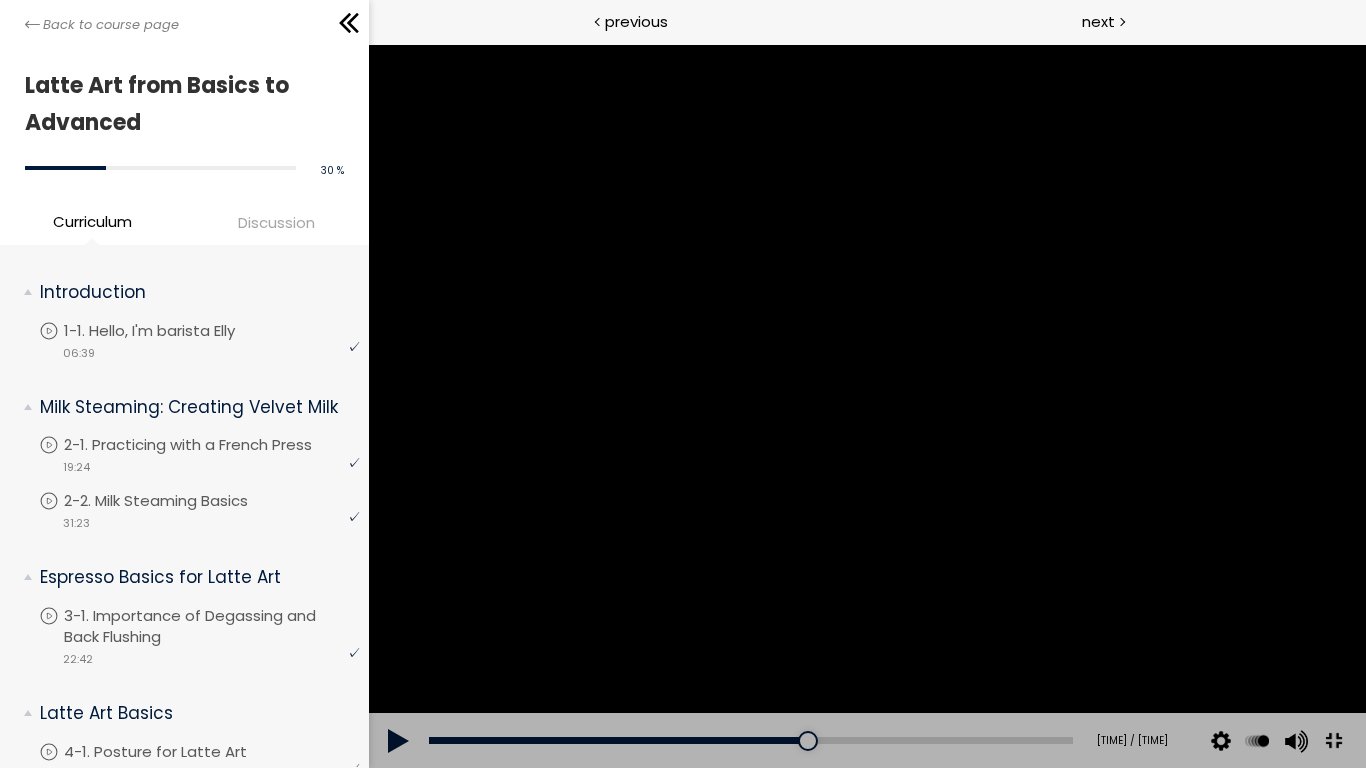 click at bounding box center (866, 406) 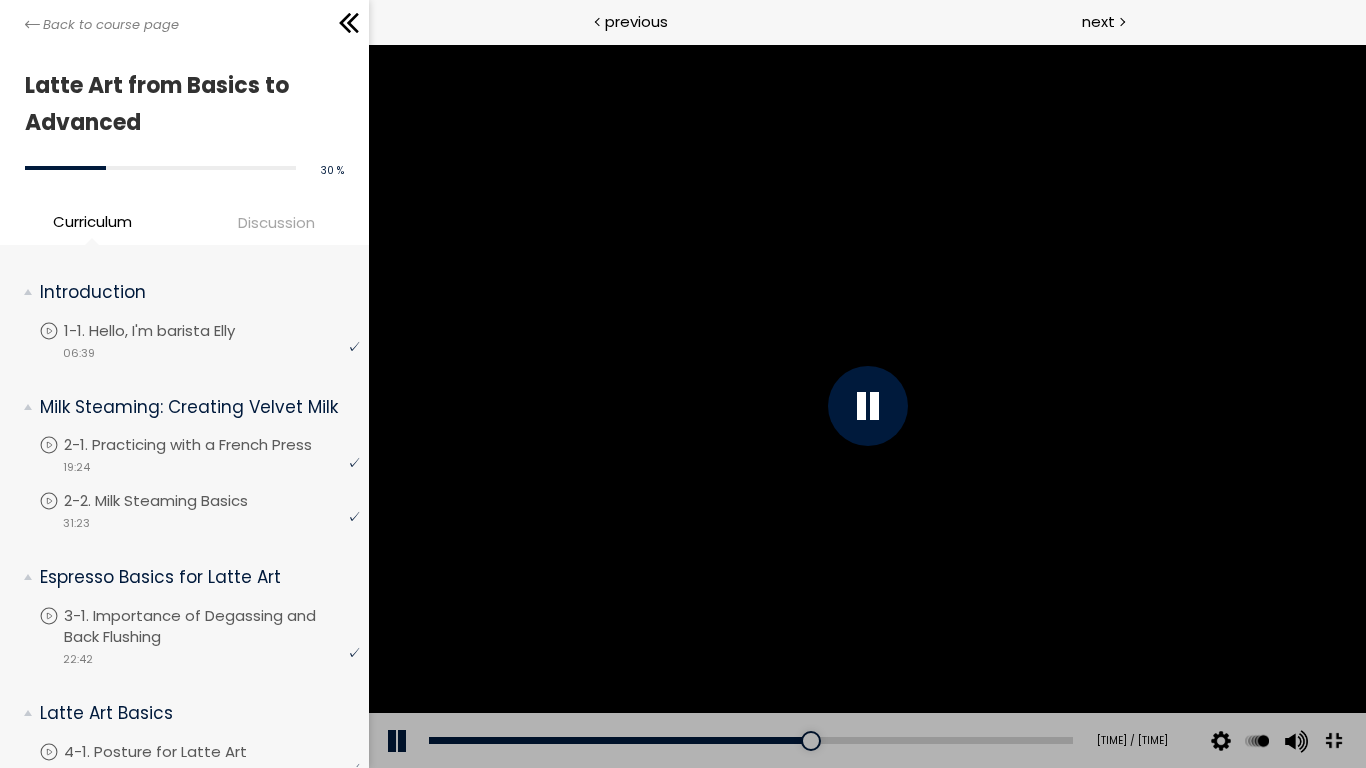 click at bounding box center [866, 406] 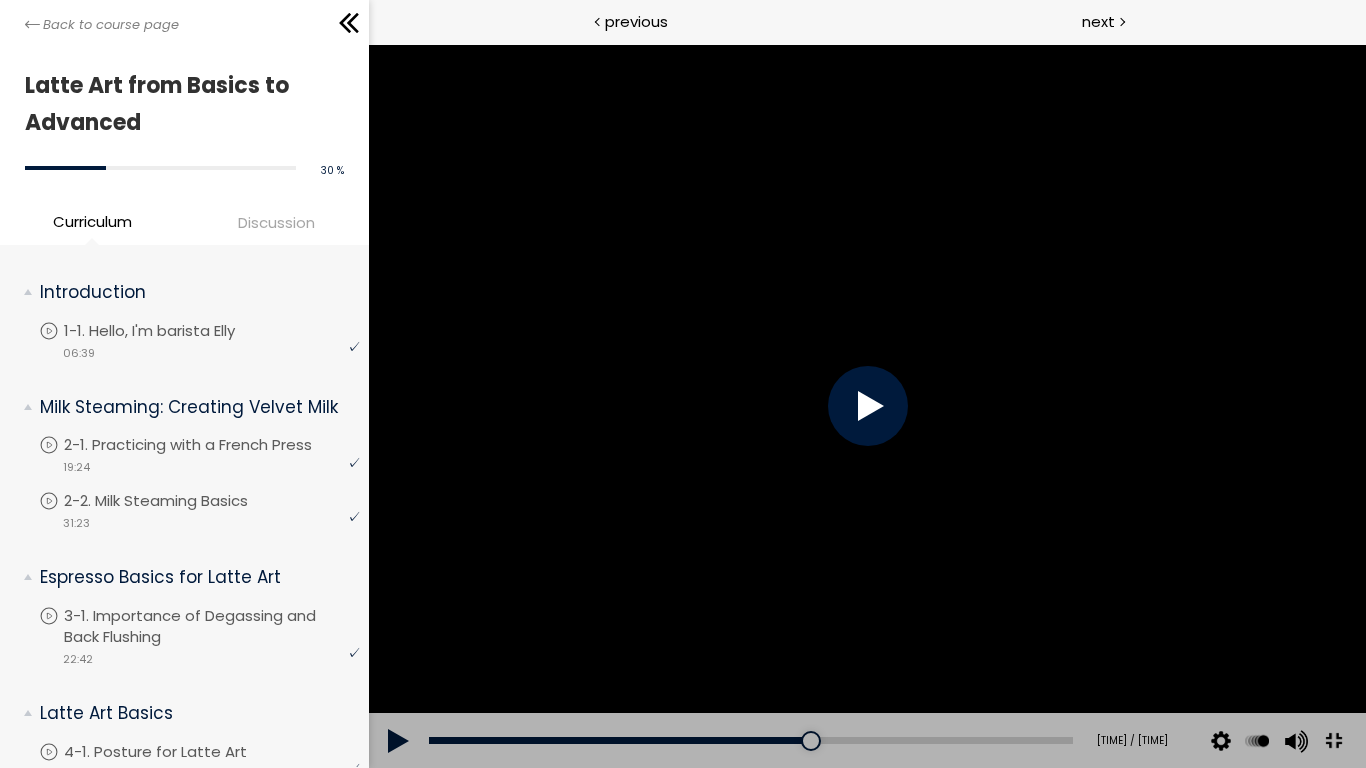 click at bounding box center [866, 406] 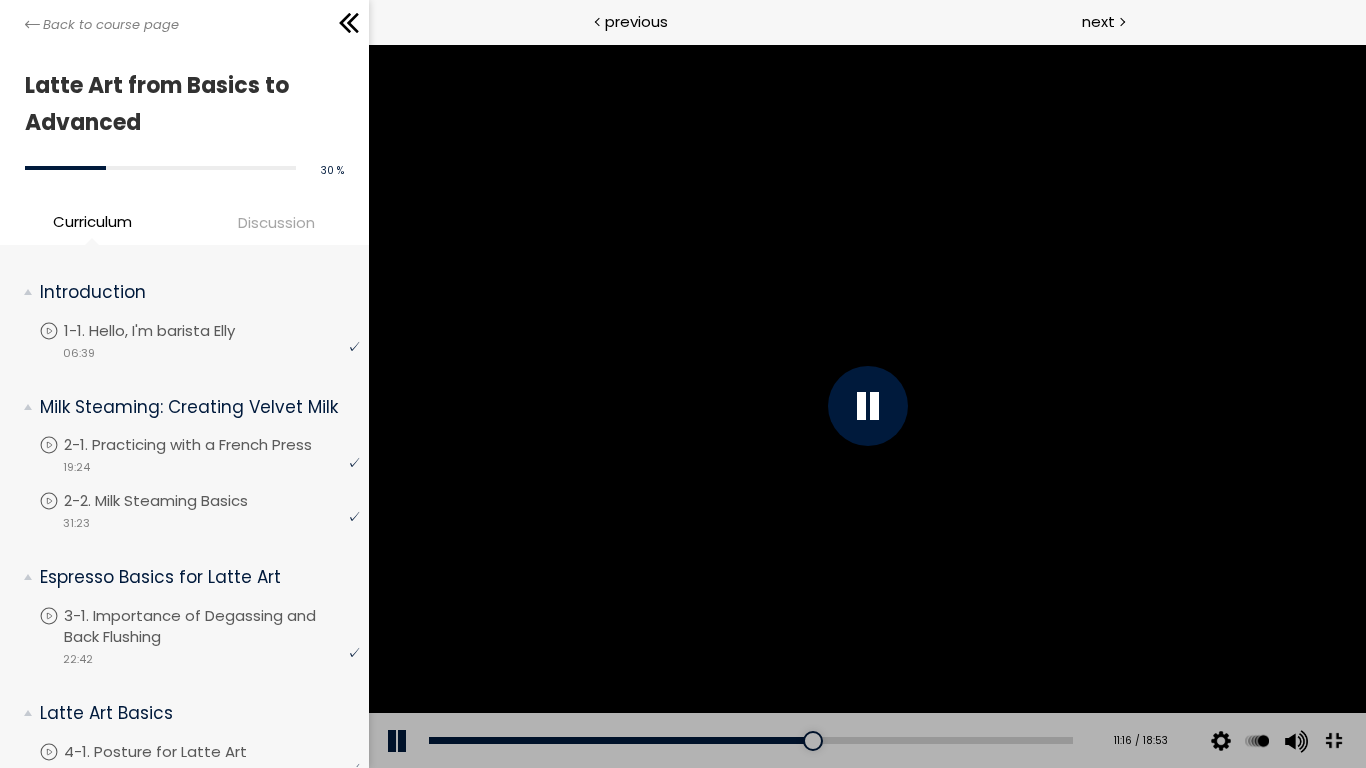 click at bounding box center [866, 406] 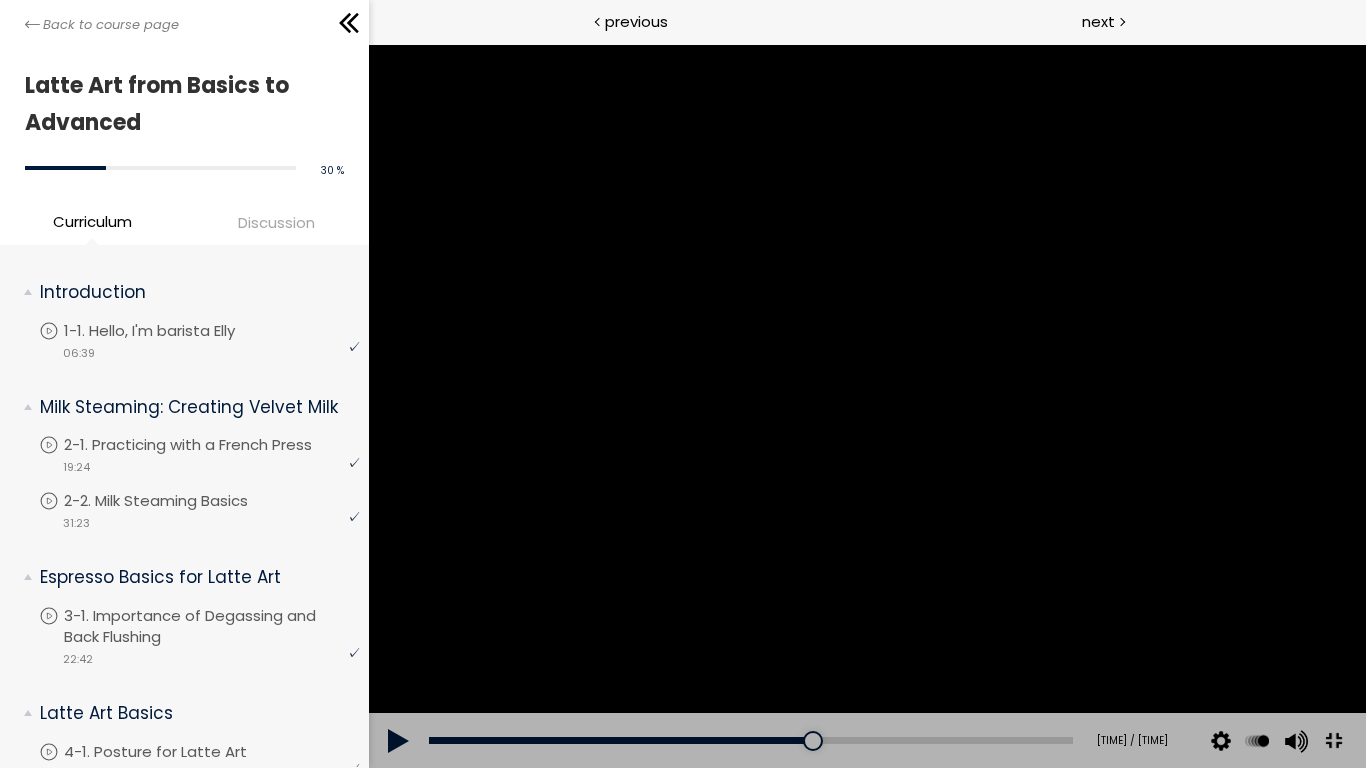 click at bounding box center [866, 406] 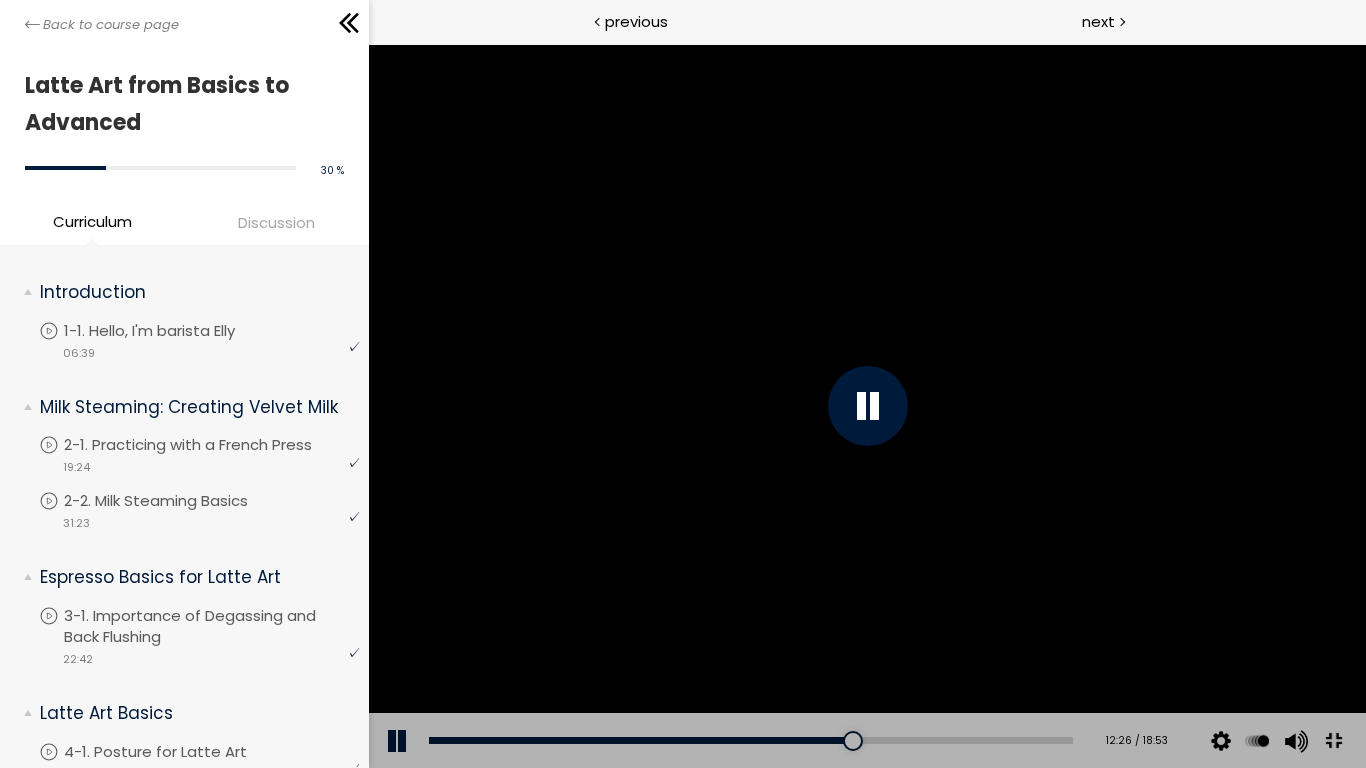 click at bounding box center (866, 406) 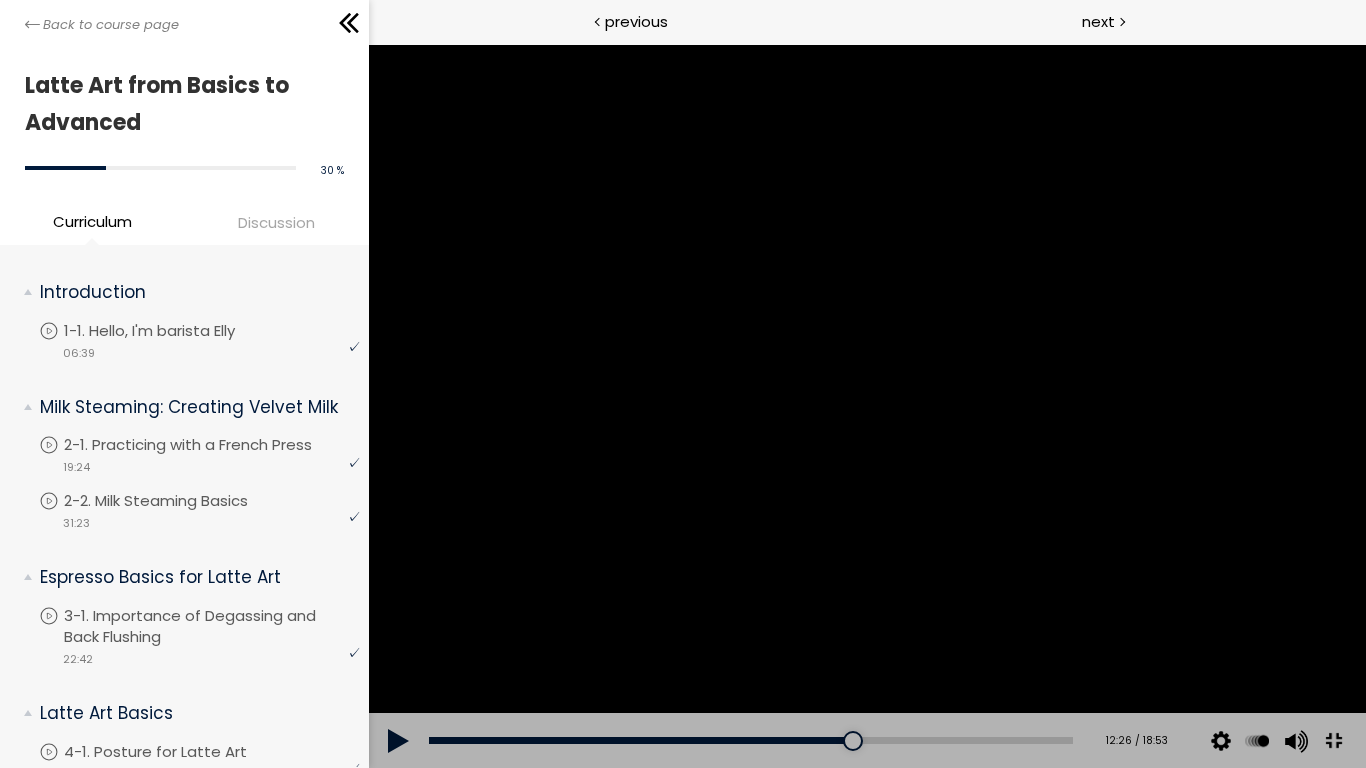 click at bounding box center [866, 406] 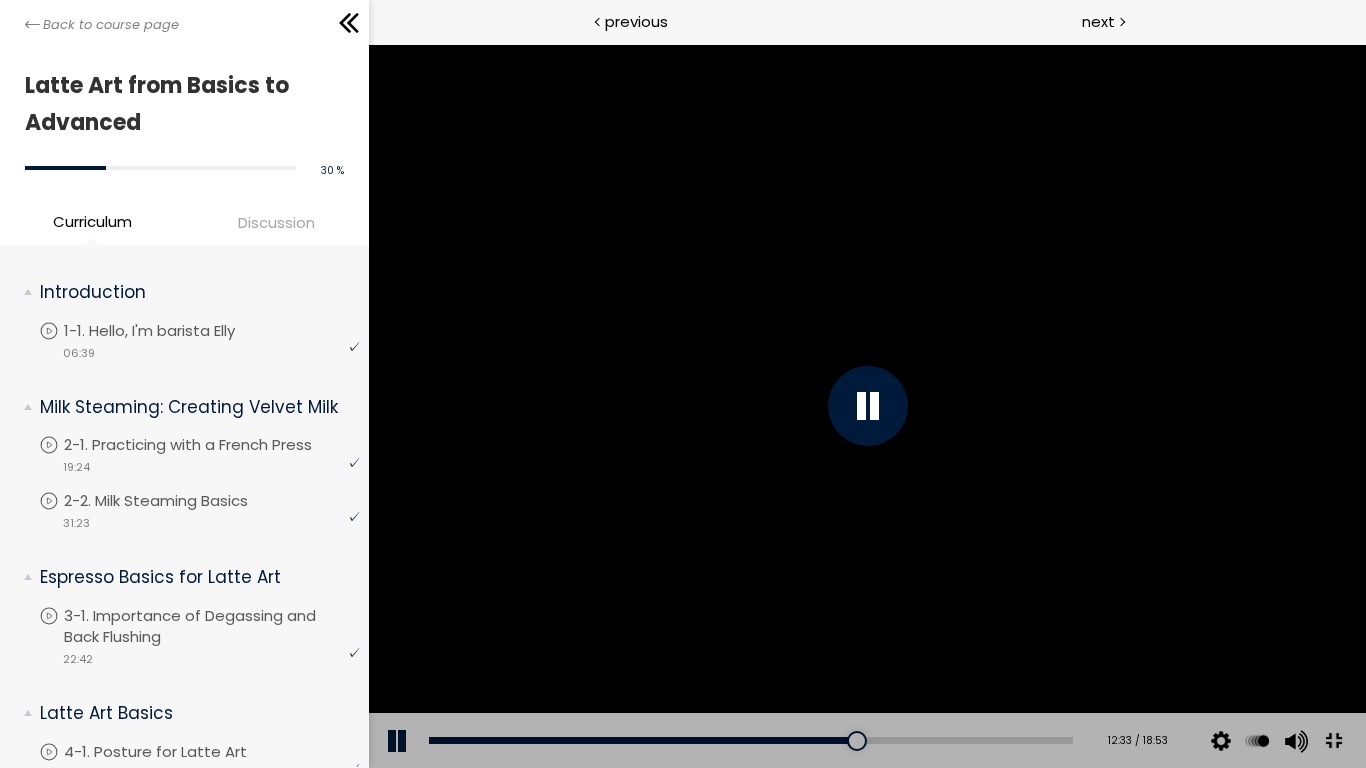 click at bounding box center (866, 406) 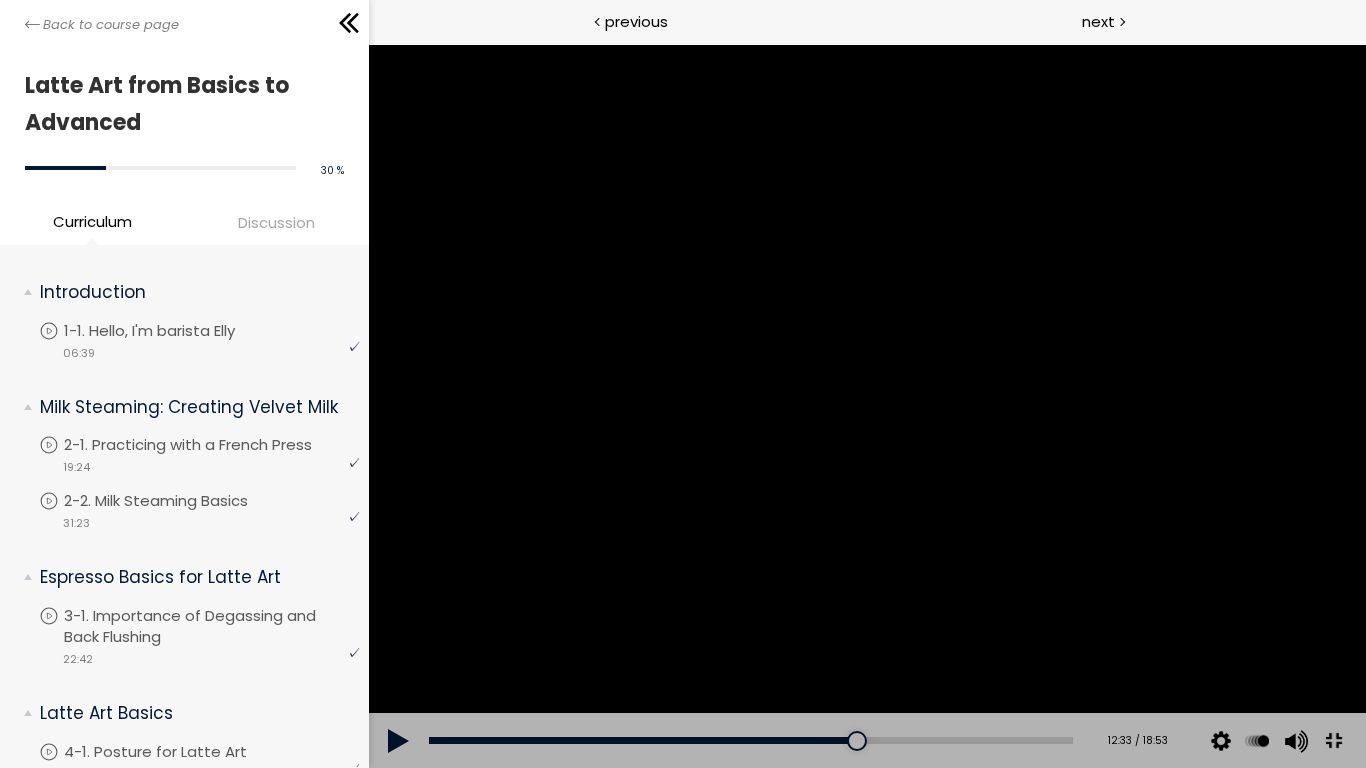 click at bounding box center [866, 406] 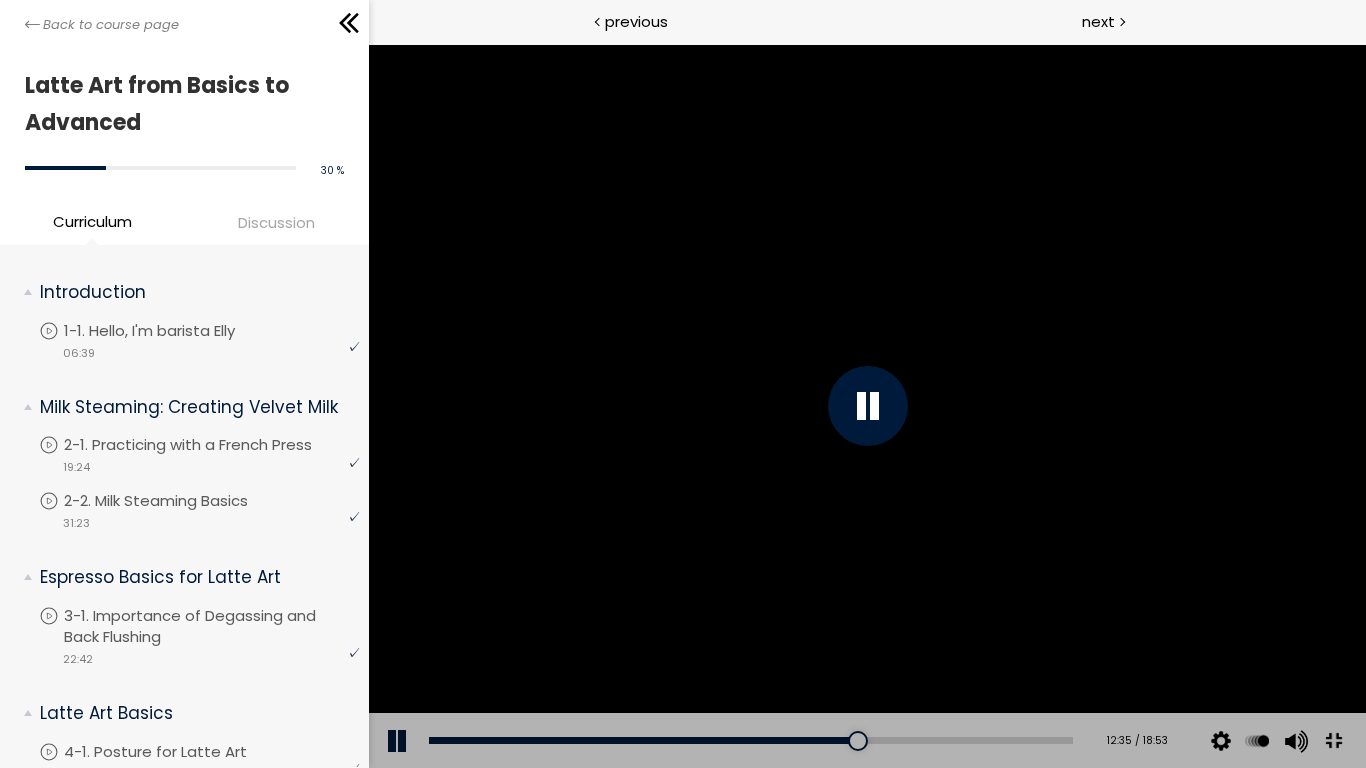 click at bounding box center [866, 406] 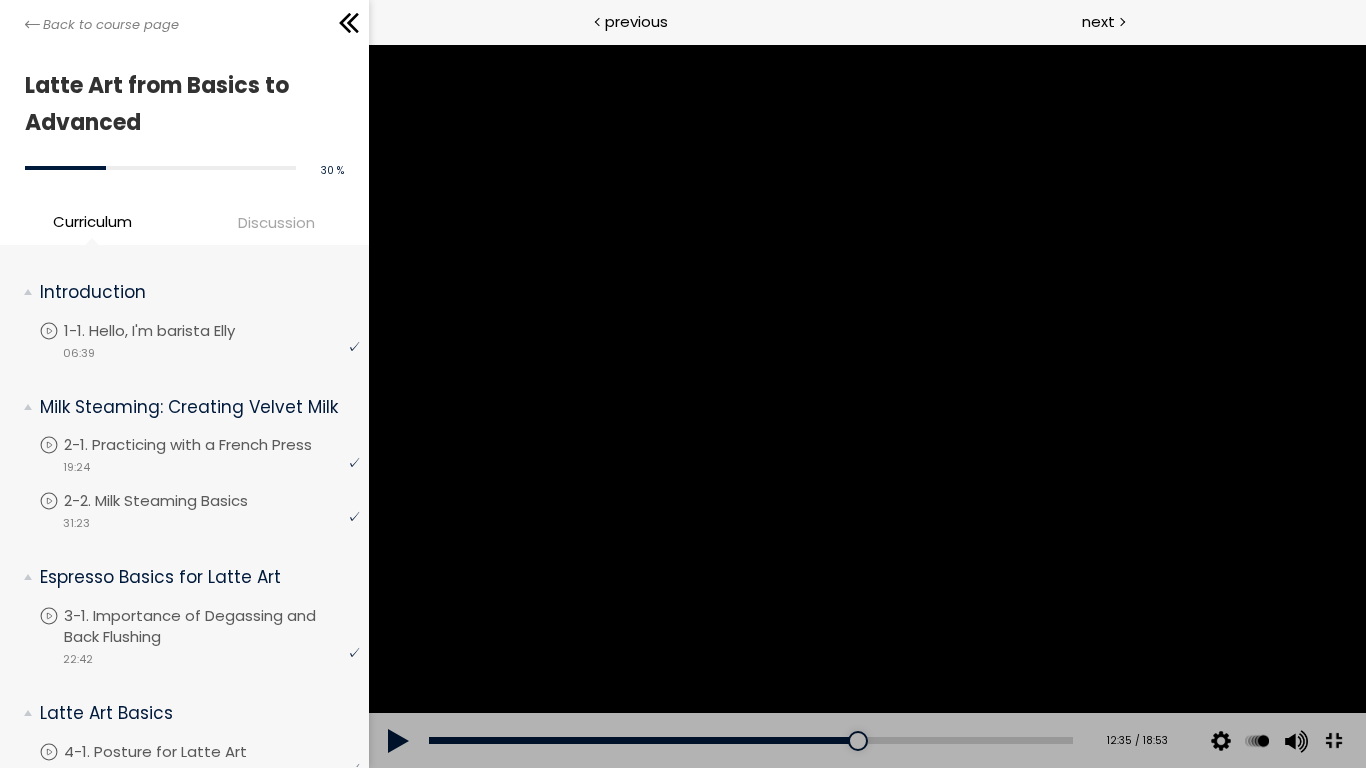 click at bounding box center (866, 406) 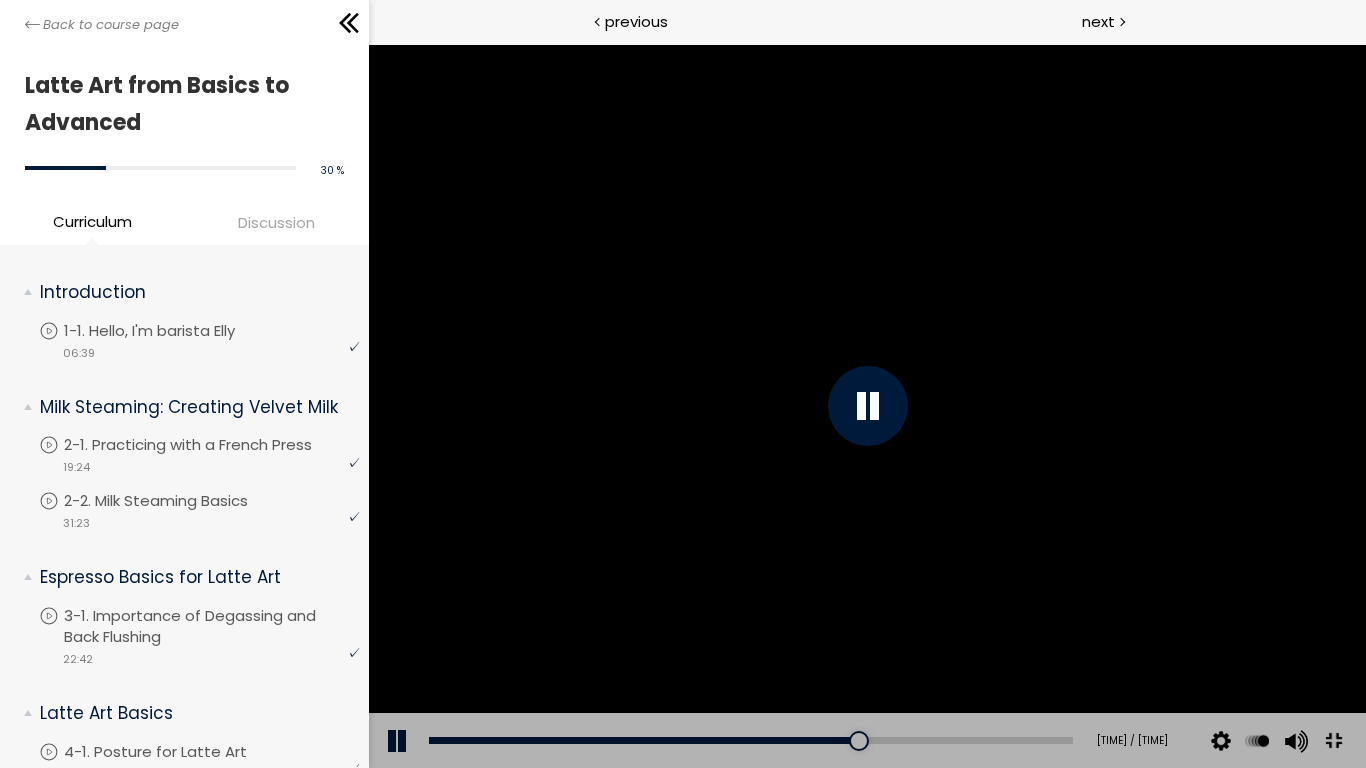 click at bounding box center [866, 406] 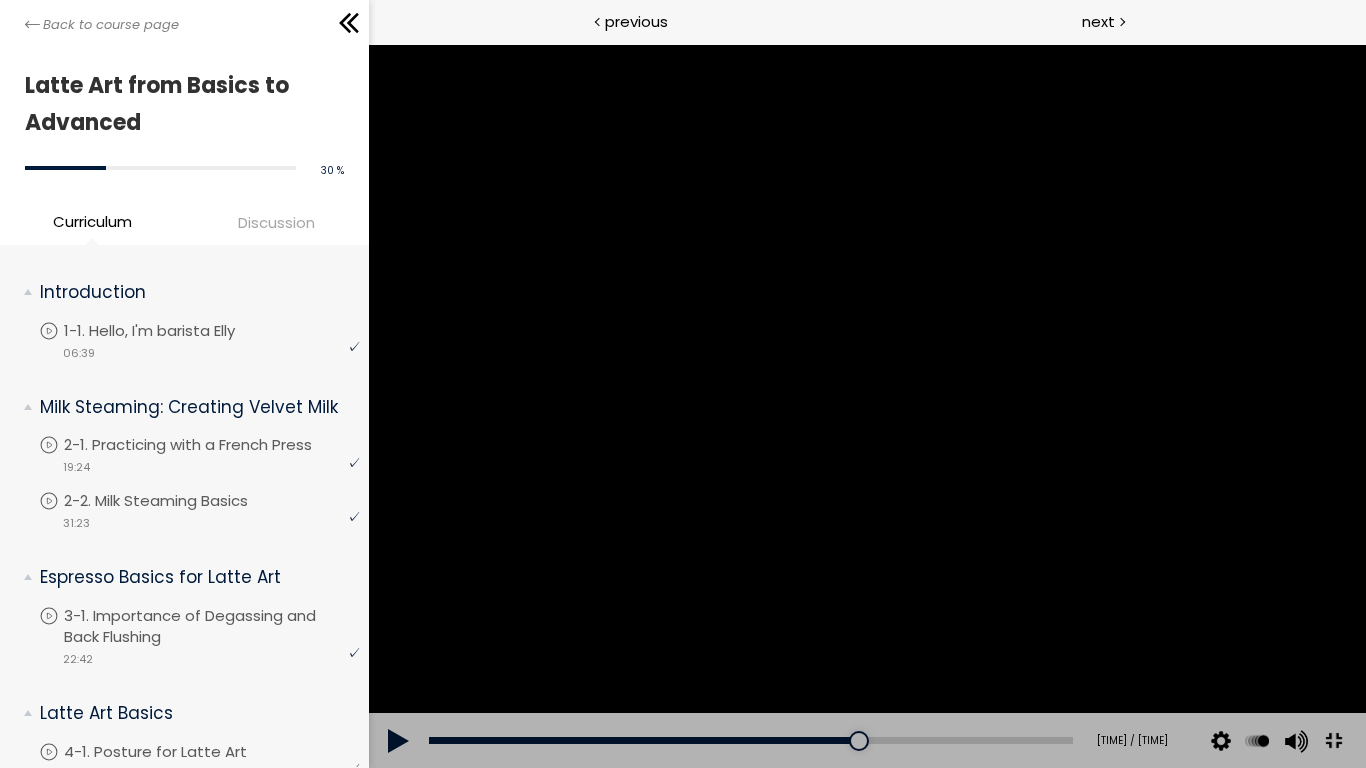 click at bounding box center [866, 406] 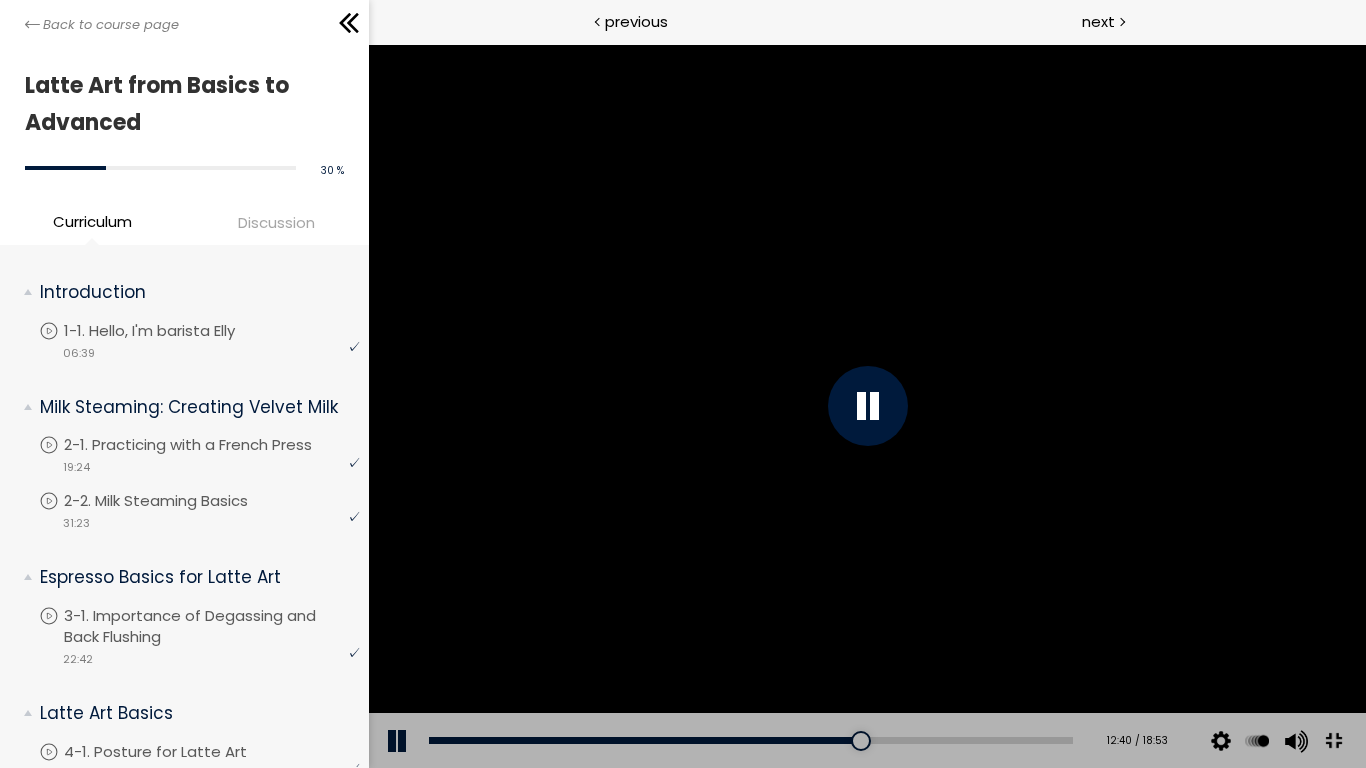 click at bounding box center [866, 406] 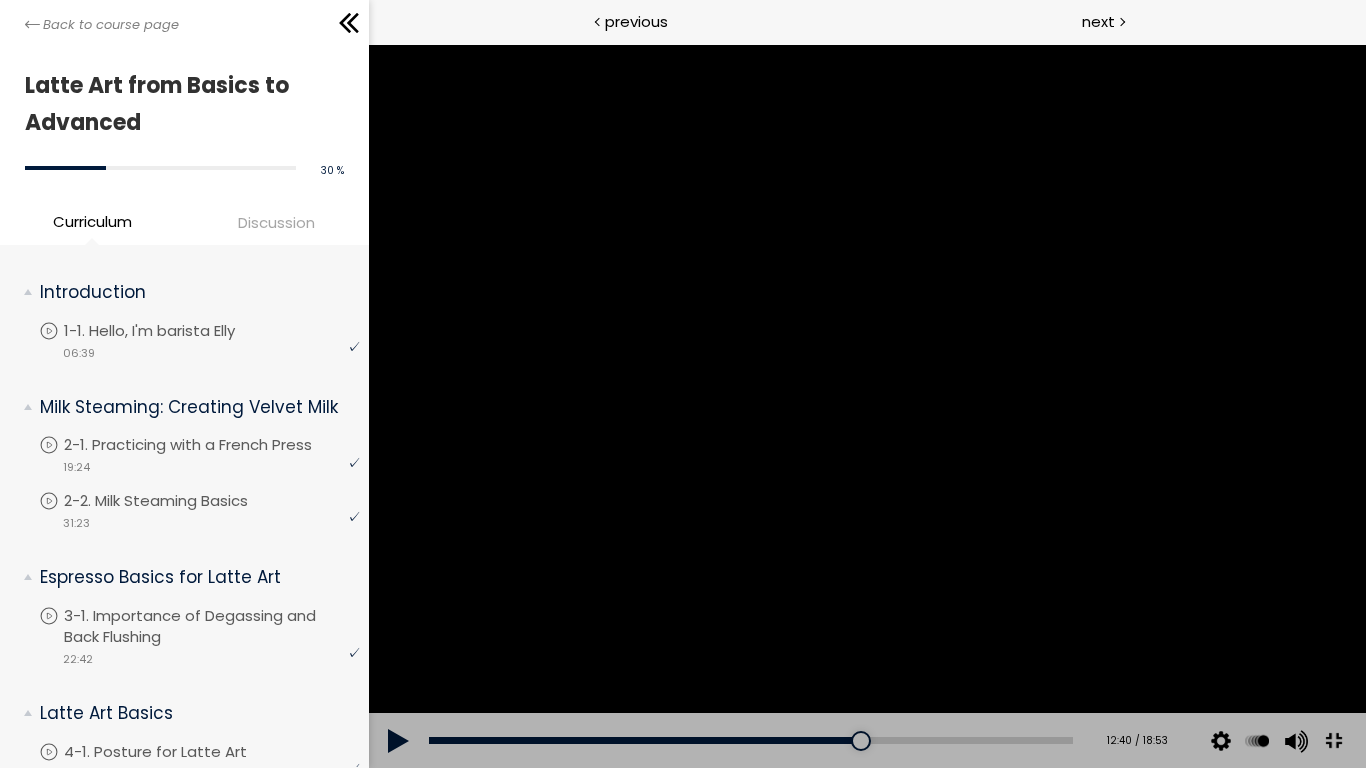 click at bounding box center [866, 406] 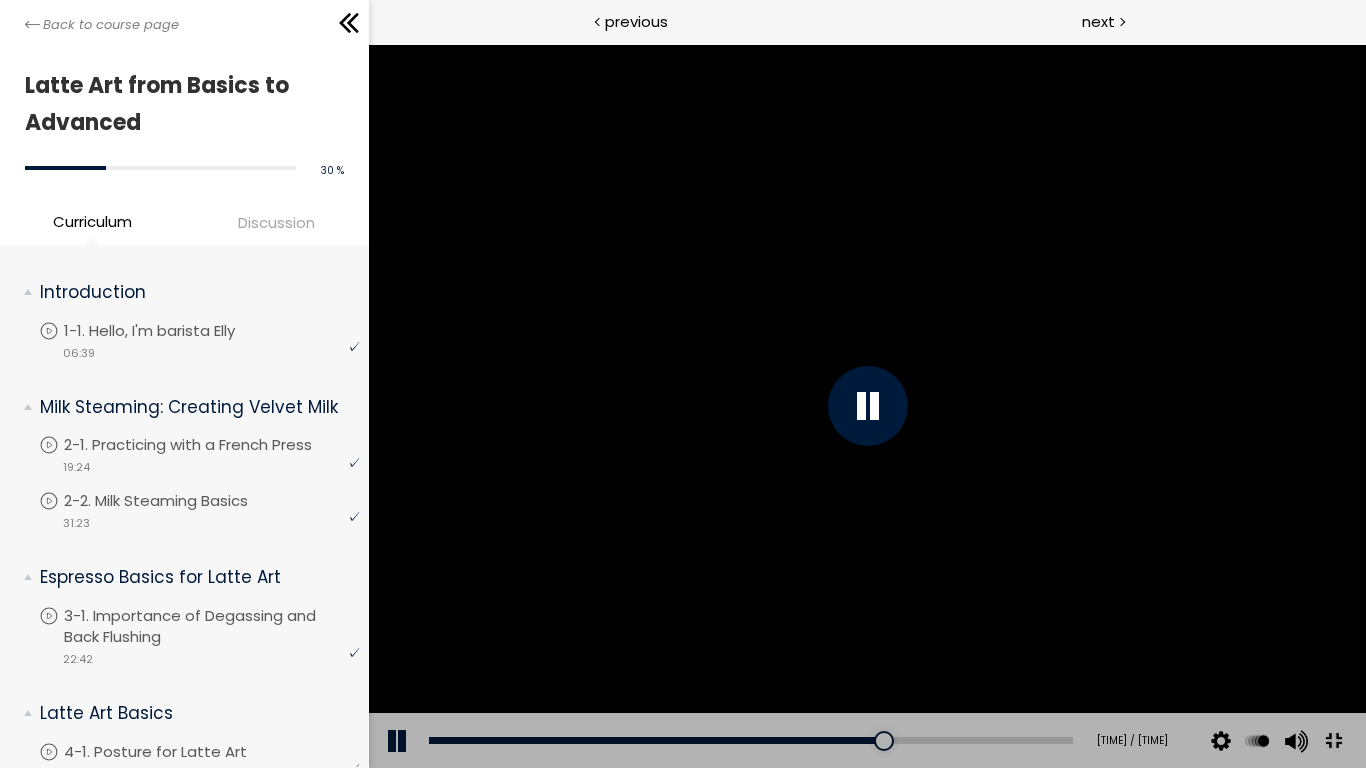 click at bounding box center [866, 406] 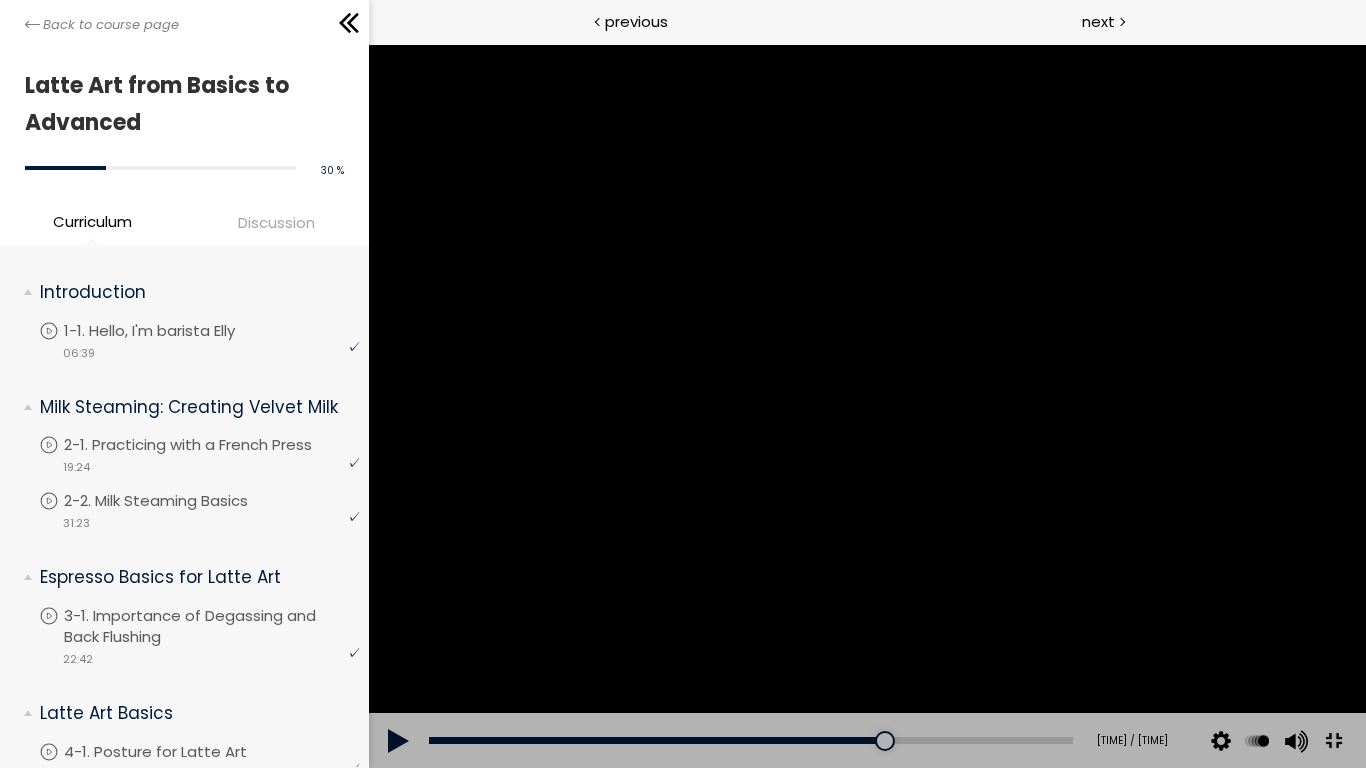 click at bounding box center [866, 406] 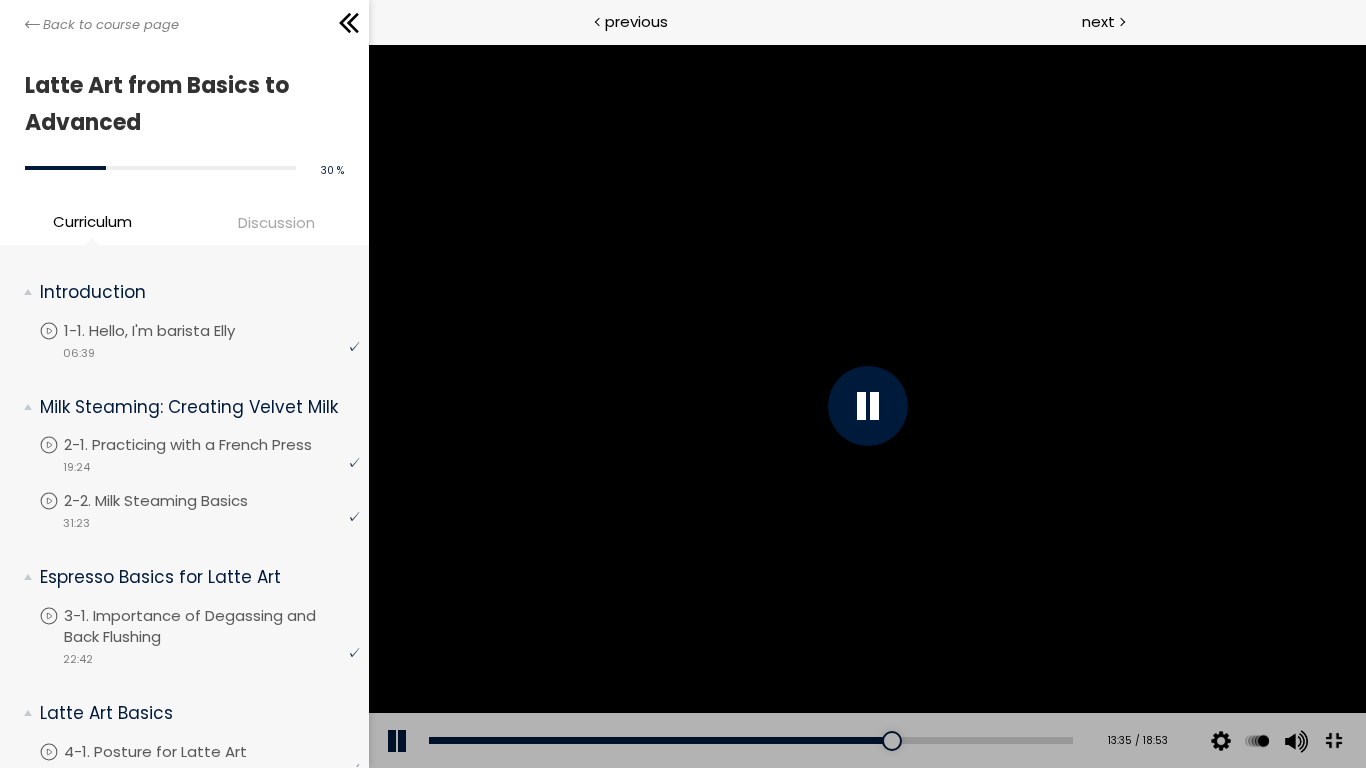 click at bounding box center [866, 406] 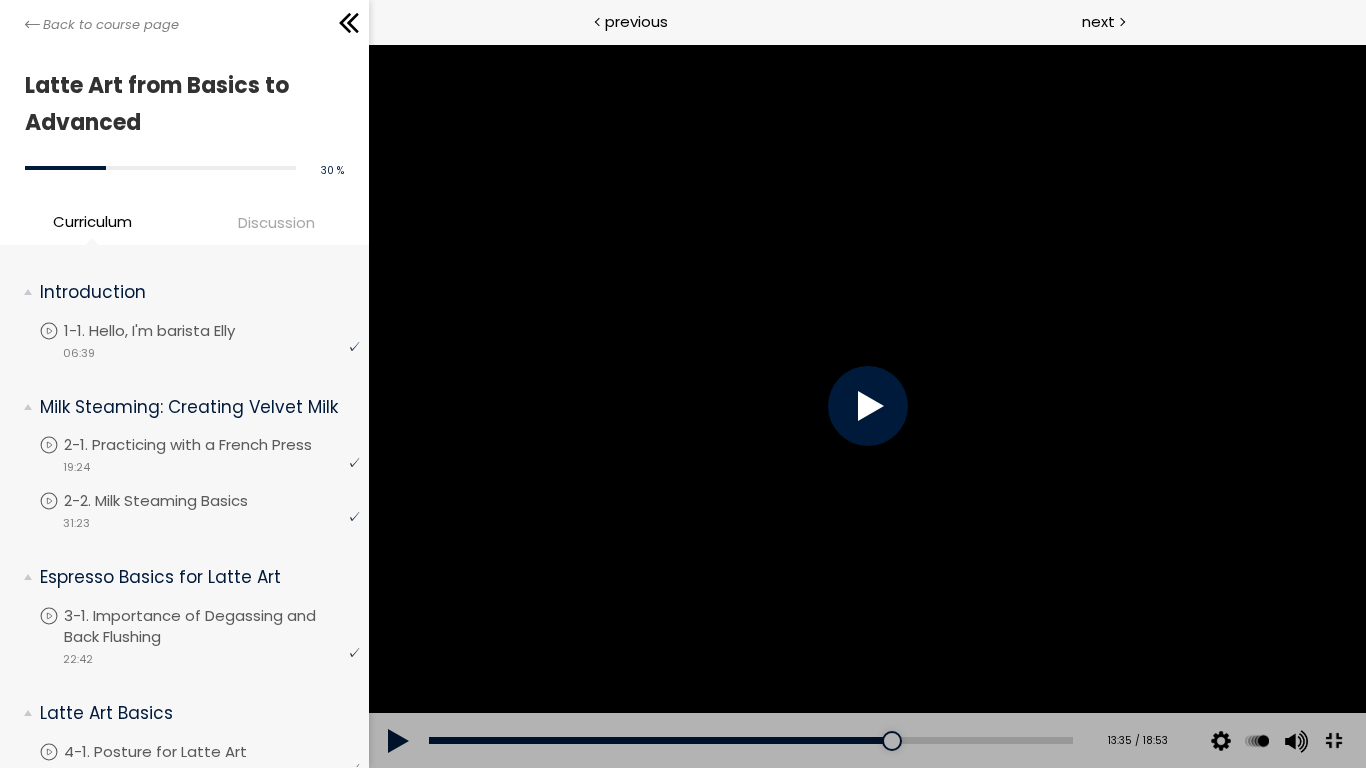 click at bounding box center [866, 406] 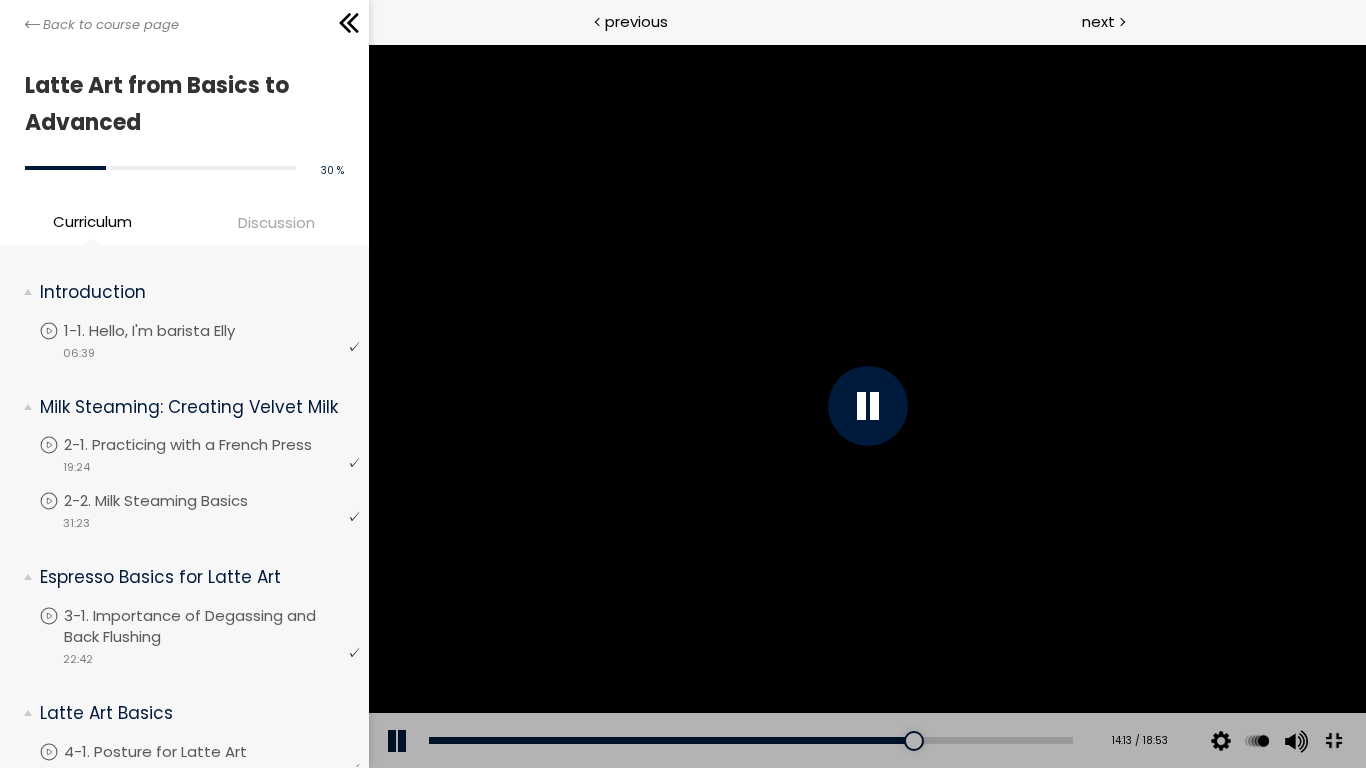click at bounding box center [866, 406] 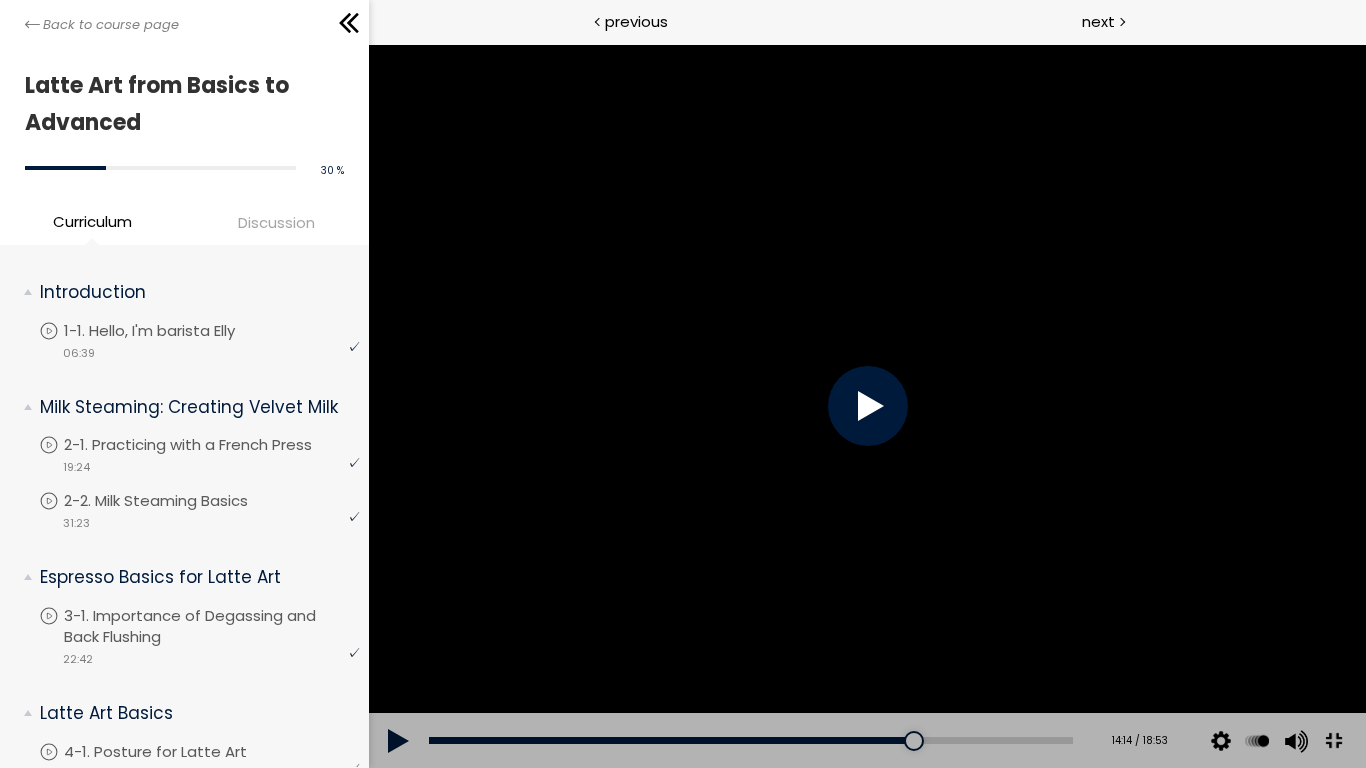 click at bounding box center (866, 406) 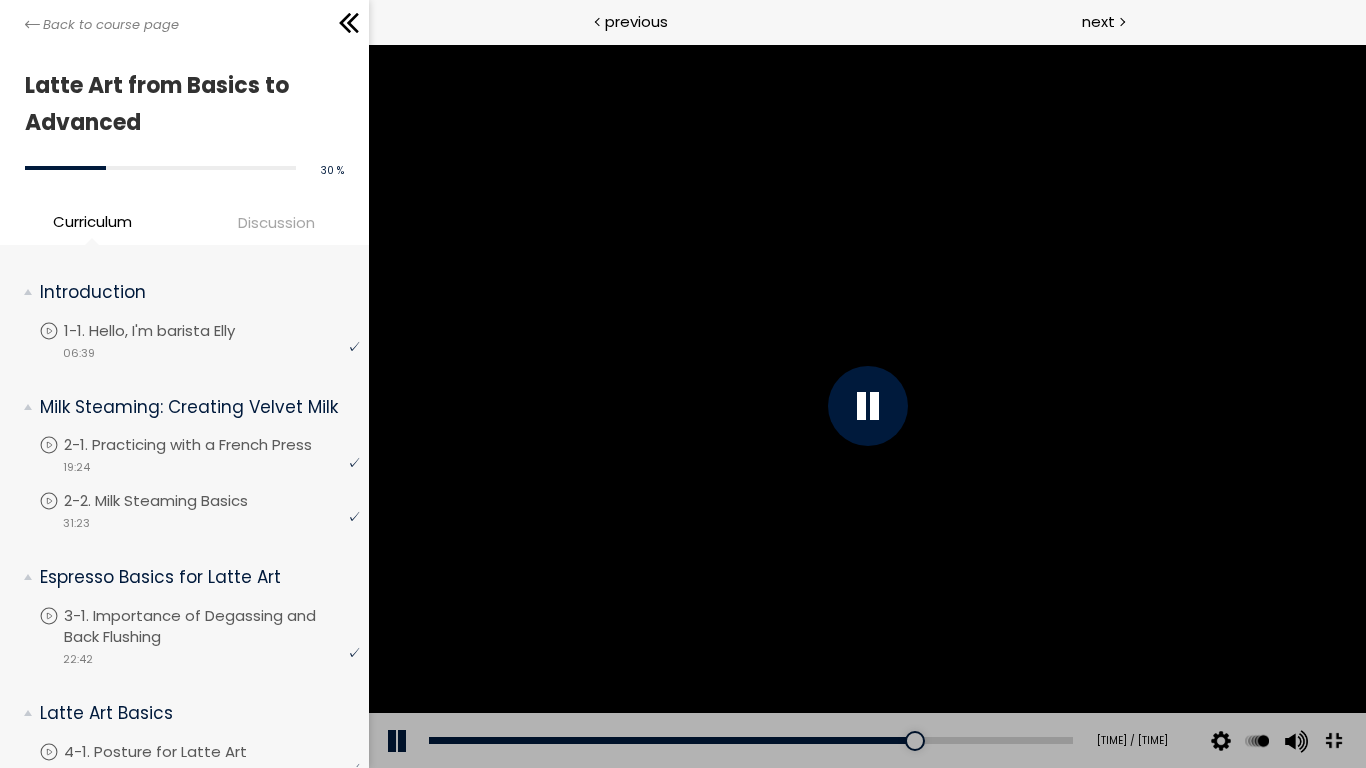 click at bounding box center (866, 406) 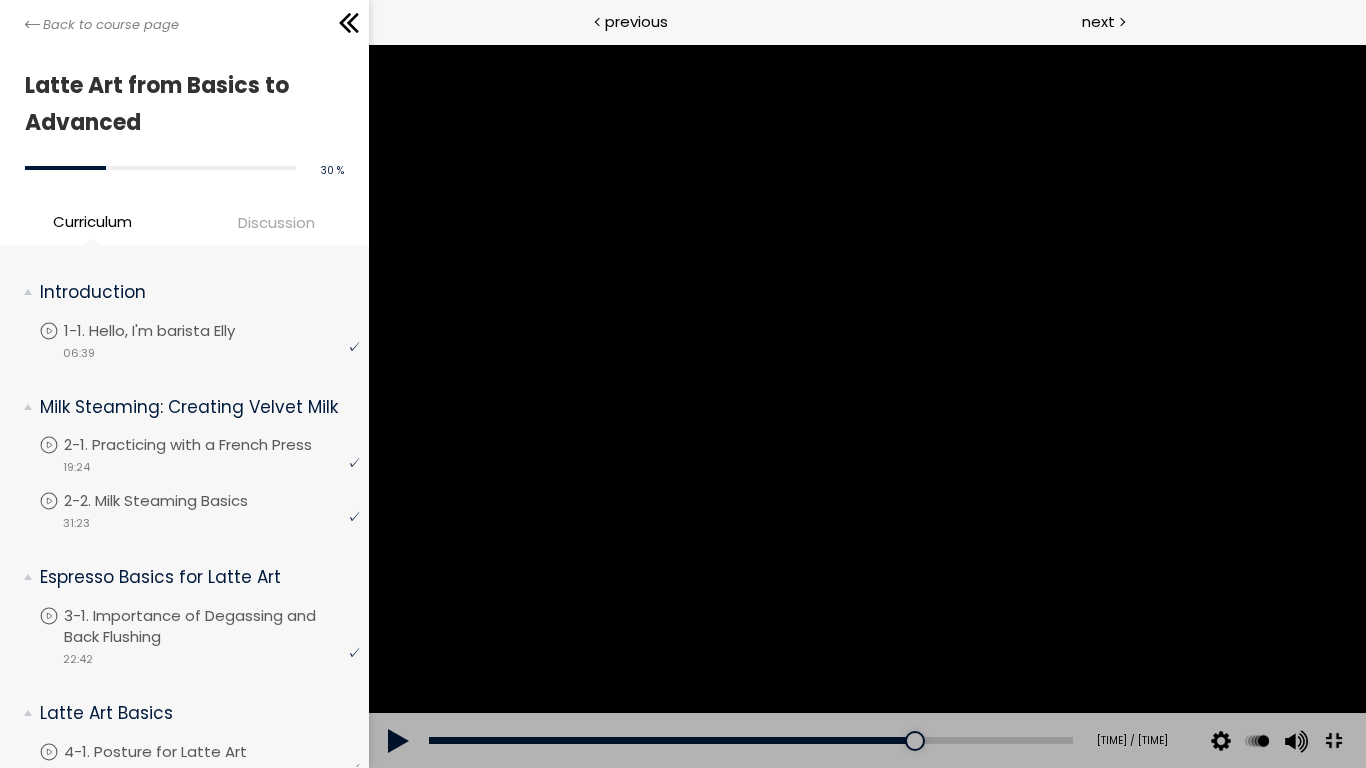 click at bounding box center (866, 406) 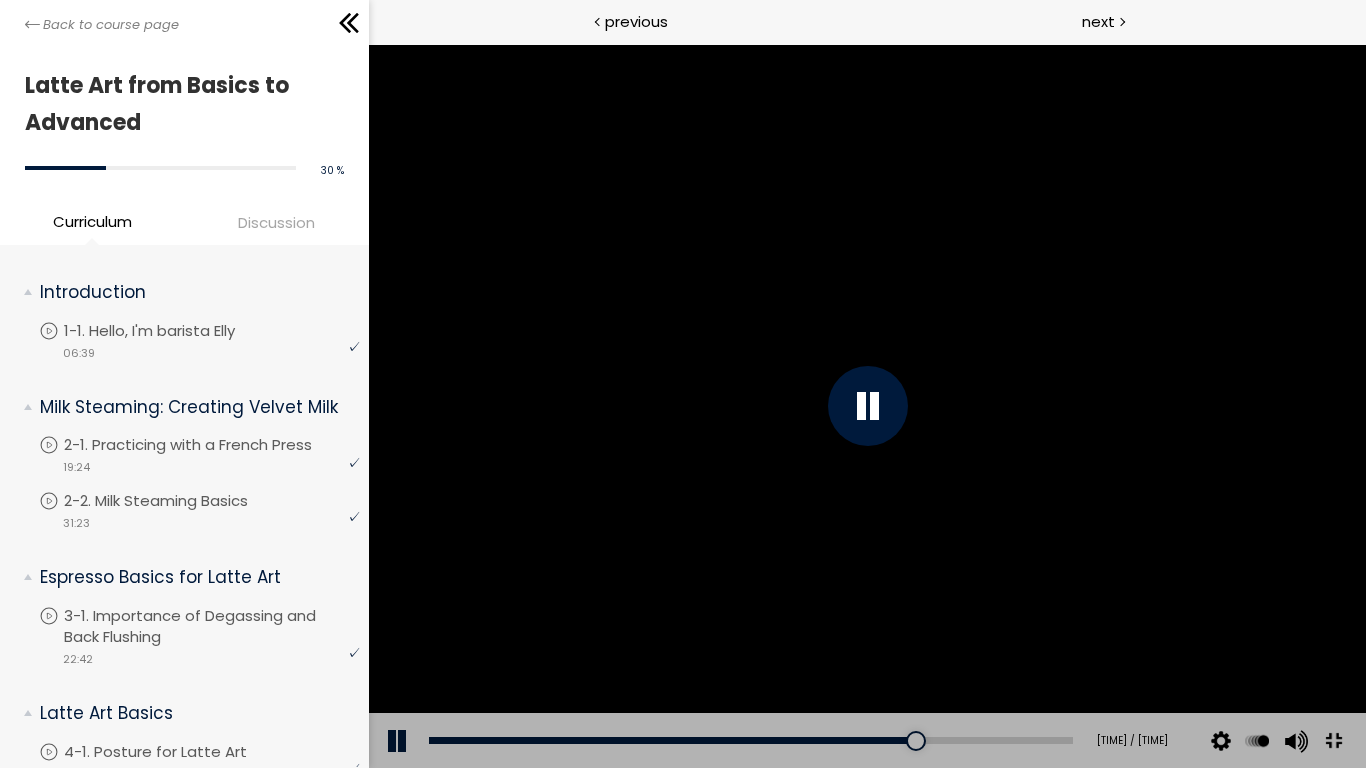 click at bounding box center [866, 406] 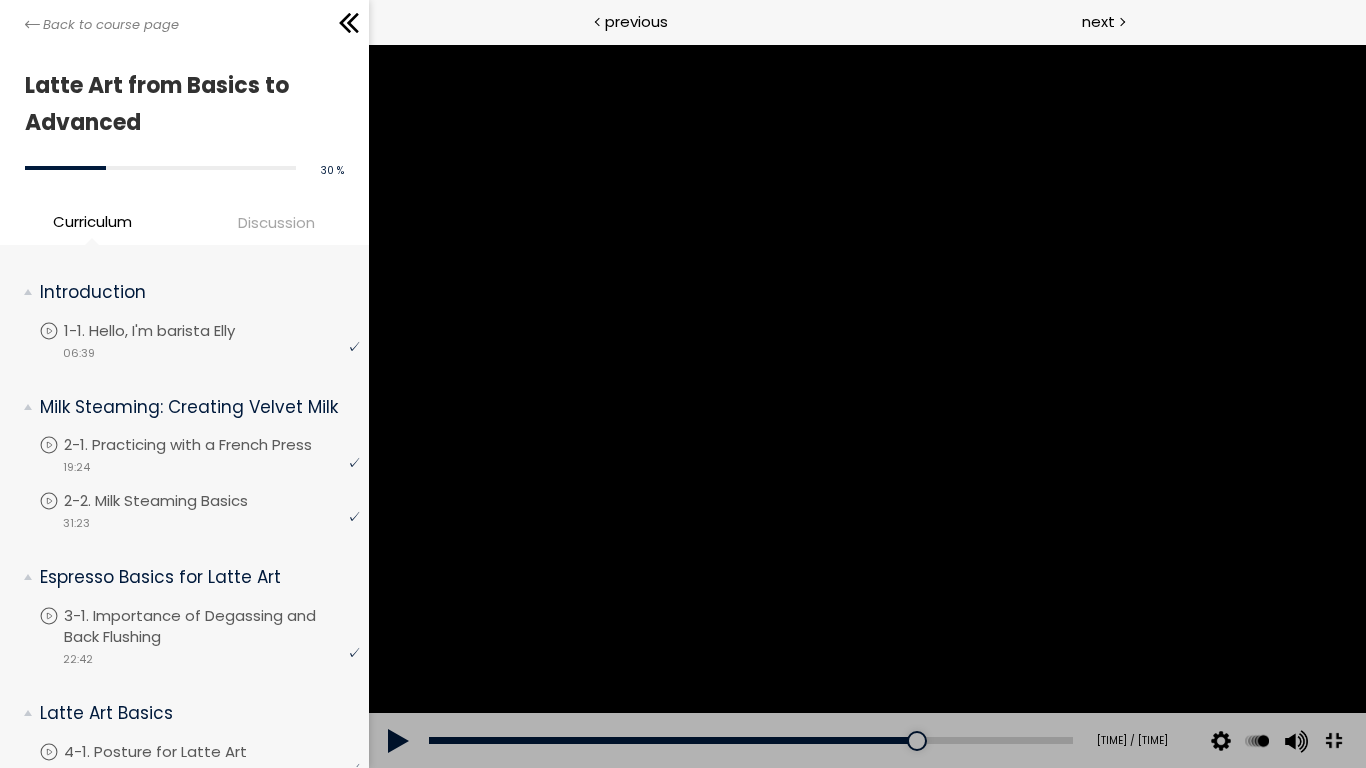 click at bounding box center (866, 406) 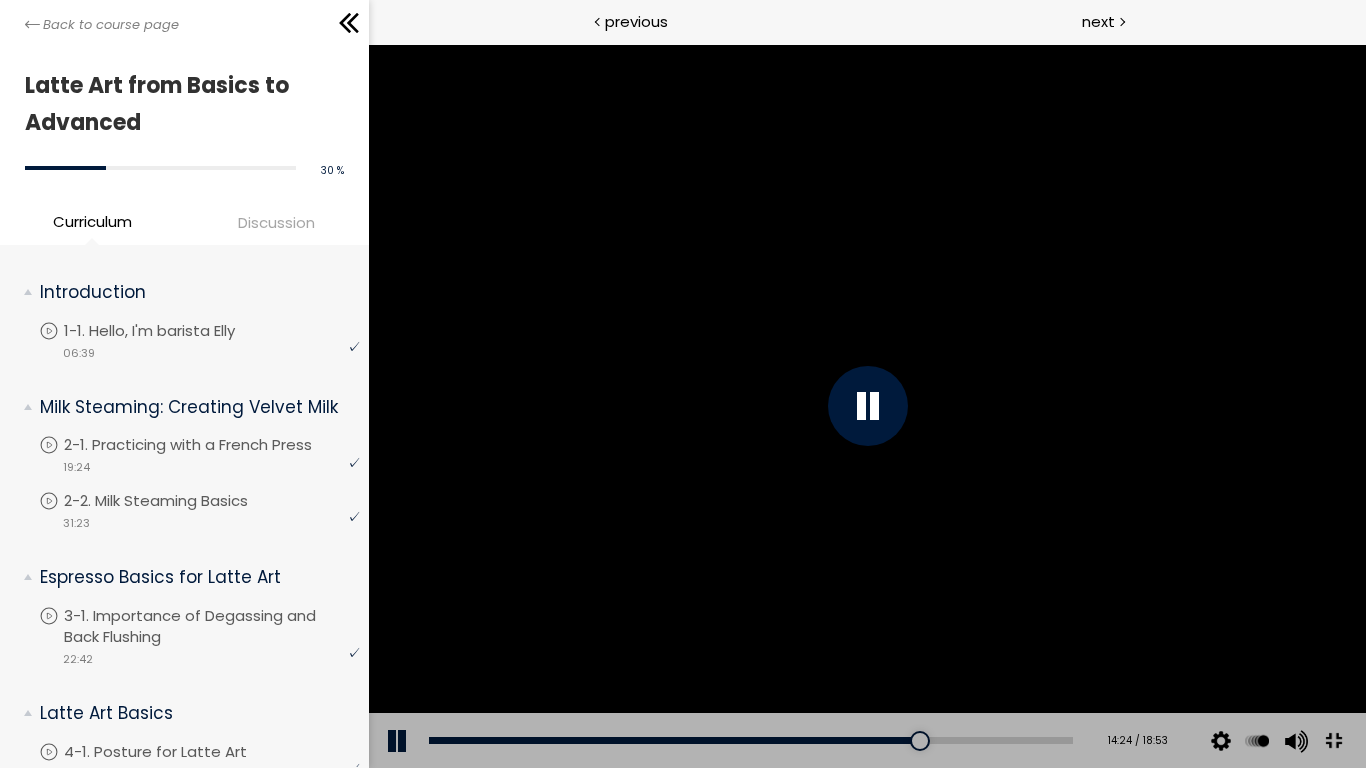click at bounding box center [866, 406] 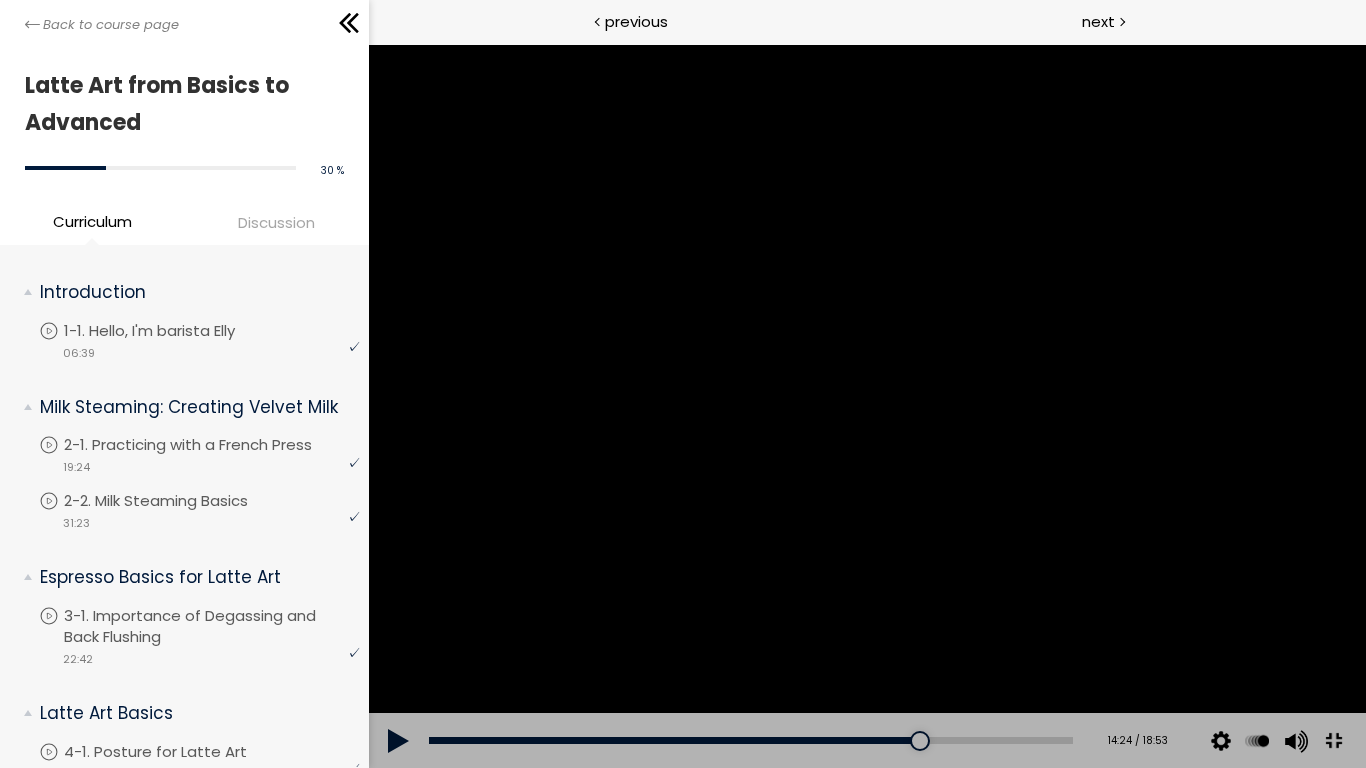 click at bounding box center (866, 406) 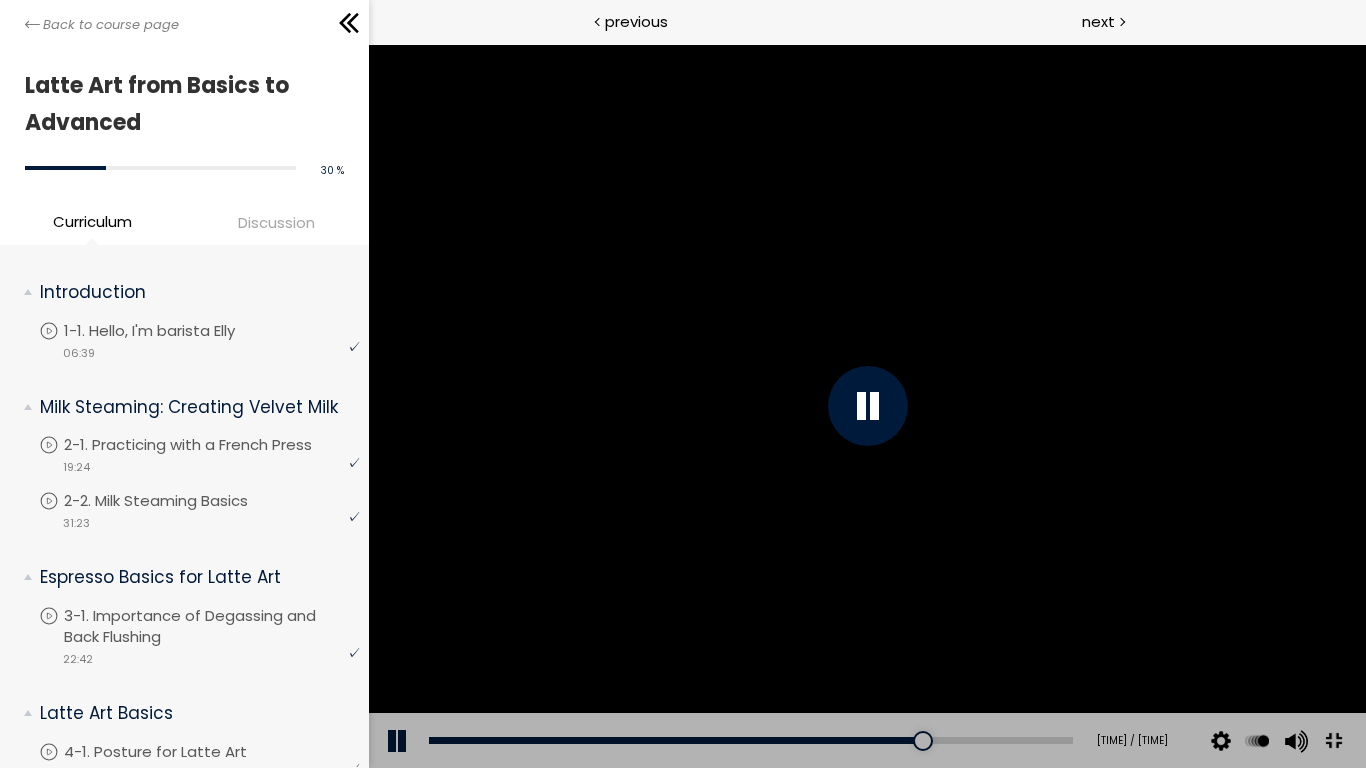 click at bounding box center [866, 406] 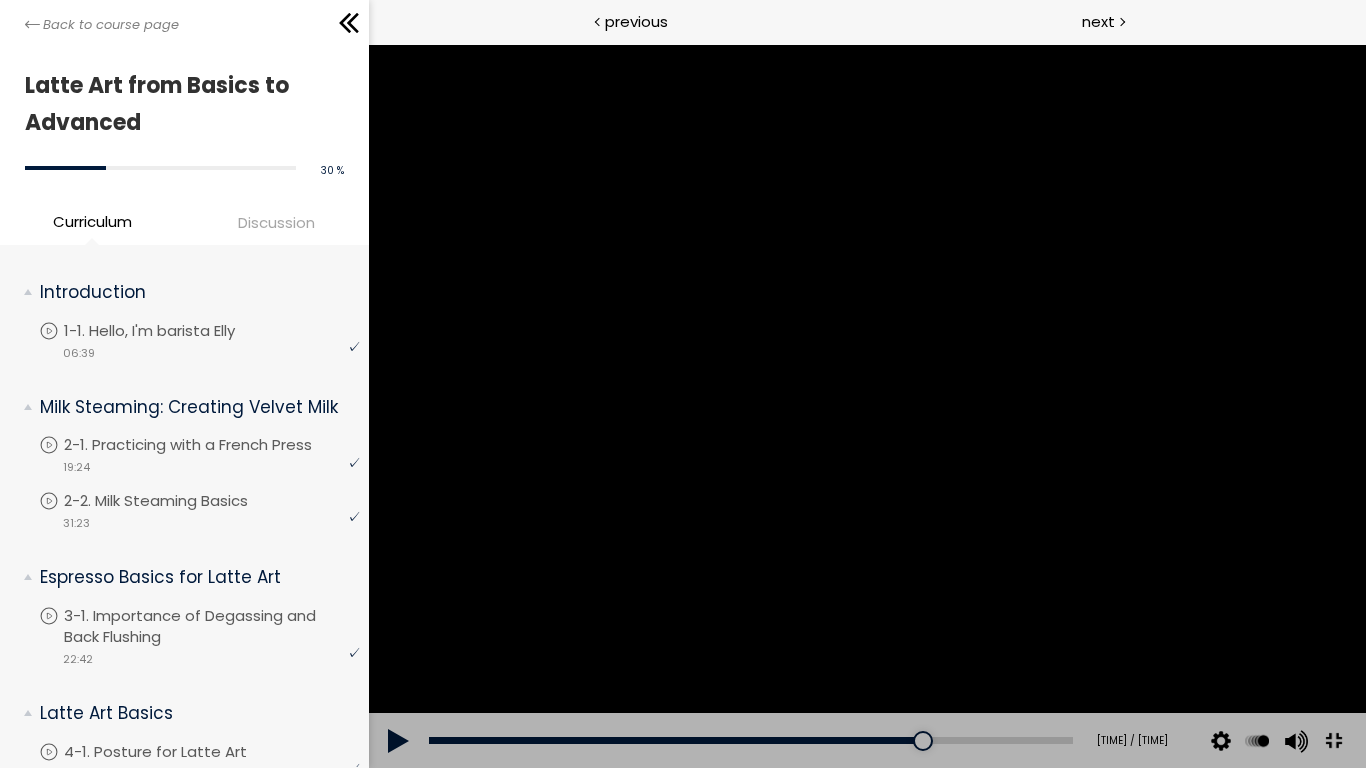 click at bounding box center (866, 406) 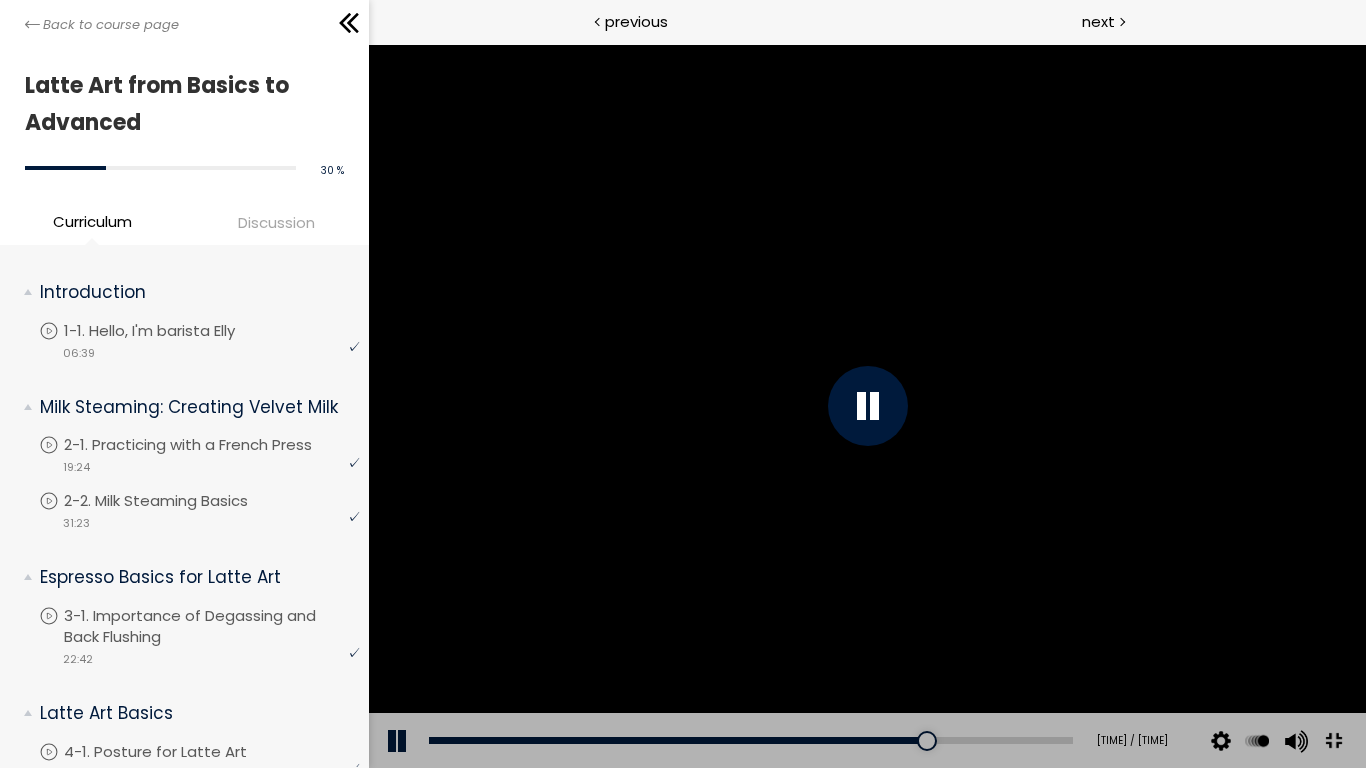click at bounding box center (866, 406) 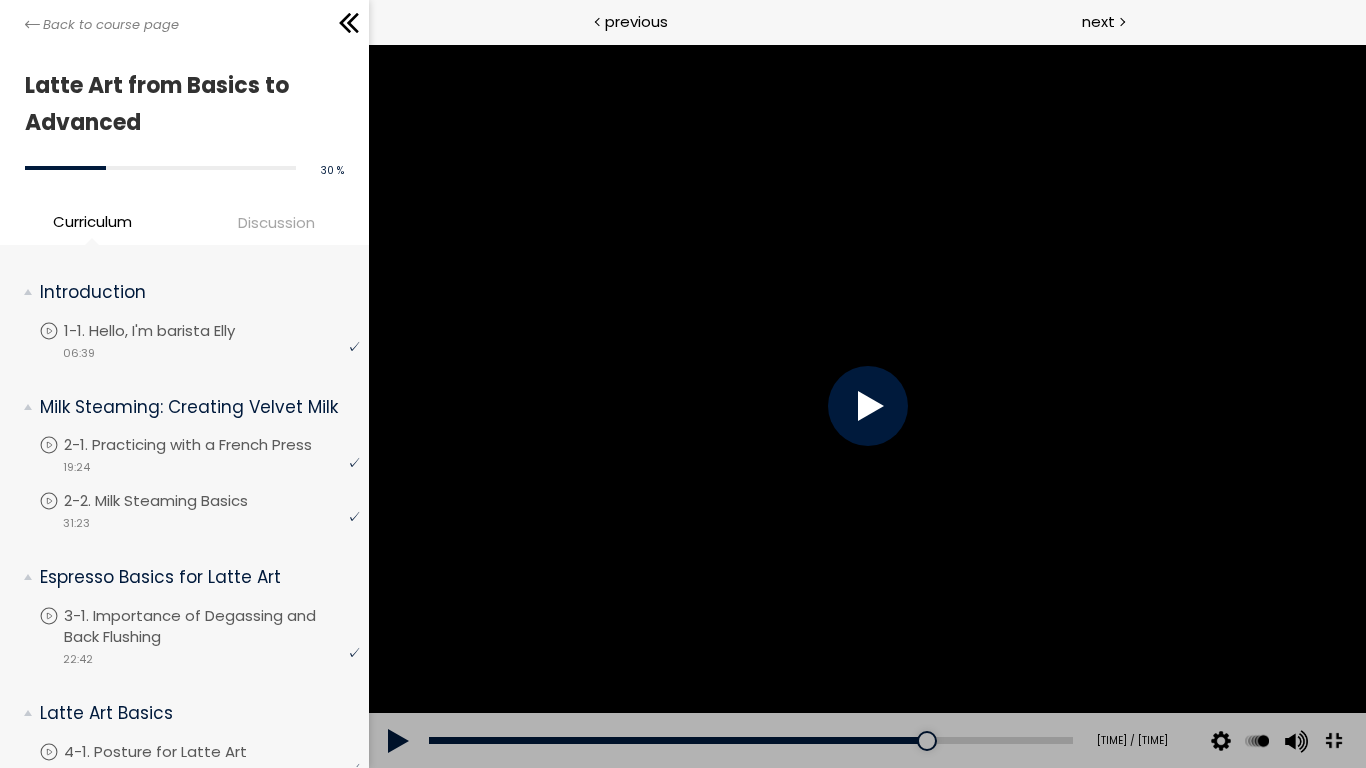 click at bounding box center (866, 406) 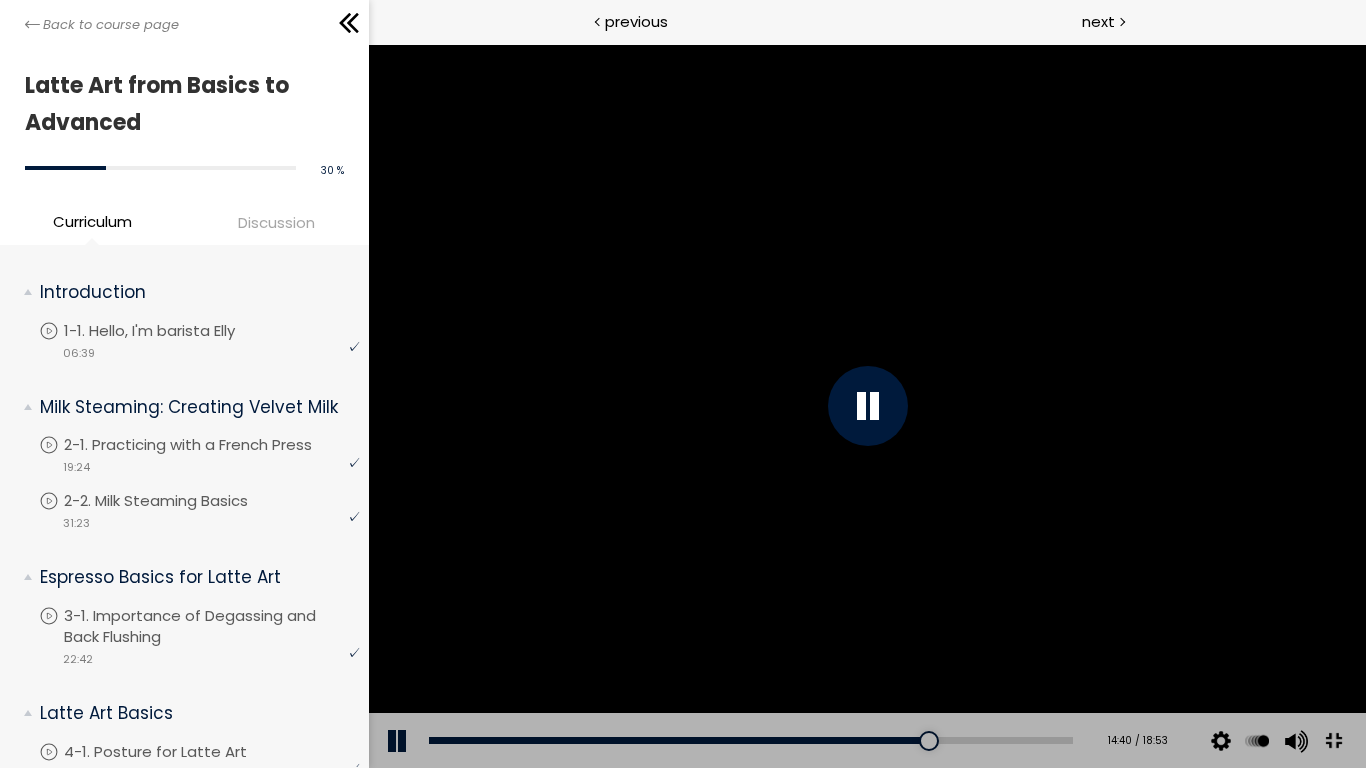 click at bounding box center [866, 406] 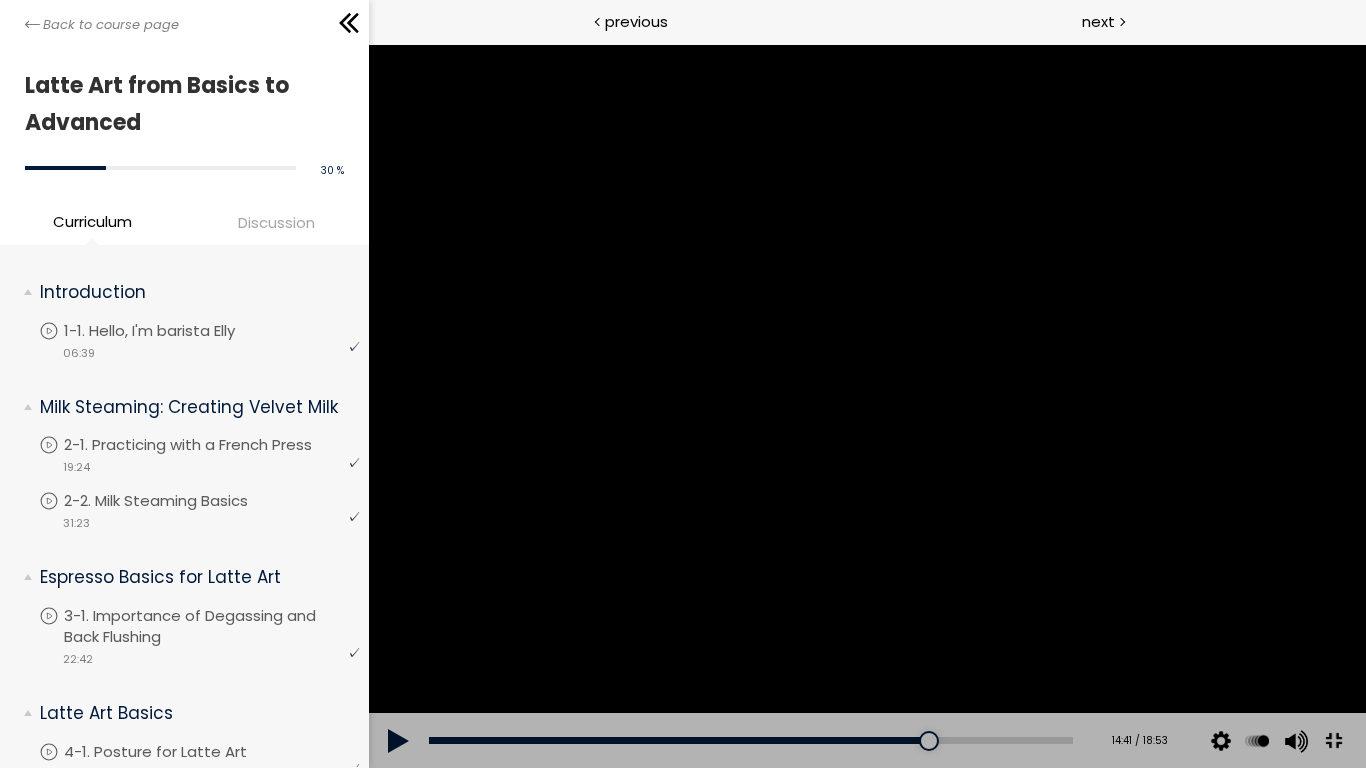 click at bounding box center (866, 406) 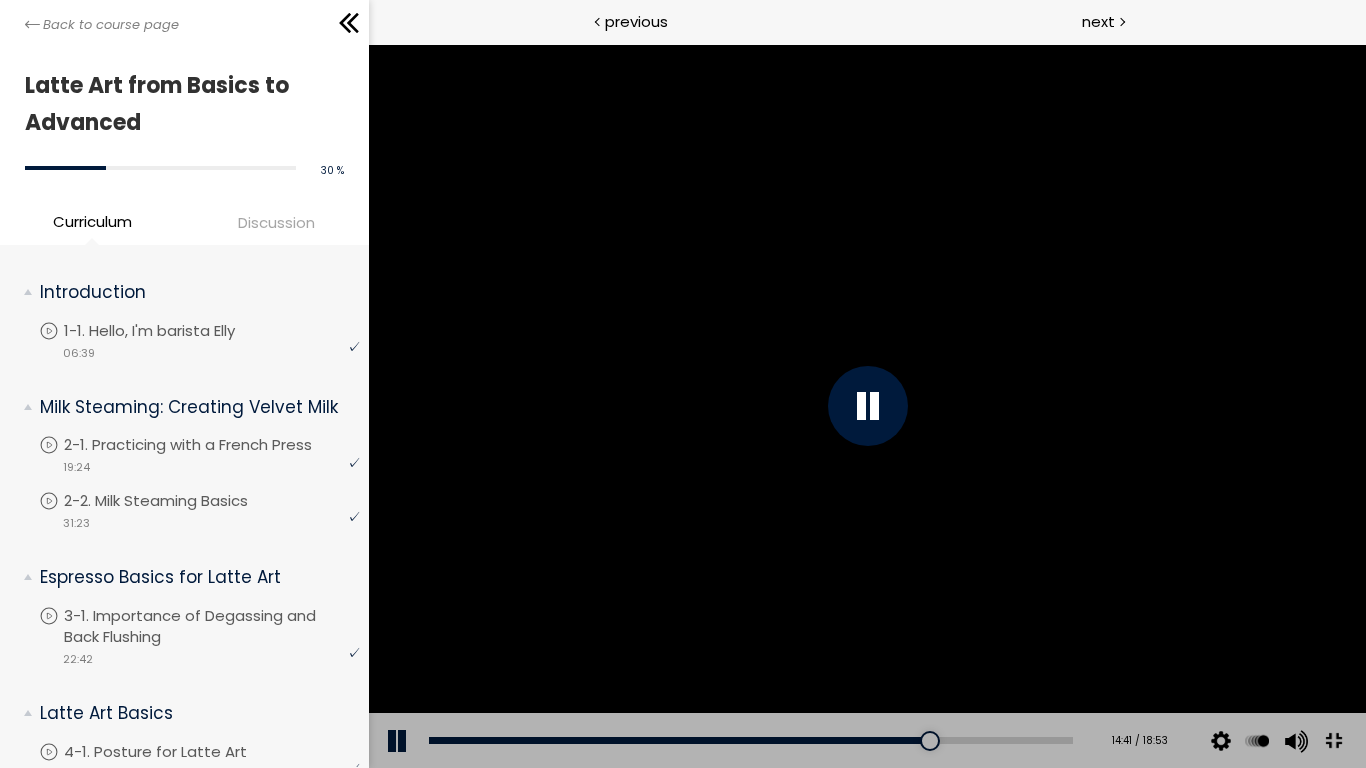 click at bounding box center (866, 406) 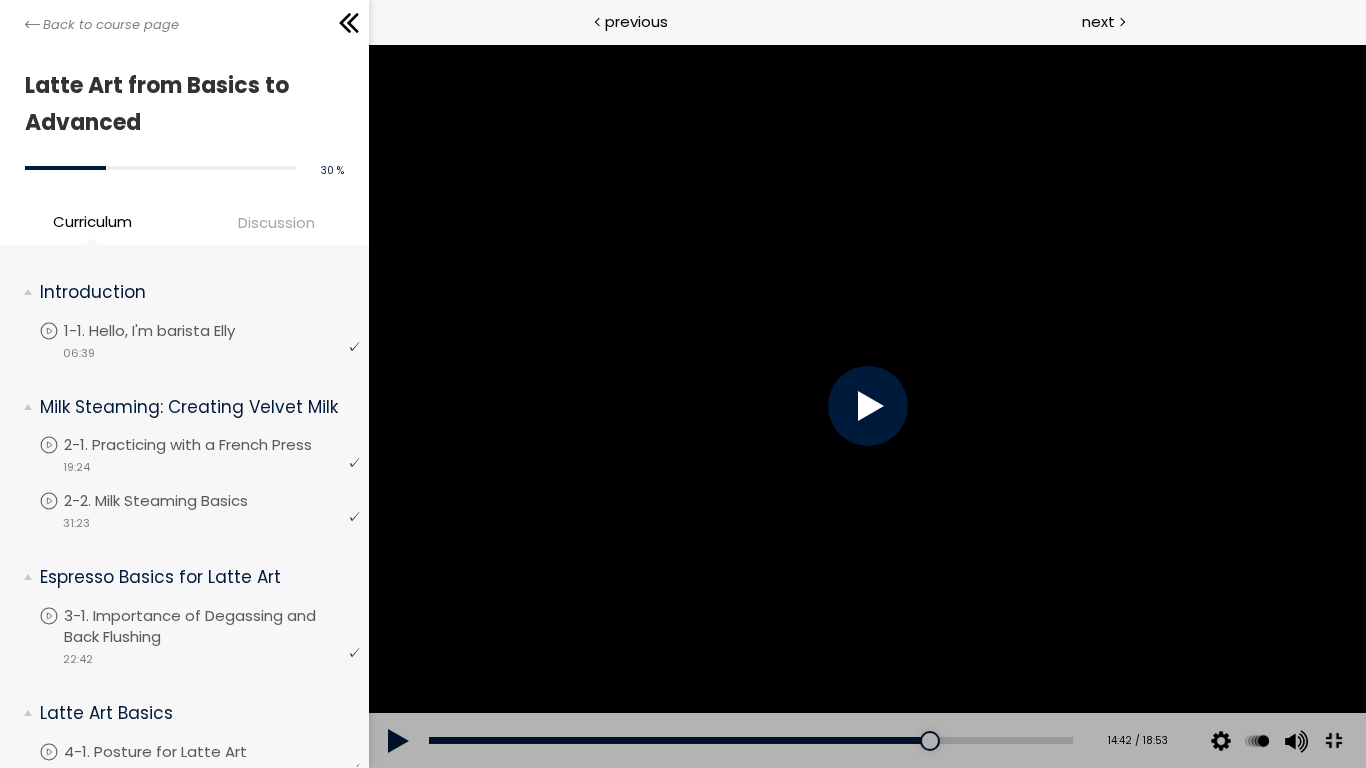 drag, startPoint x: 1527, startPoint y: 489, endPoint x: 1496, endPoint y: 498, distance: 32.280025 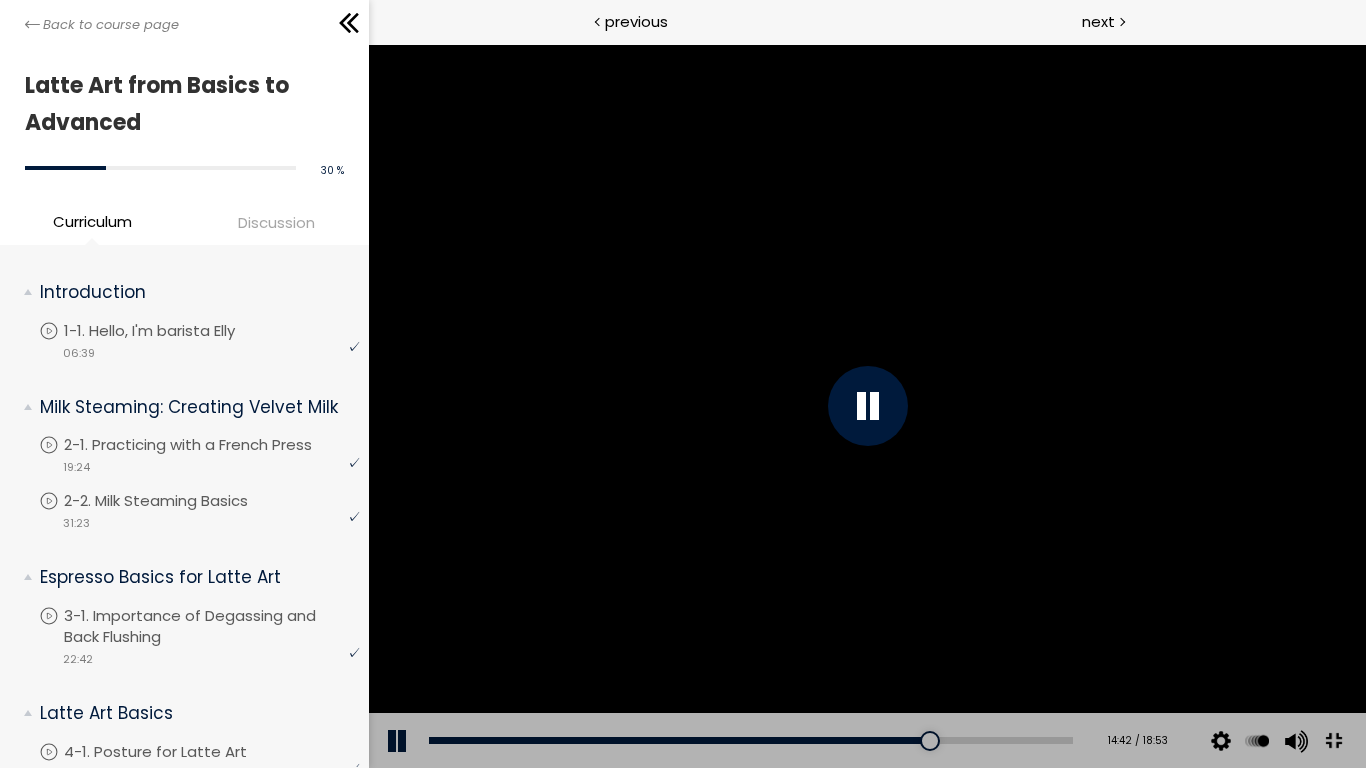 drag, startPoint x: 1473, startPoint y: 563, endPoint x: 1485, endPoint y: 564, distance: 12.0415945 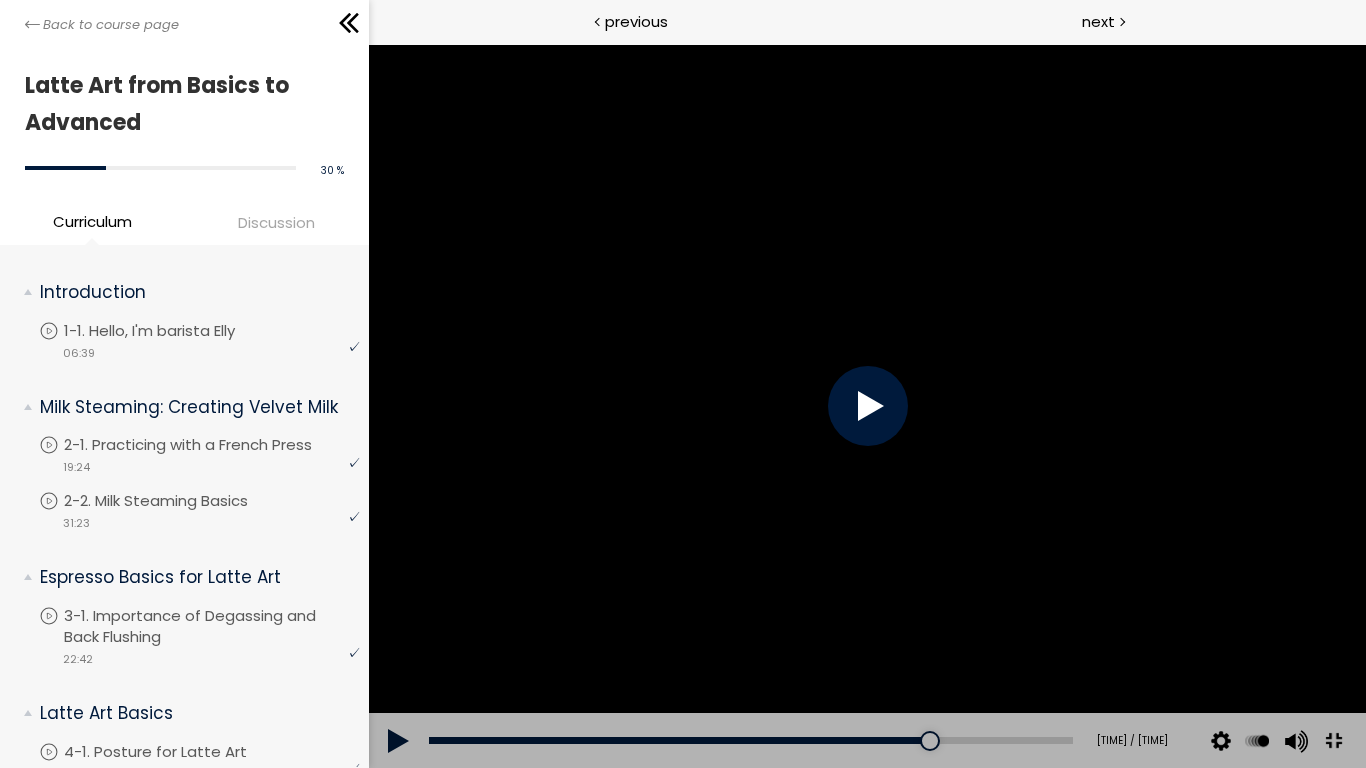 click at bounding box center [866, 406] 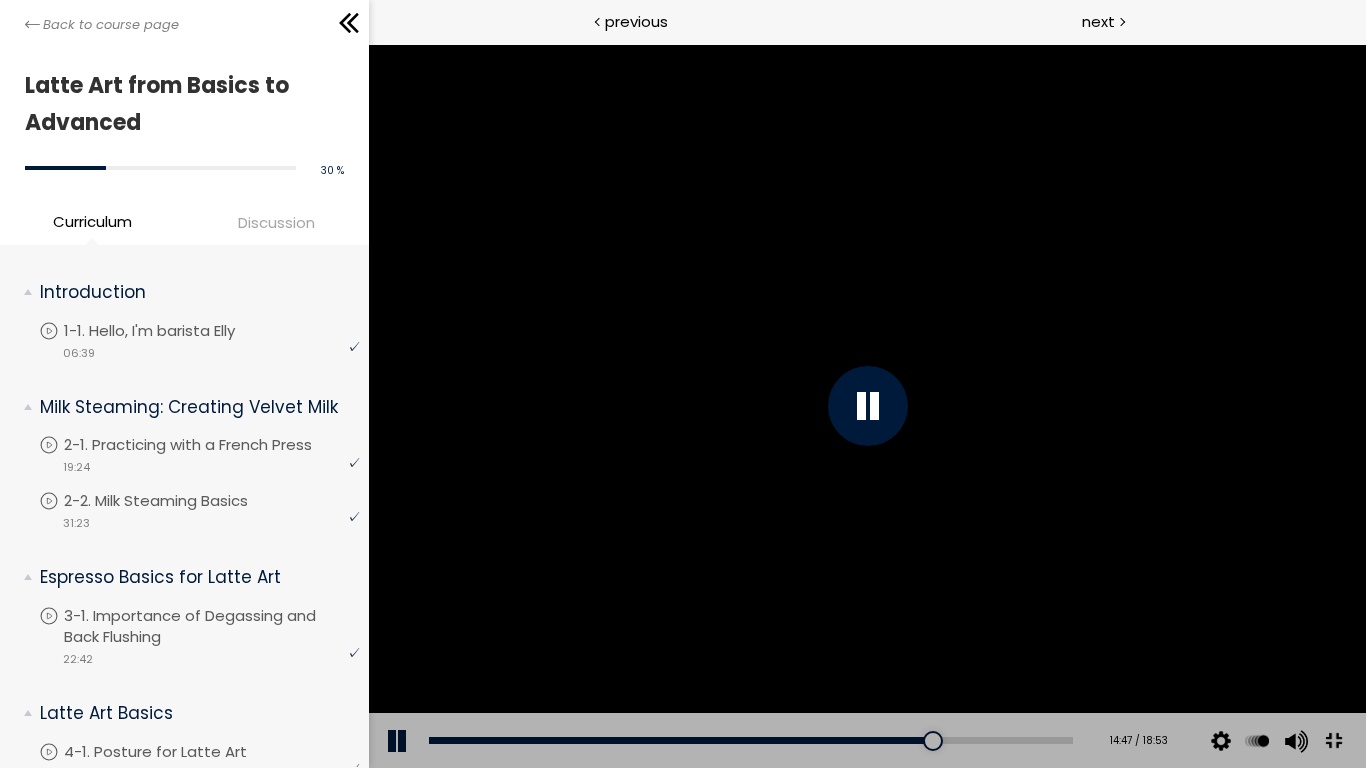 click at bounding box center (866, 406) 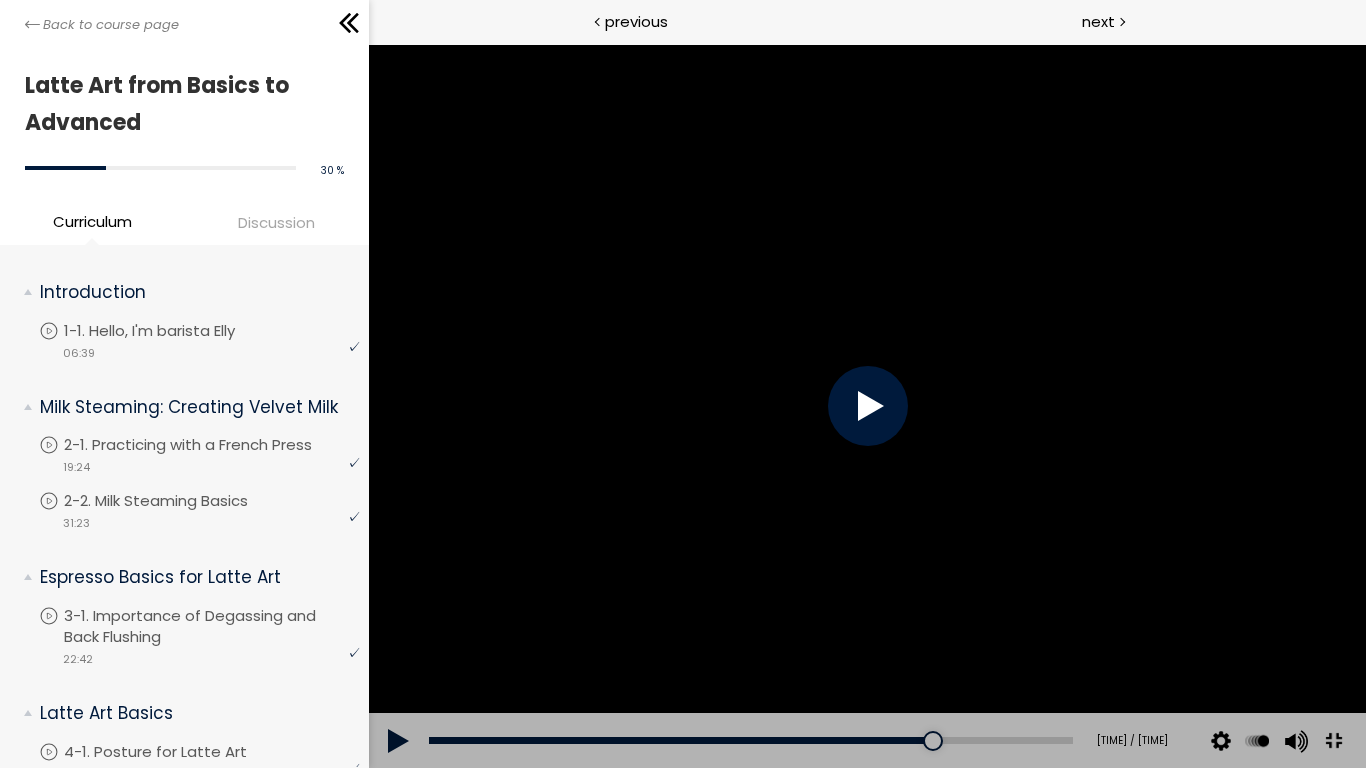 click at bounding box center (866, 406) 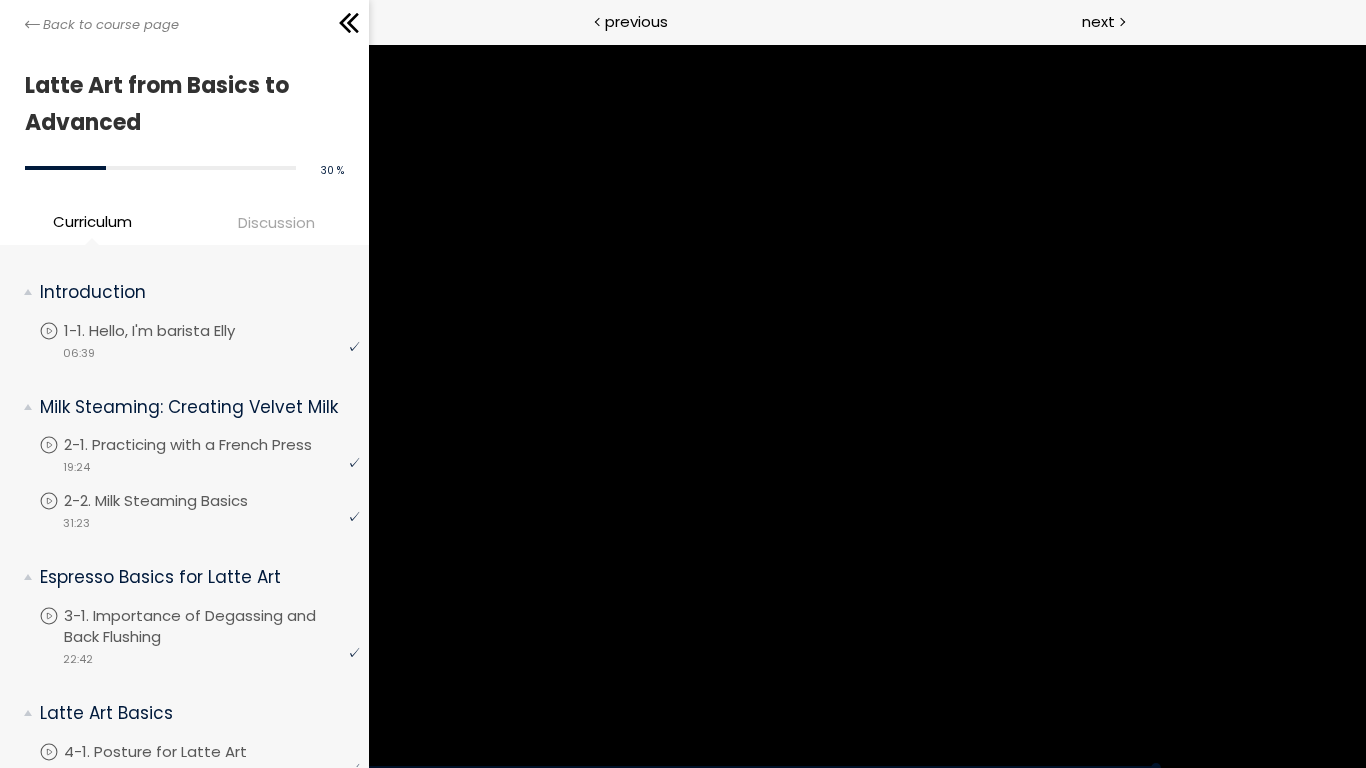 click at bounding box center (866, 406) 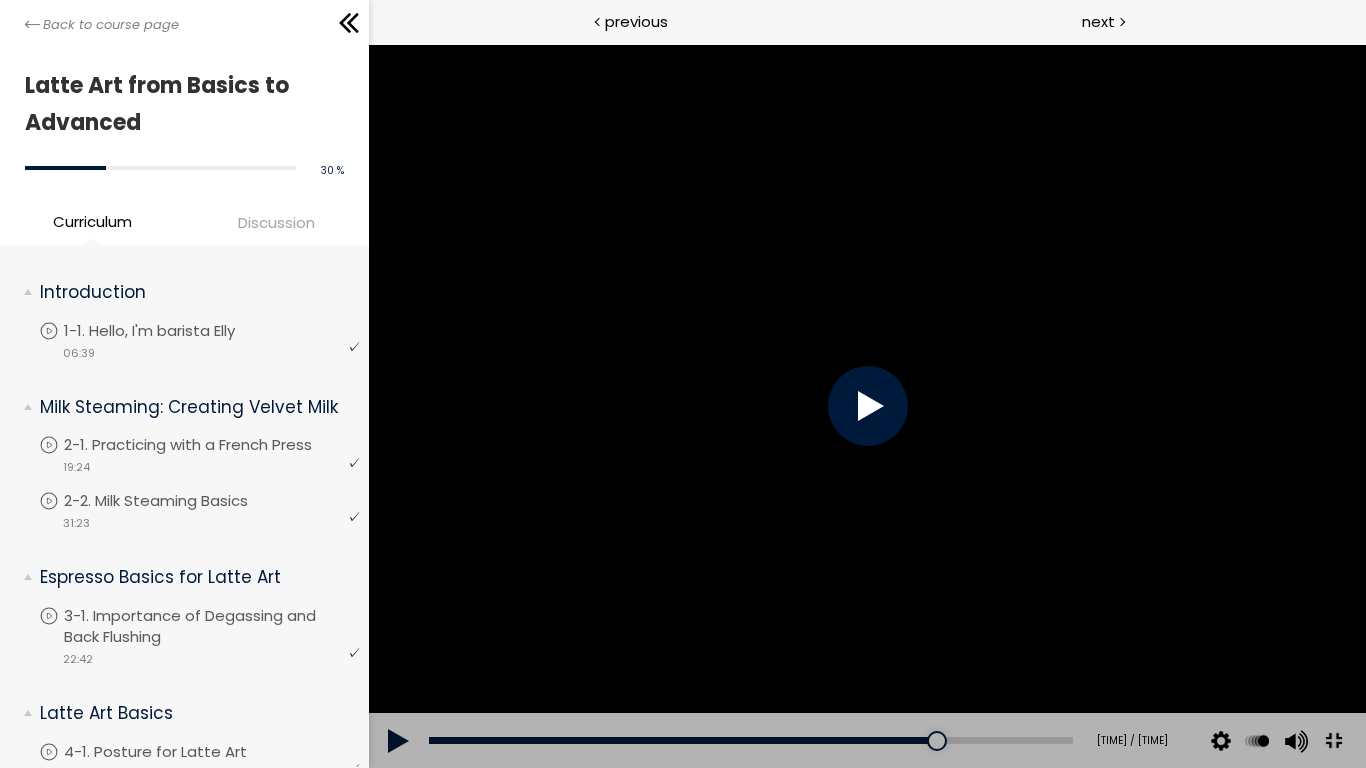 click at bounding box center (866, 406) 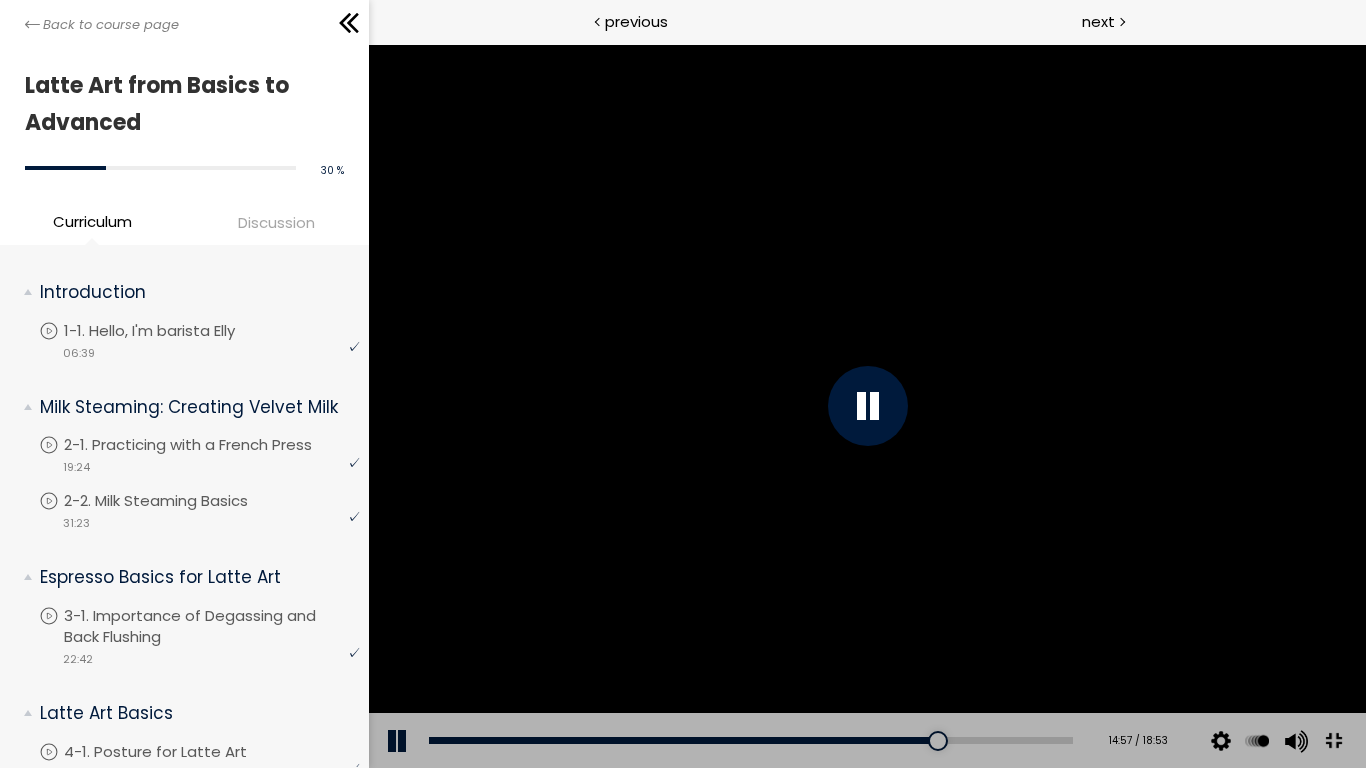 click at bounding box center [866, 406] 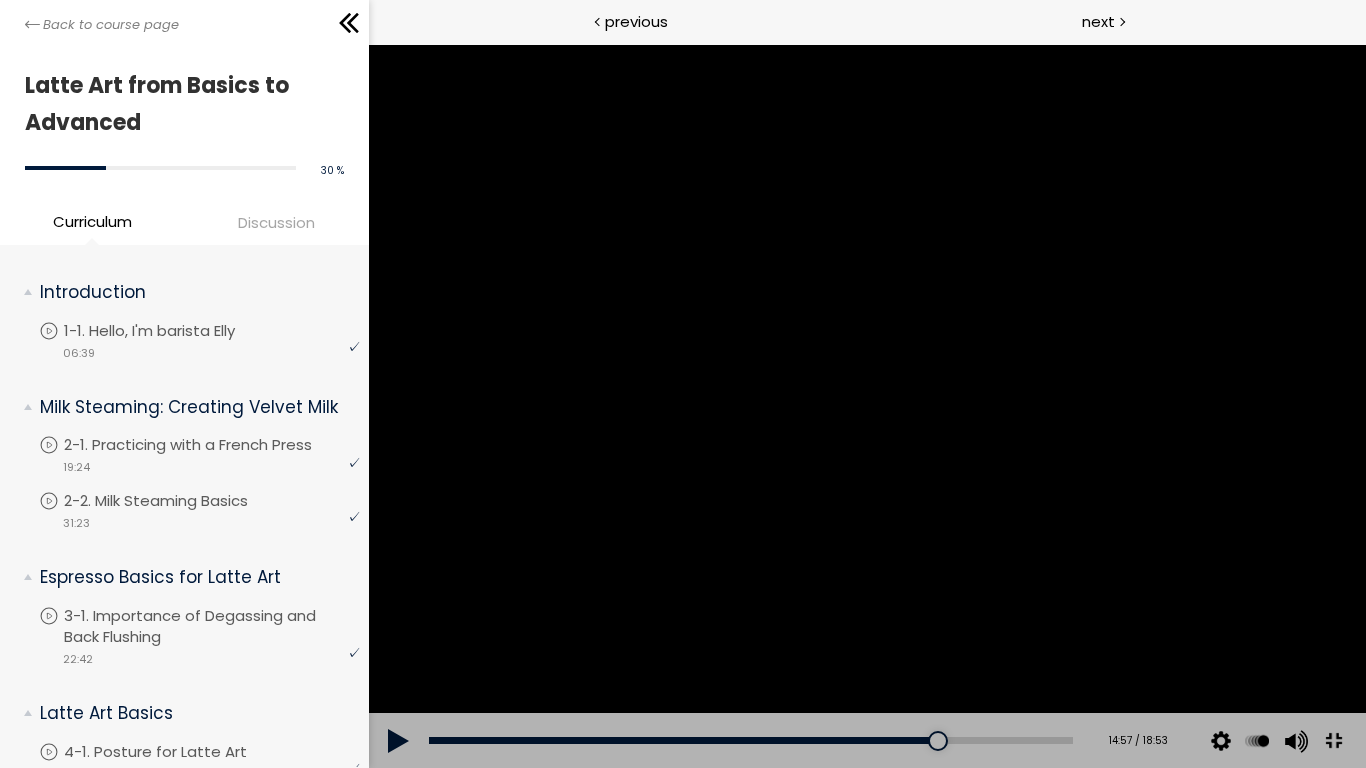 click at bounding box center (866, 406) 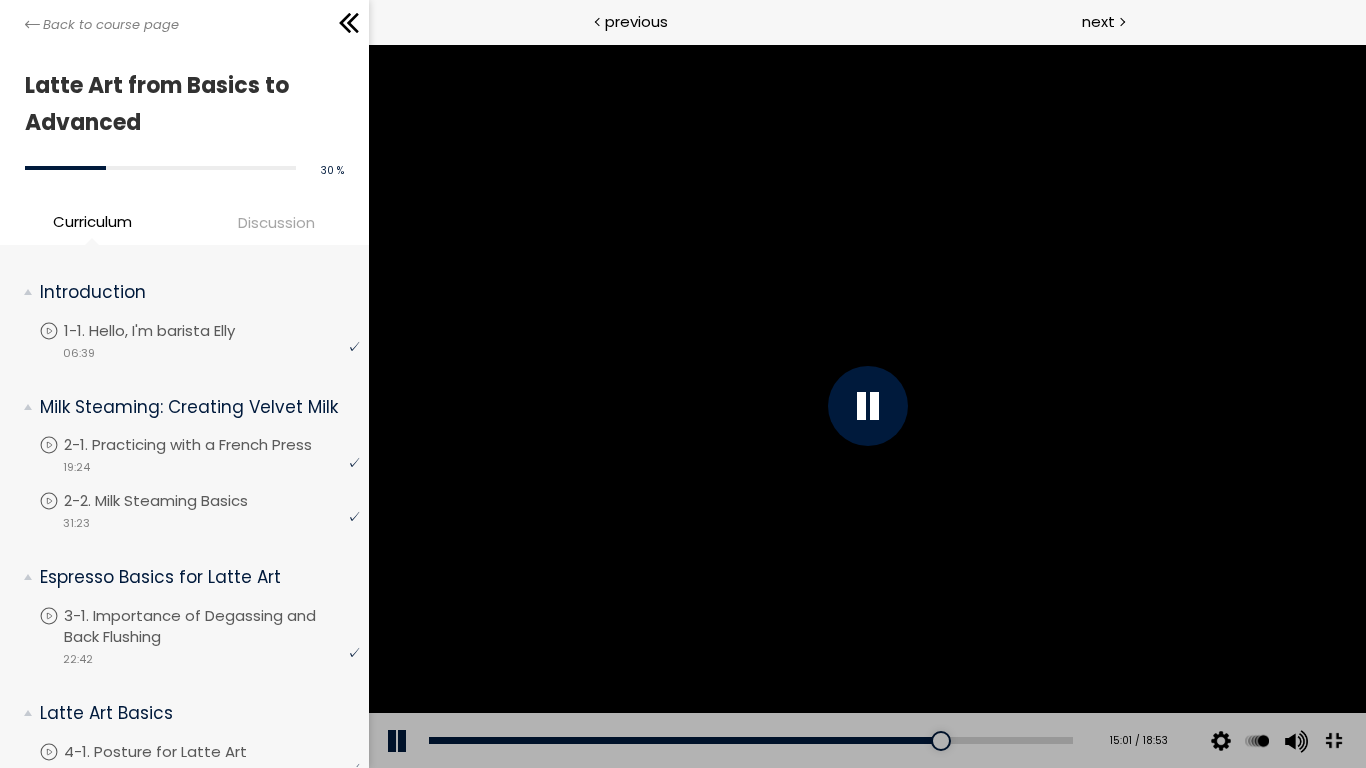 click at bounding box center [866, 406] 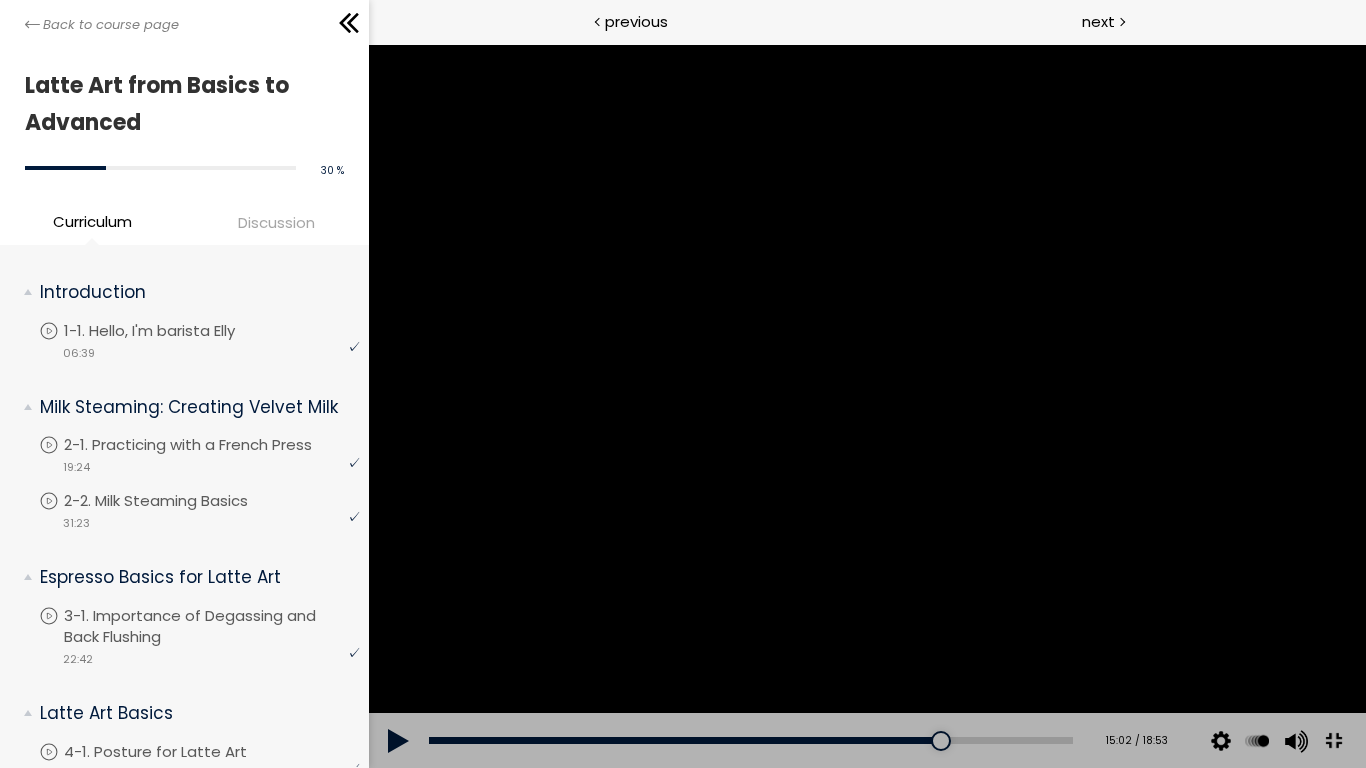 click at bounding box center (866, 406) 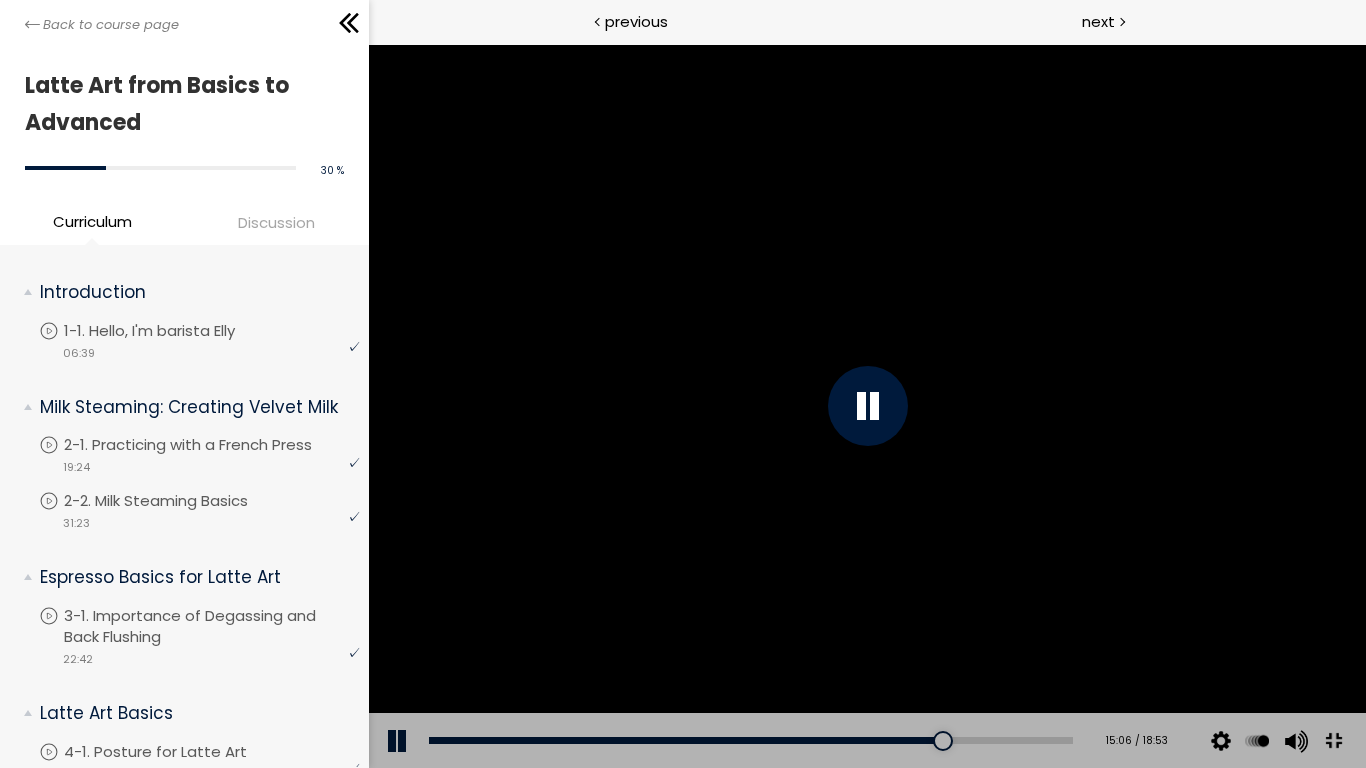 click at bounding box center (866, 406) 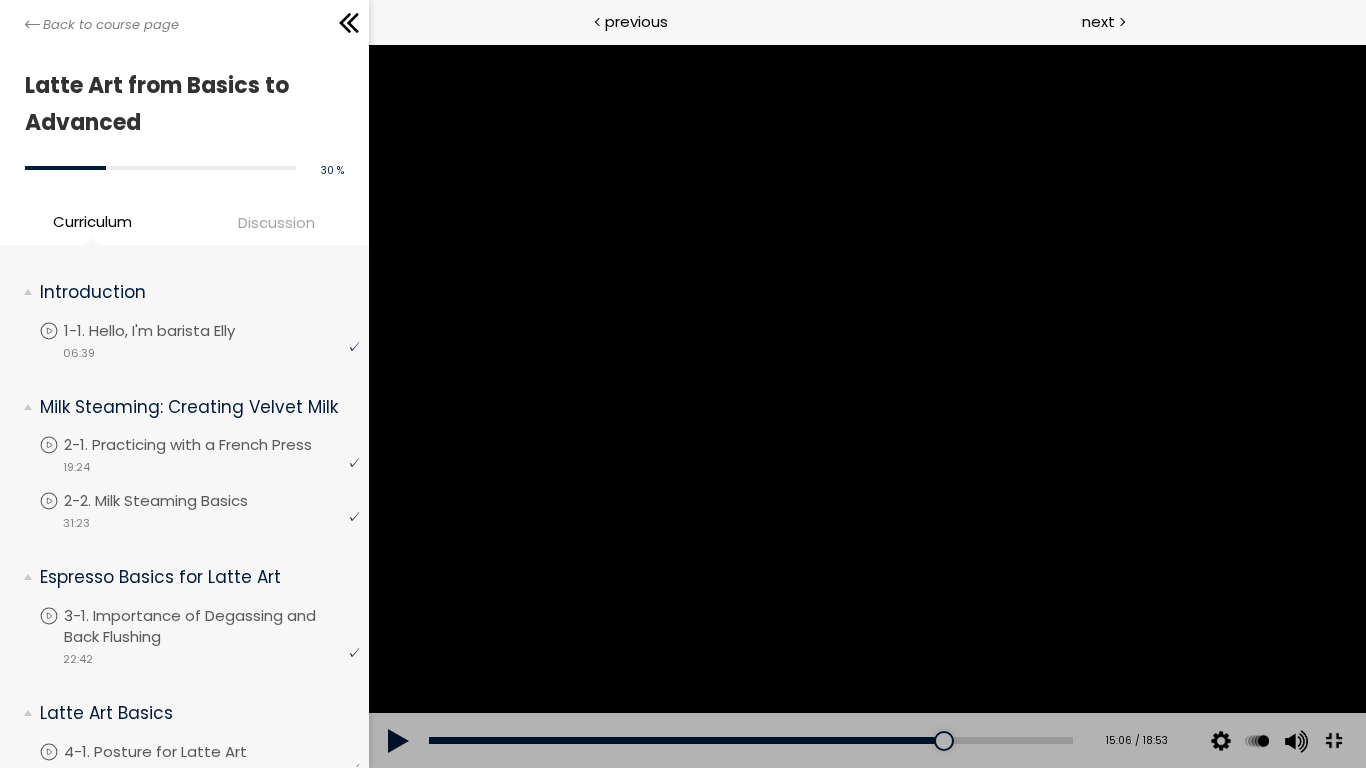 click at bounding box center [866, 406] 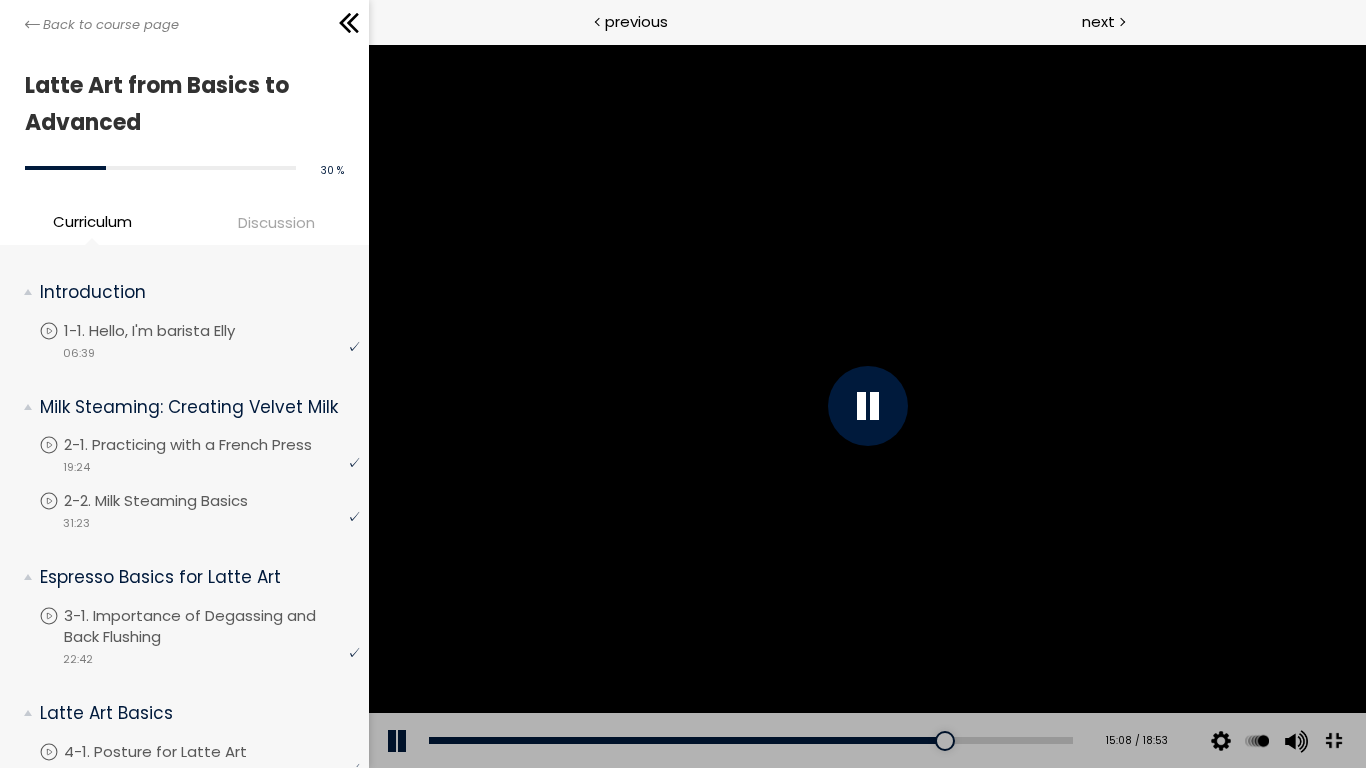 click at bounding box center (866, 406) 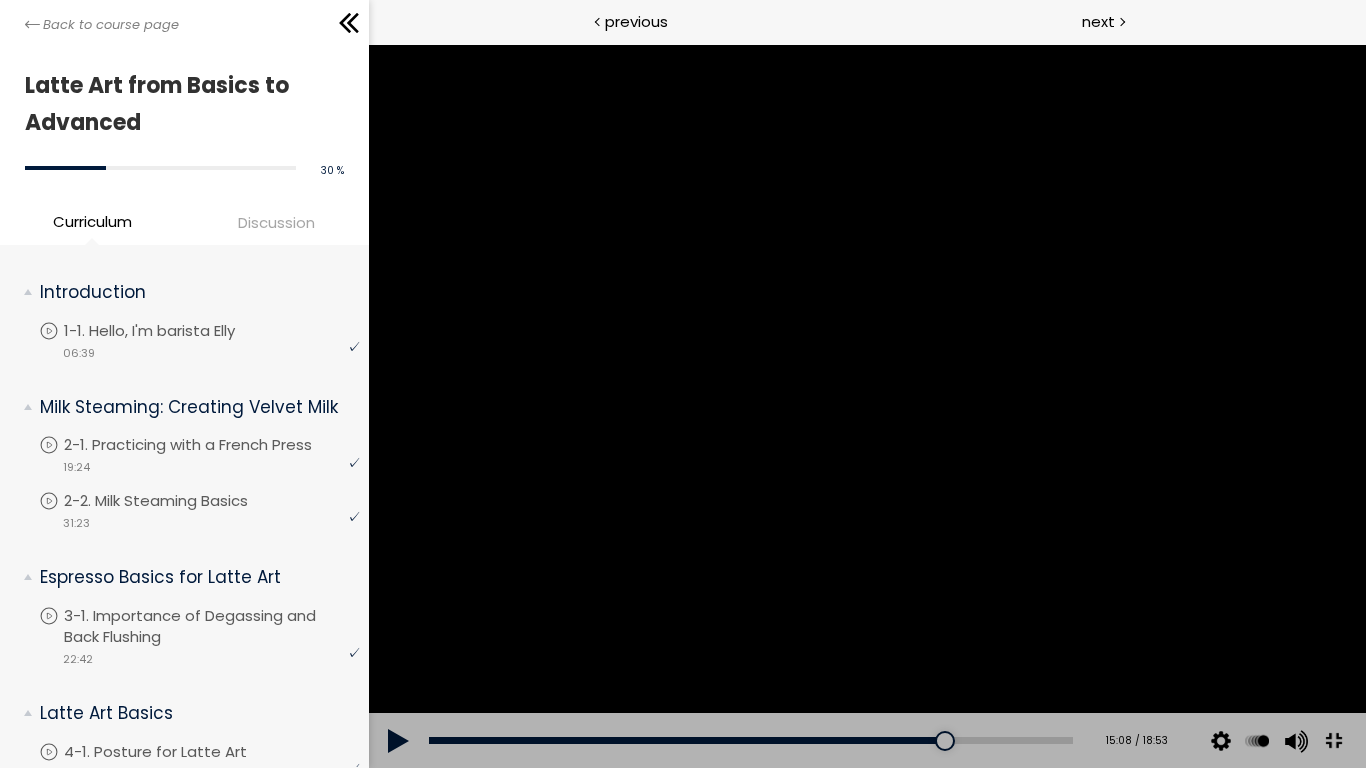 click at bounding box center (866, 406) 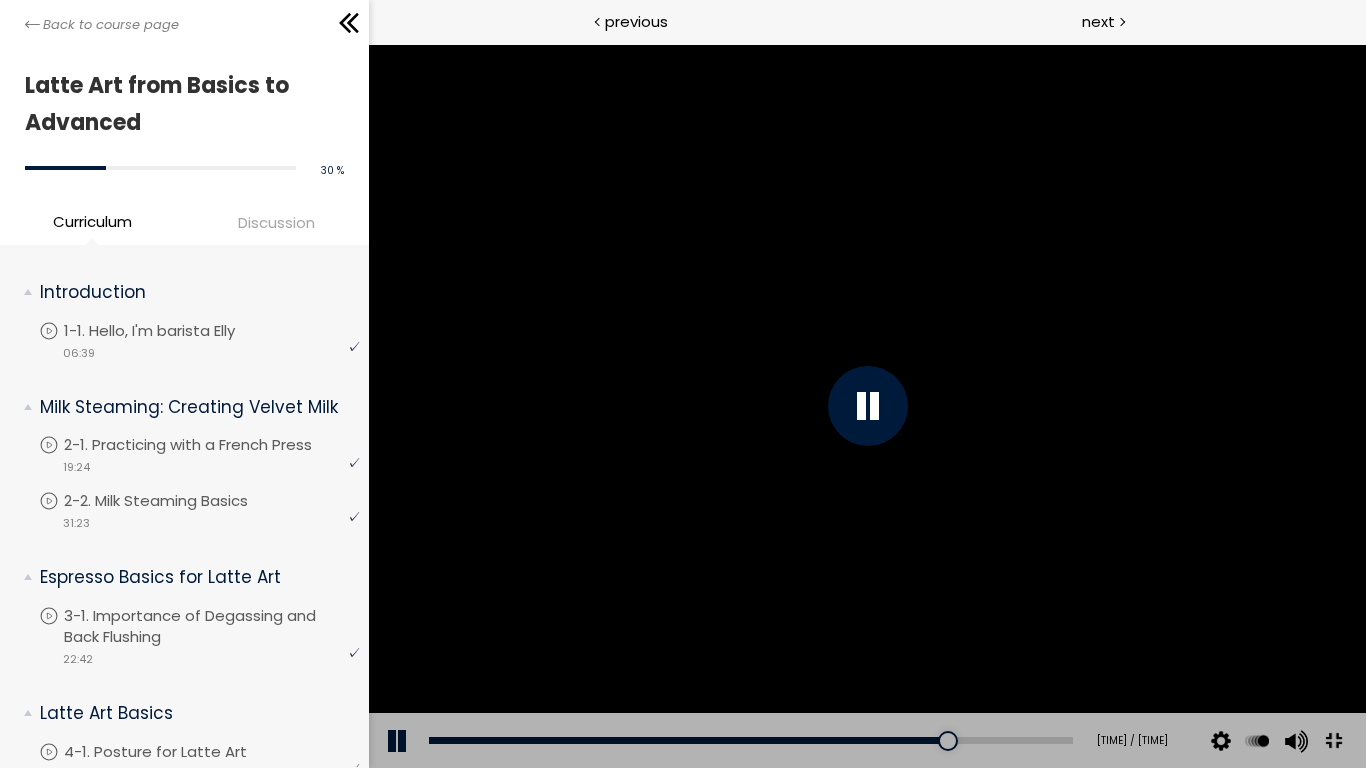 click at bounding box center (866, 406) 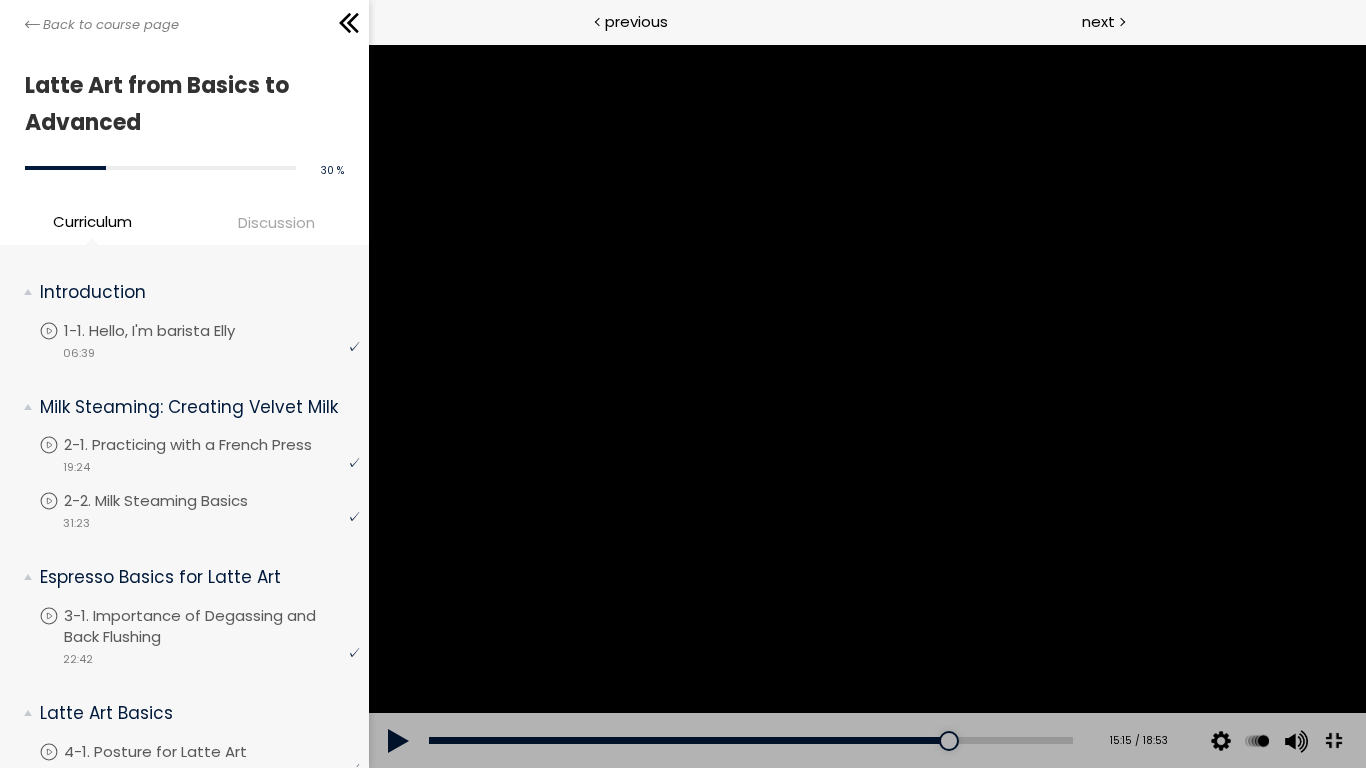 click at bounding box center (866, 406) 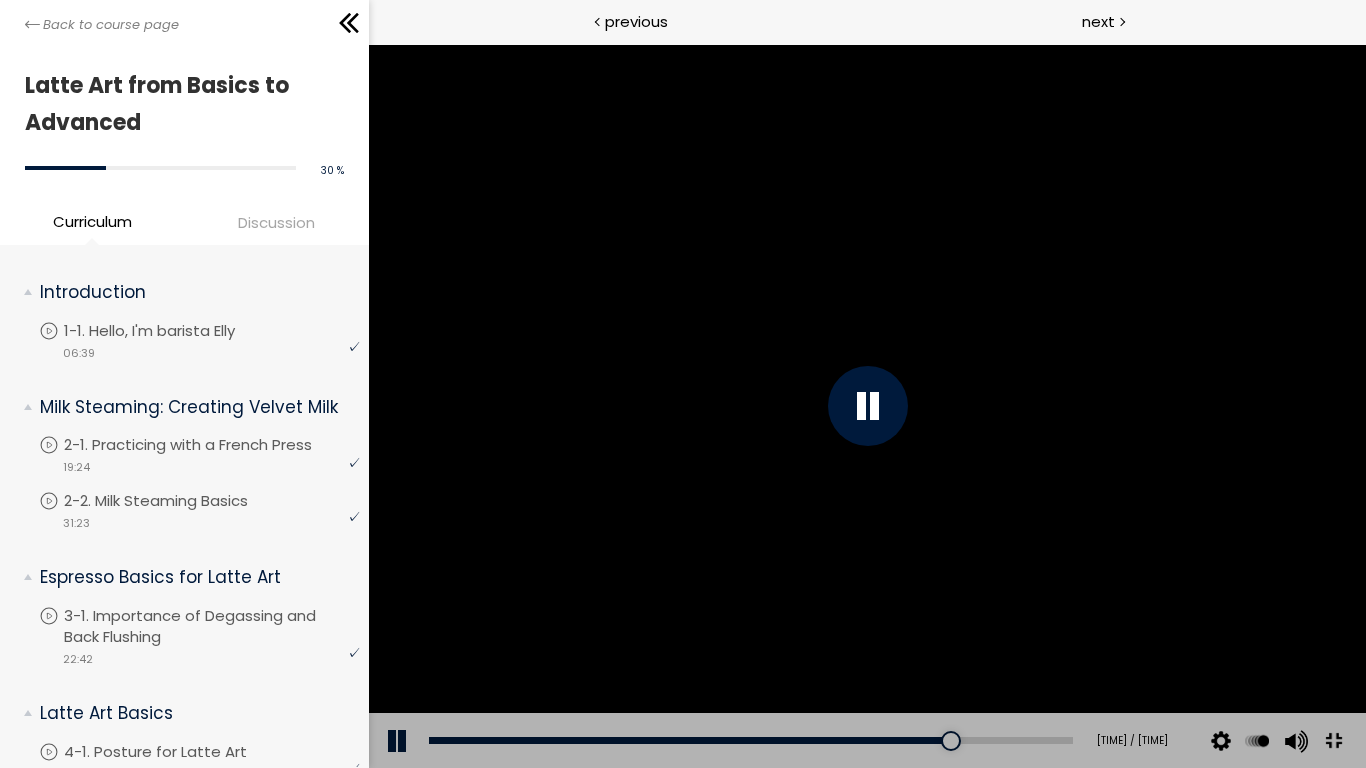 click at bounding box center [866, 406] 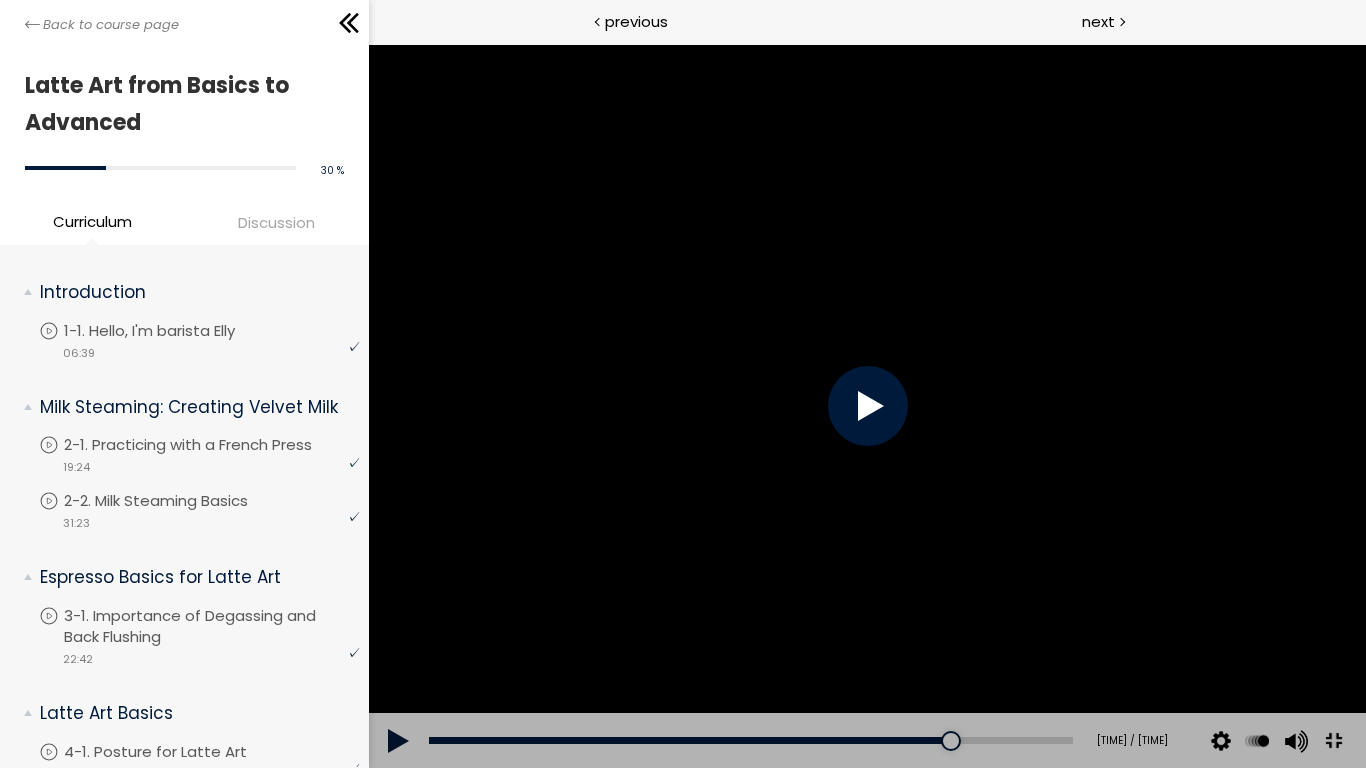 click at bounding box center (866, 406) 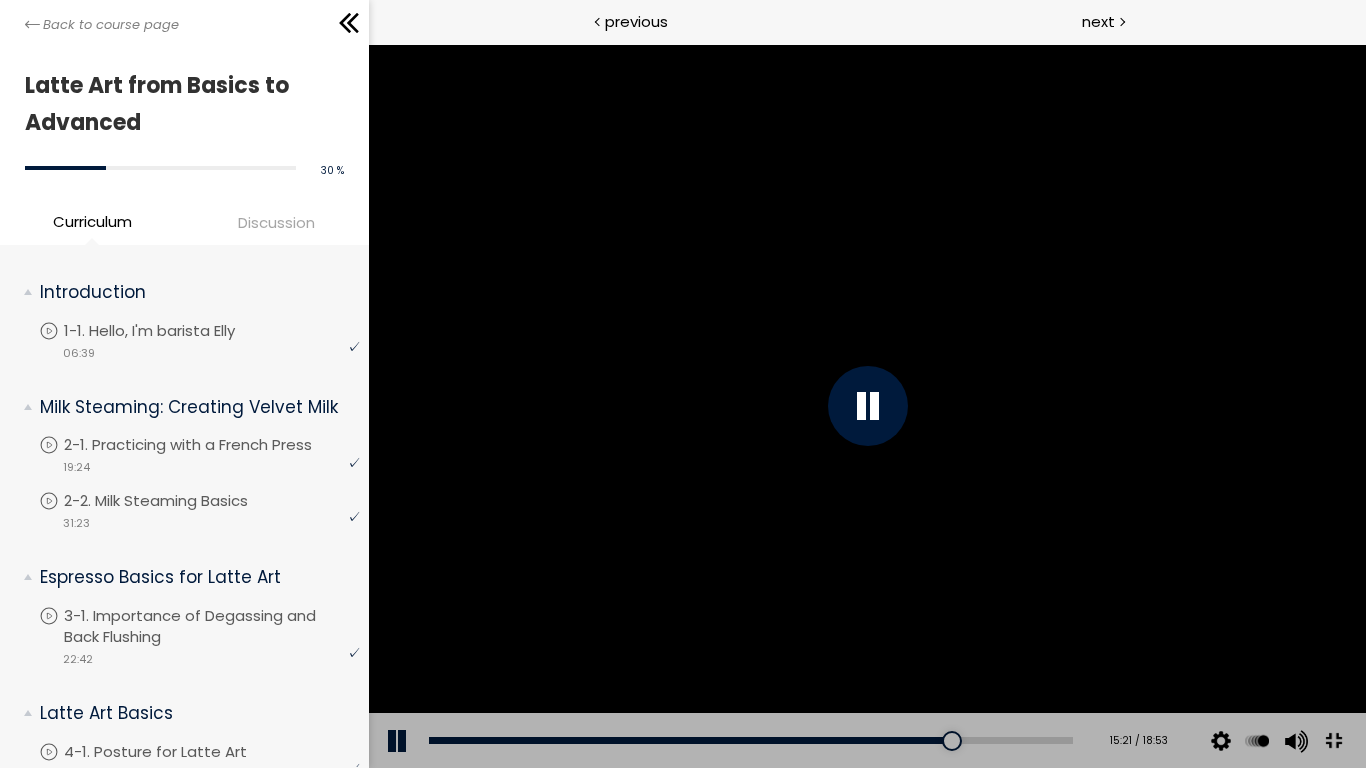 click at bounding box center [866, 406] 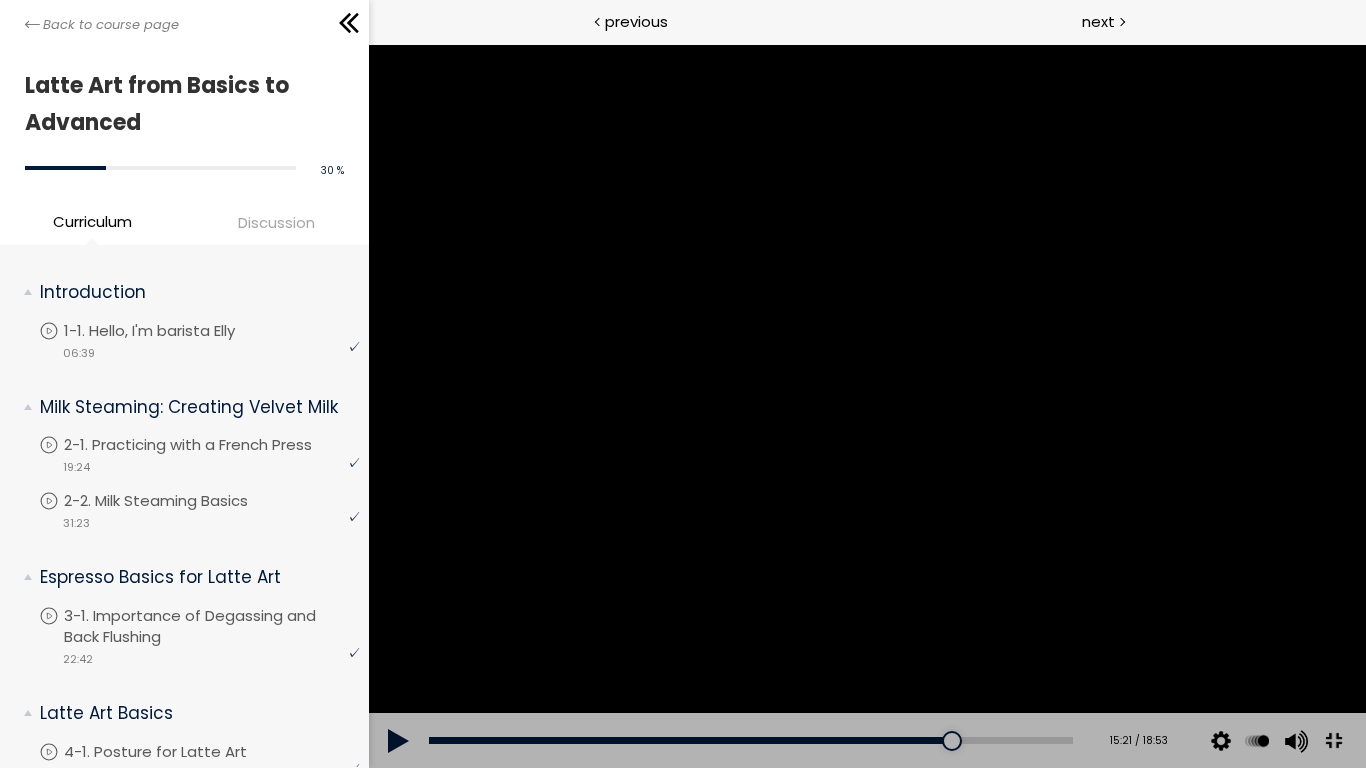 click at bounding box center (866, 406) 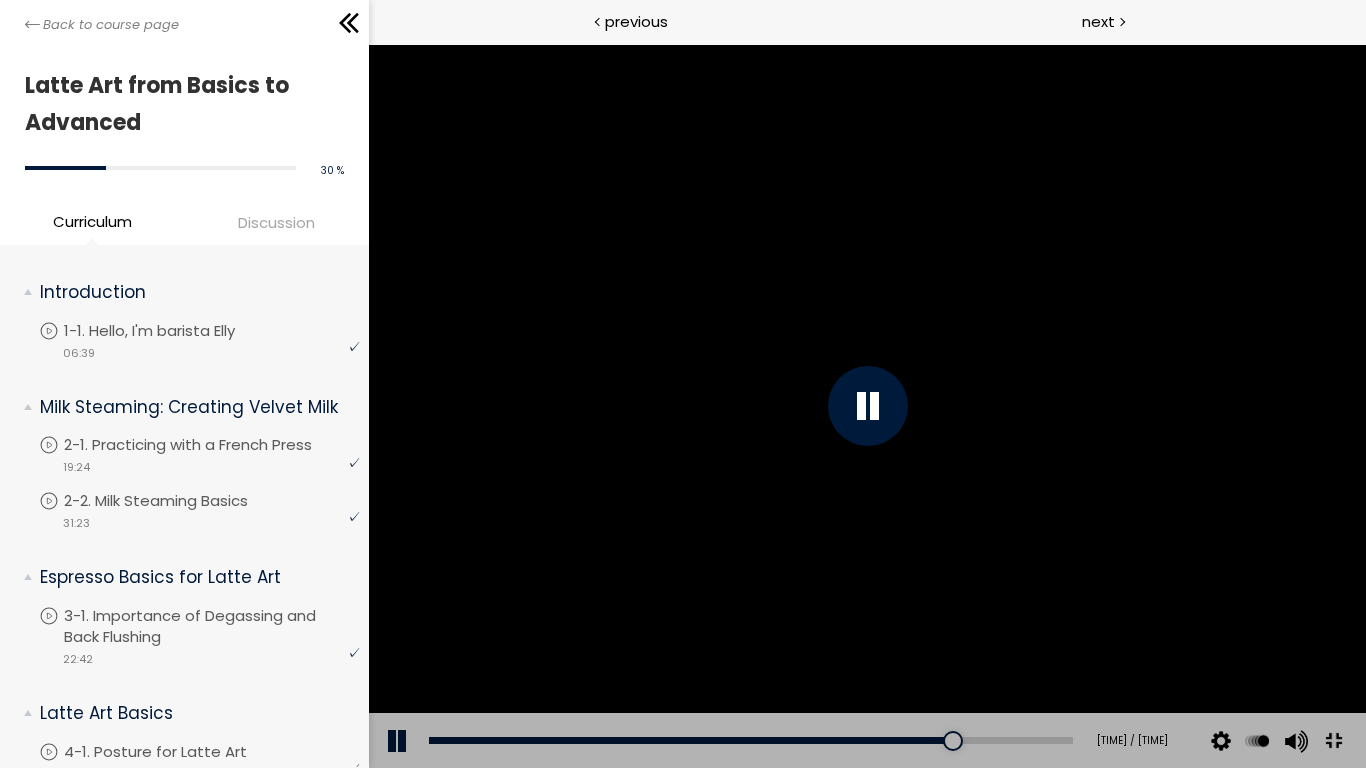 click at bounding box center (866, 406) 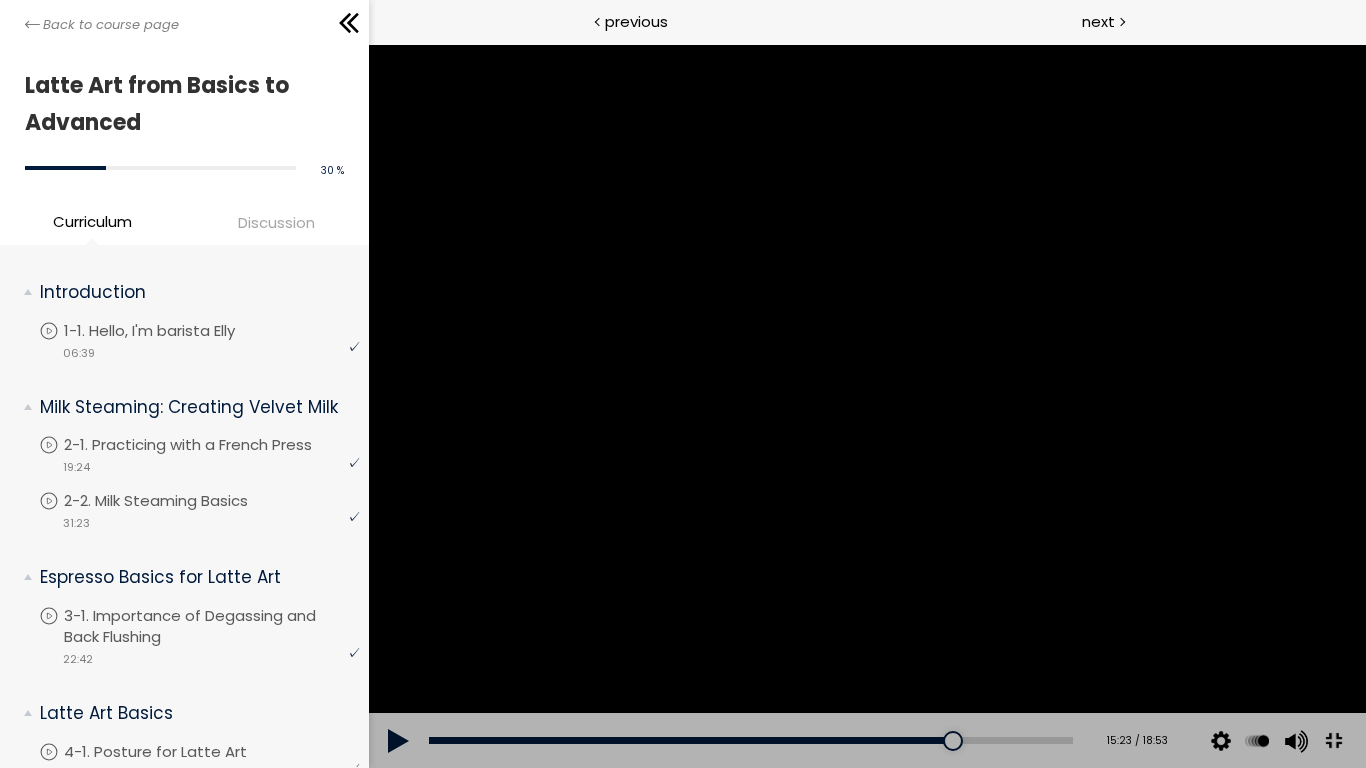 click at bounding box center (866, 406) 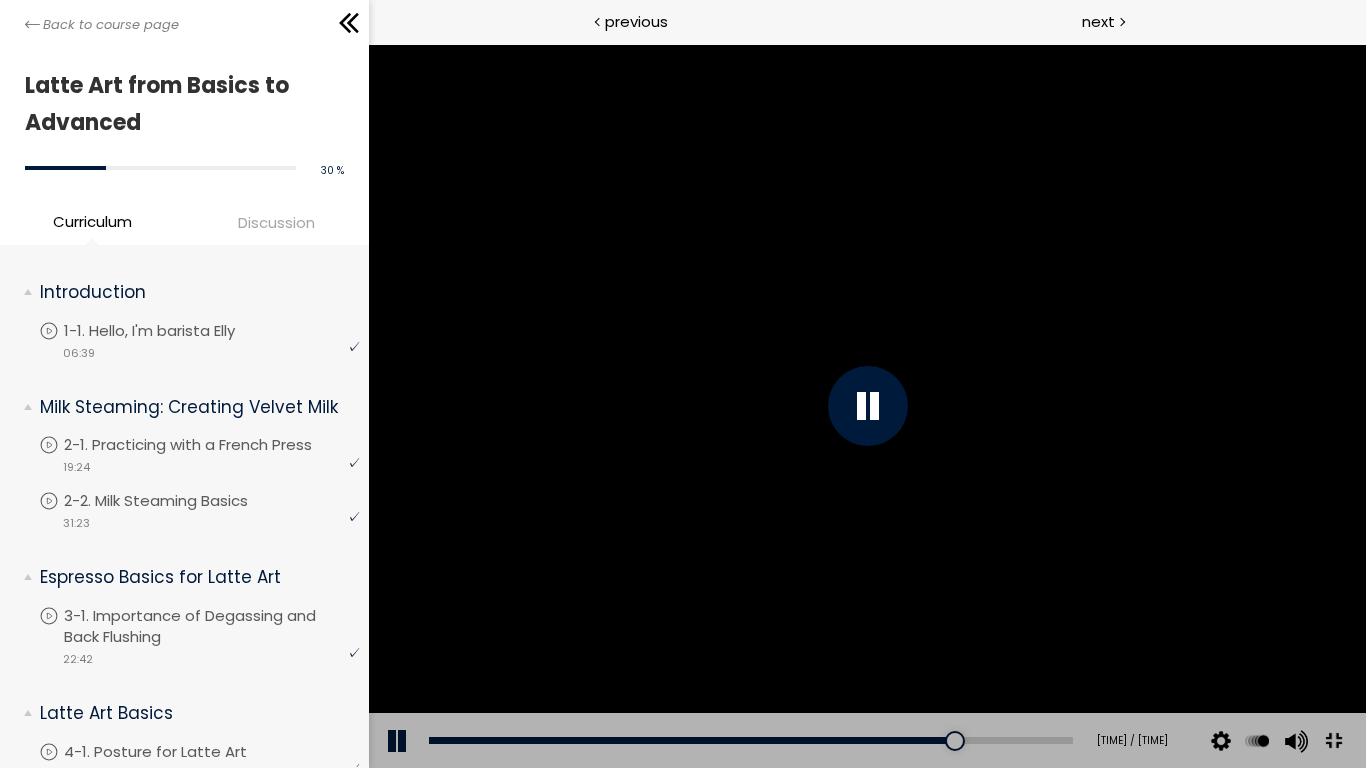 click at bounding box center [866, 406] 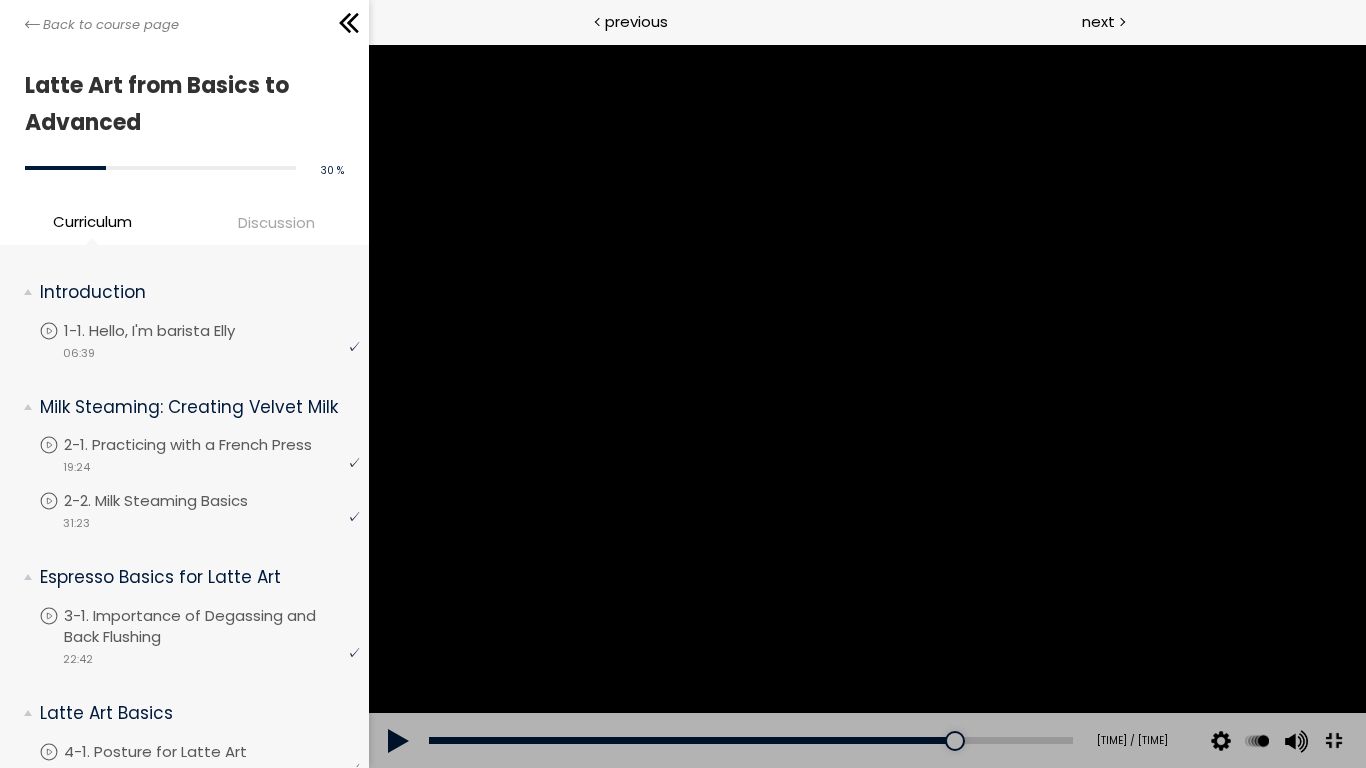 click at bounding box center (866, 406) 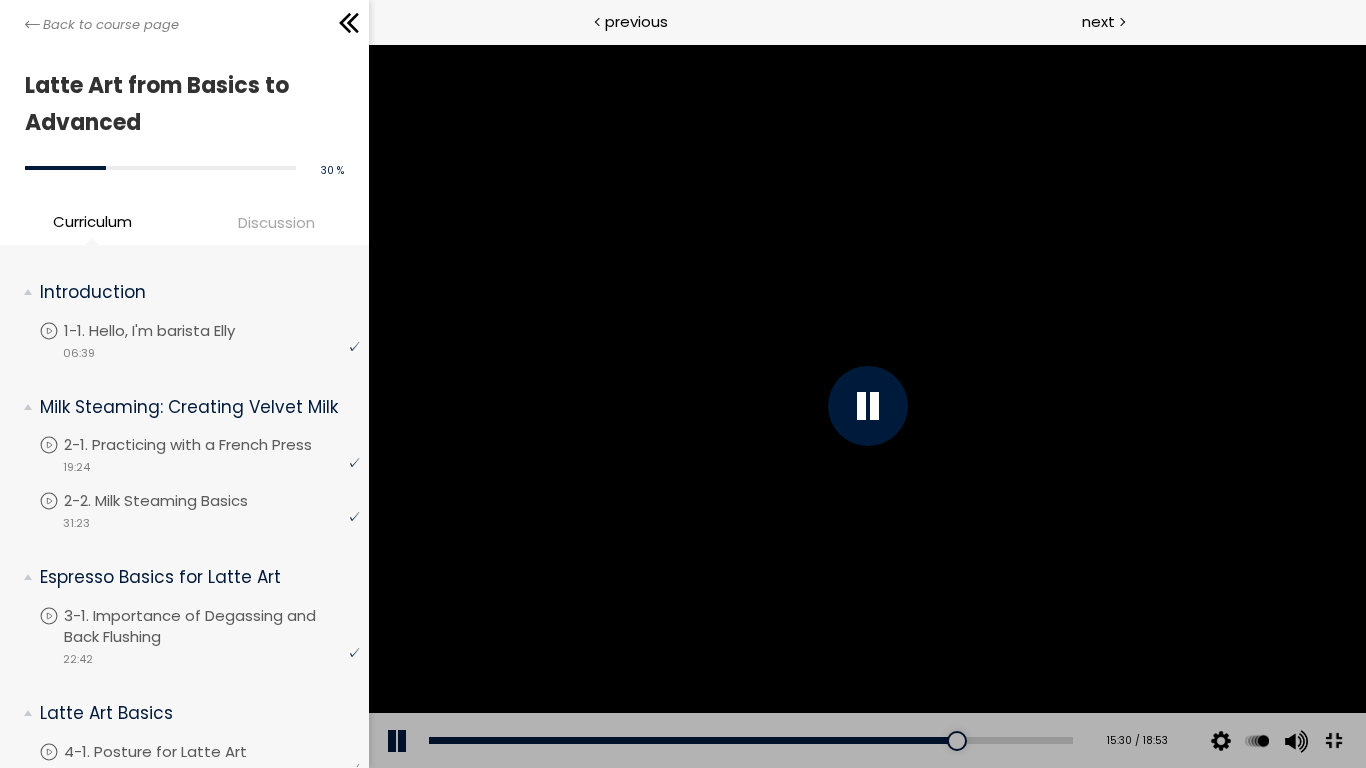 click at bounding box center (866, 406) 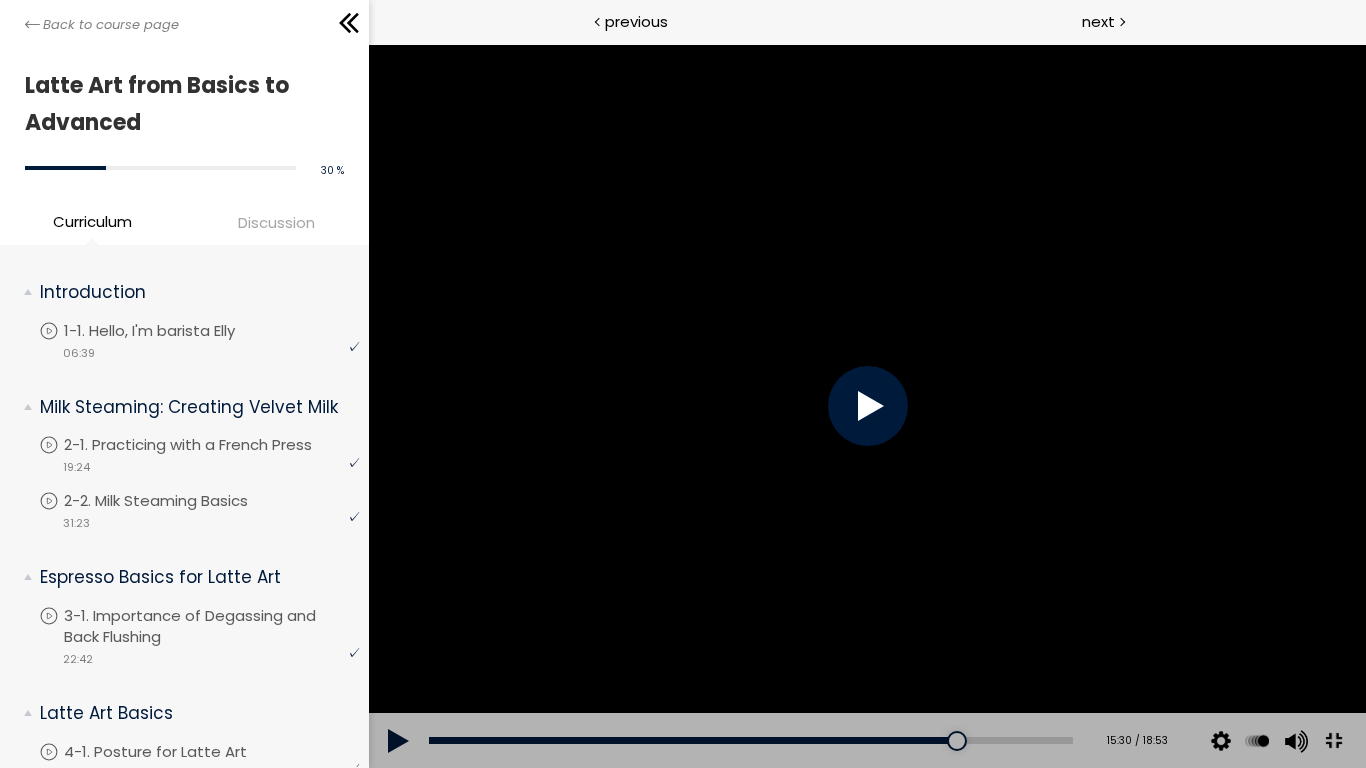 click at bounding box center (866, 406) 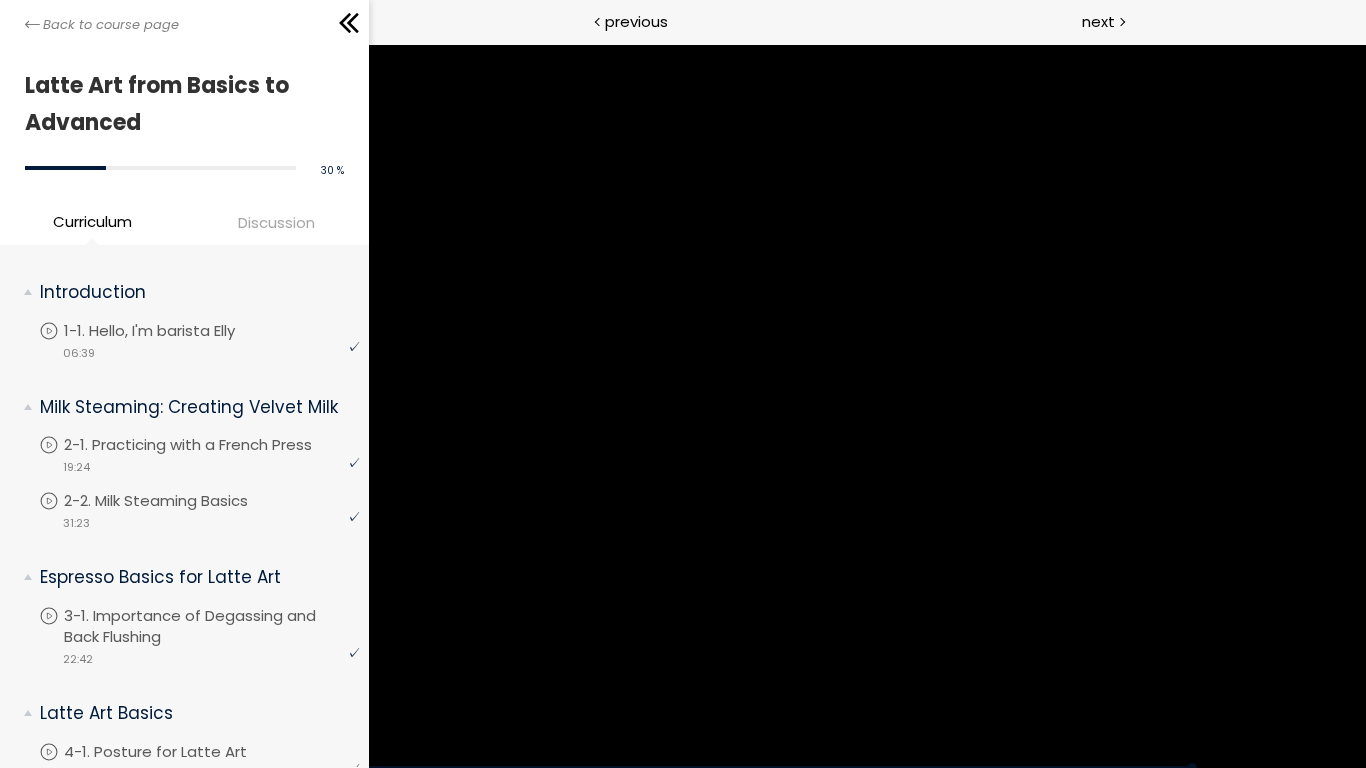 click at bounding box center [866, 406] 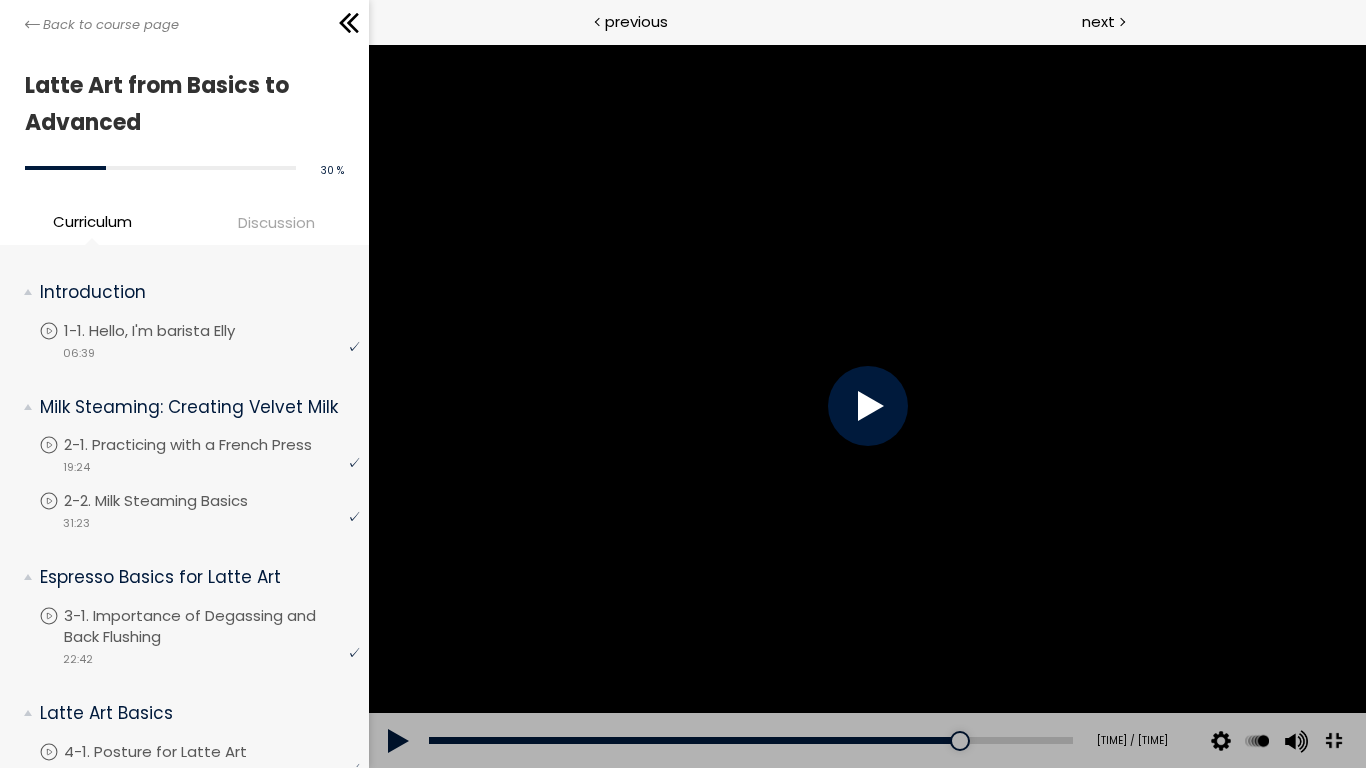 click at bounding box center (866, 406) 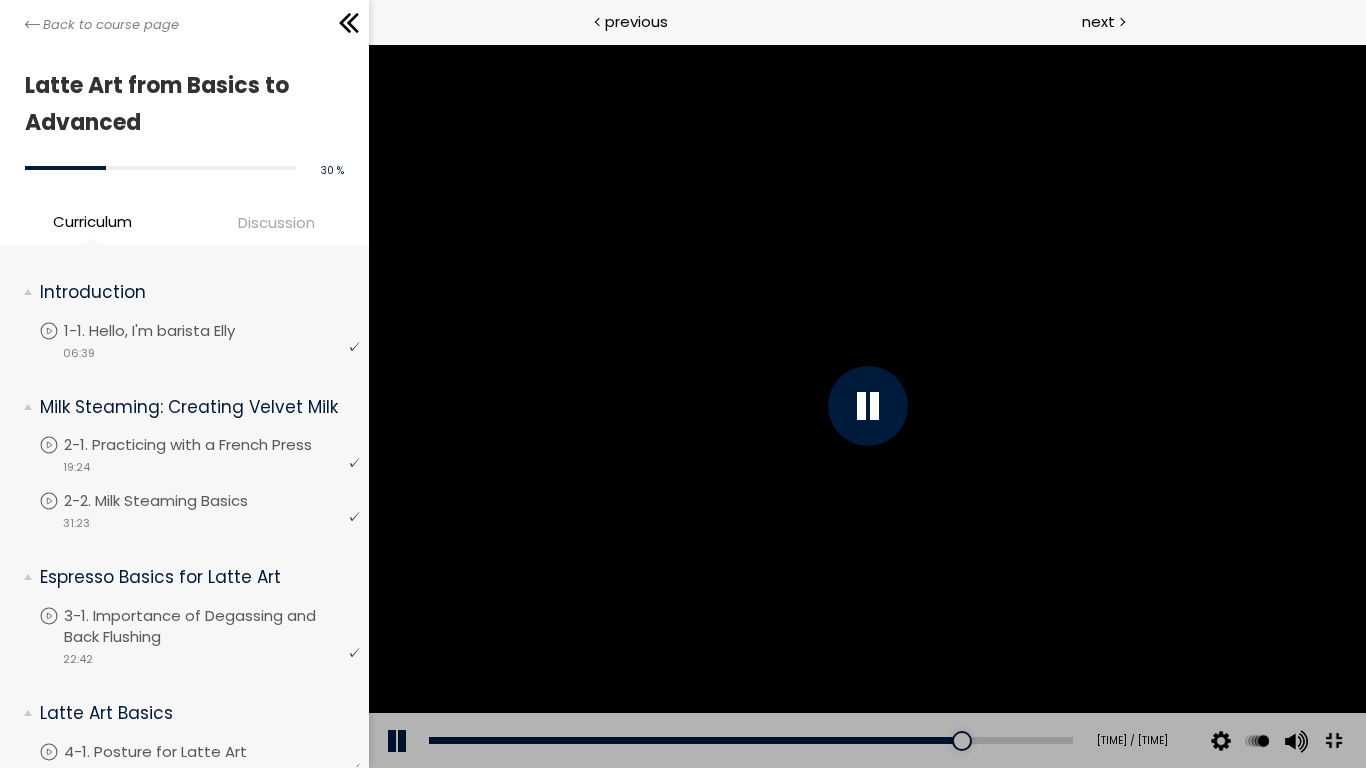 click at bounding box center (866, 406) 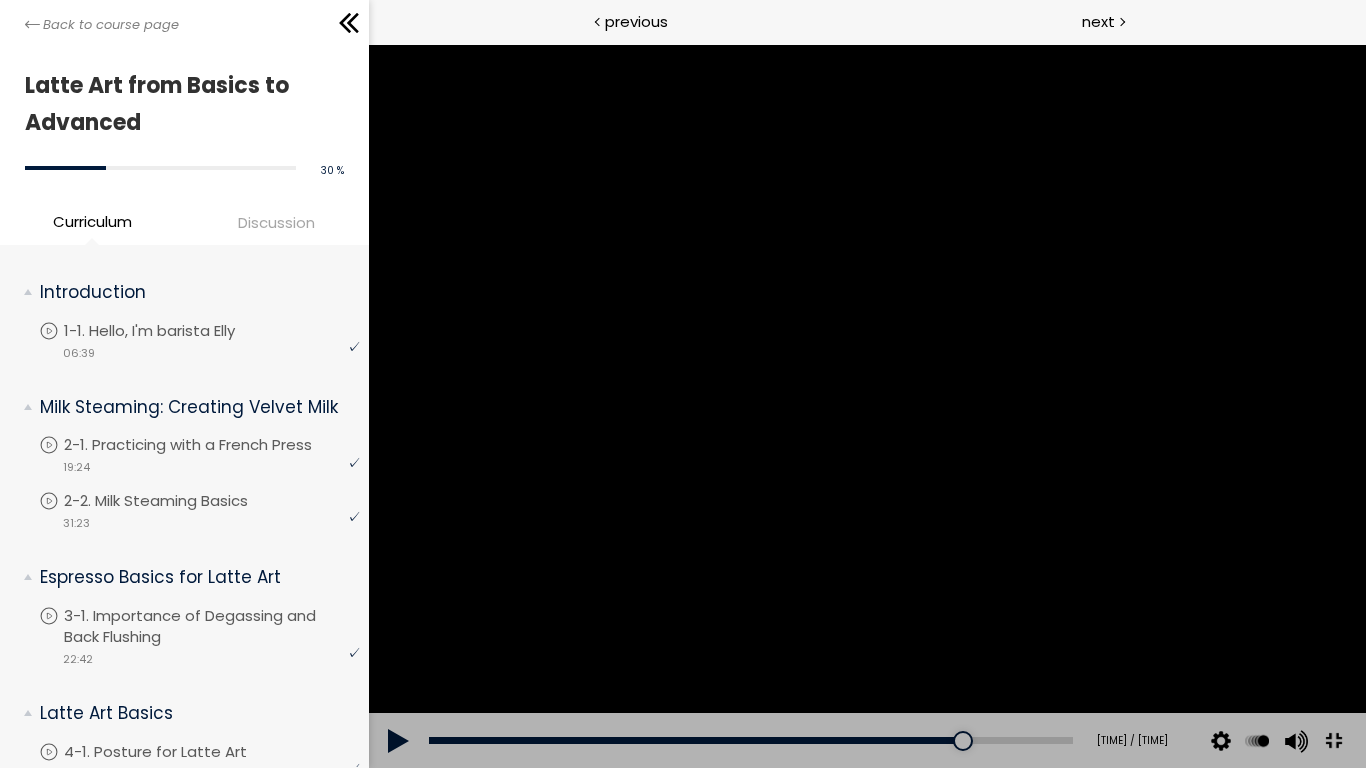 click at bounding box center (866, 406) 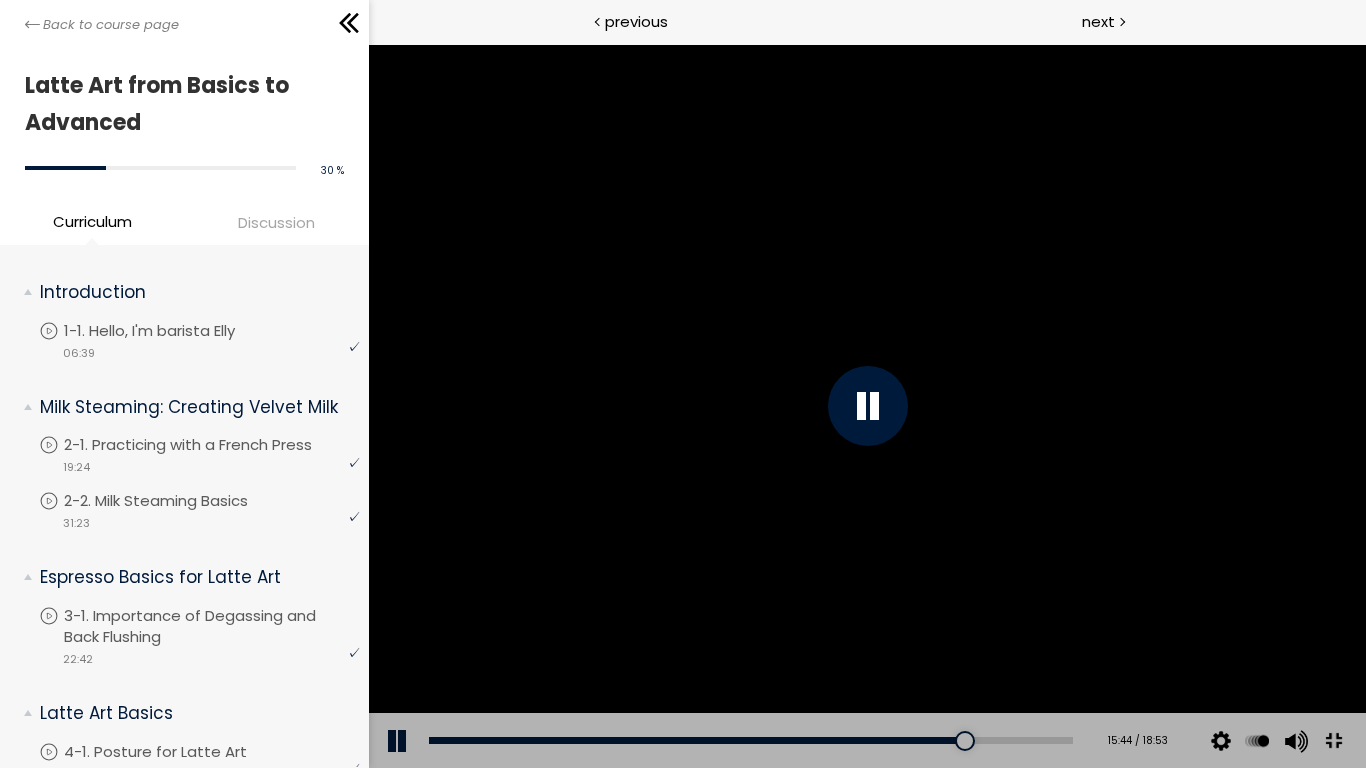 click at bounding box center (866, 406) 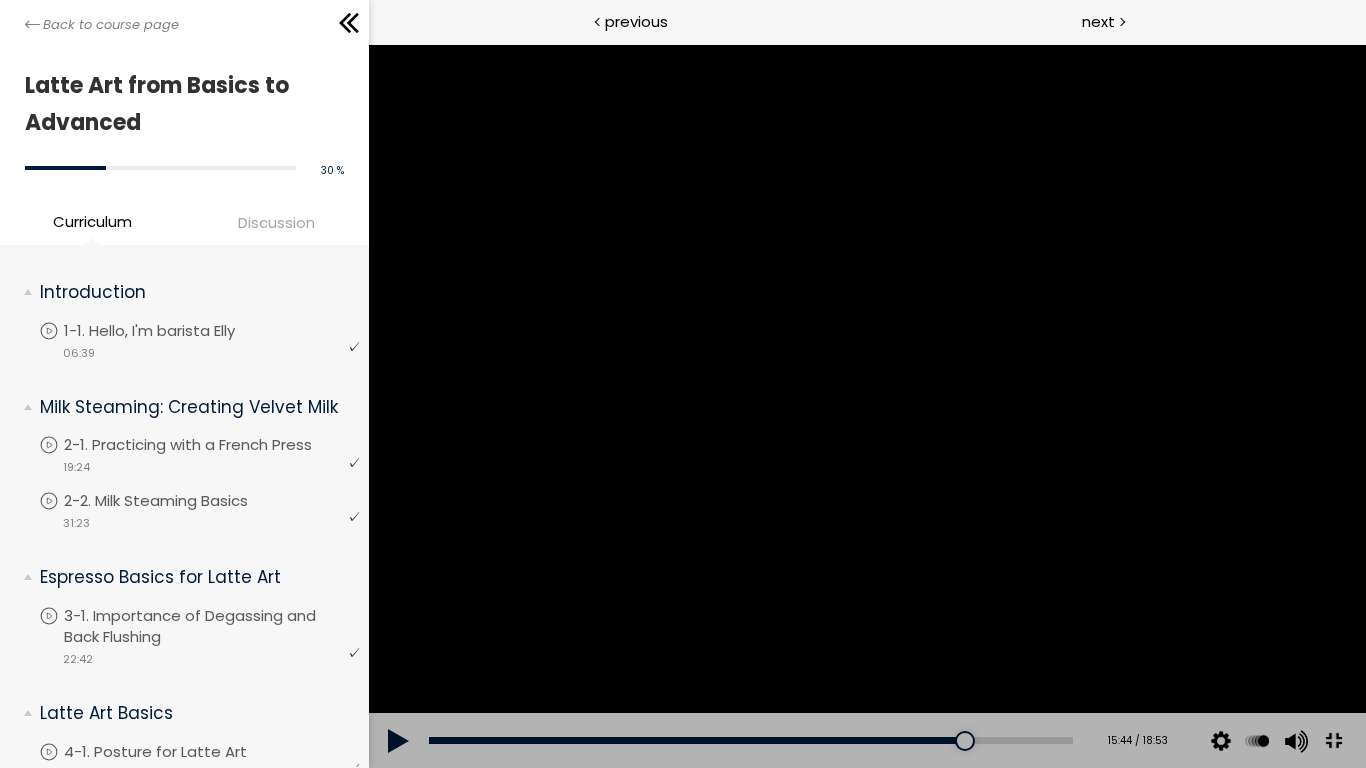 click at bounding box center [866, 406] 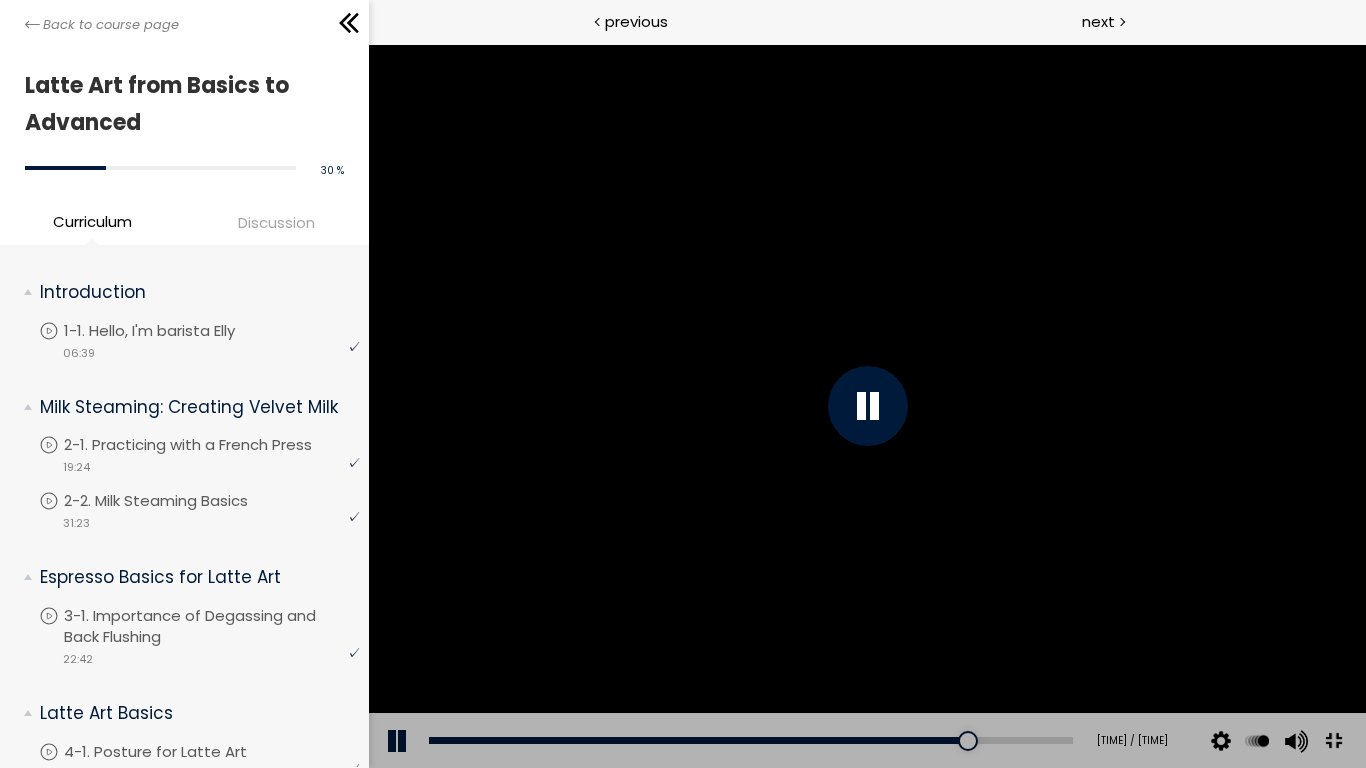 click at bounding box center [866, 406] 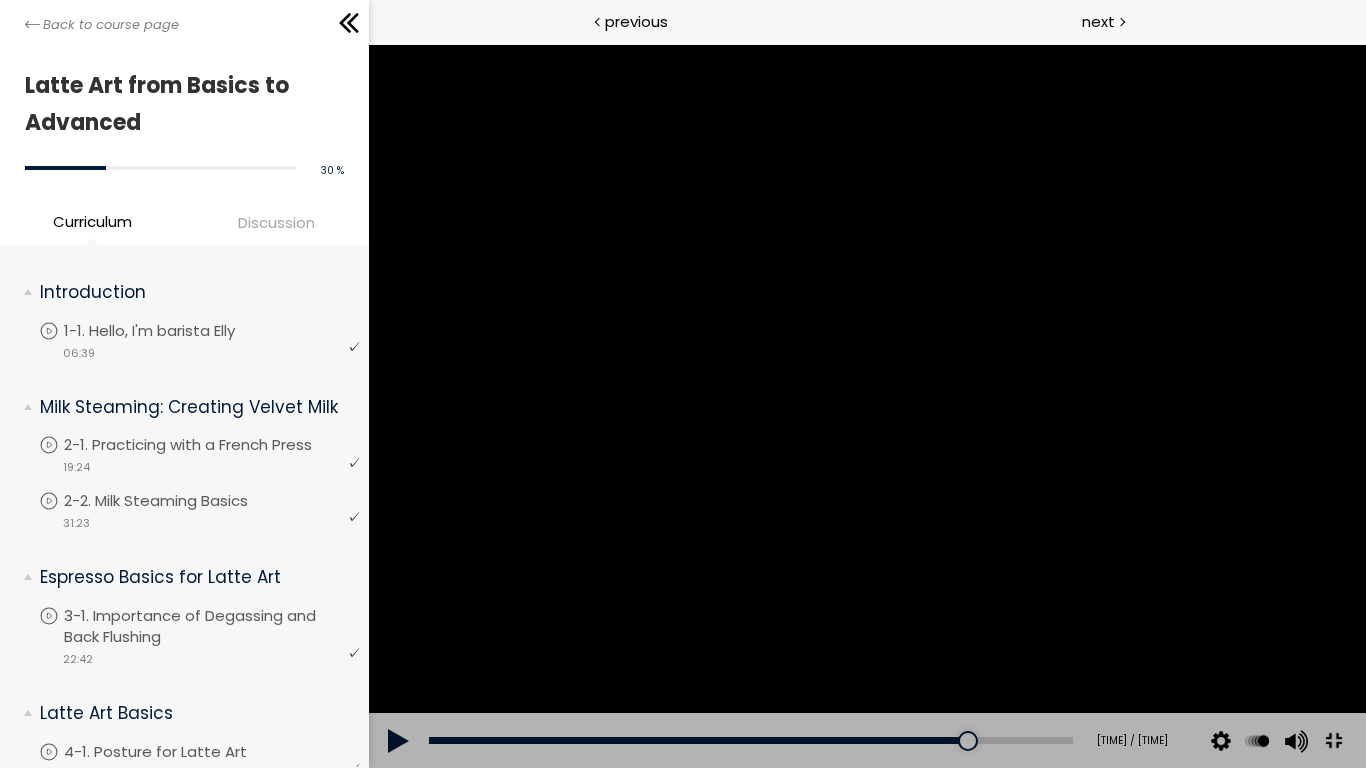 click at bounding box center (866, 406) 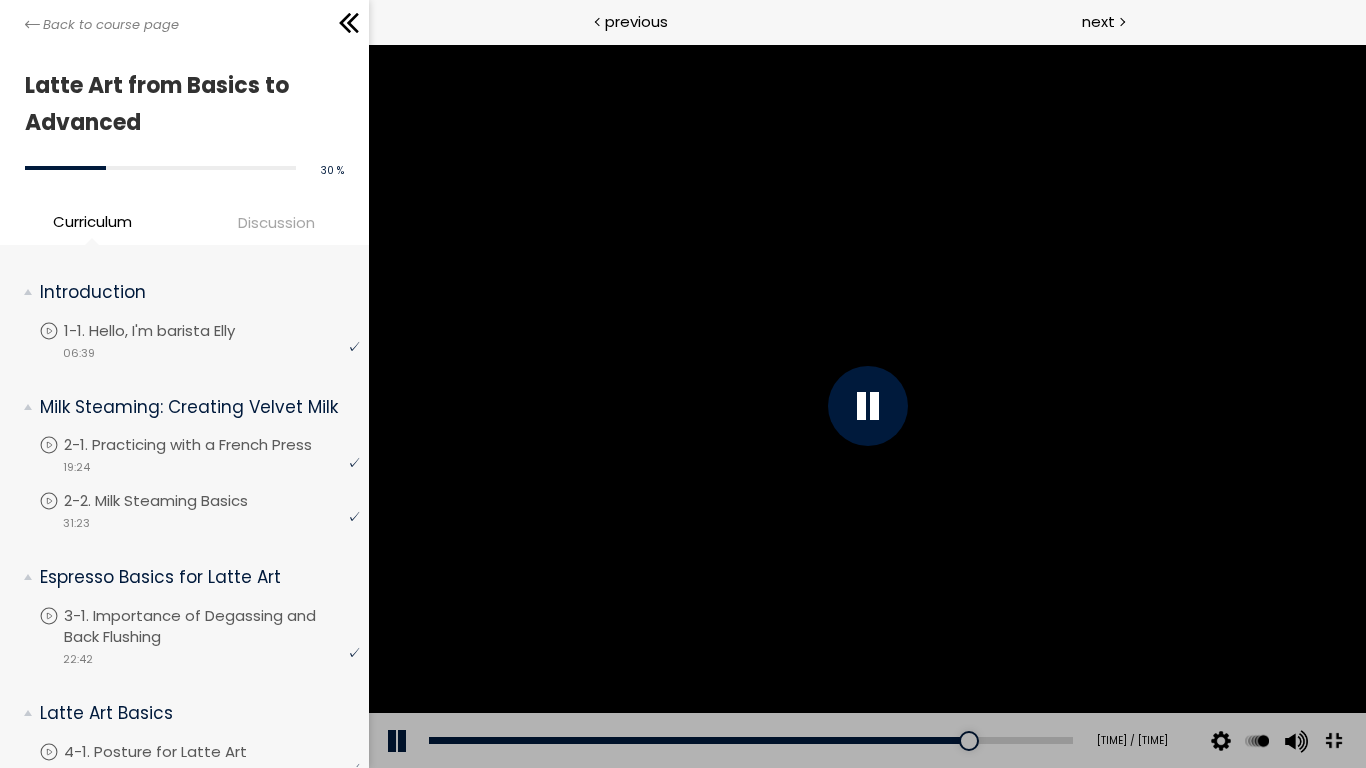 click at bounding box center (866, 406) 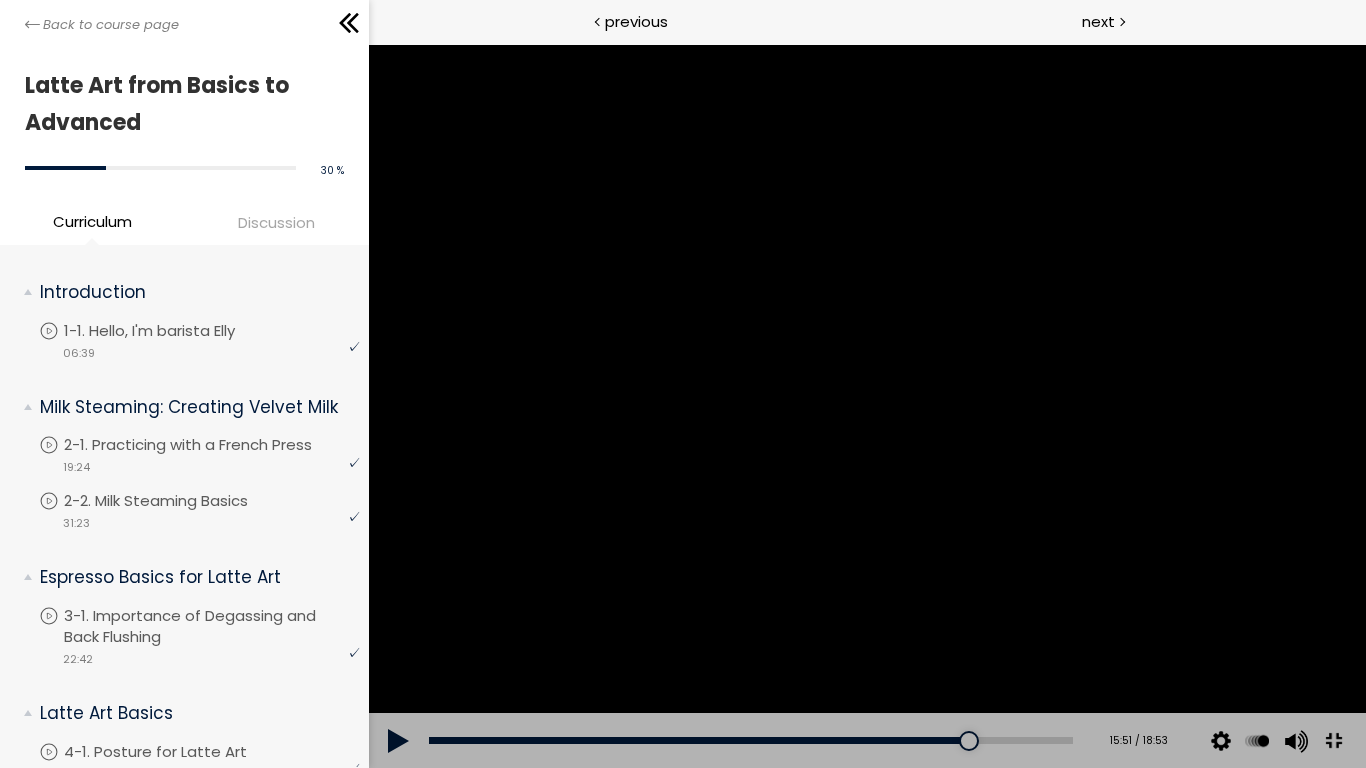 click at bounding box center [866, 406] 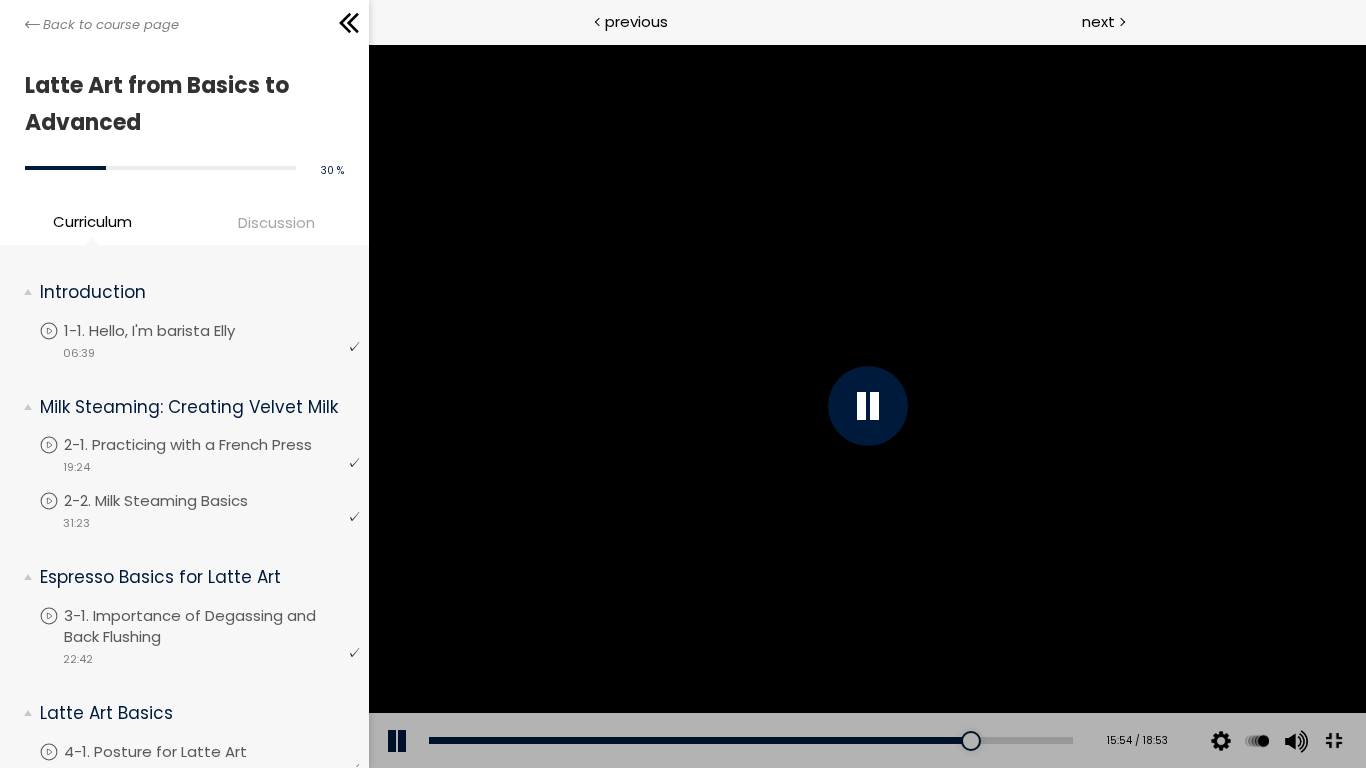 click at bounding box center (866, 406) 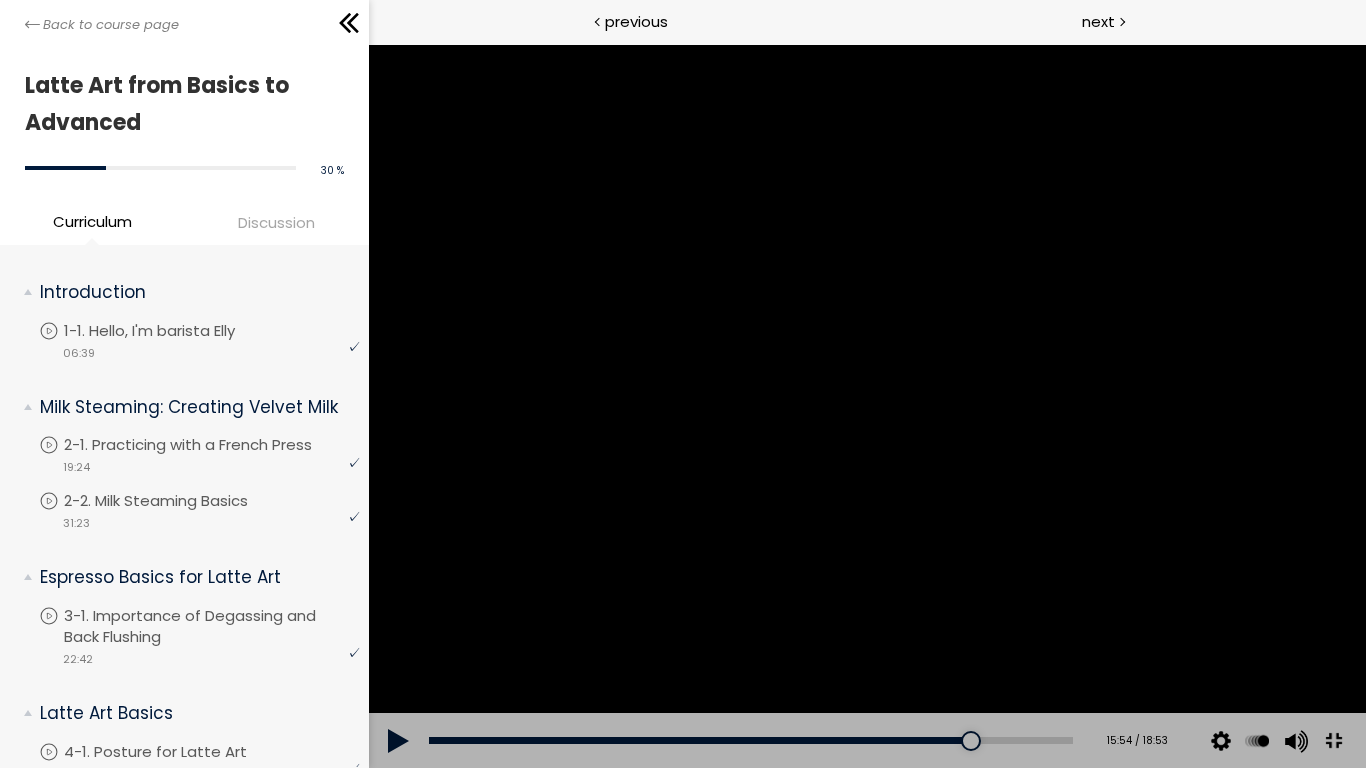 click at bounding box center [866, 406] 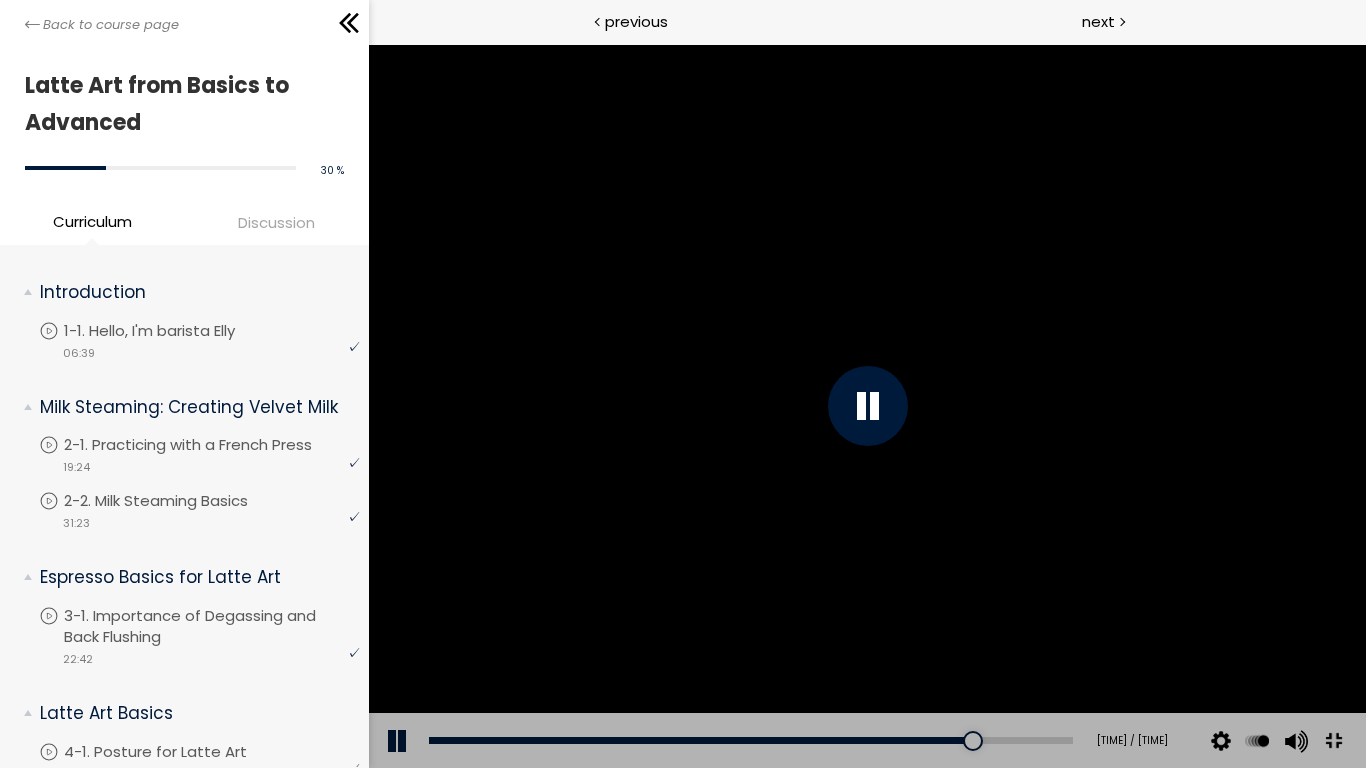 click at bounding box center [866, 406] 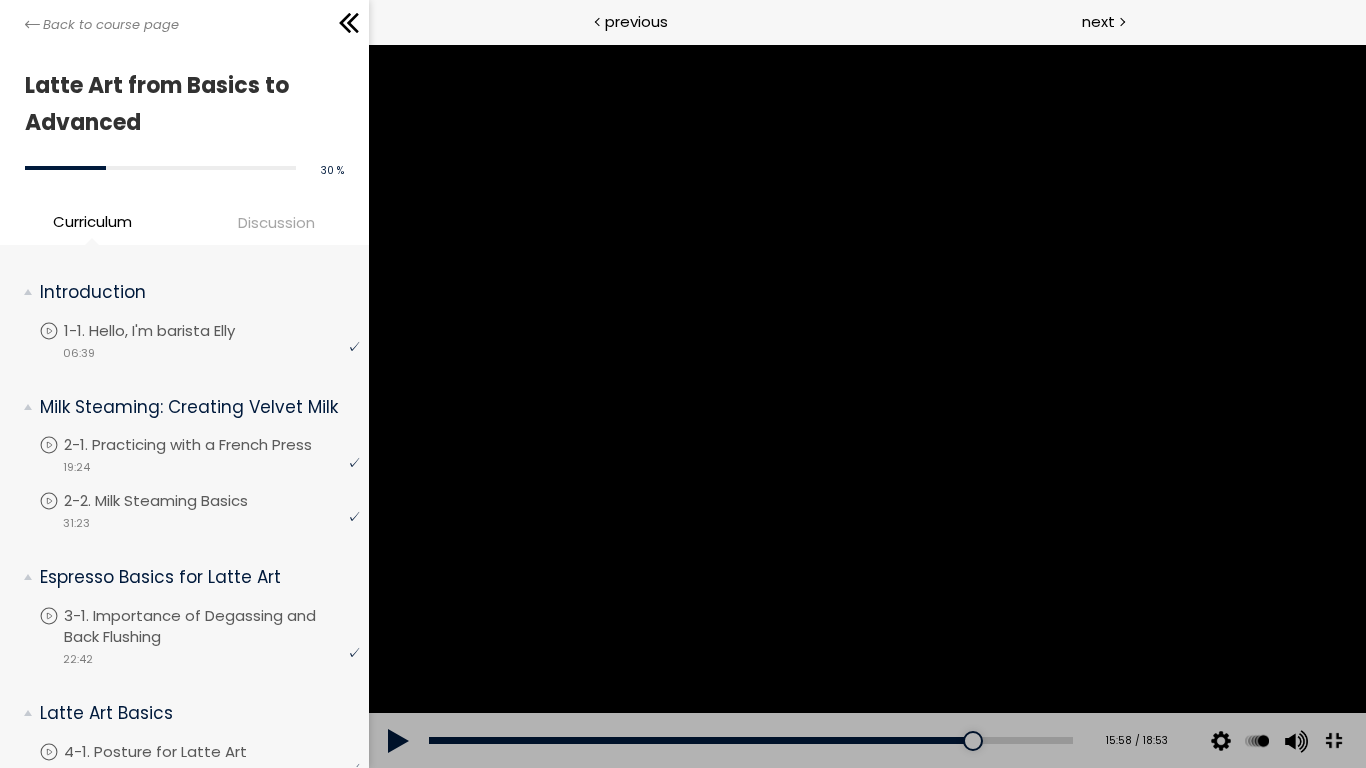 click at bounding box center [866, 406] 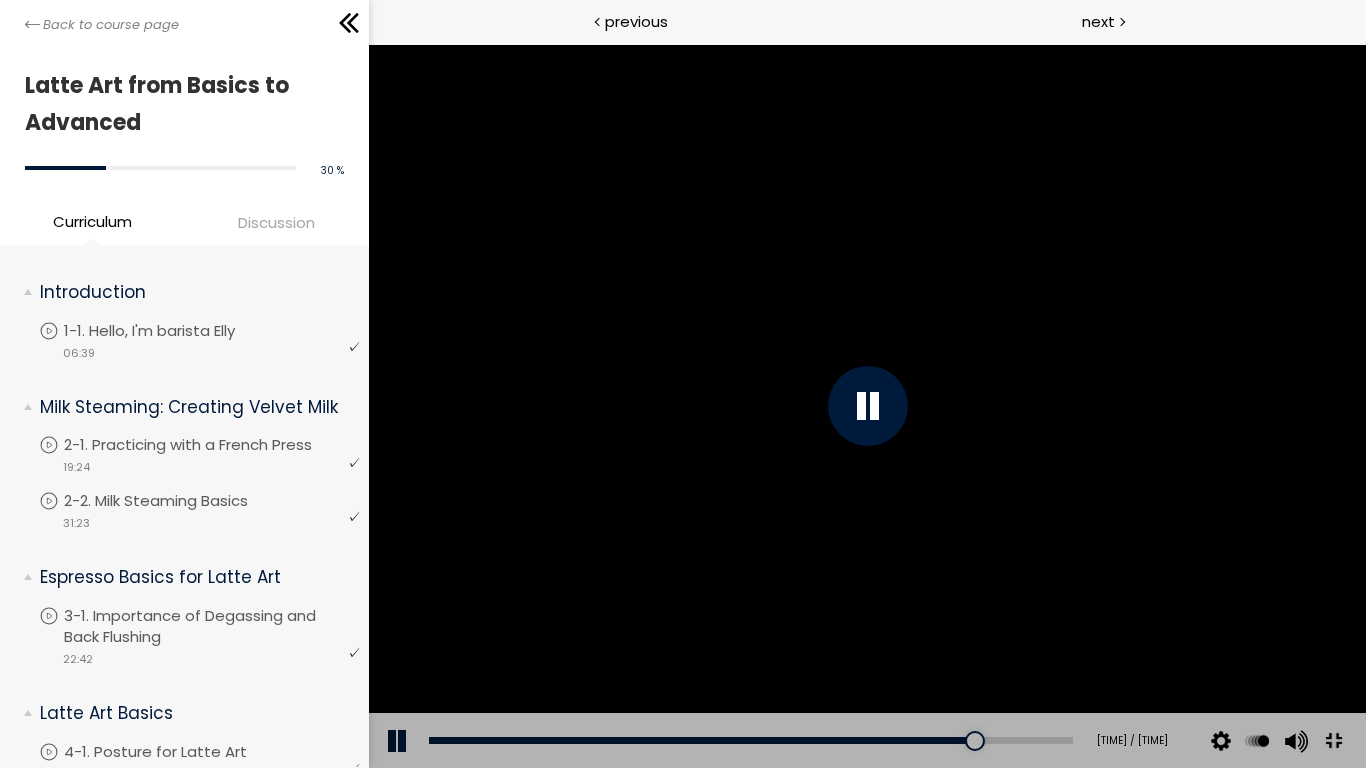 click at bounding box center (866, 406) 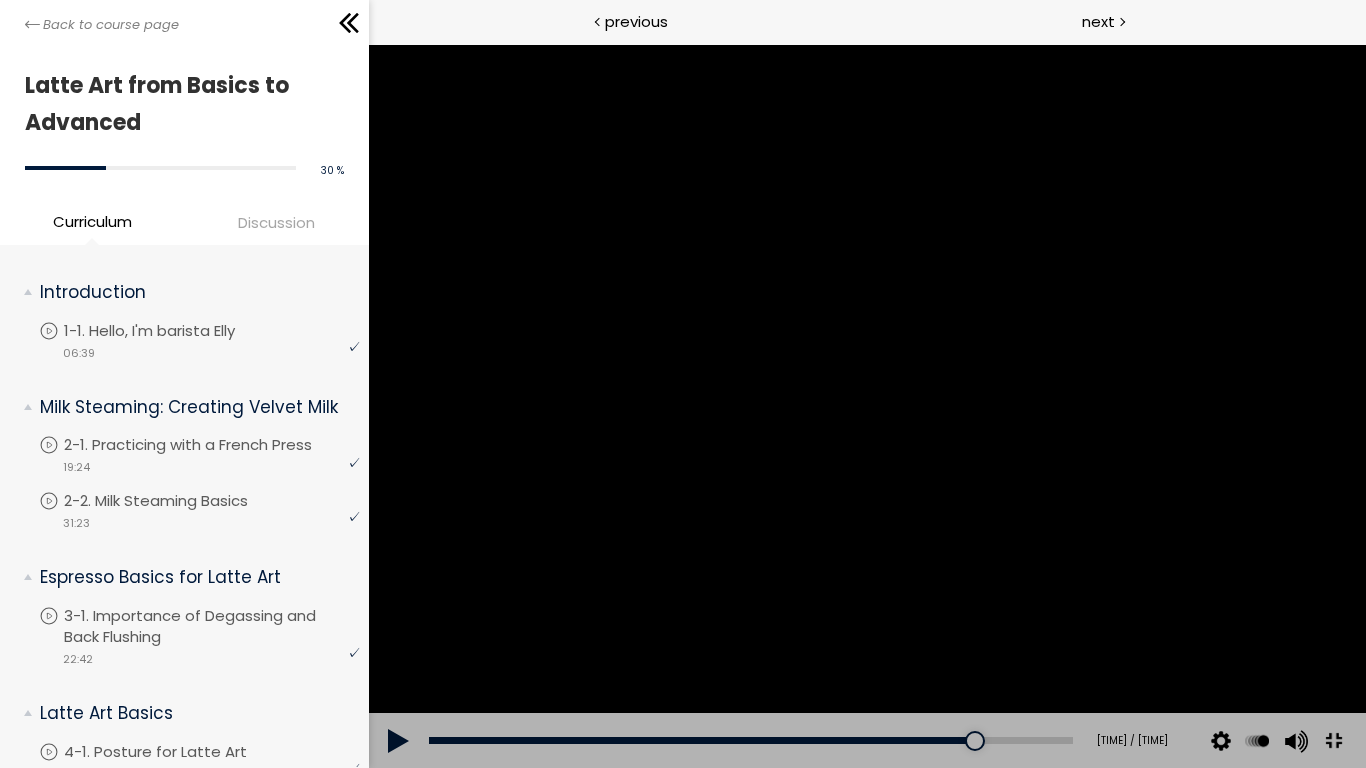 click at bounding box center [866, 406] 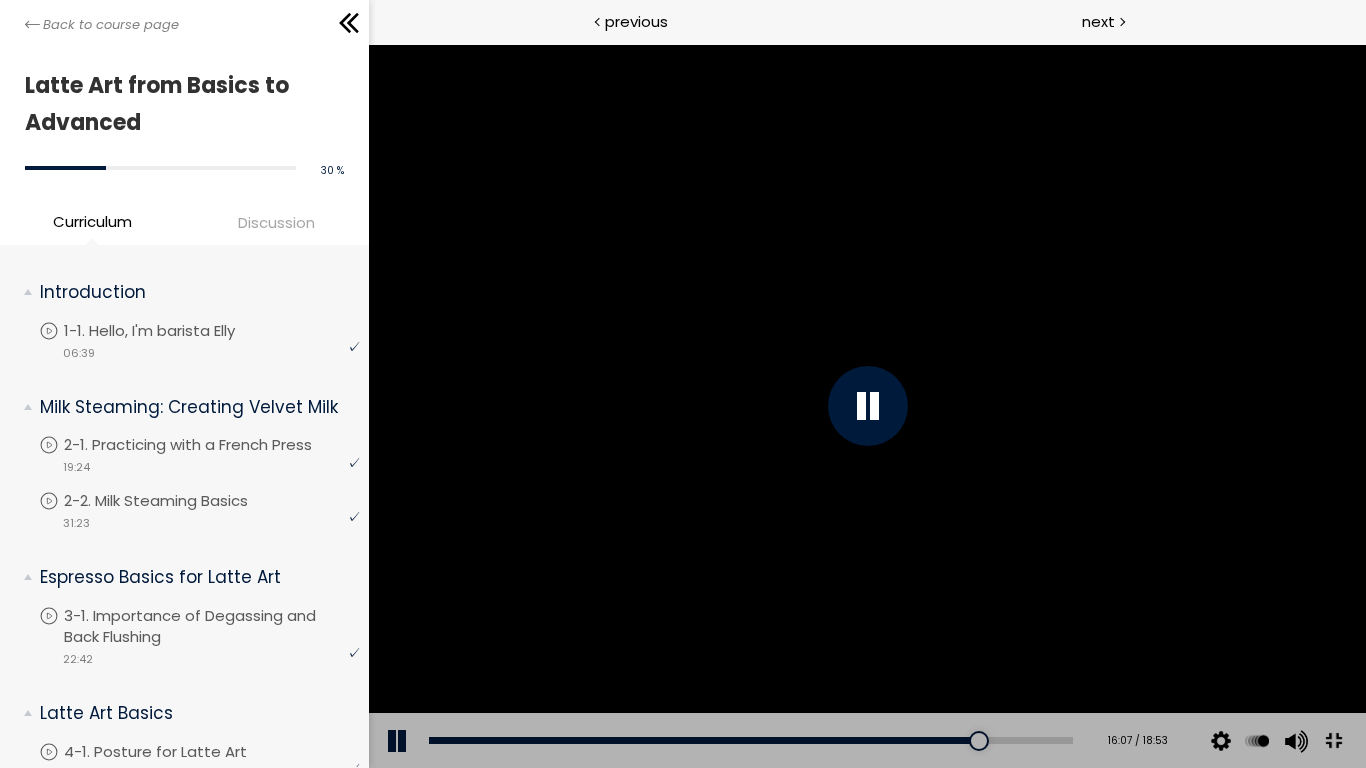click at bounding box center [866, 406] 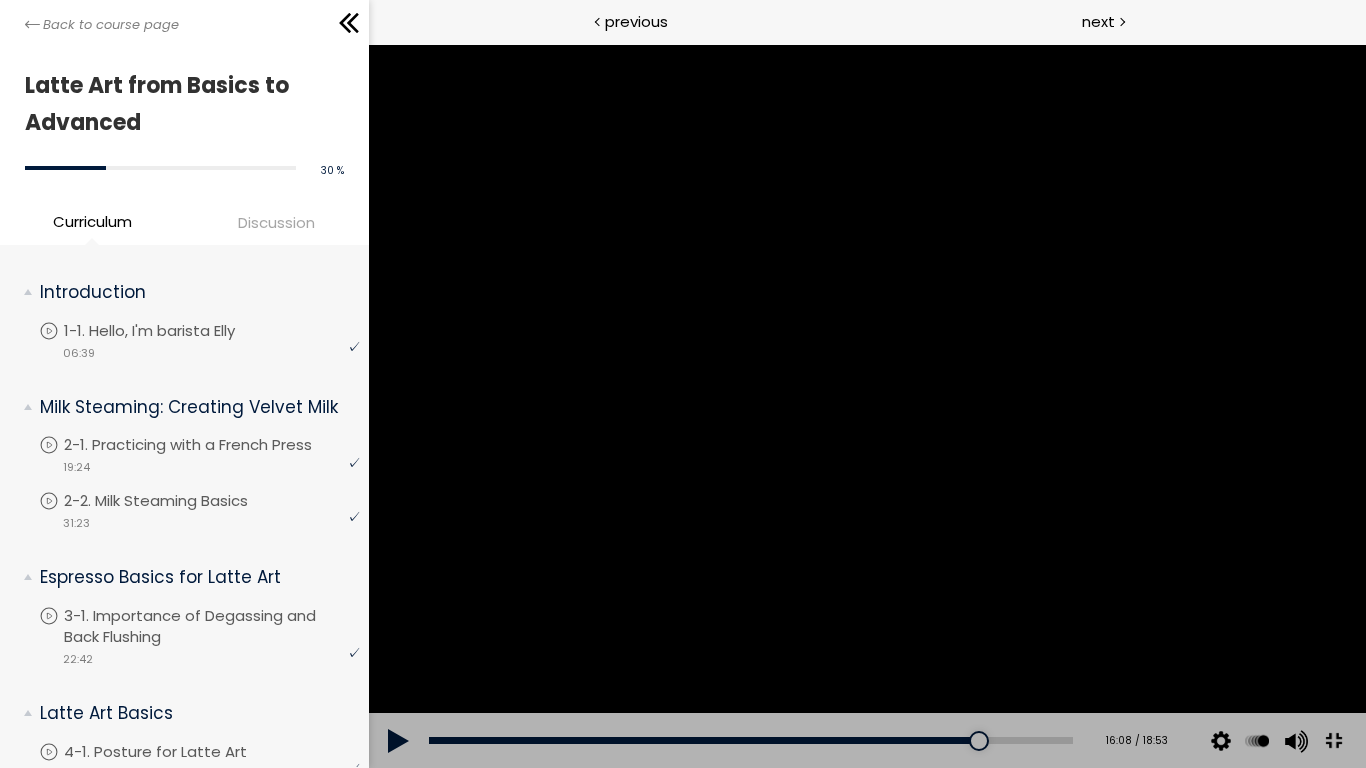 click at bounding box center (866, 406) 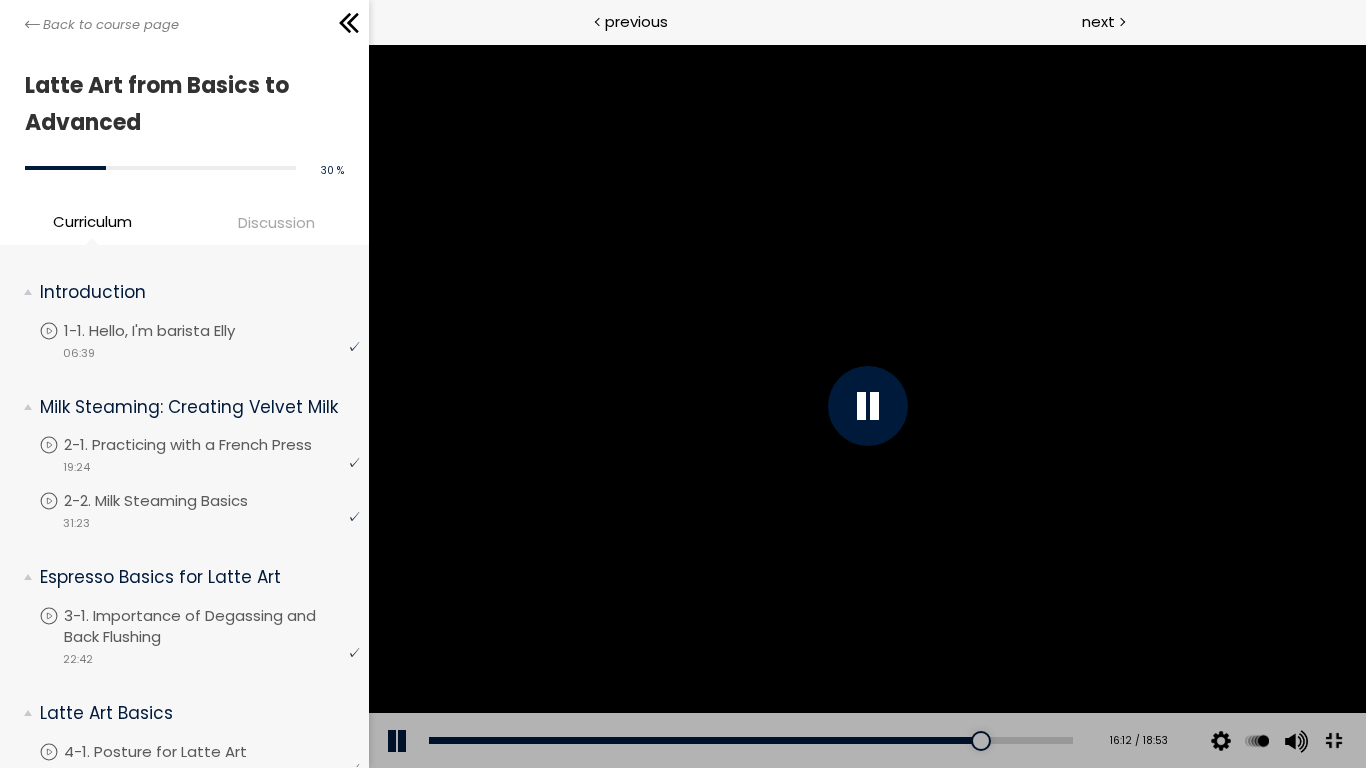 click at bounding box center (866, 406) 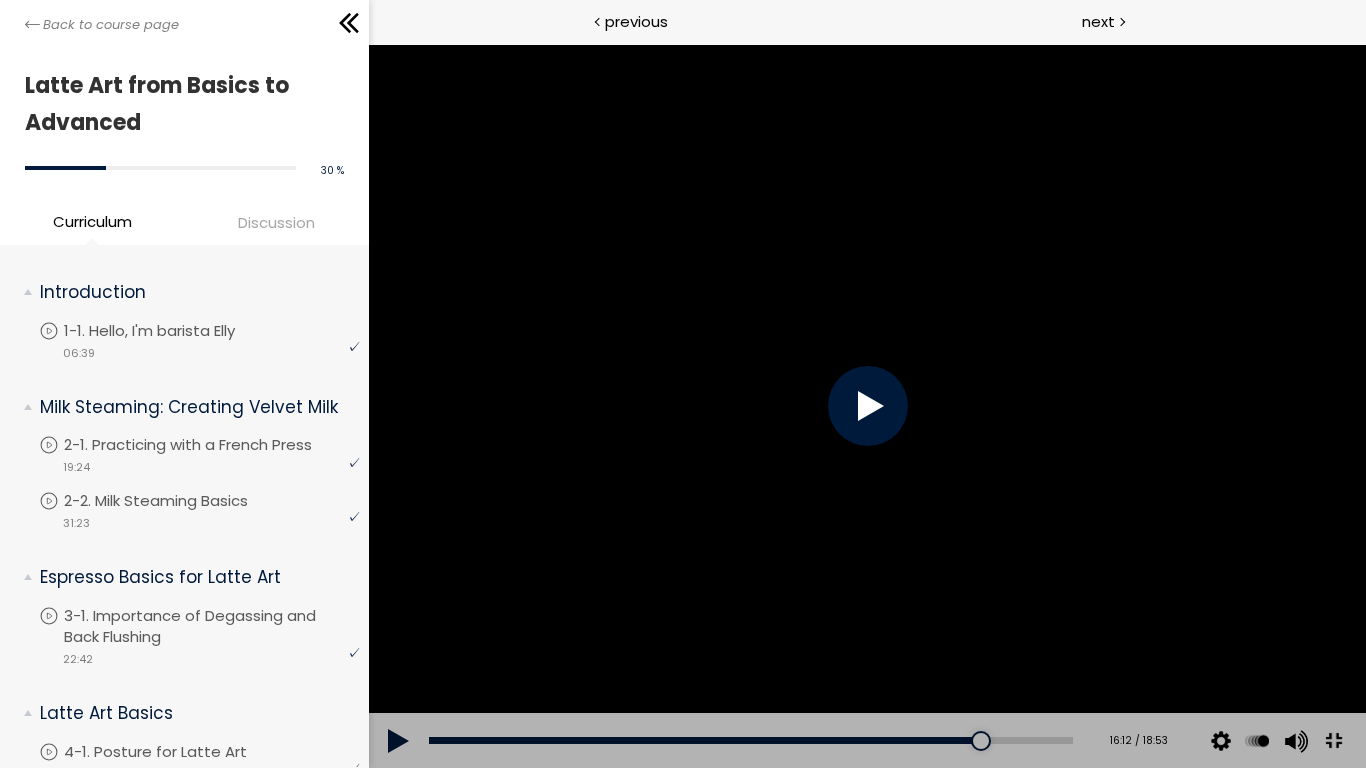 click at bounding box center [866, 406] 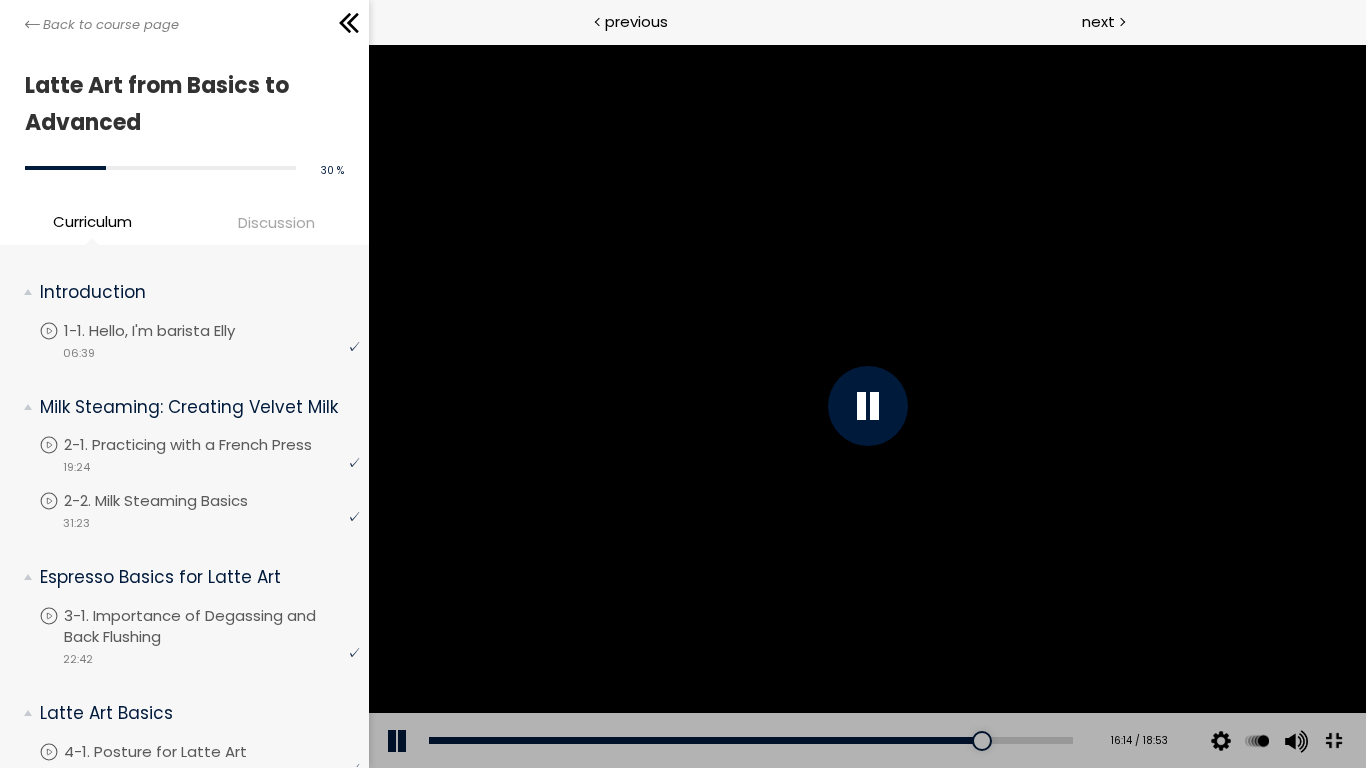 click at bounding box center [866, 406] 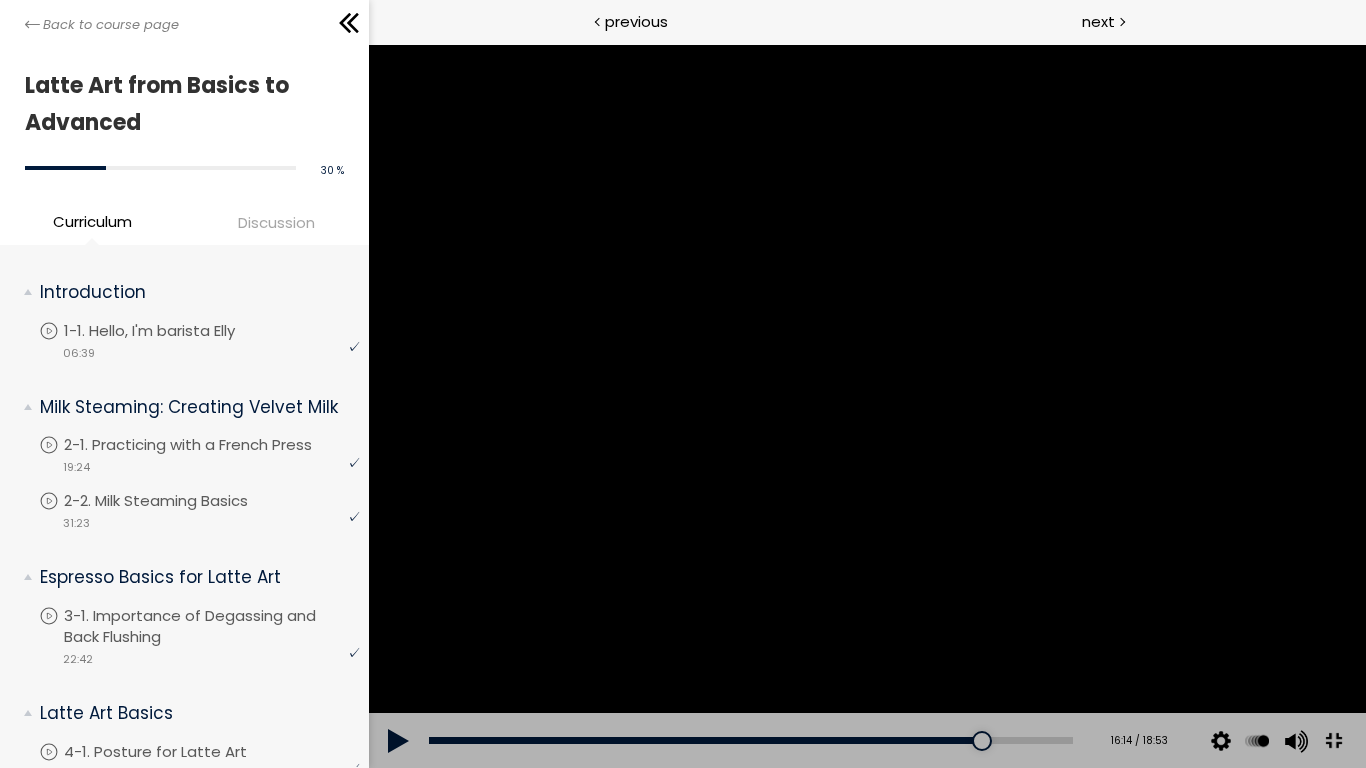 click at bounding box center (866, 406) 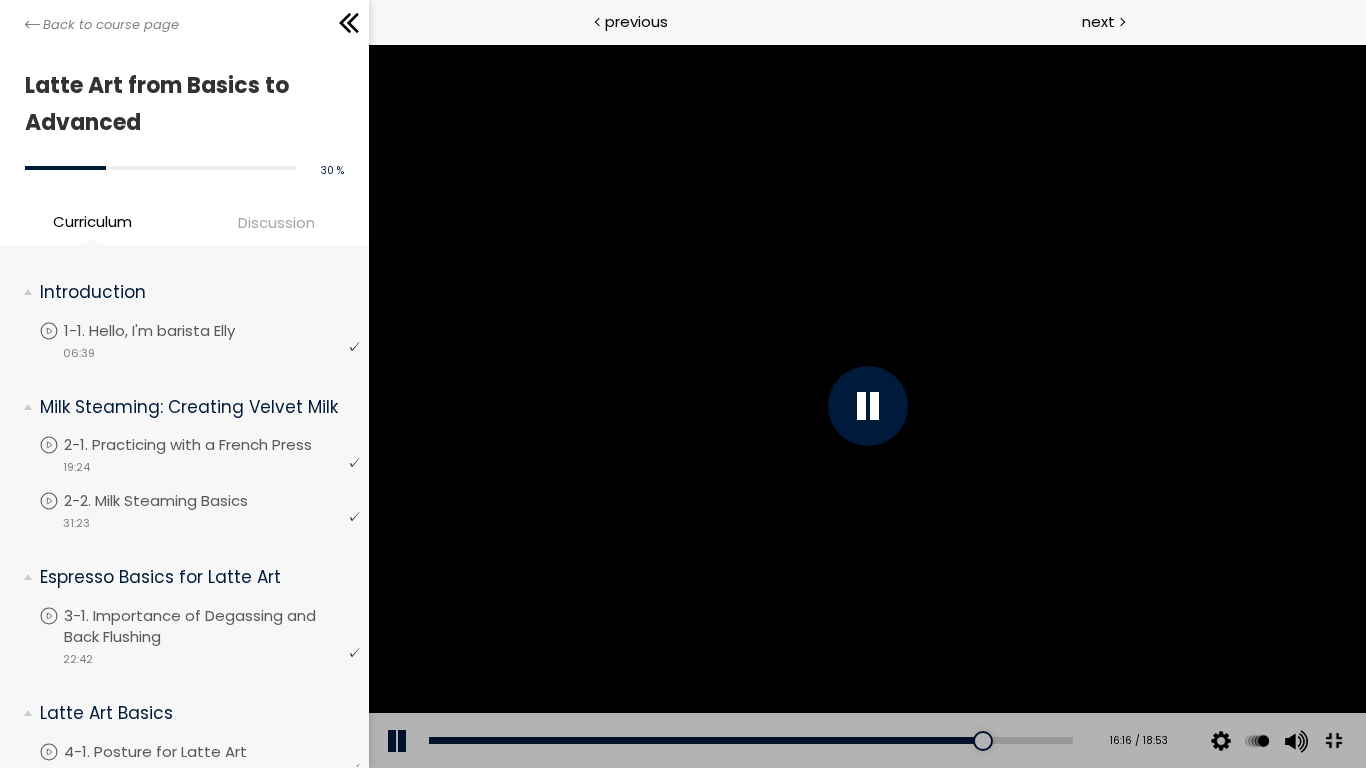 click at bounding box center [866, 406] 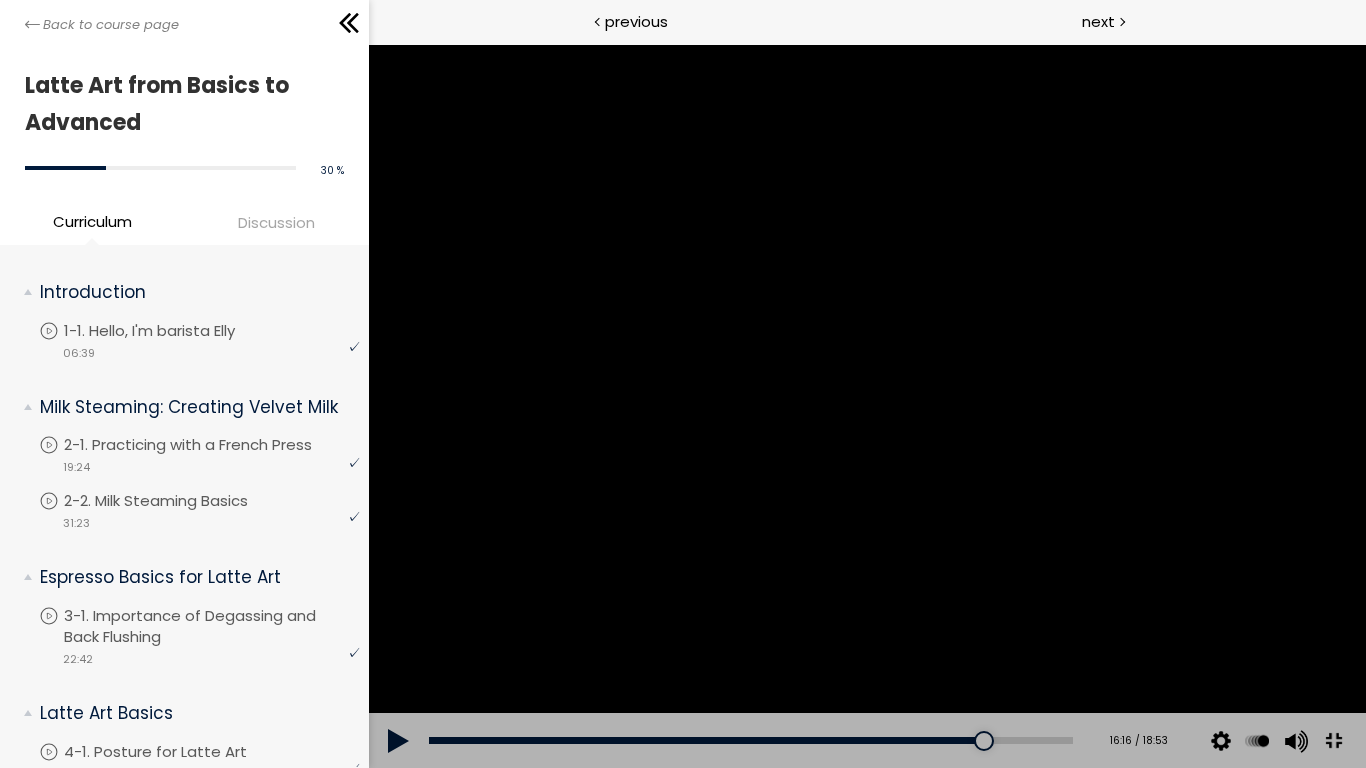 click at bounding box center (866, 406) 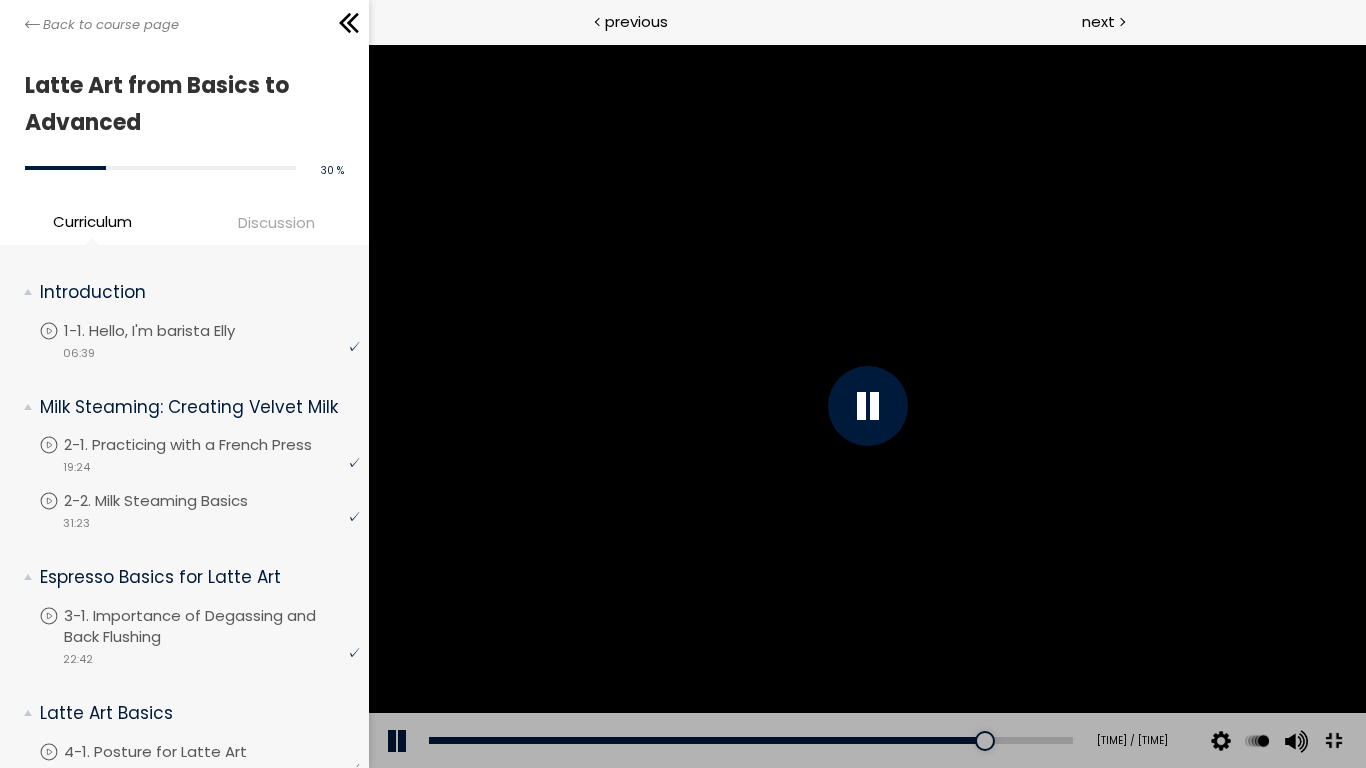 click at bounding box center (866, 406) 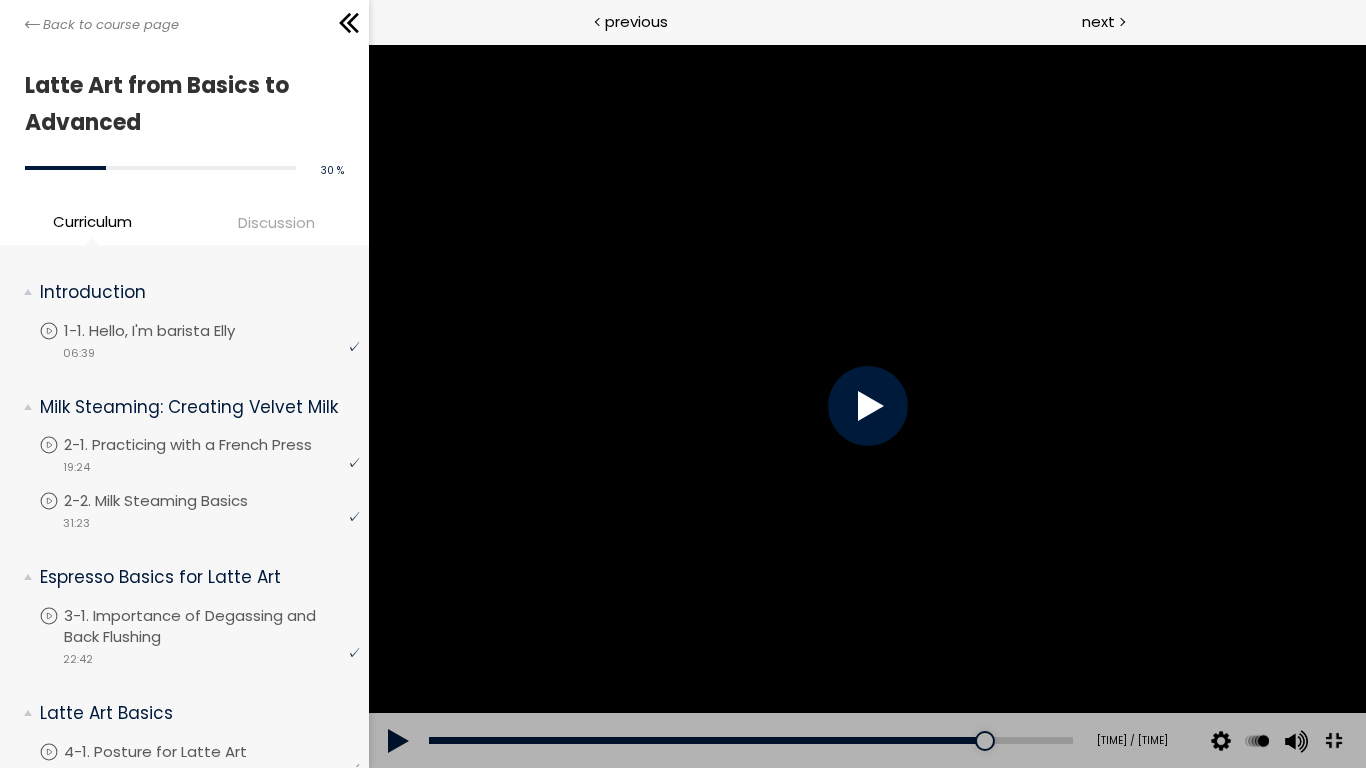 click at bounding box center (866, 406) 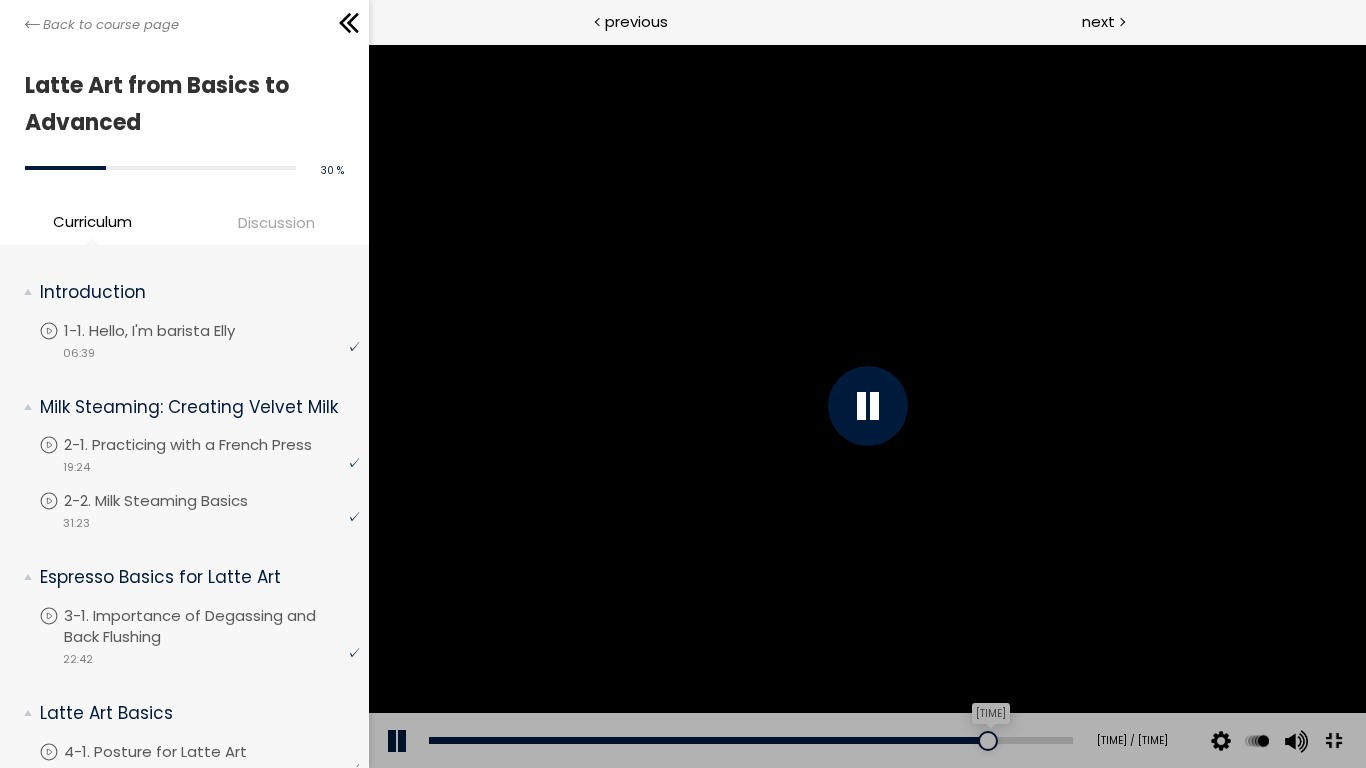 click on "[TIME]" at bounding box center (750, 740) 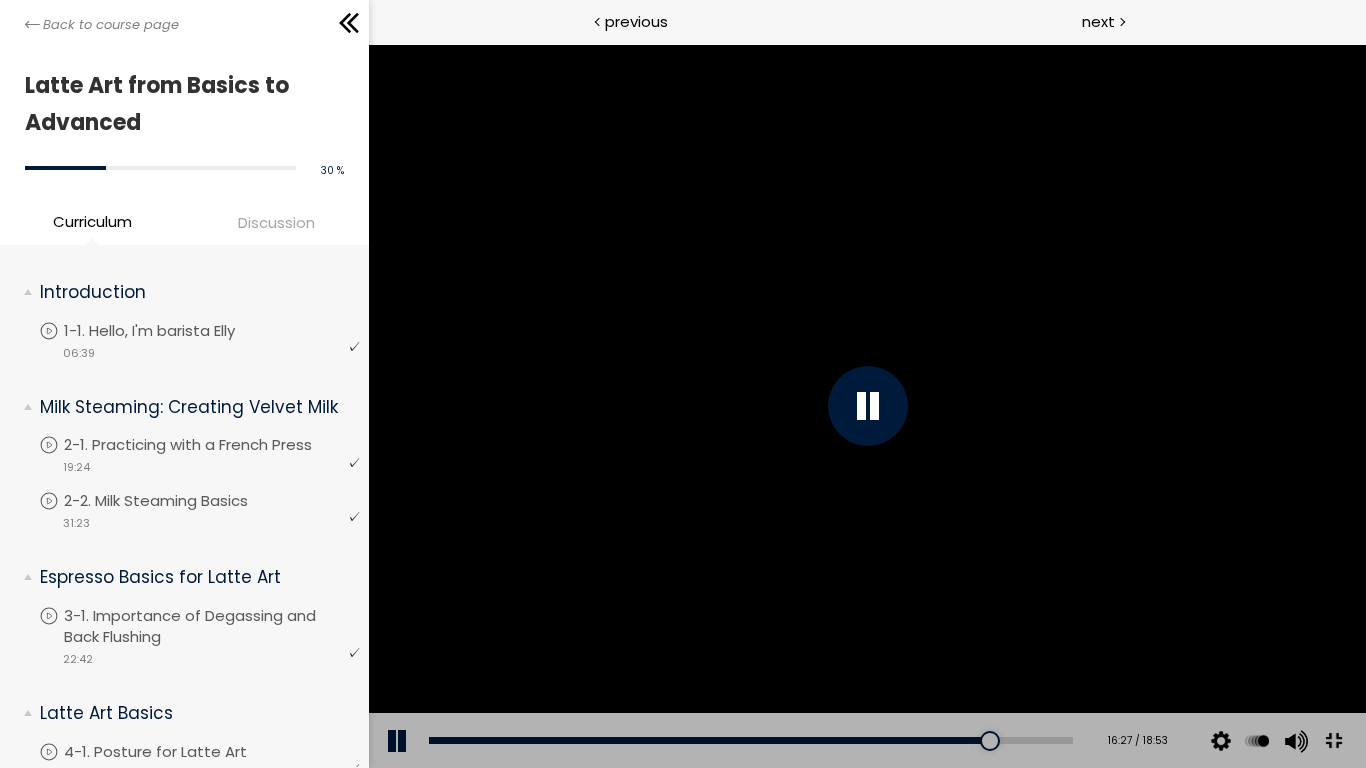 click at bounding box center [866, 406] 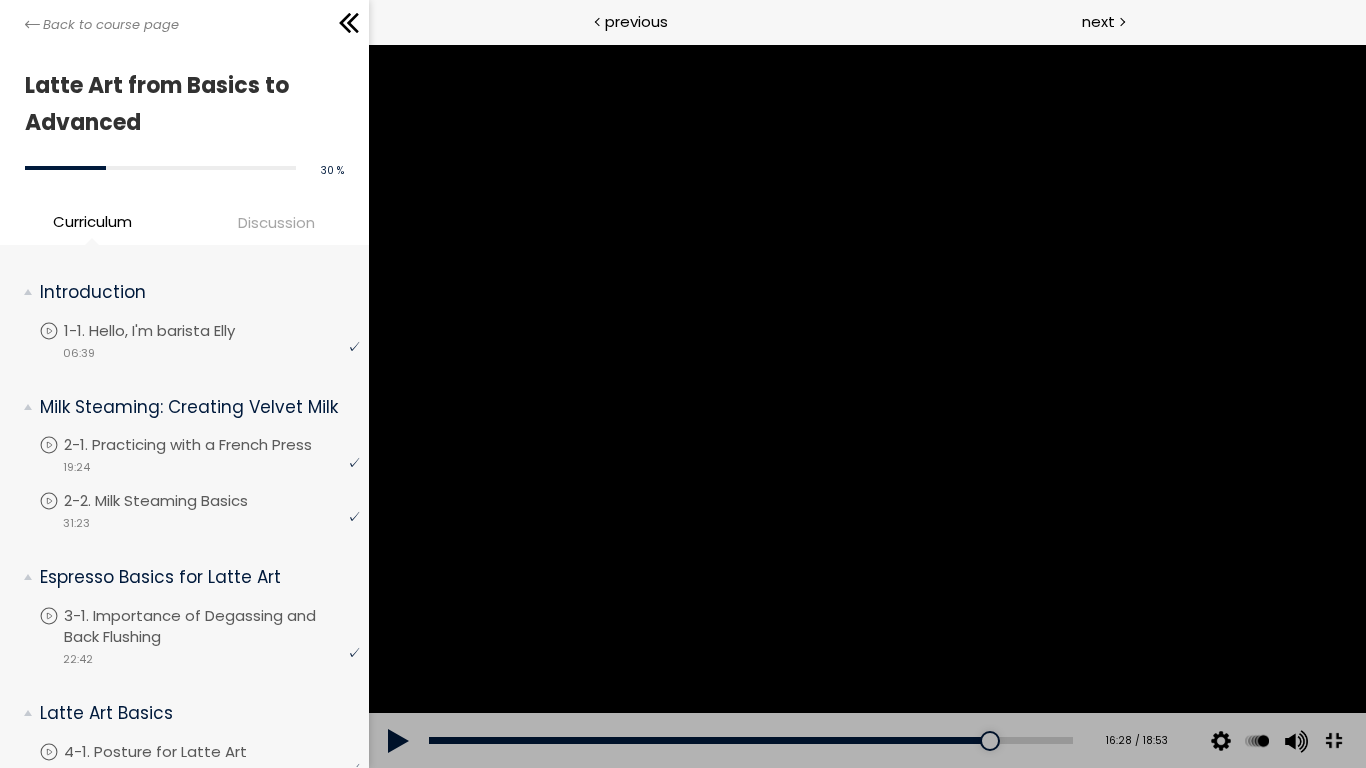 click at bounding box center (866, 406) 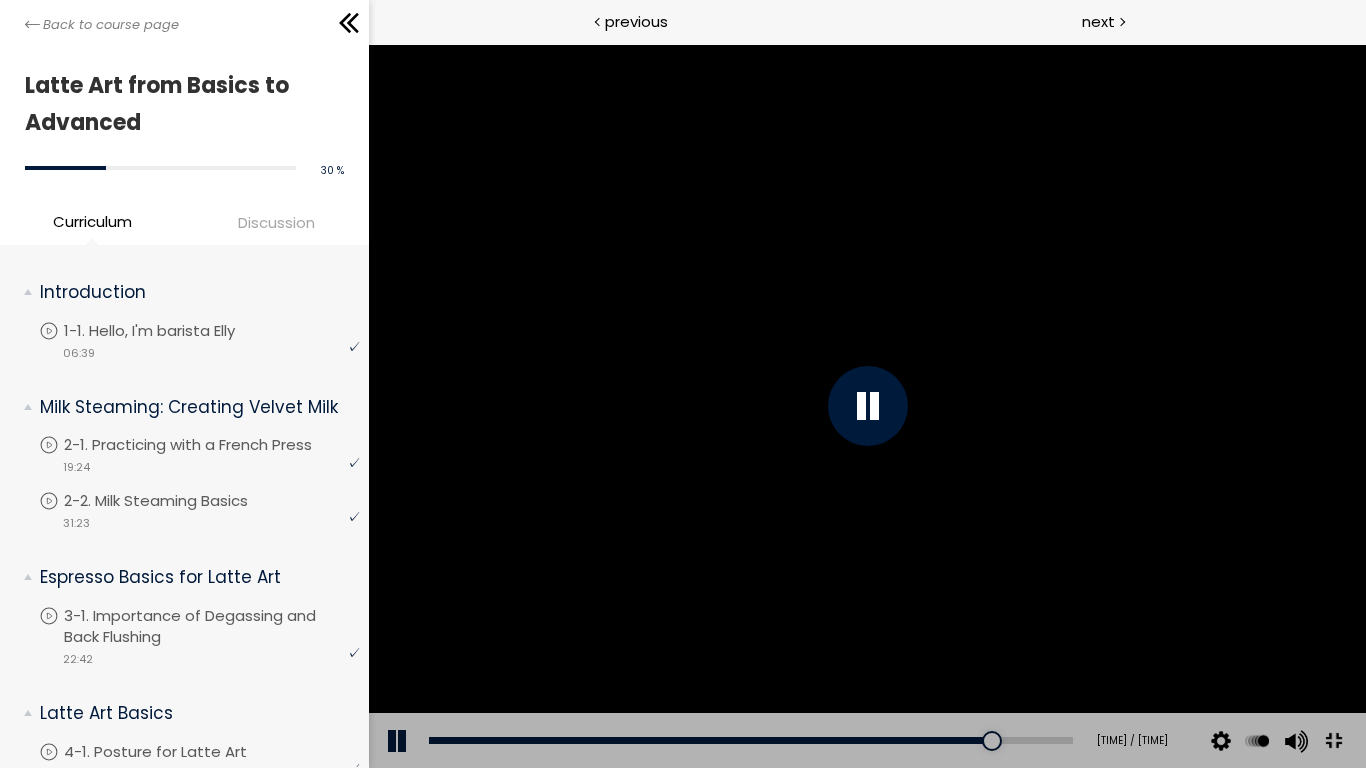 click at bounding box center [866, 406] 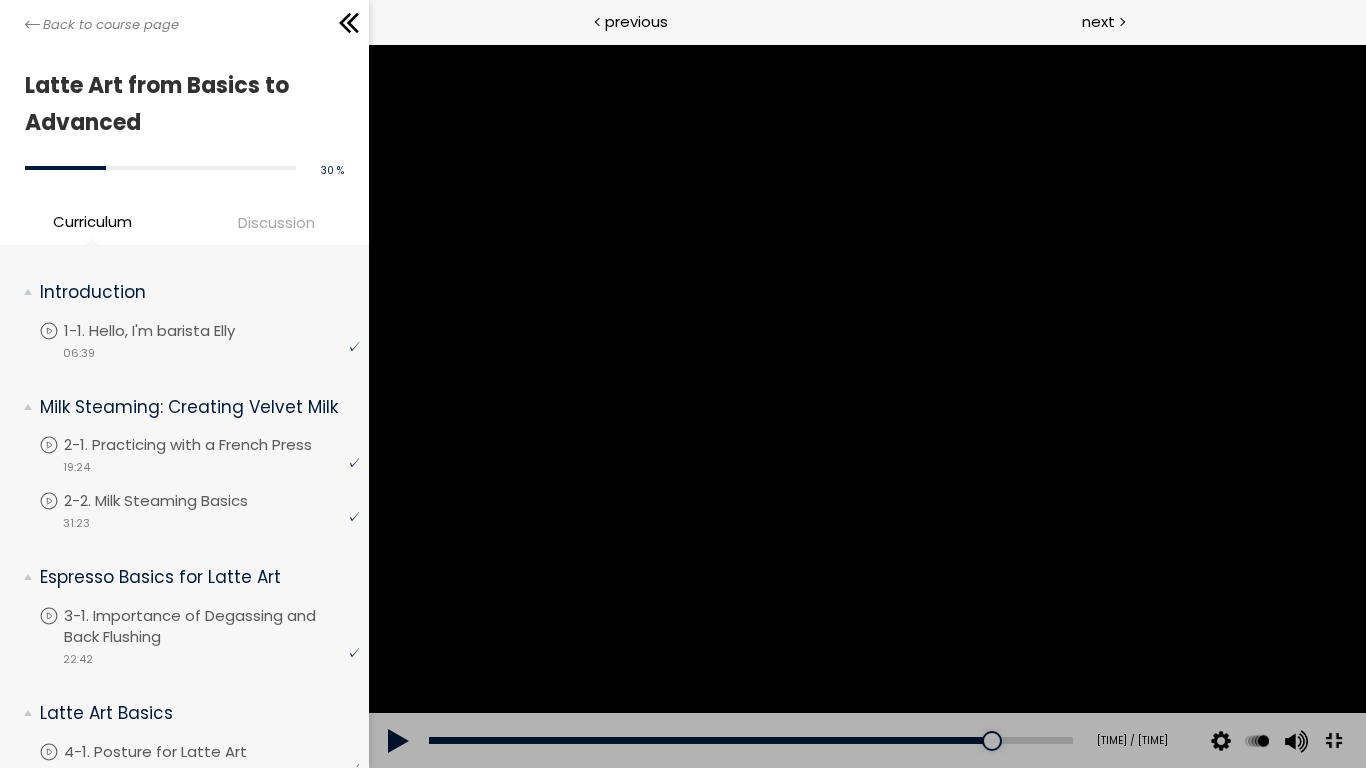click at bounding box center (866, 406) 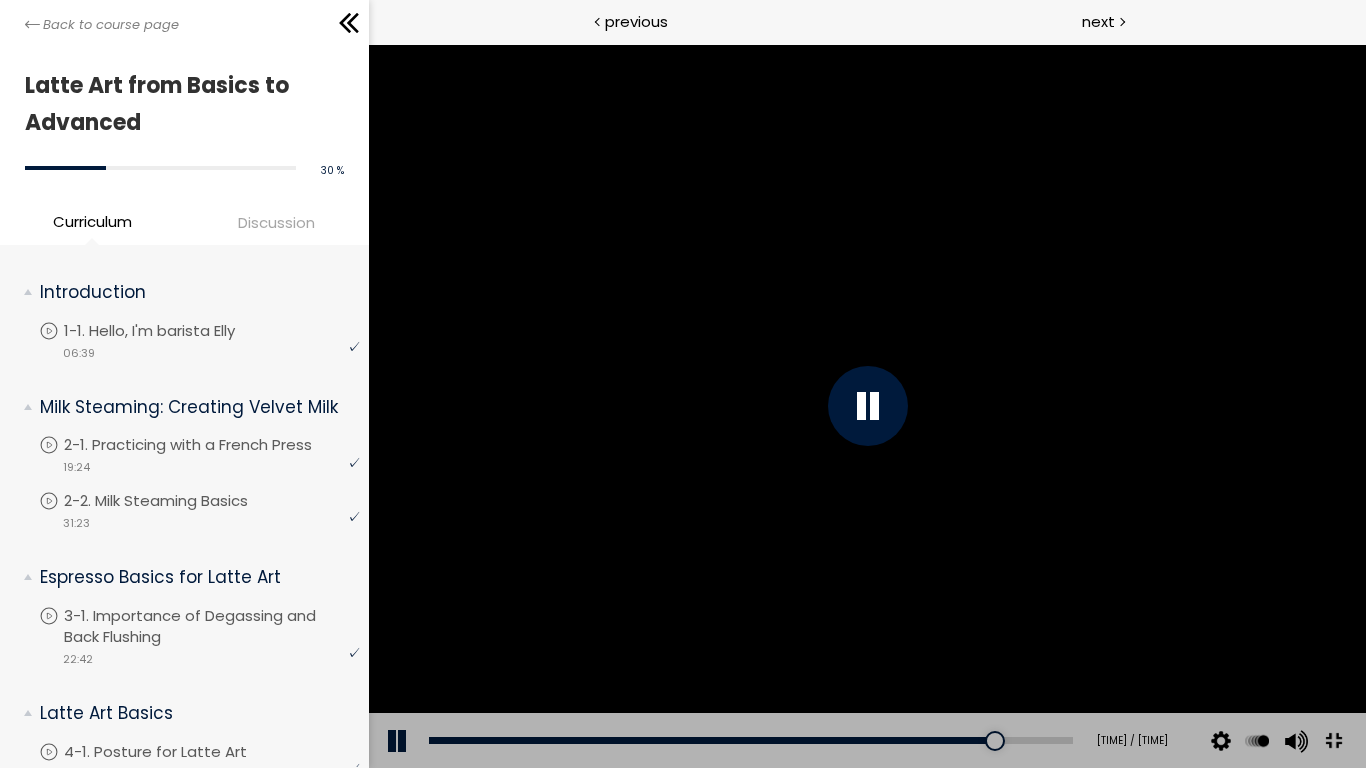 click at bounding box center [866, 406] 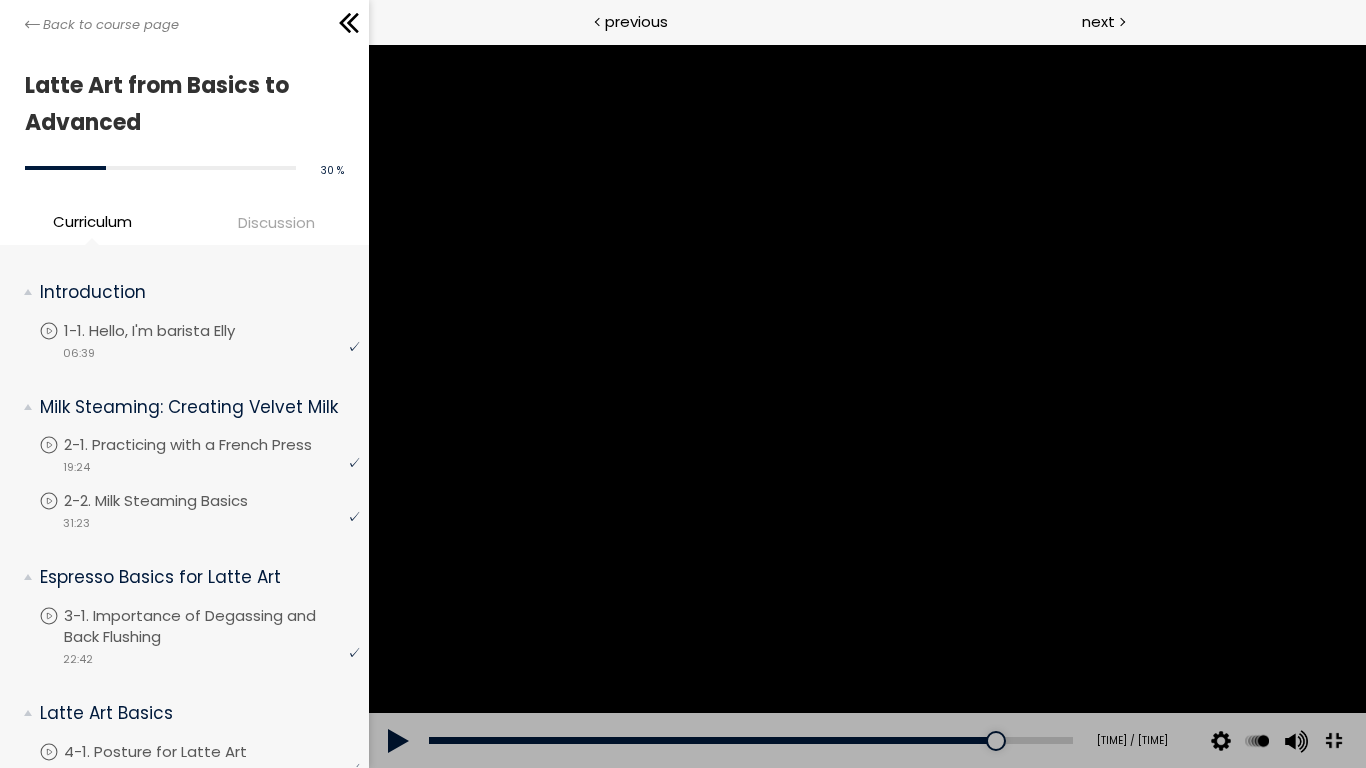 click at bounding box center [866, 406] 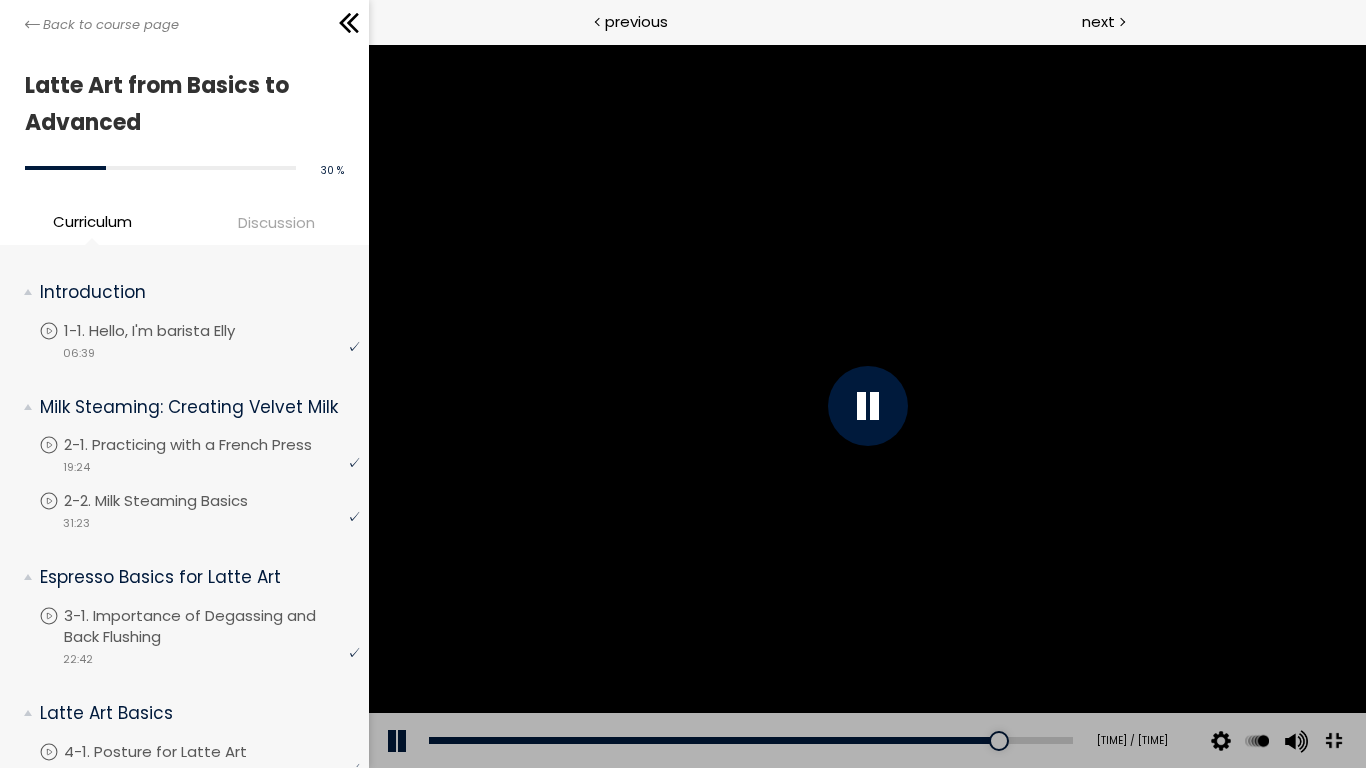 click at bounding box center [866, 406] 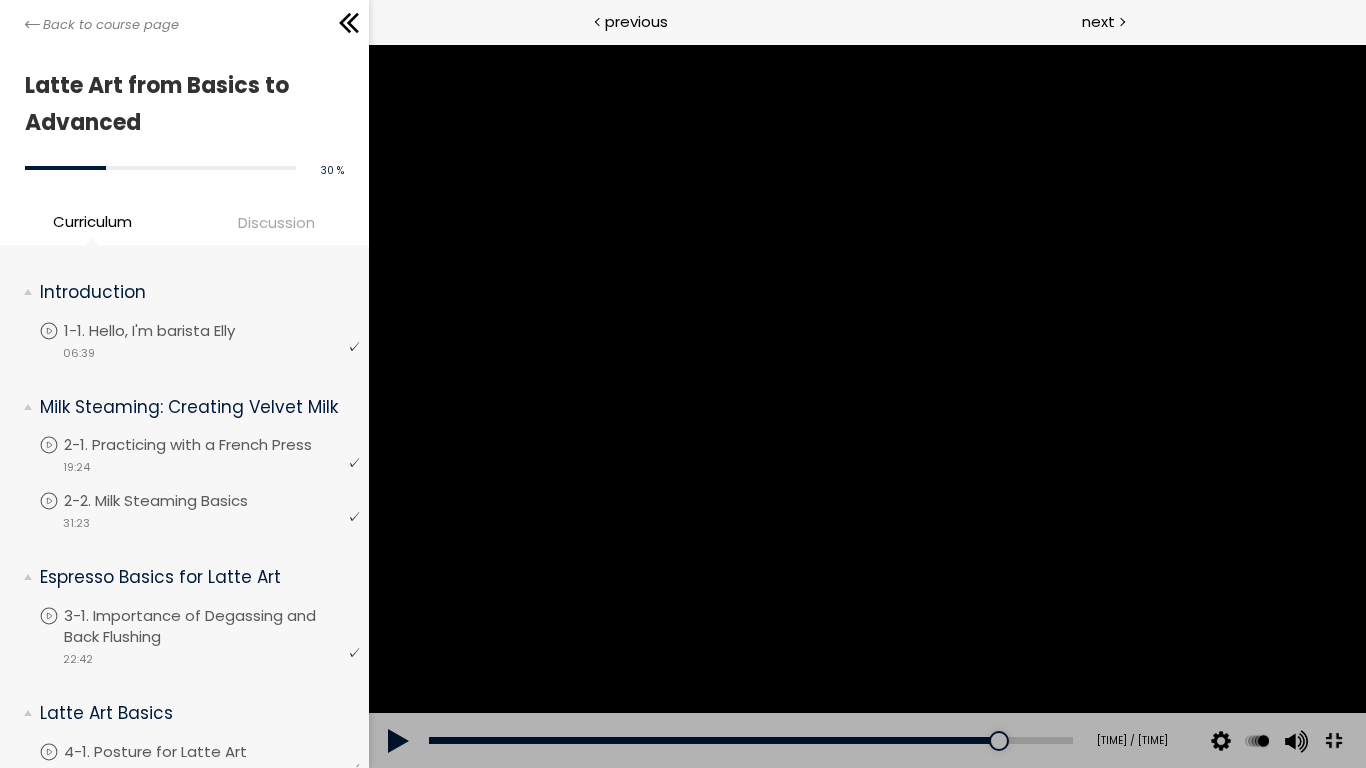 click at bounding box center [866, 406] 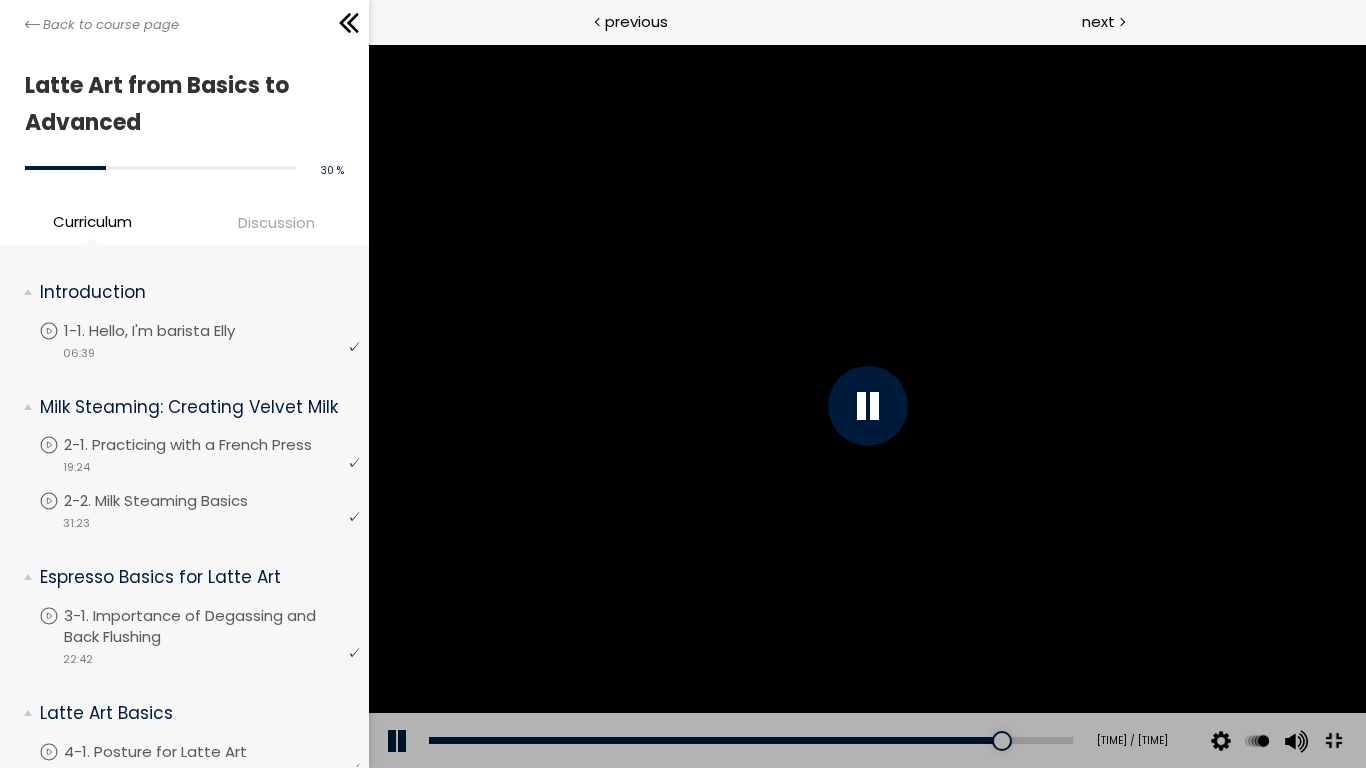 click at bounding box center (866, 406) 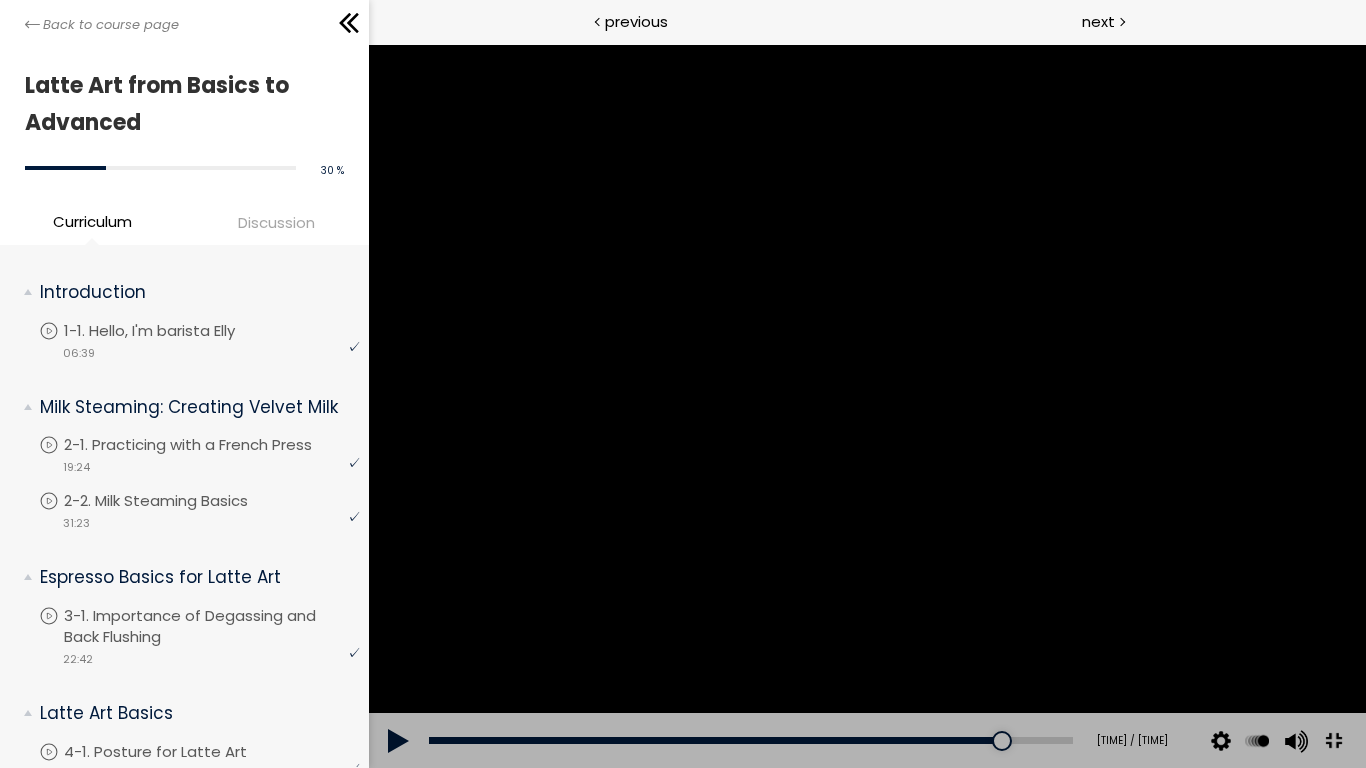 click at bounding box center [866, 406] 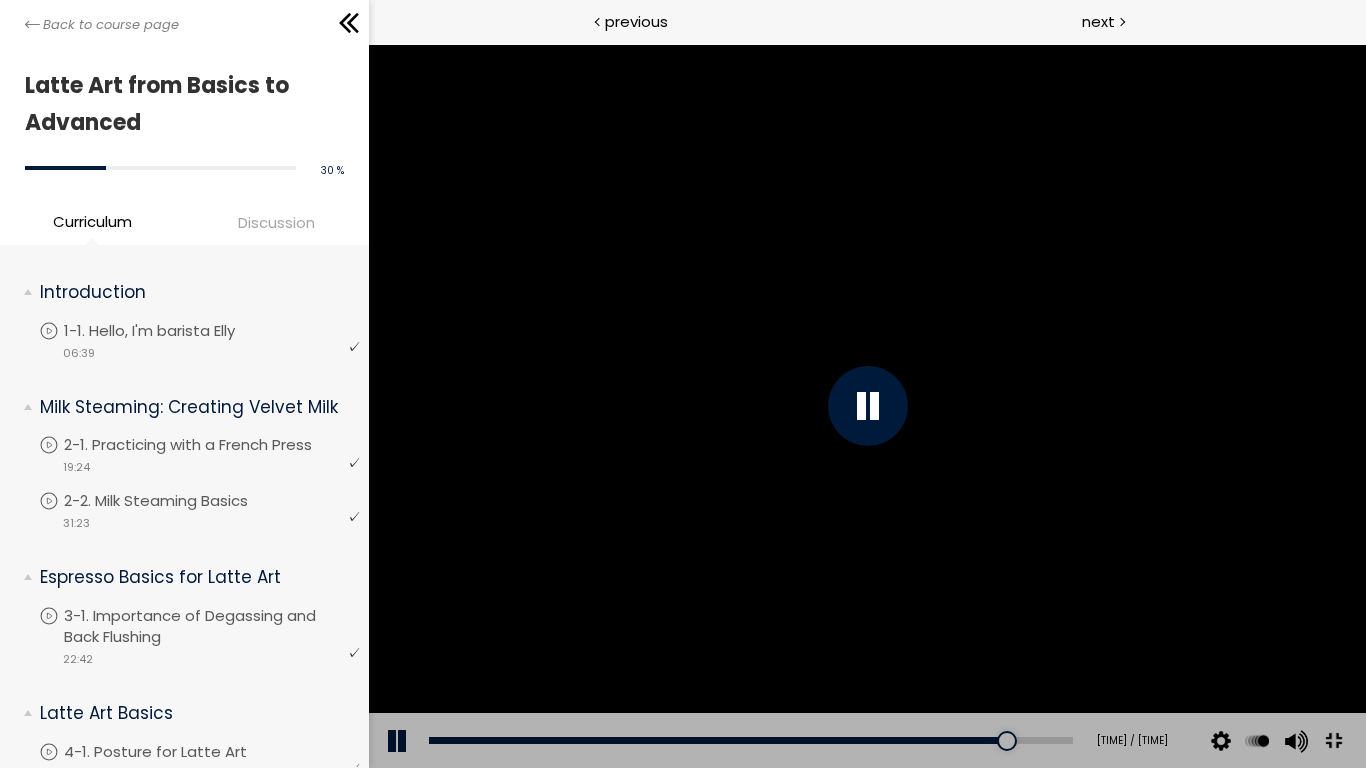 click at bounding box center [866, 406] 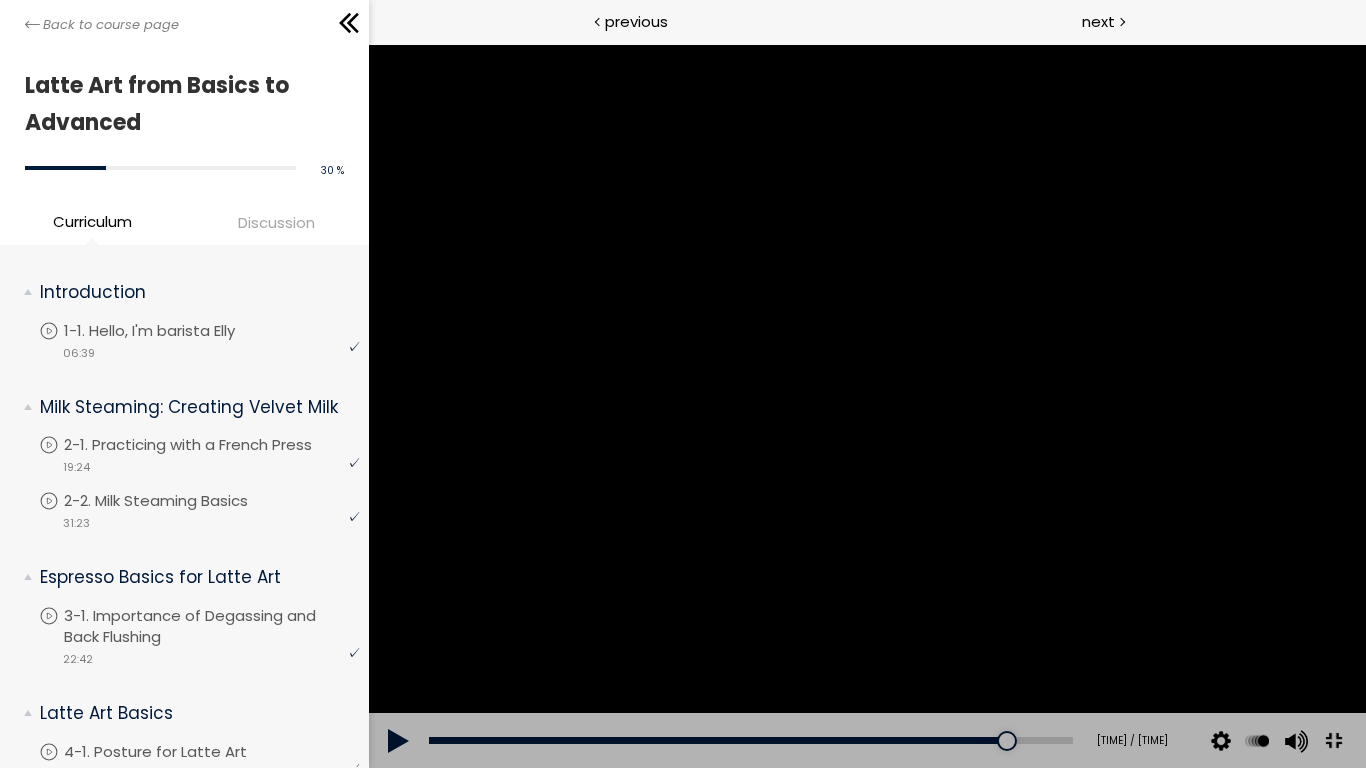 click at bounding box center [866, 406] 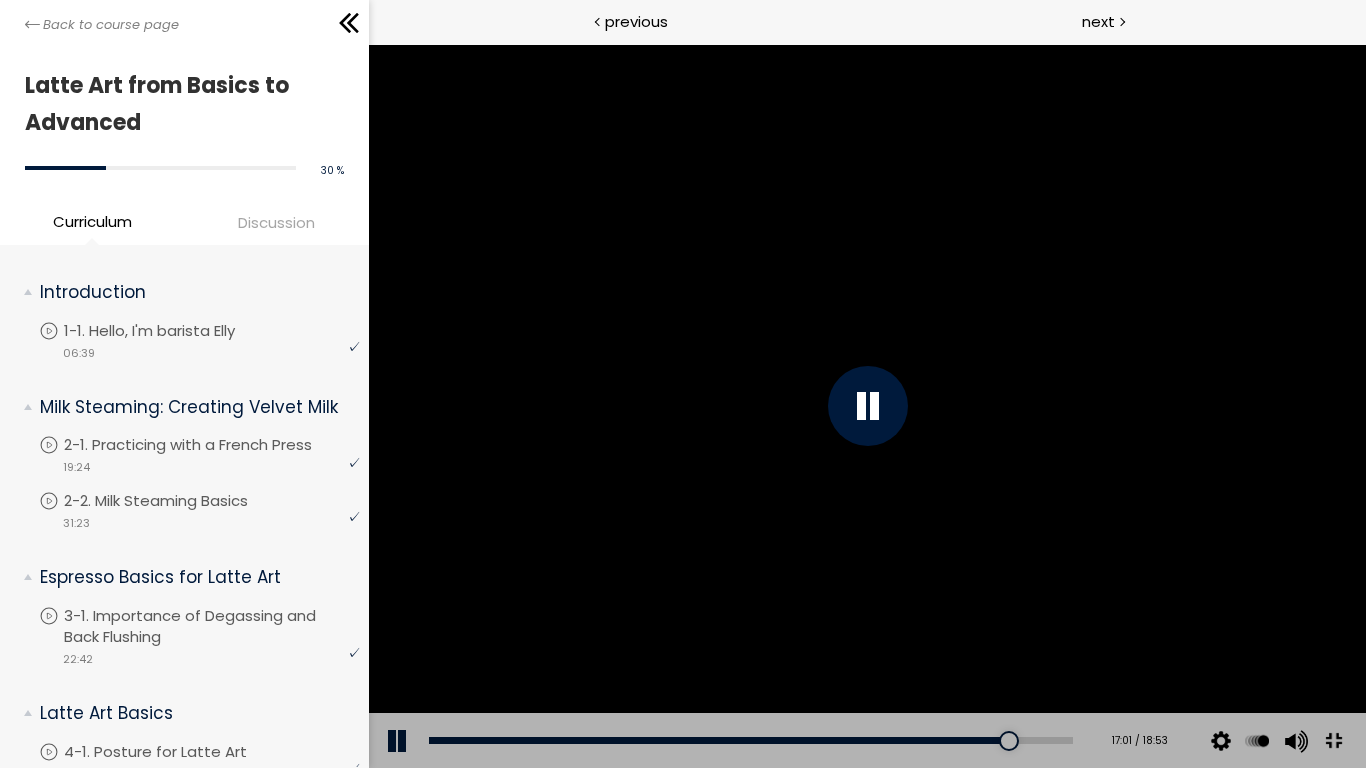 click at bounding box center (866, 406) 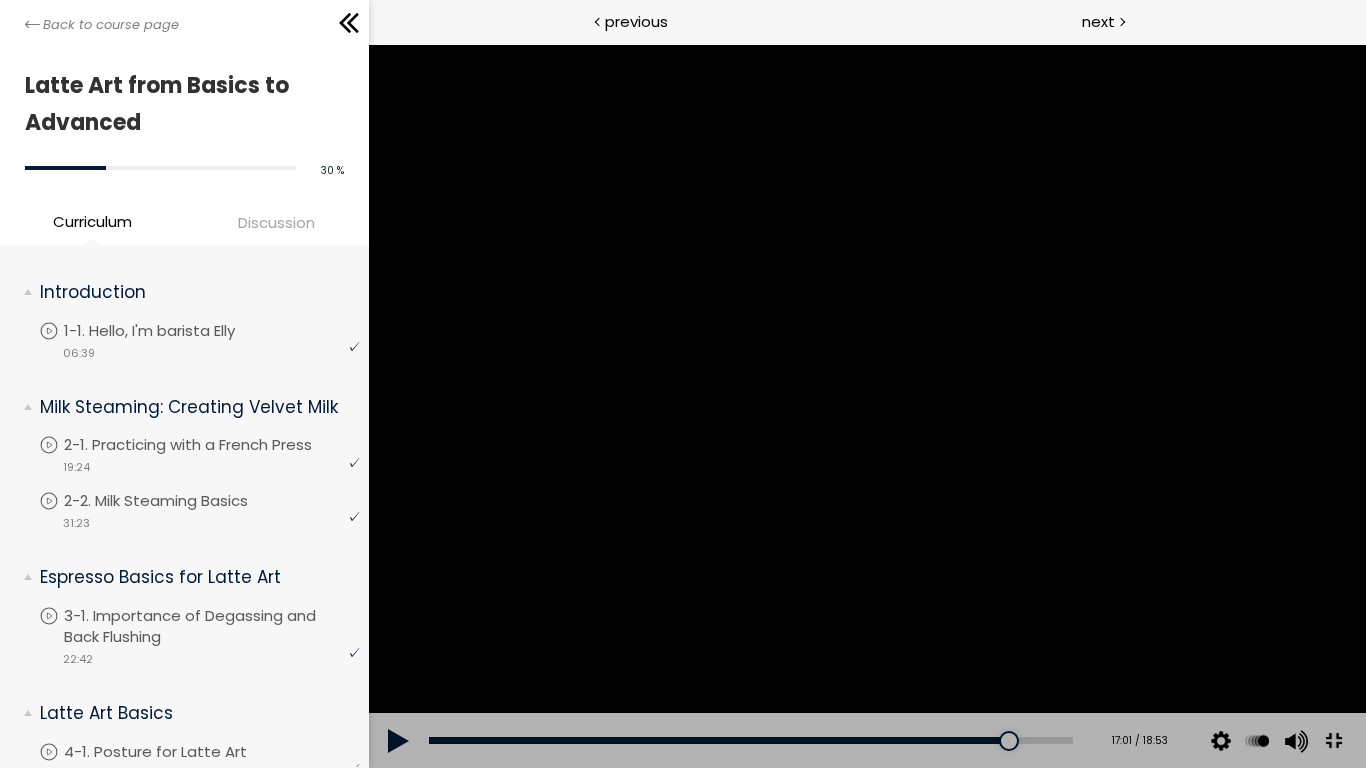 click at bounding box center (866, 406) 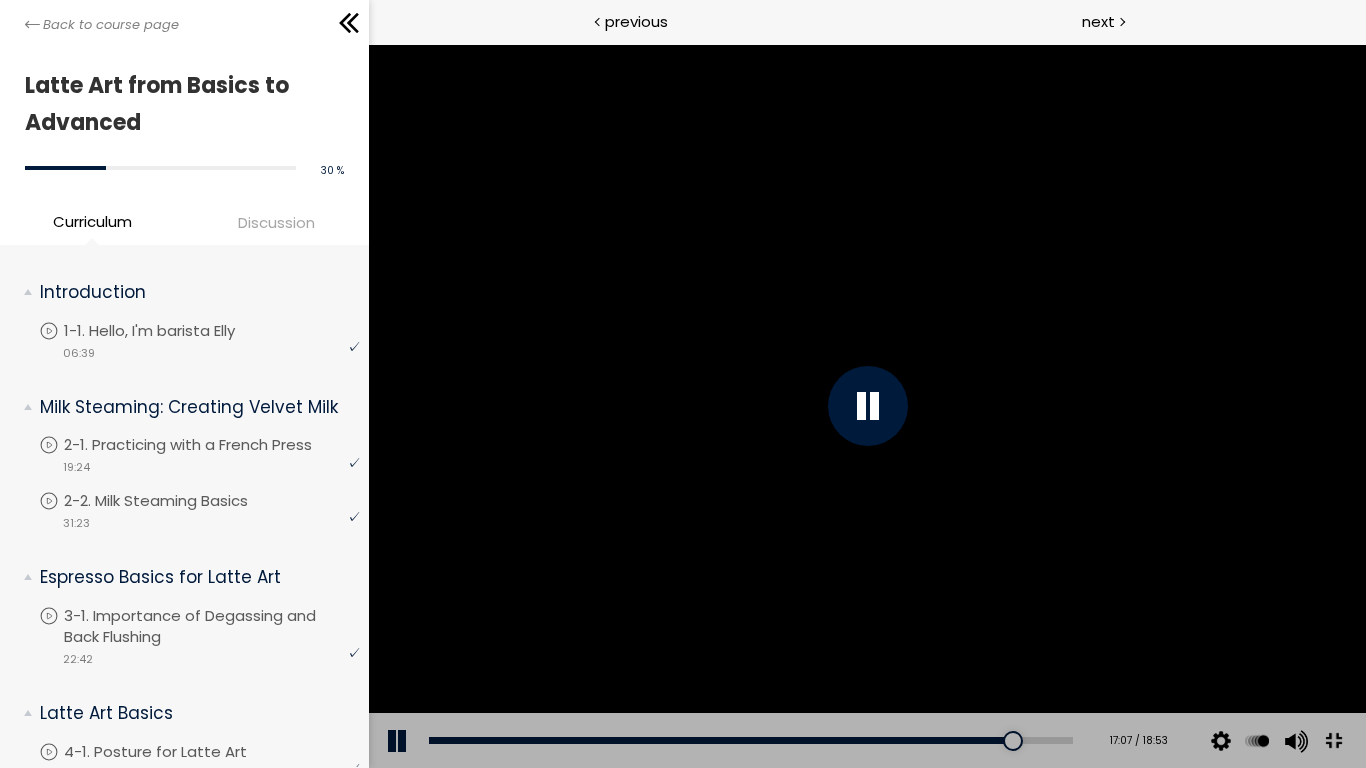 click at bounding box center [866, 406] 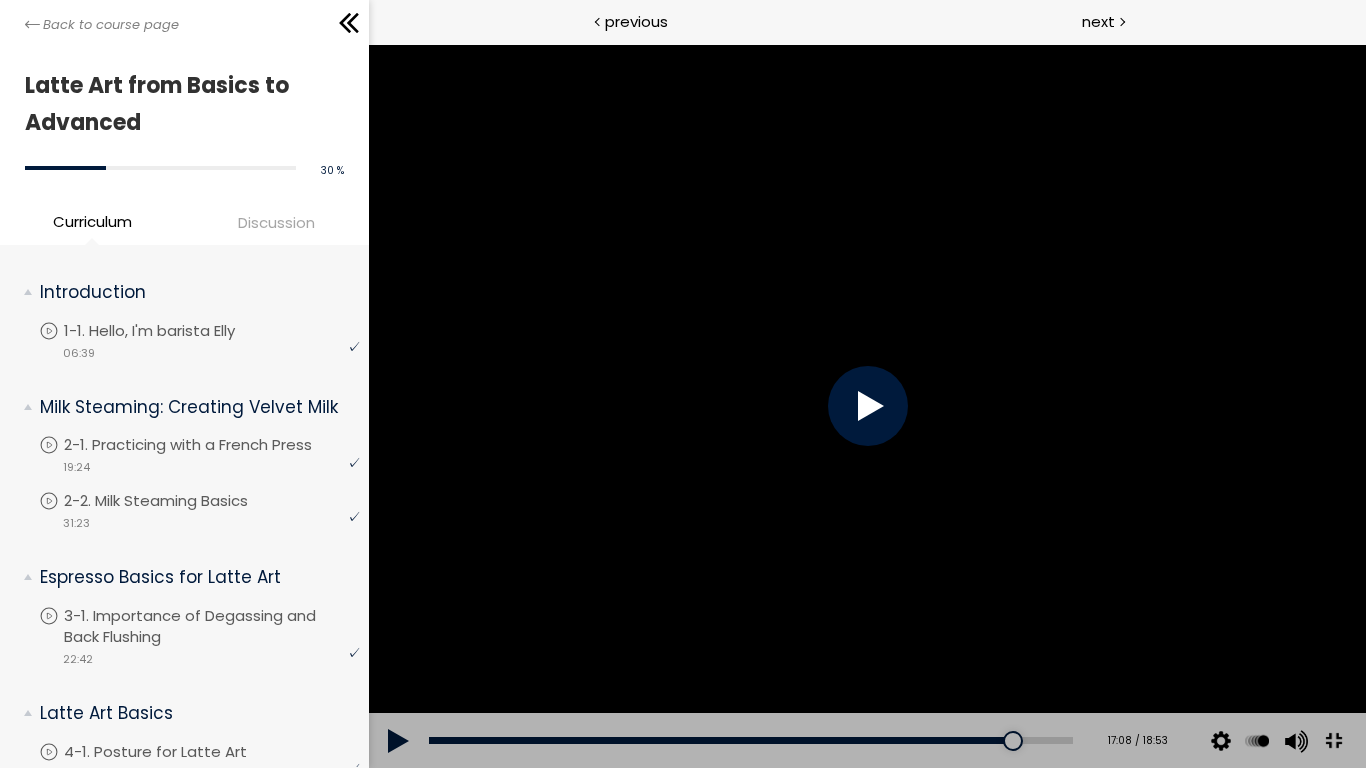 click at bounding box center [866, 406] 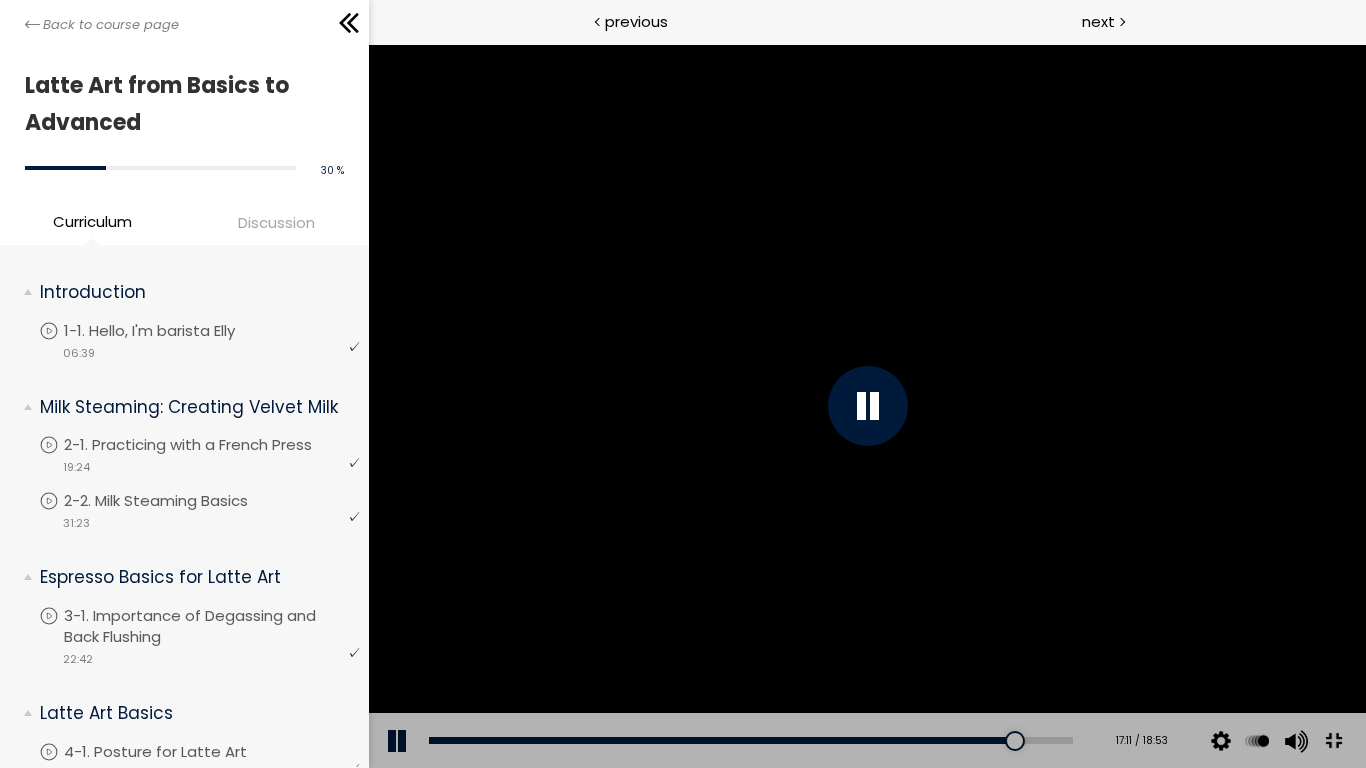 click at bounding box center (866, 406) 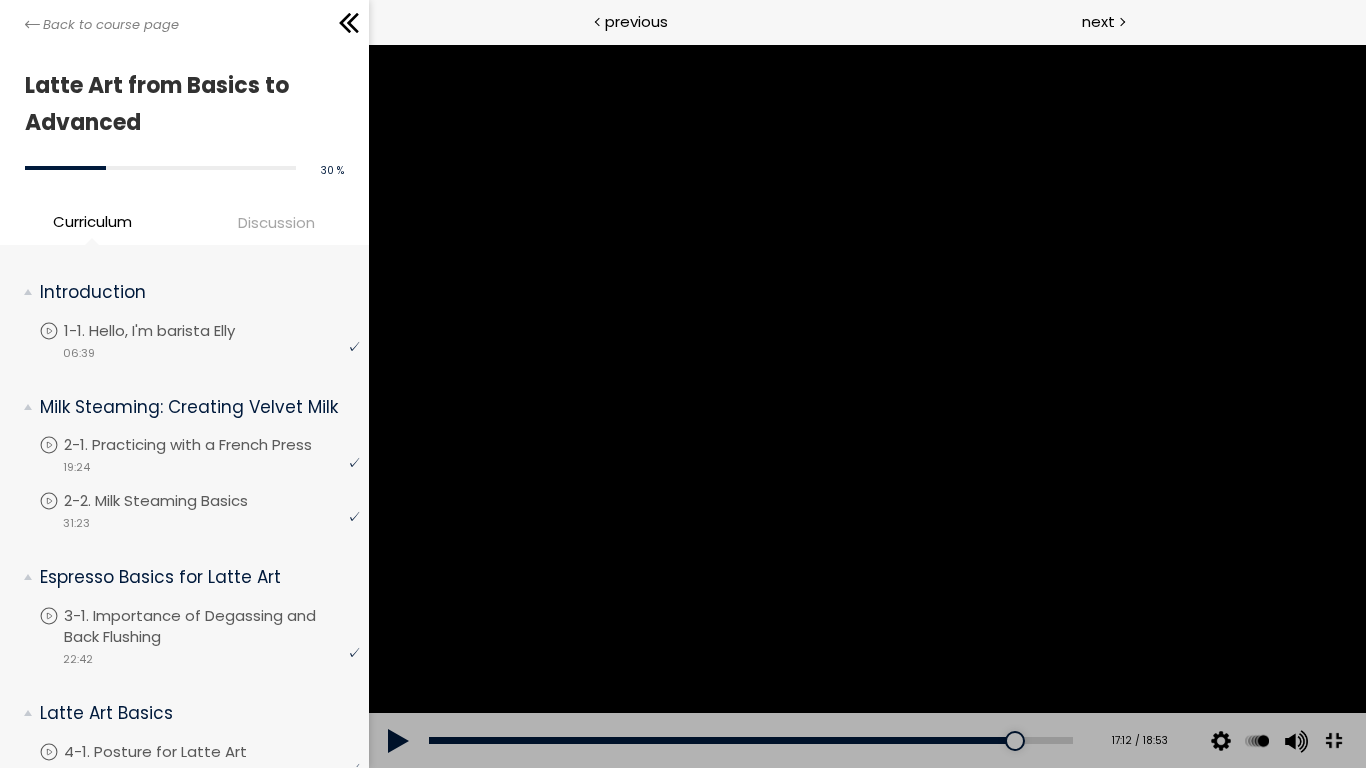 click at bounding box center (866, 406) 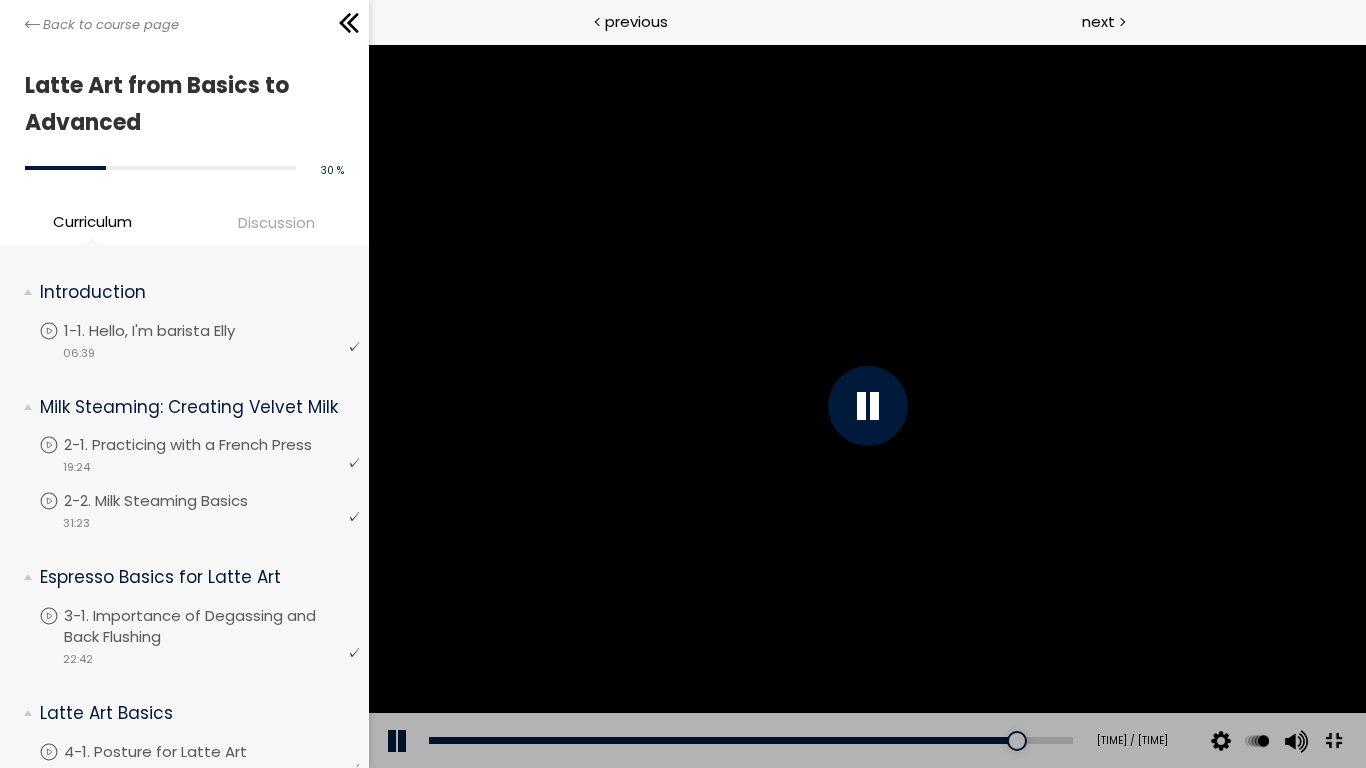 click at bounding box center (866, 406) 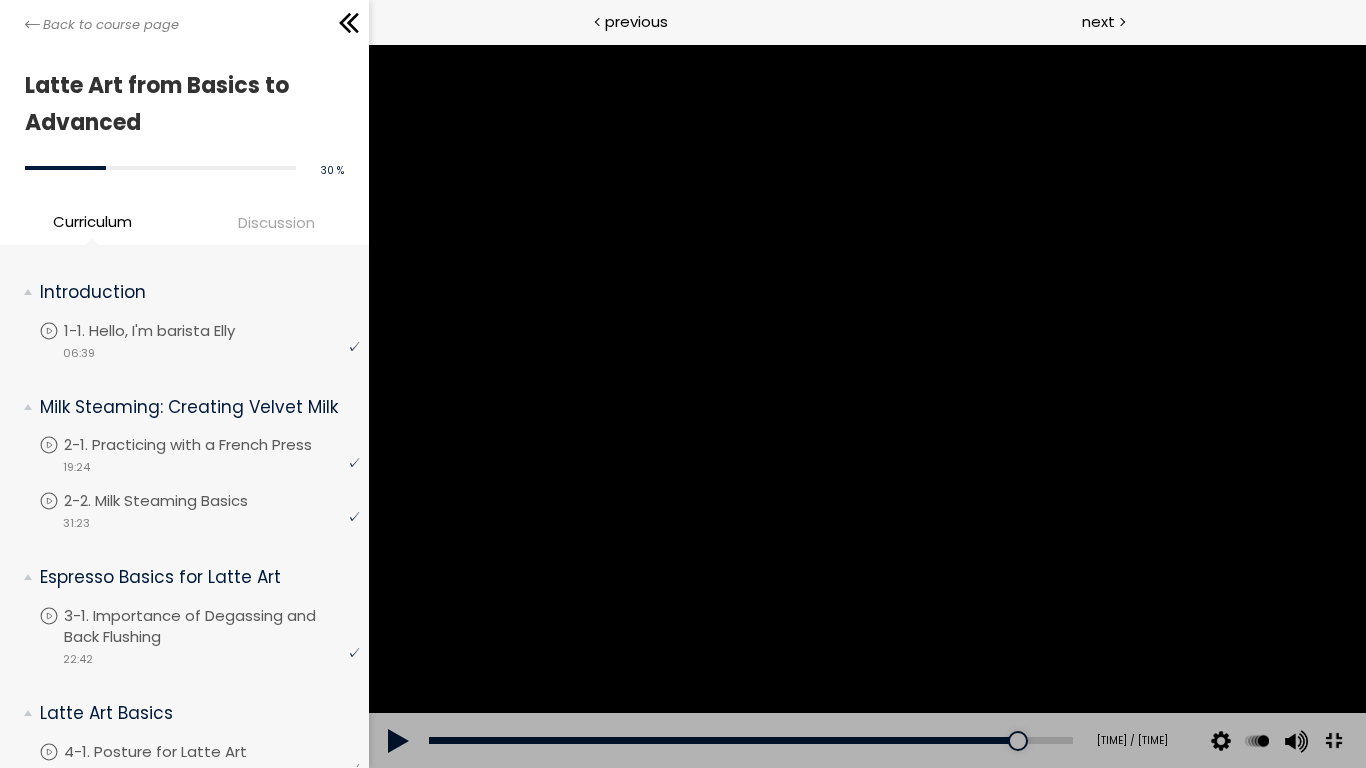 click at bounding box center [866, 406] 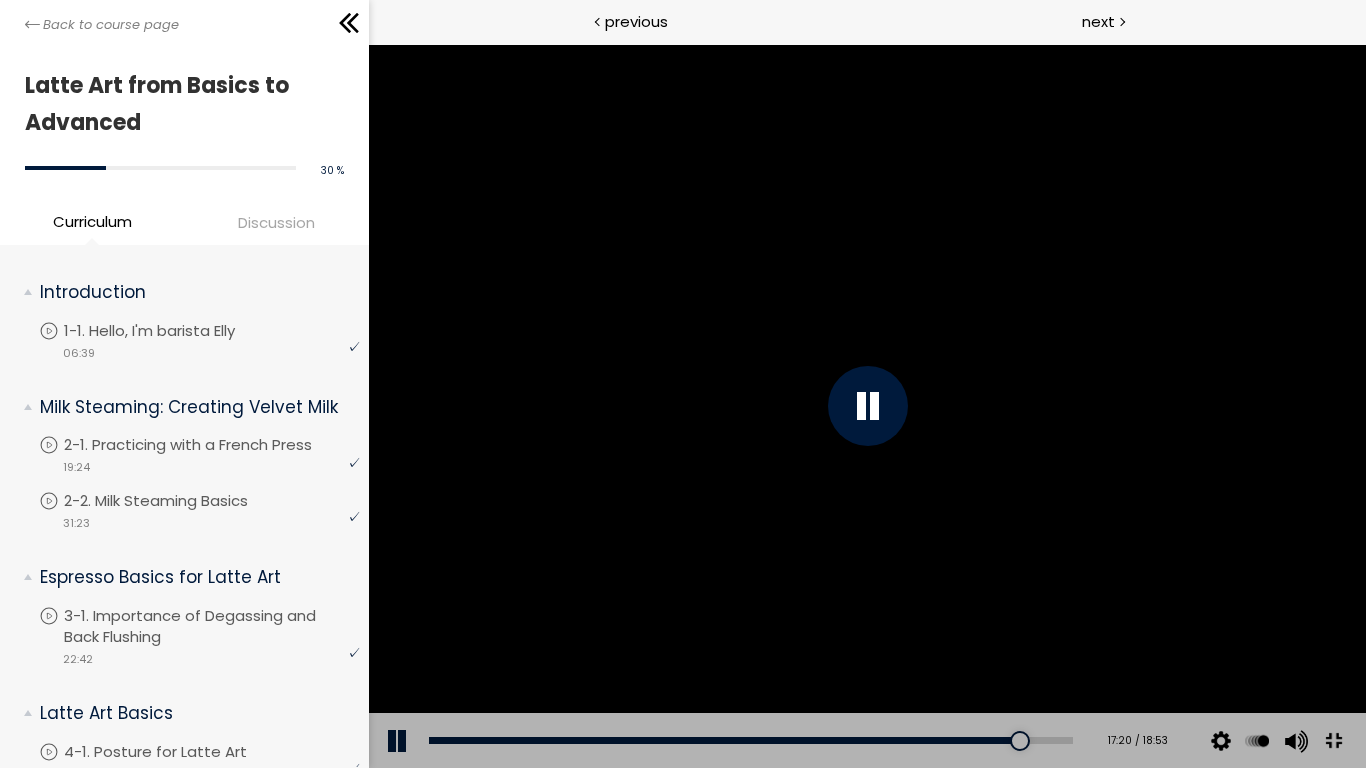 click at bounding box center [866, 406] 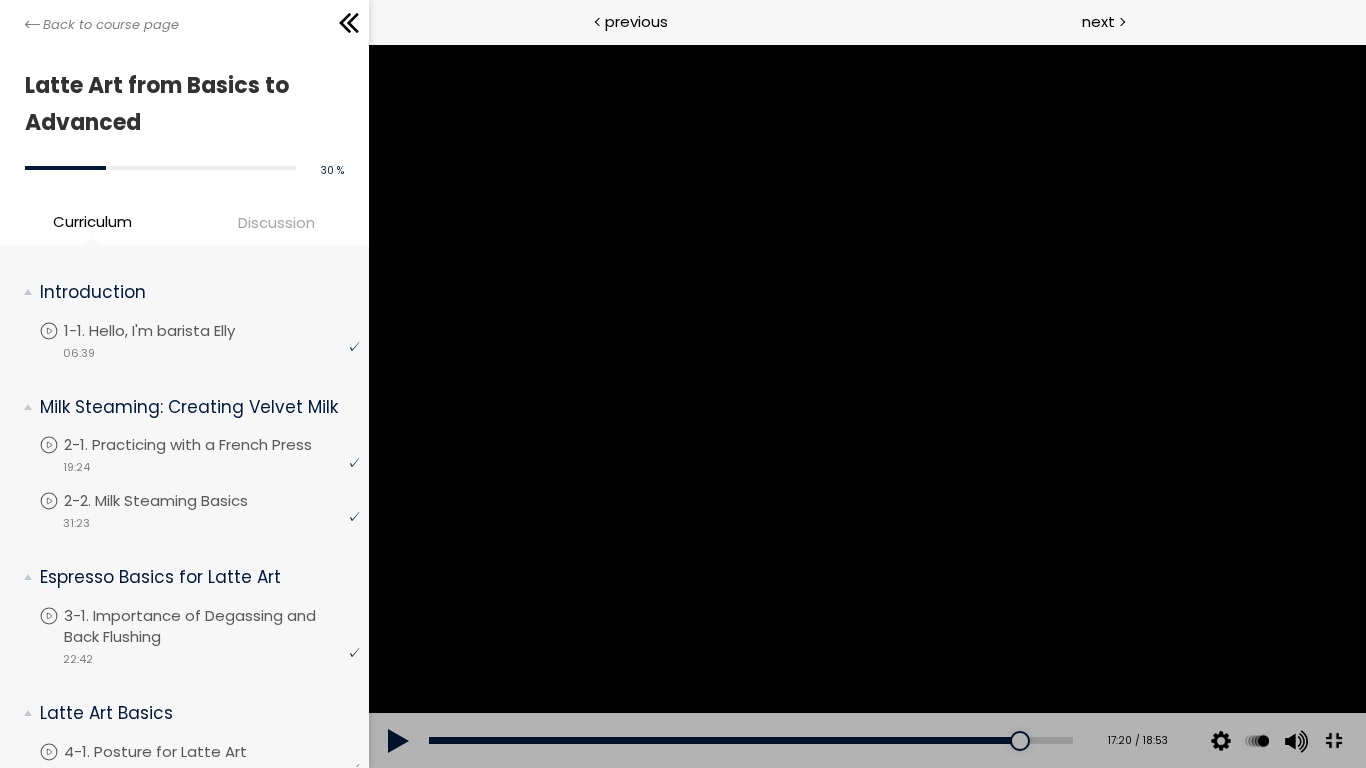 click at bounding box center (866, 406) 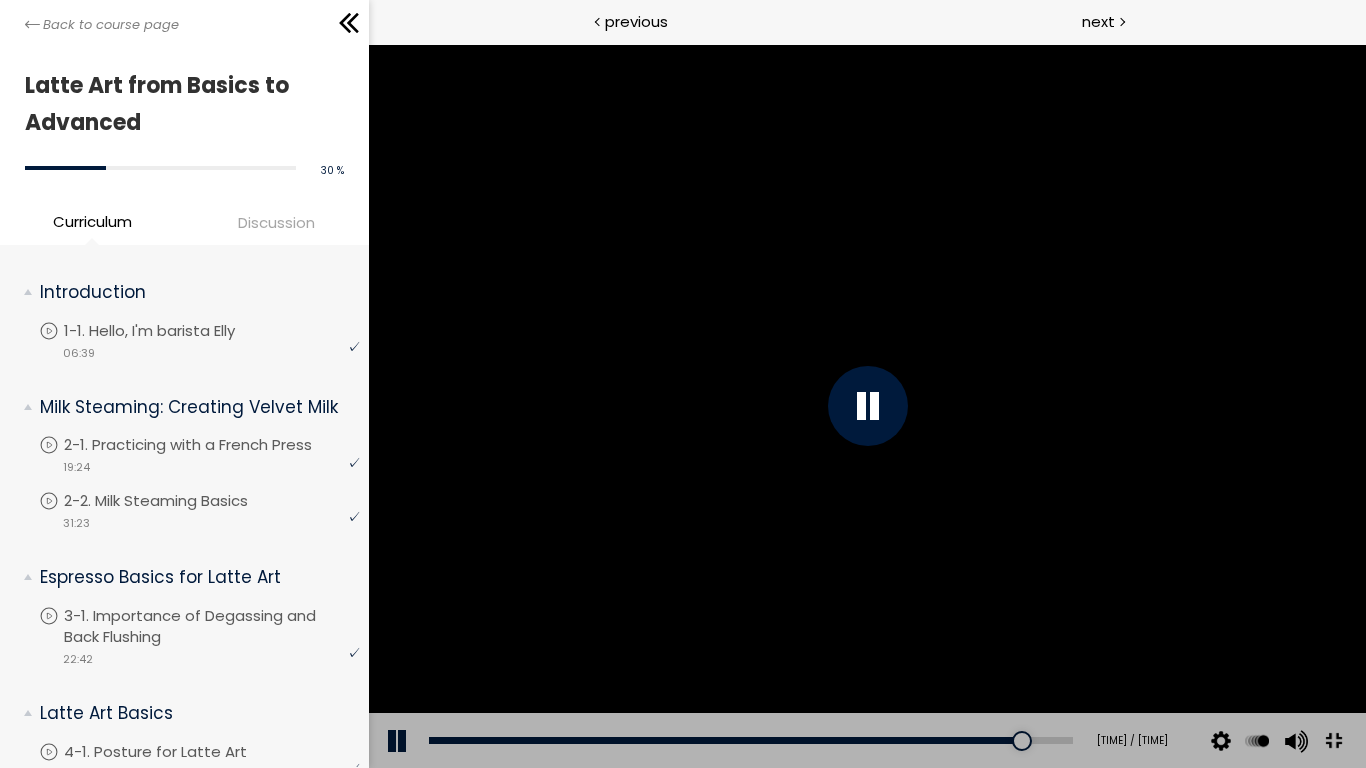 click at bounding box center [866, 406] 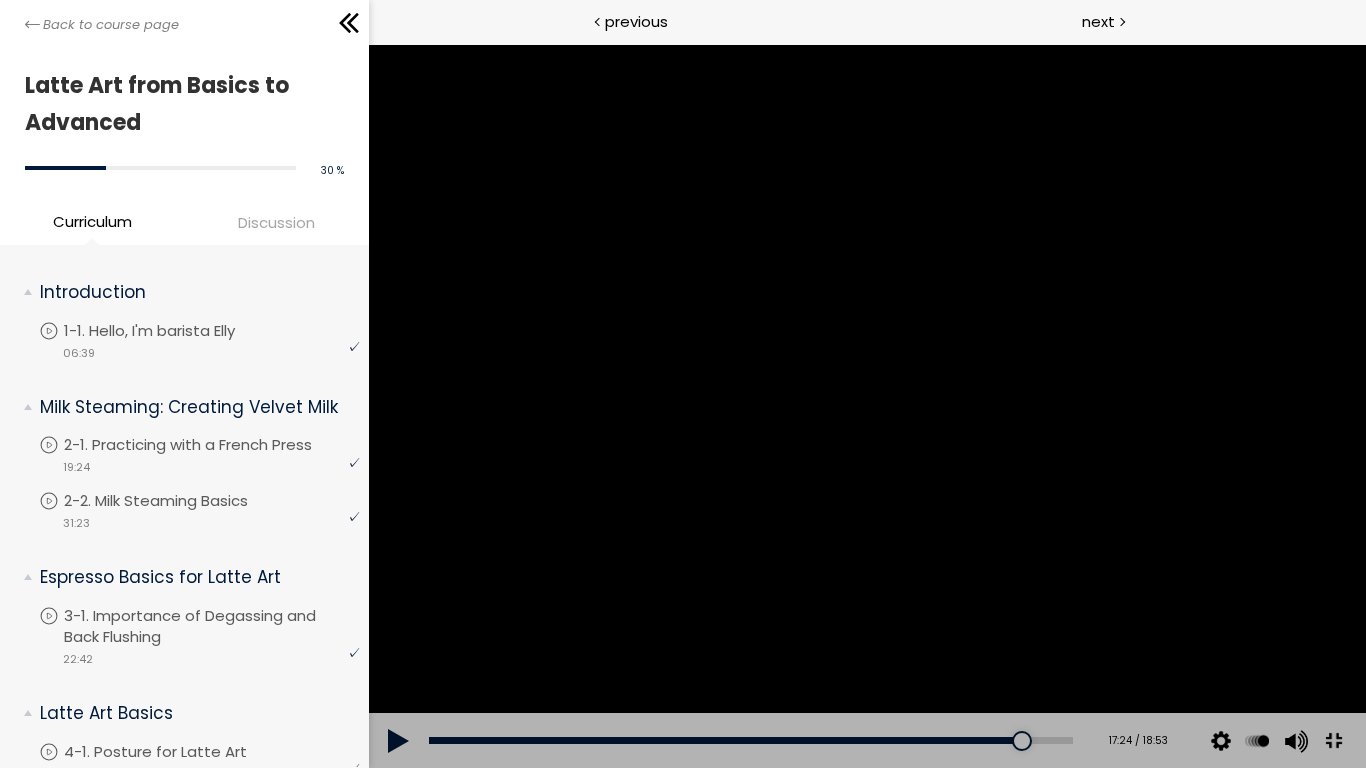 click at bounding box center [866, 406] 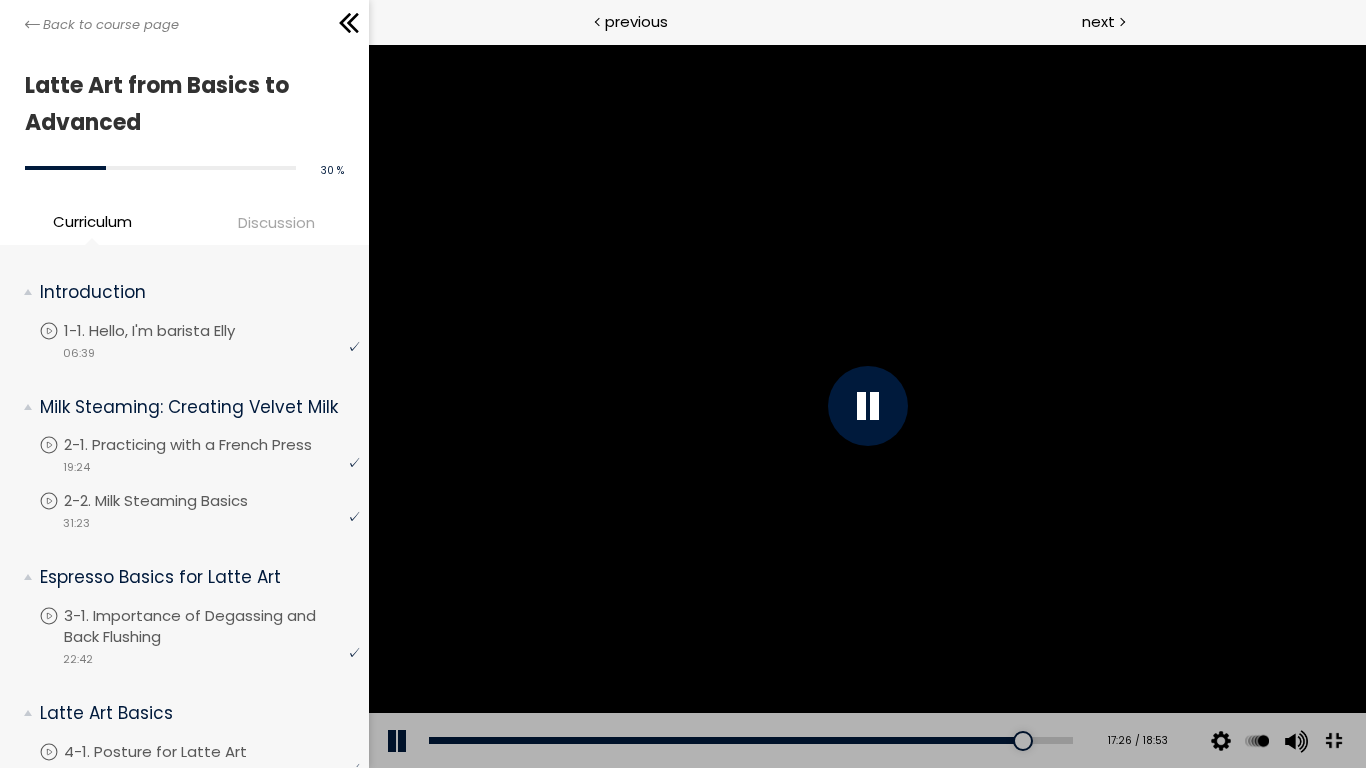 click at bounding box center (866, 406) 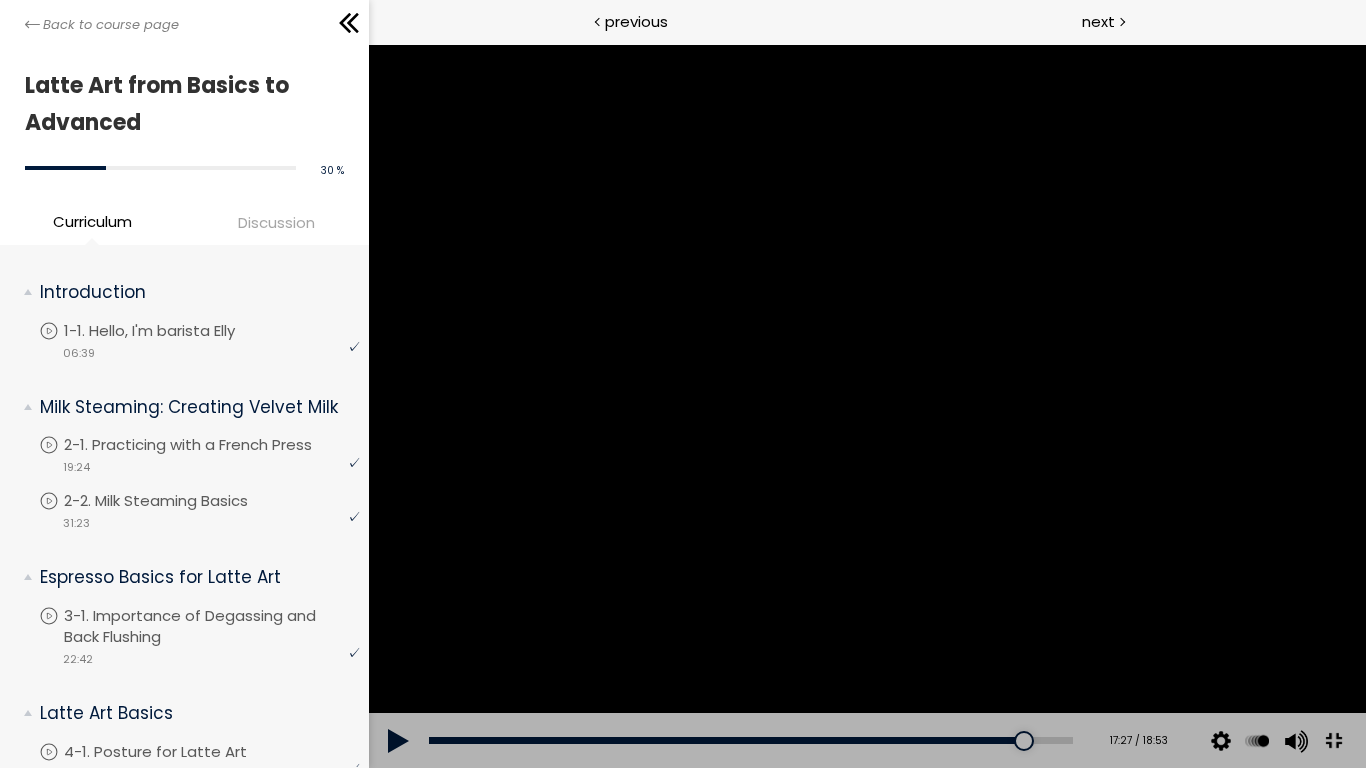 click at bounding box center (866, 406) 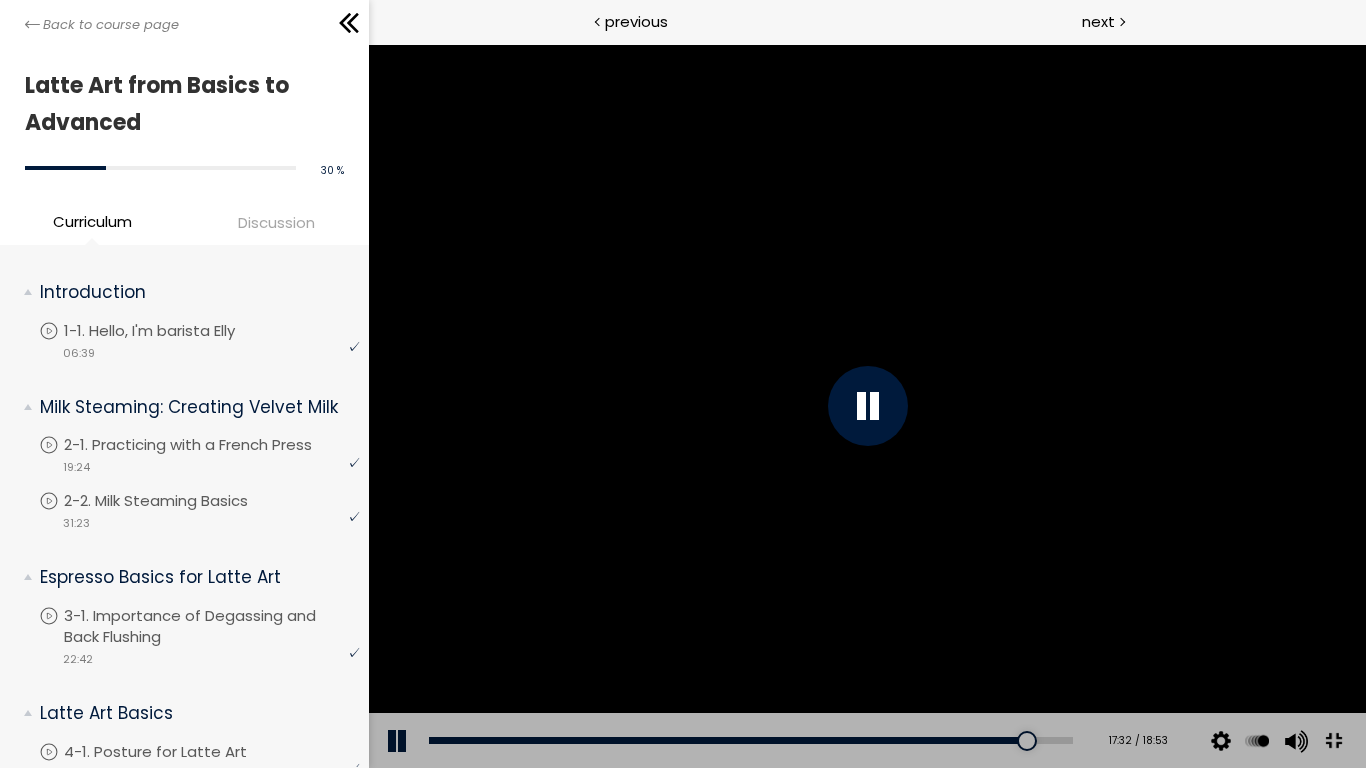click at bounding box center (866, 406) 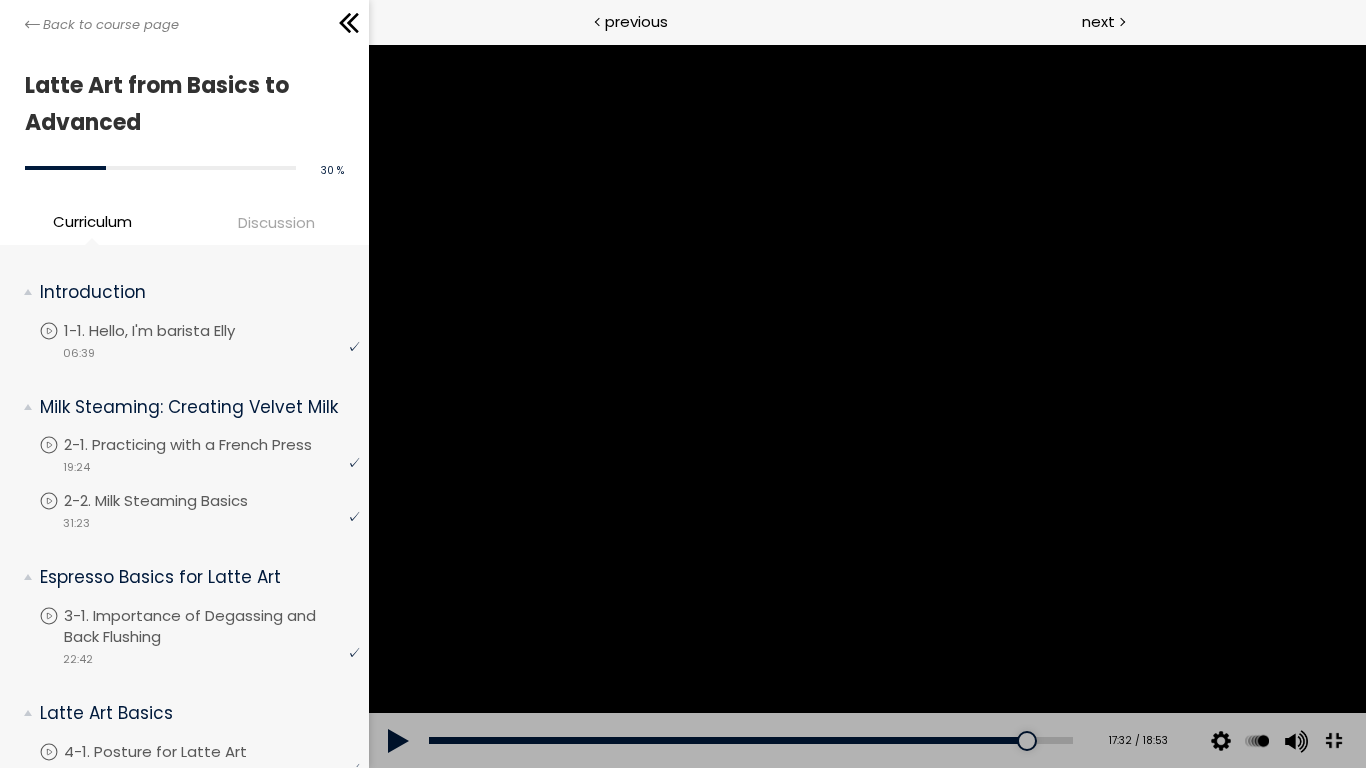 click at bounding box center (866, 406) 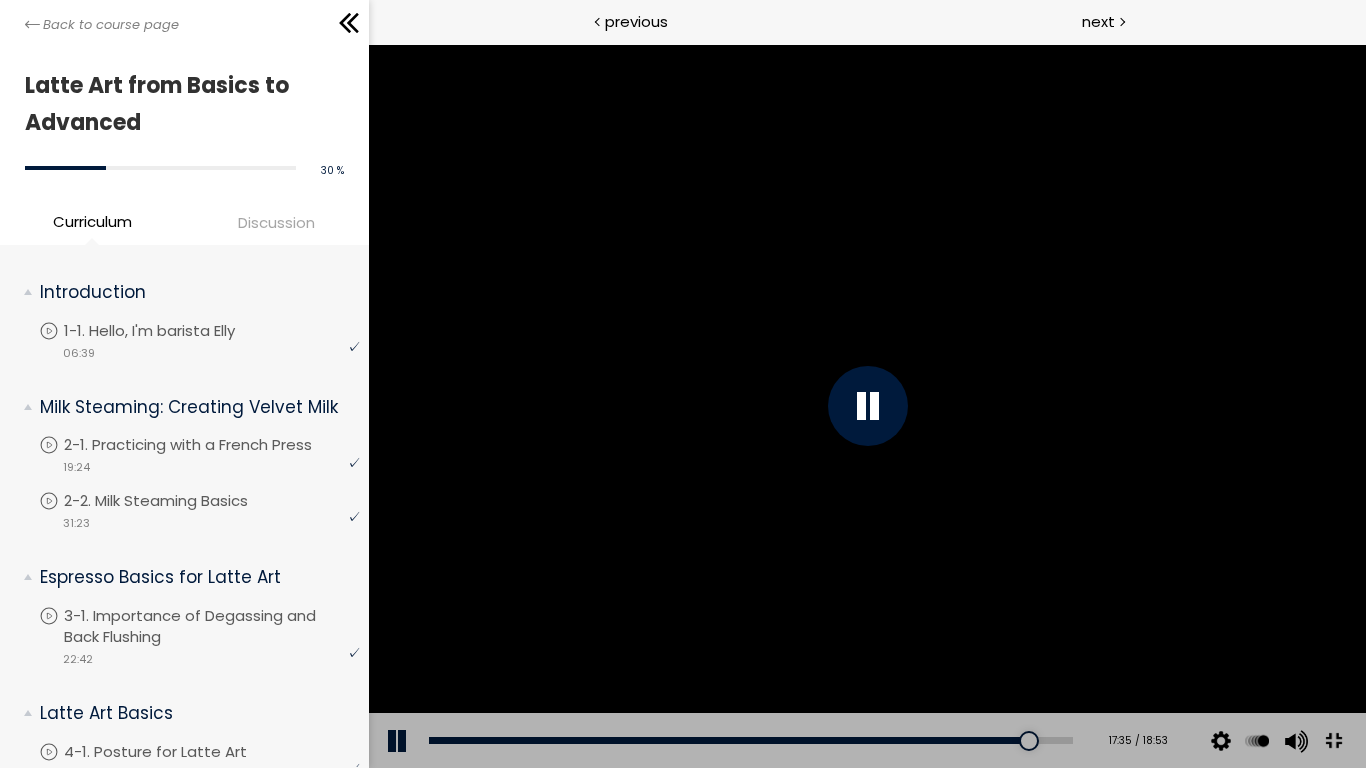 click at bounding box center (866, 406) 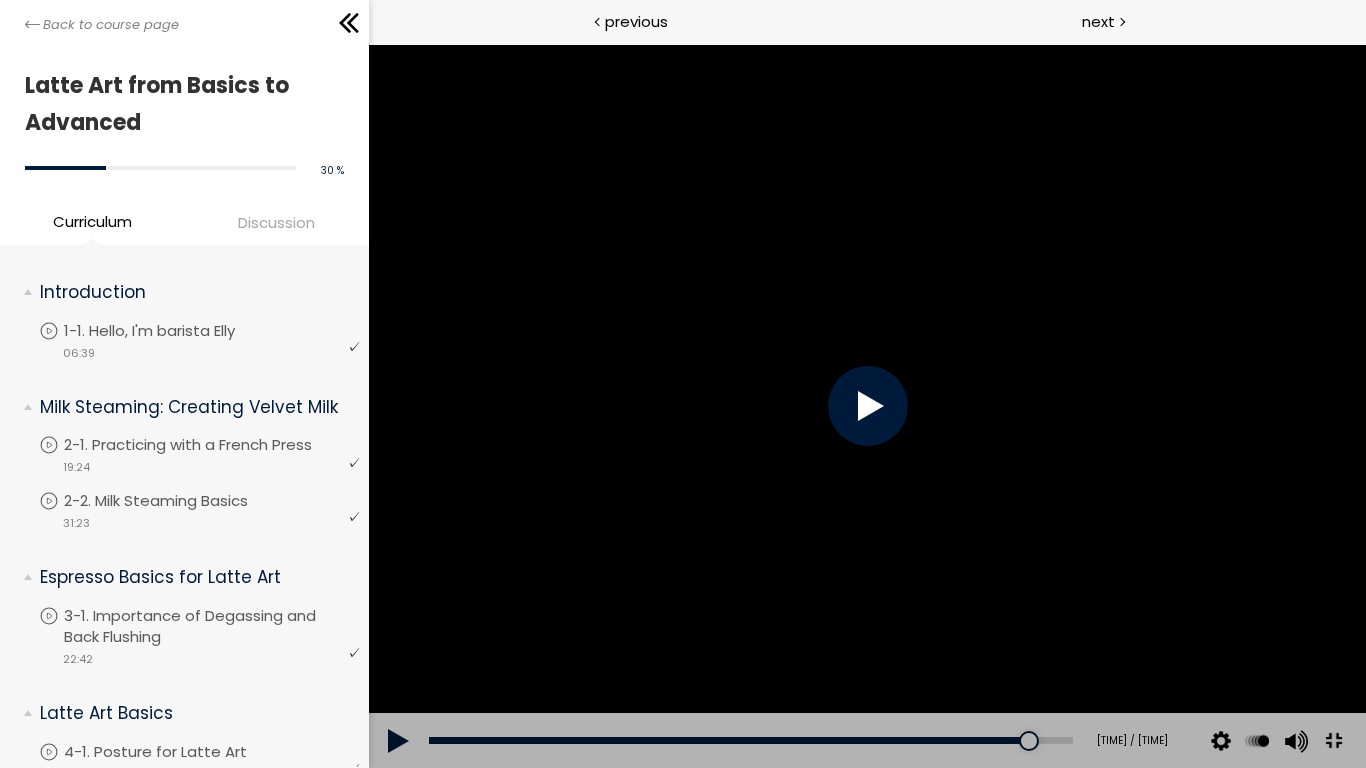 click at bounding box center (866, 406) 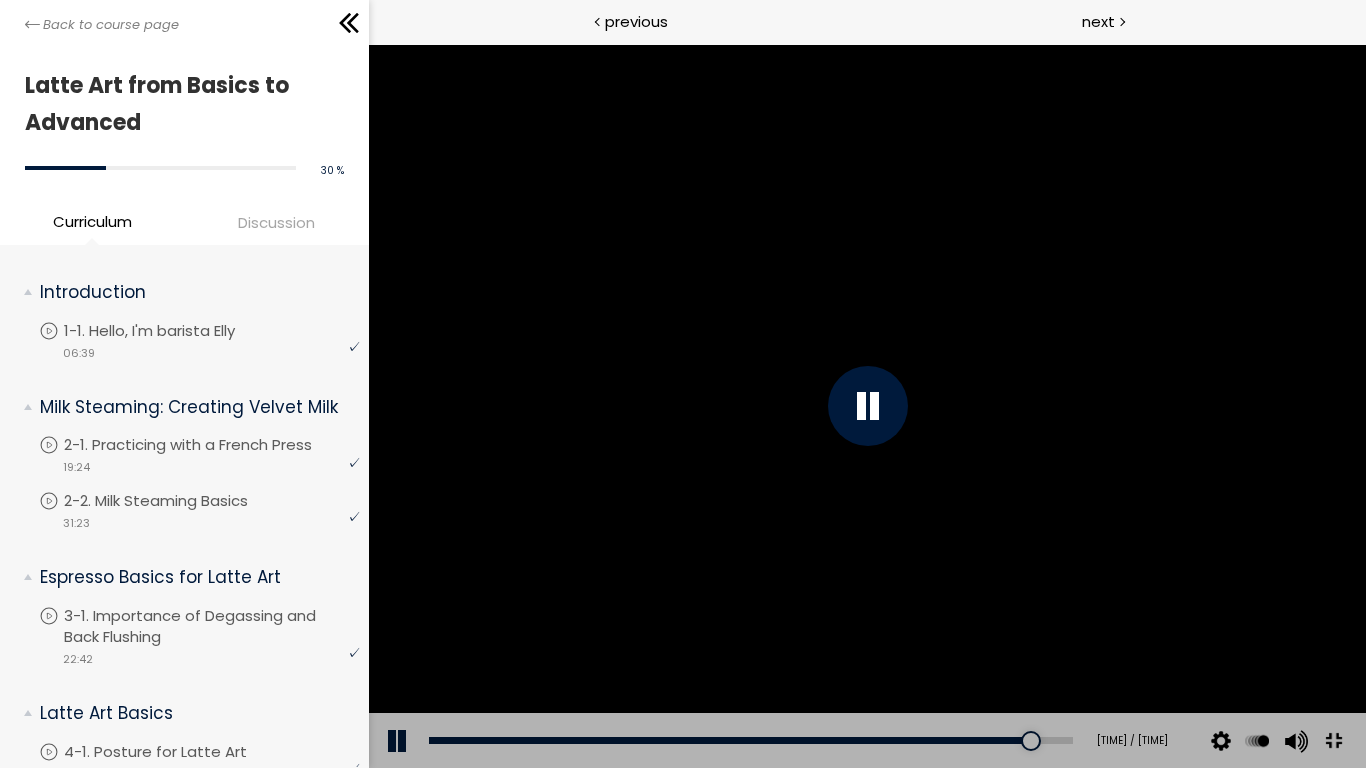 click at bounding box center [866, 406] 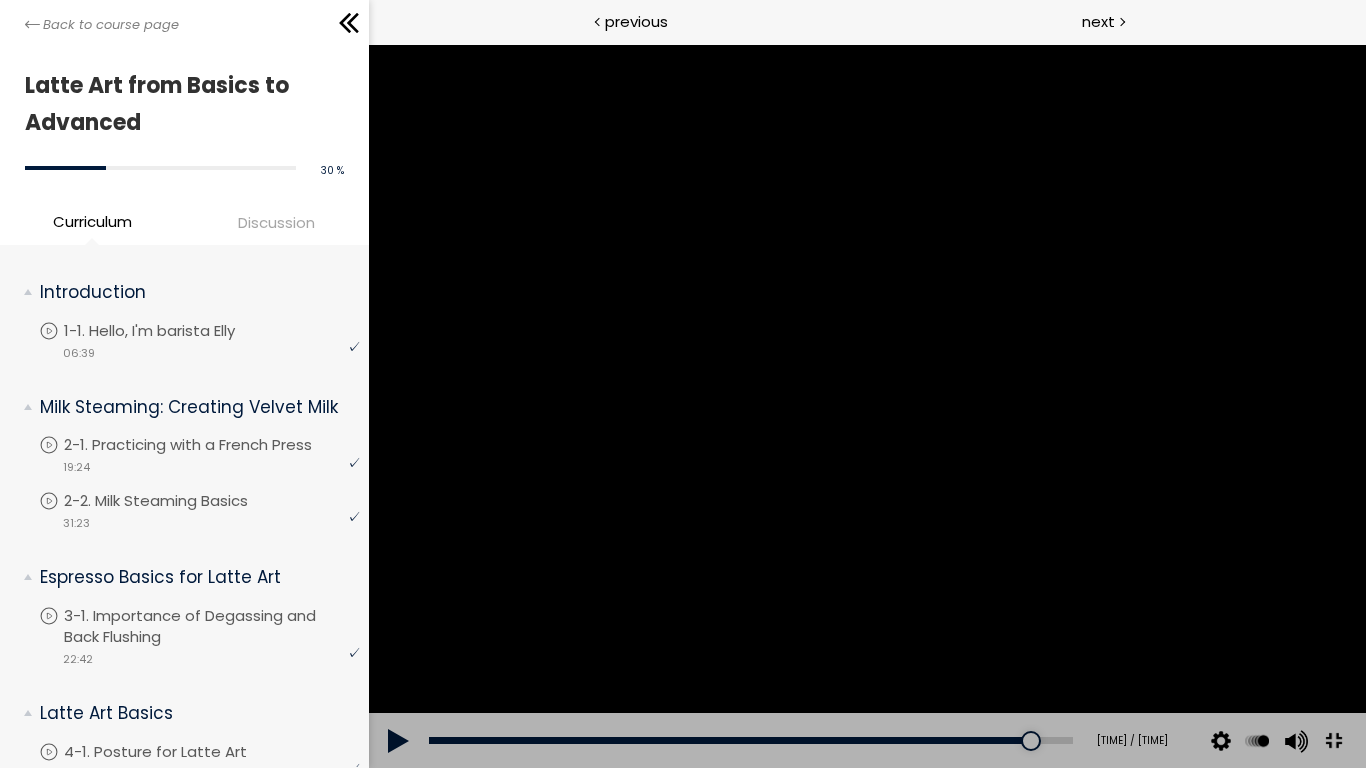 click at bounding box center [866, 406] 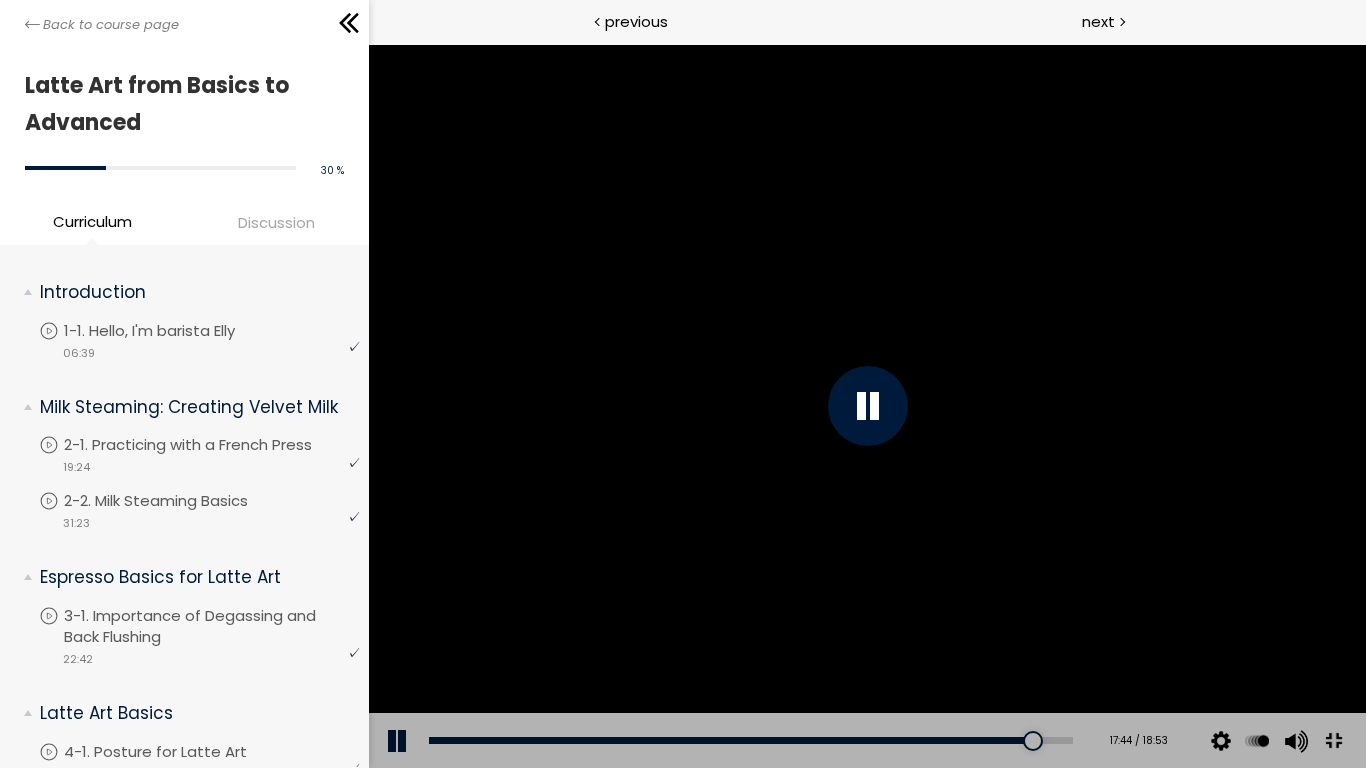 click at bounding box center (866, 406) 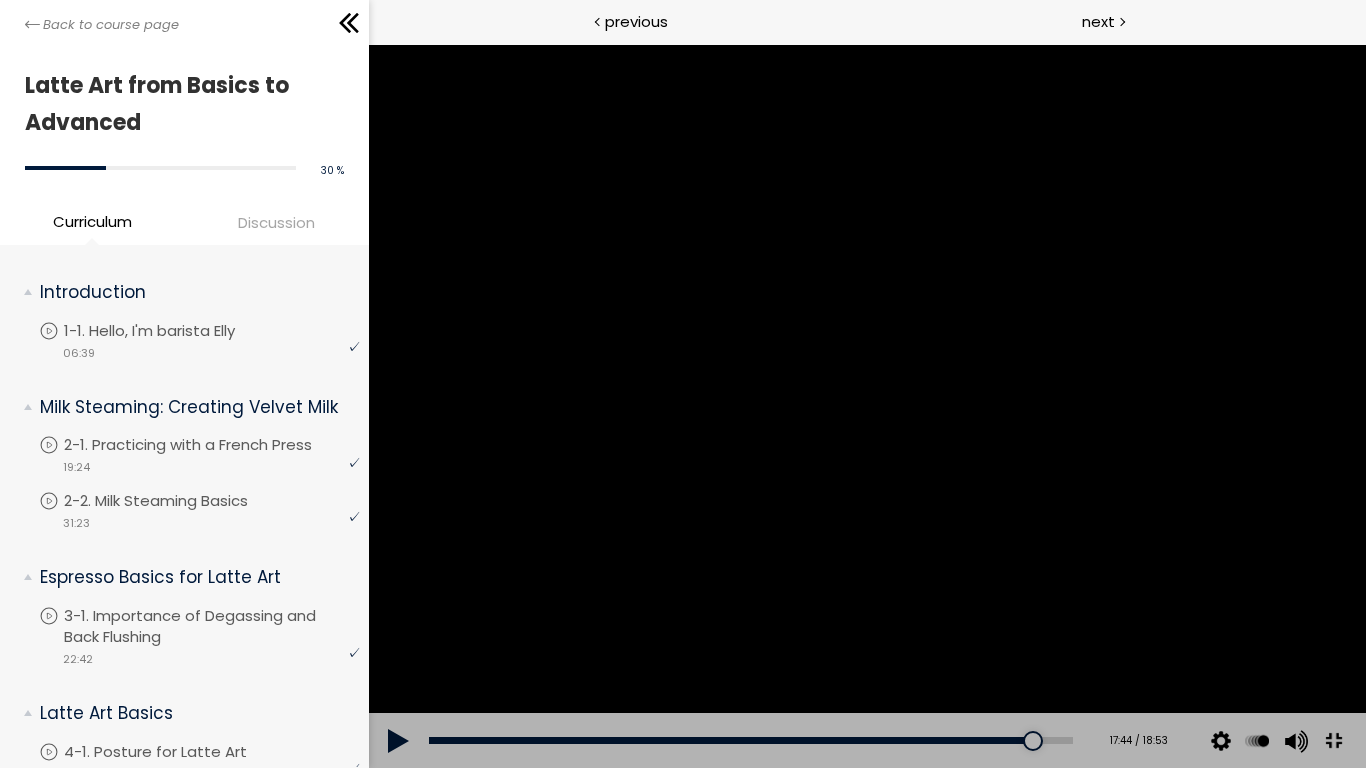 click at bounding box center (866, 406) 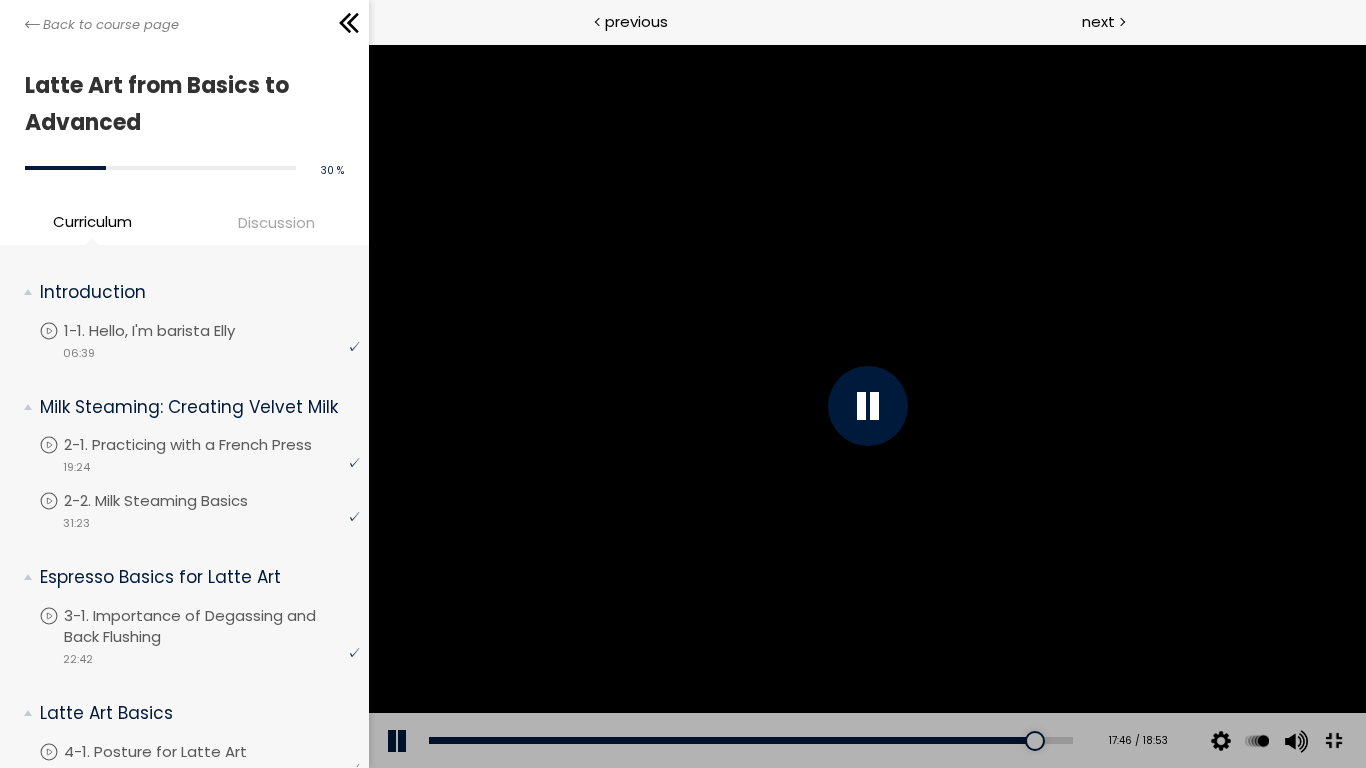 click at bounding box center (866, 406) 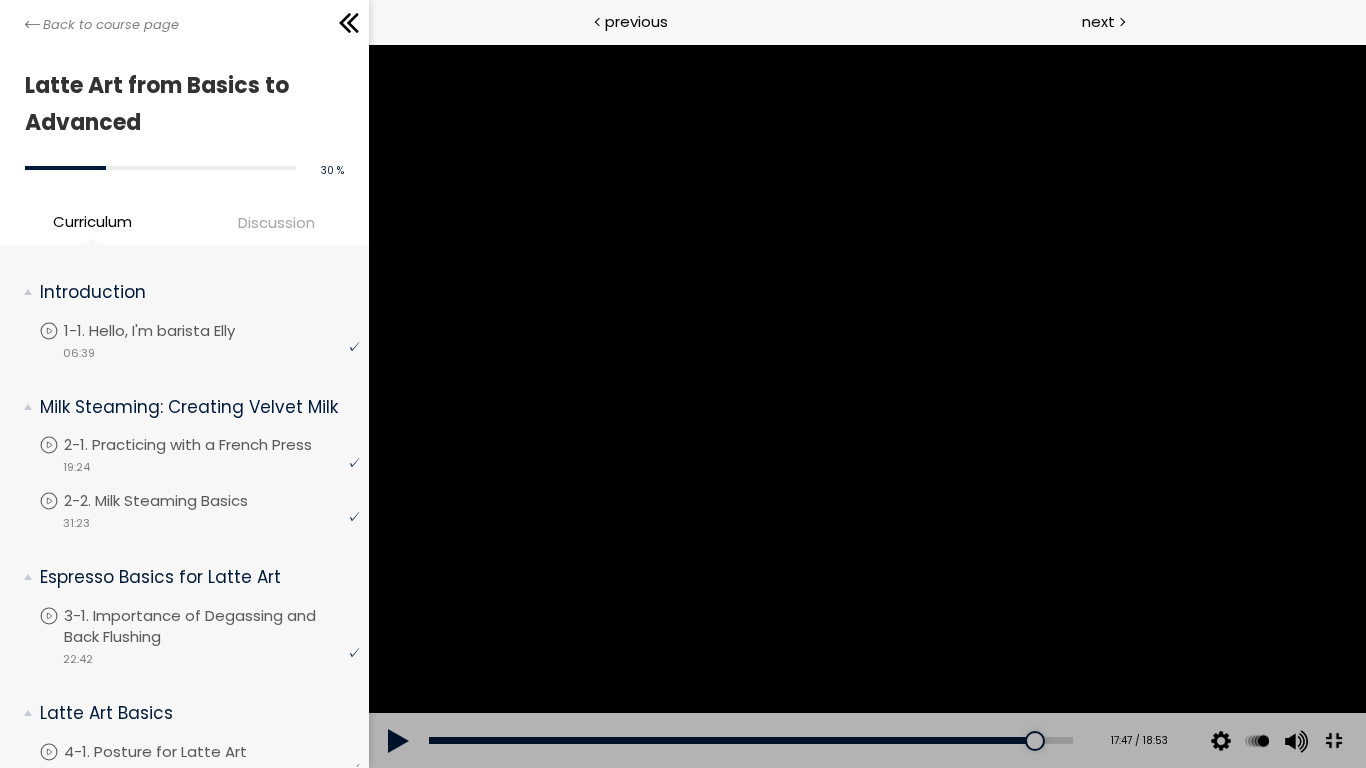 click at bounding box center (866, 406) 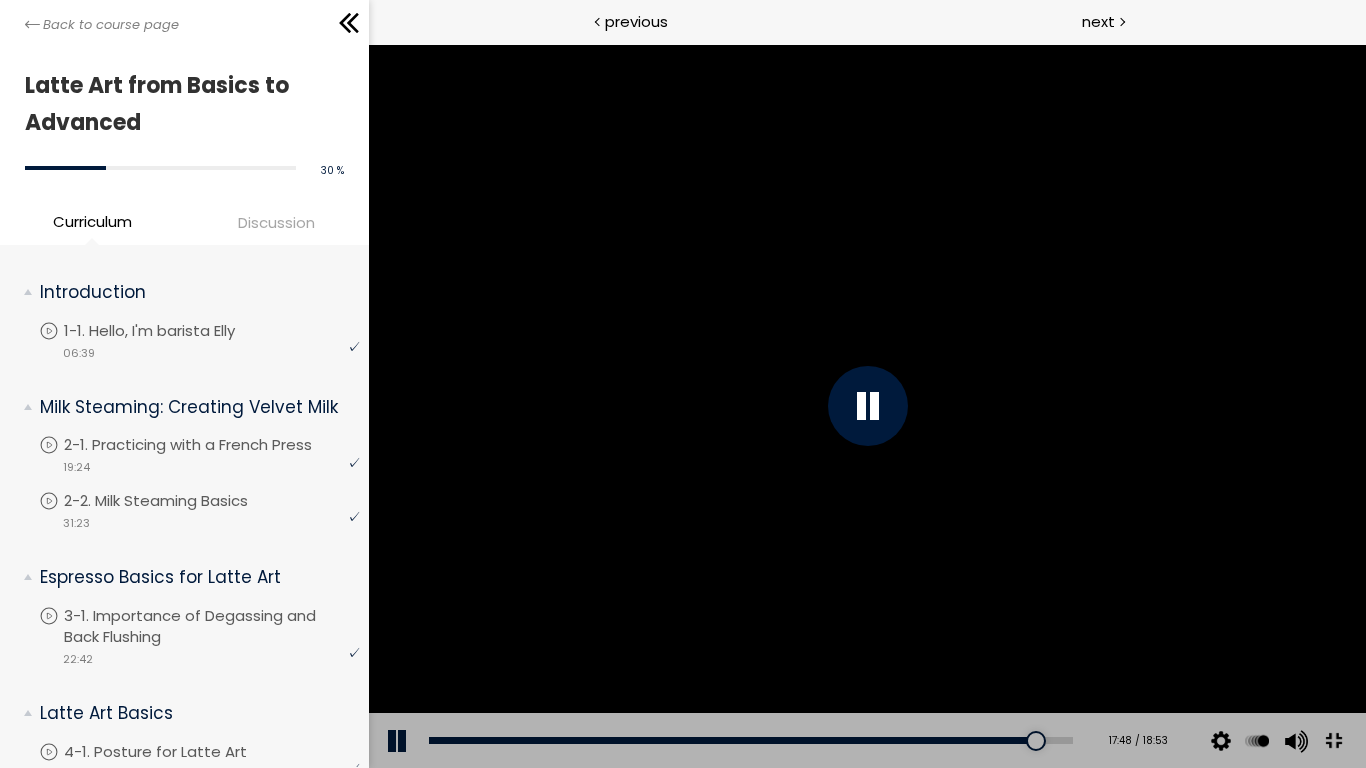 click at bounding box center [866, 406] 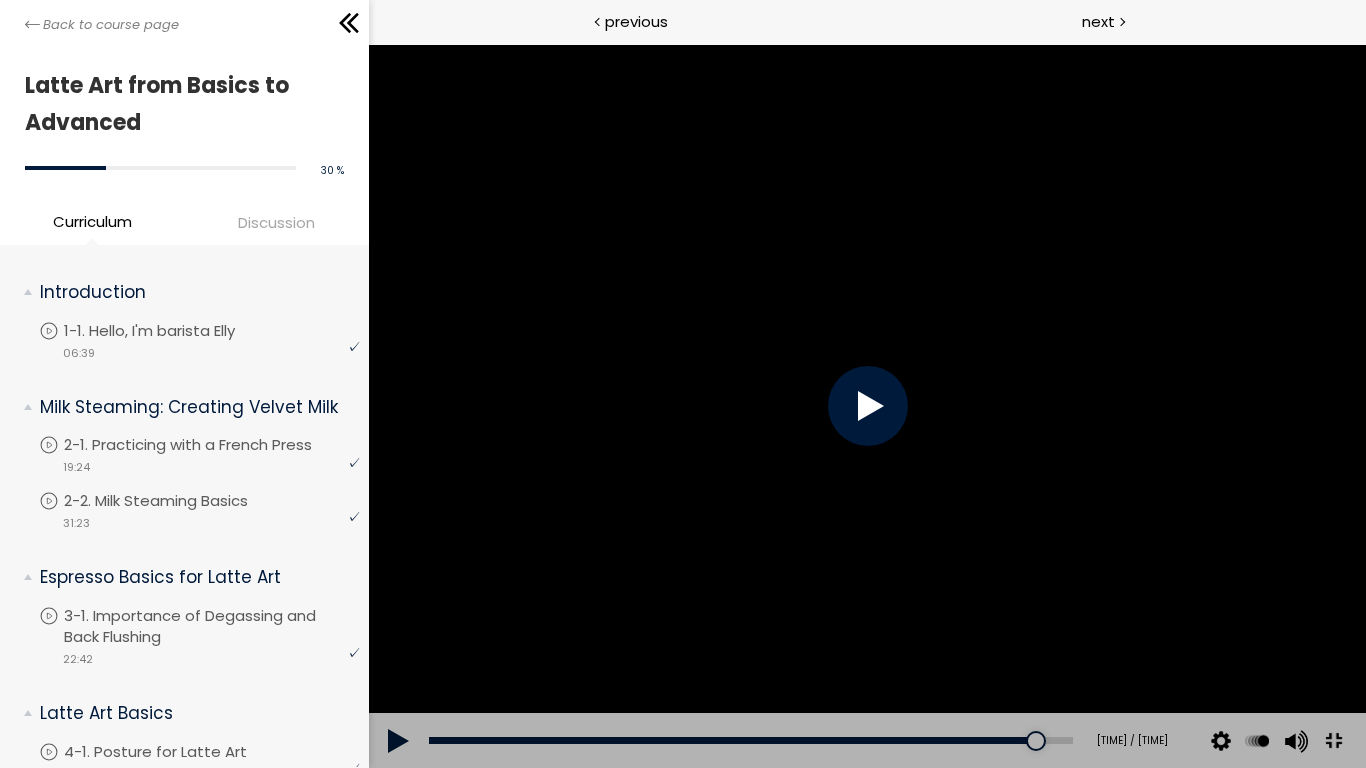 click at bounding box center (866, 406) 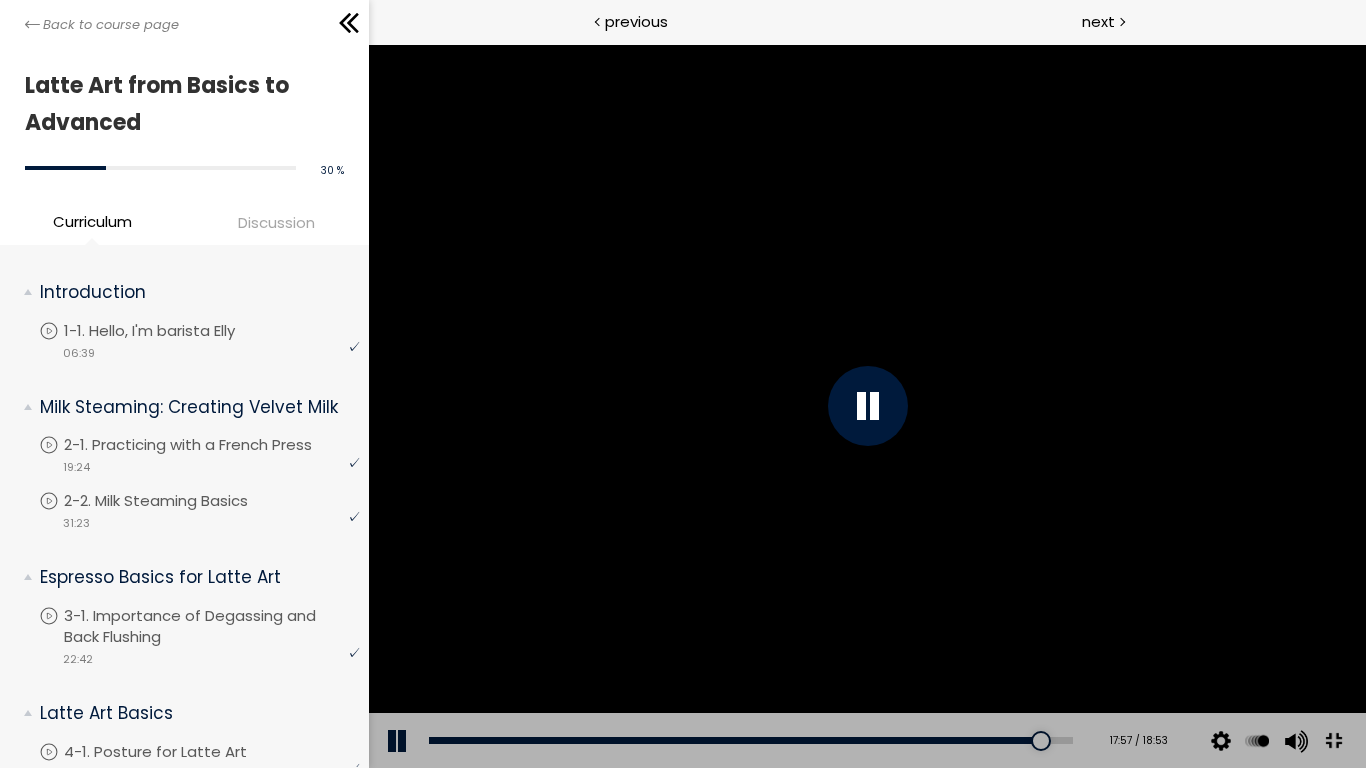 click at bounding box center [866, 406] 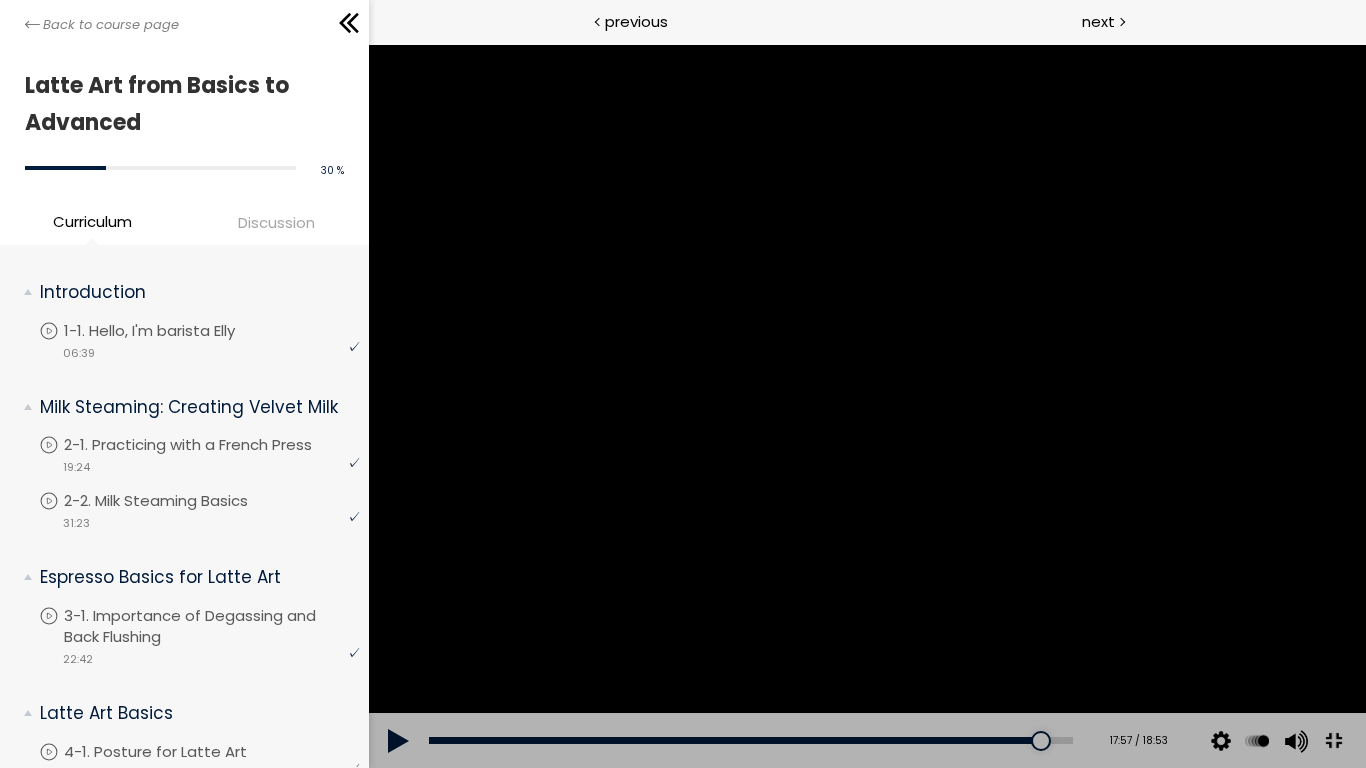 click at bounding box center [866, 406] 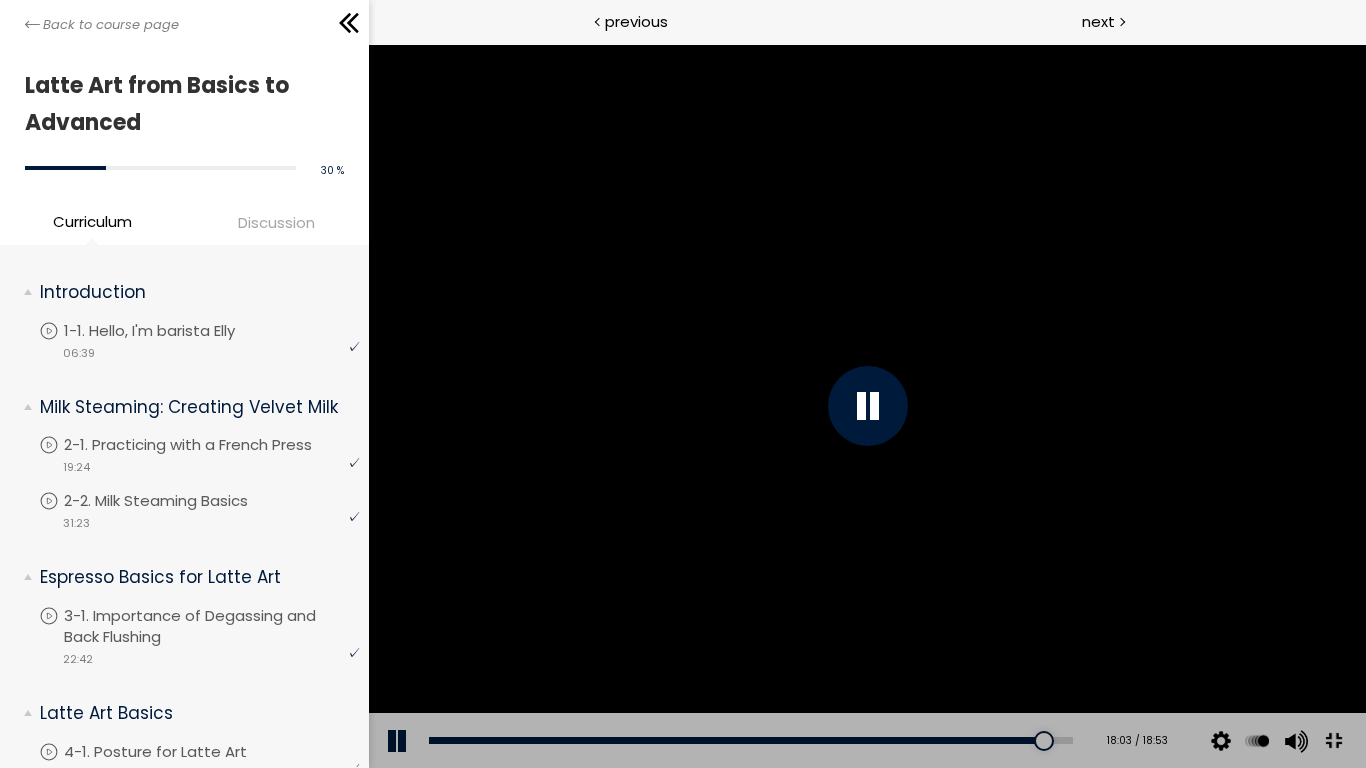 click at bounding box center (866, 406) 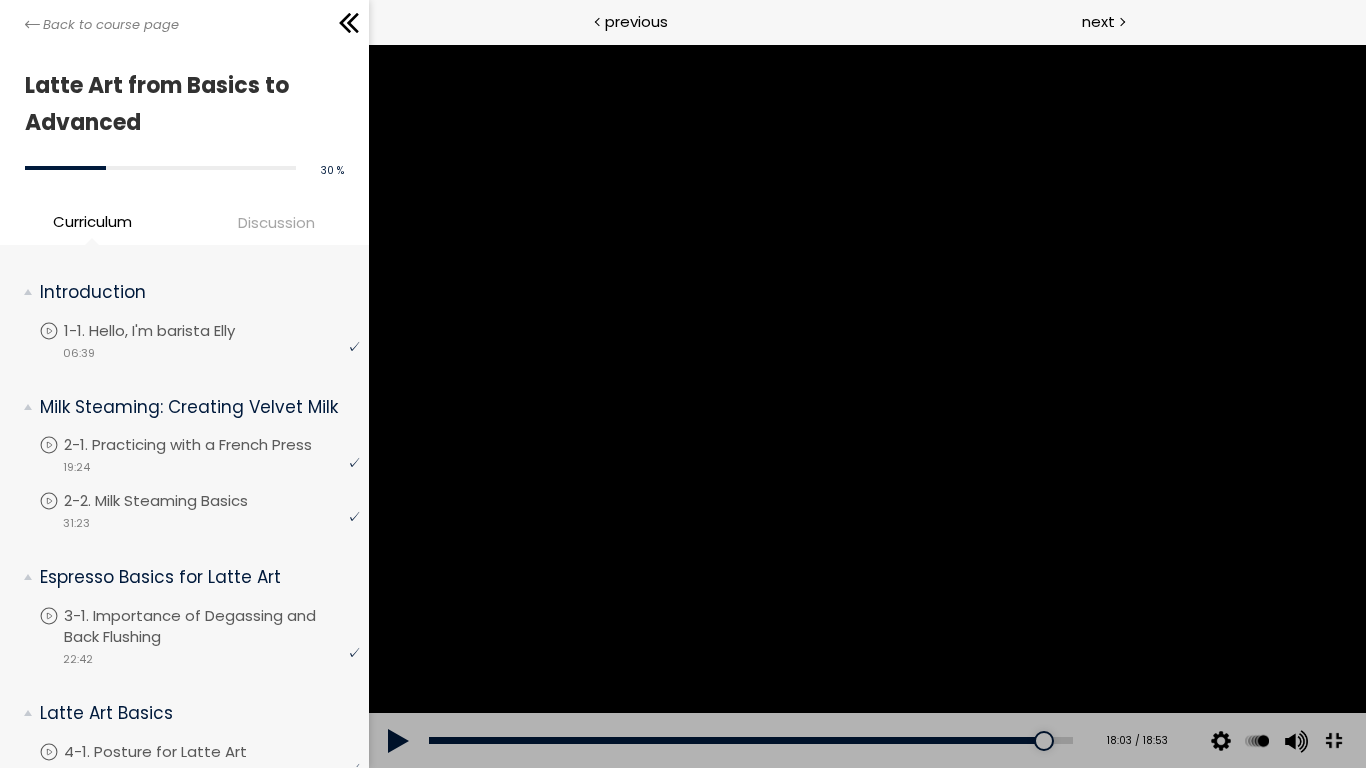click at bounding box center [866, 406] 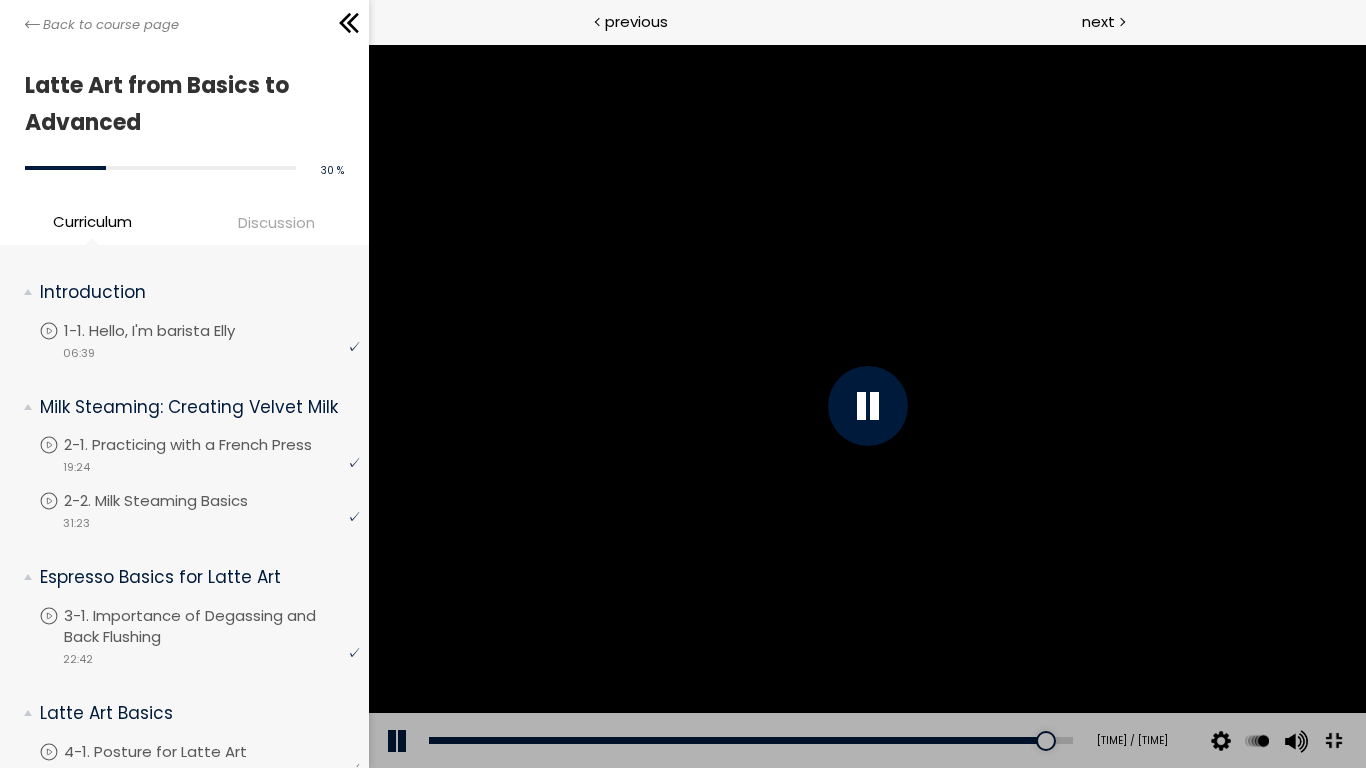 click at bounding box center (866, 406) 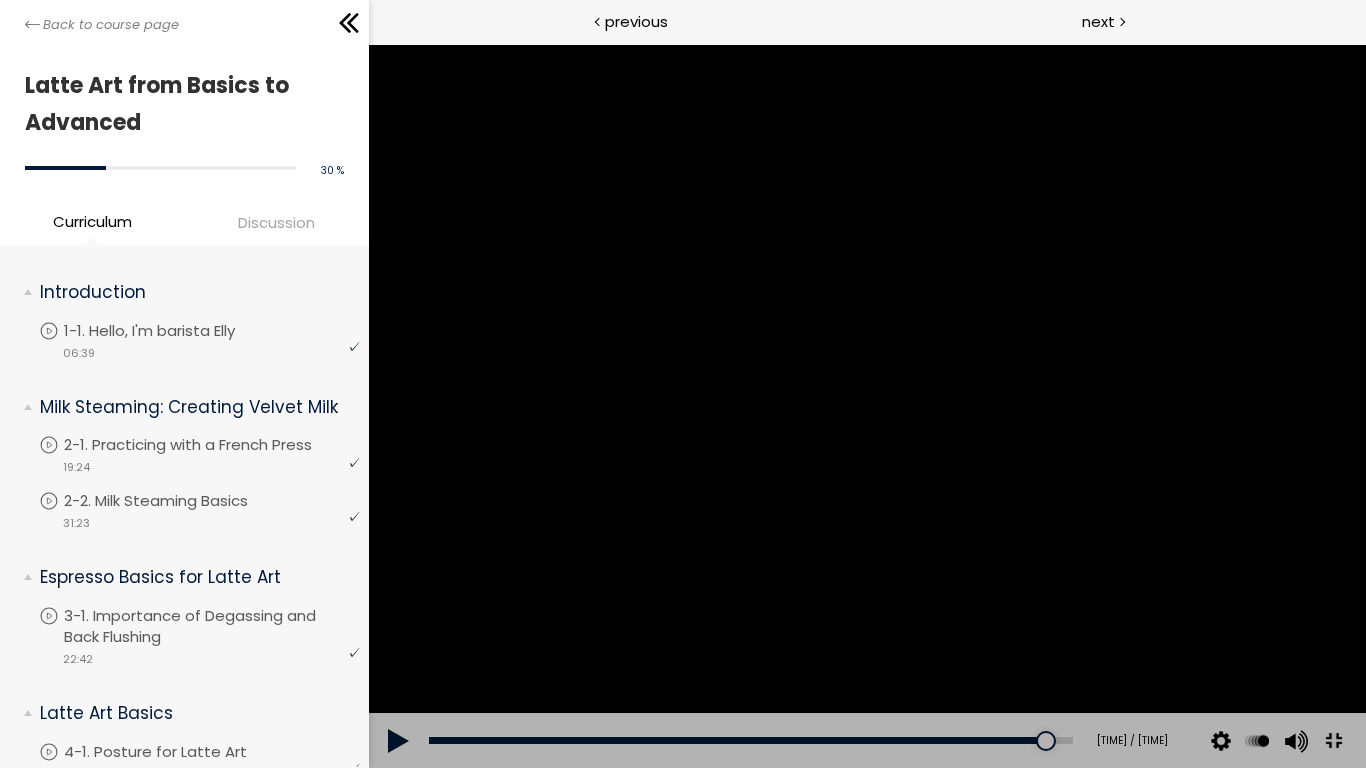 click at bounding box center (866, 406) 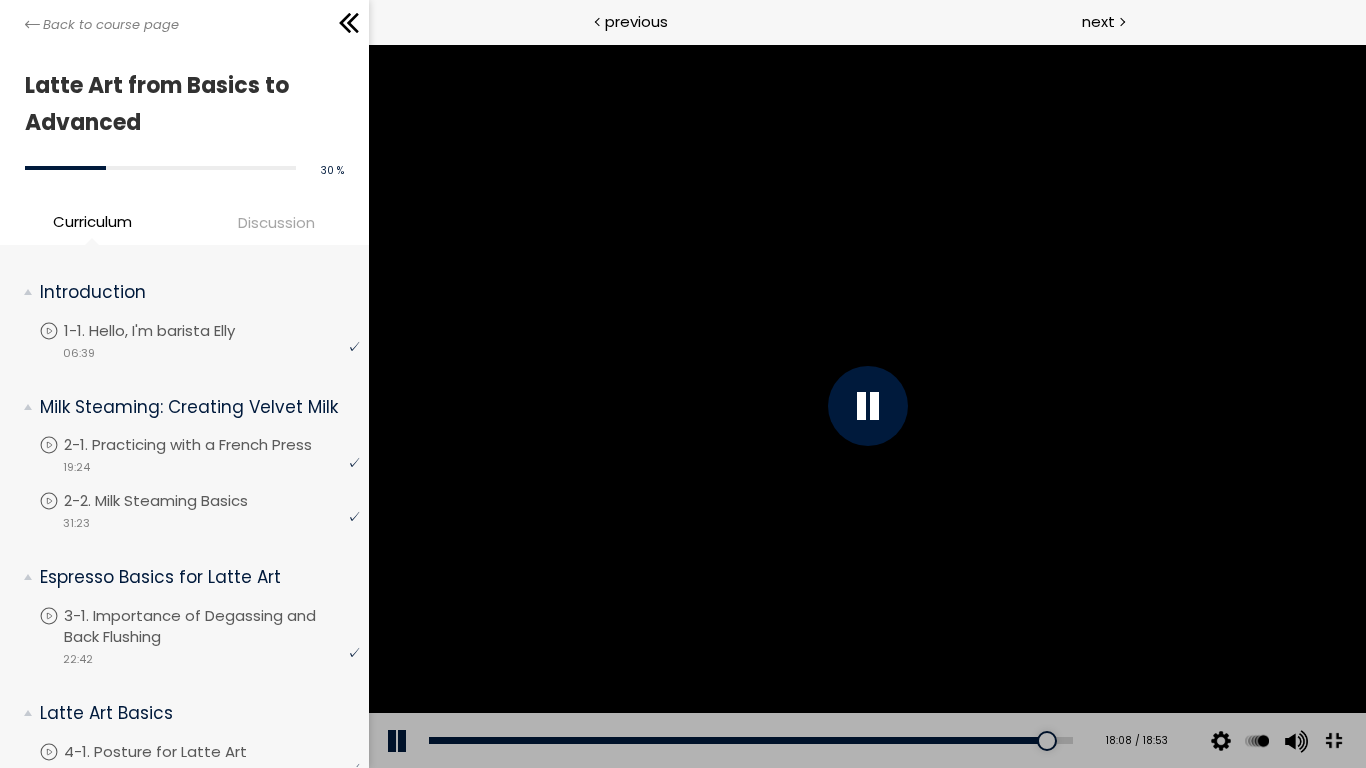 click at bounding box center [866, 406] 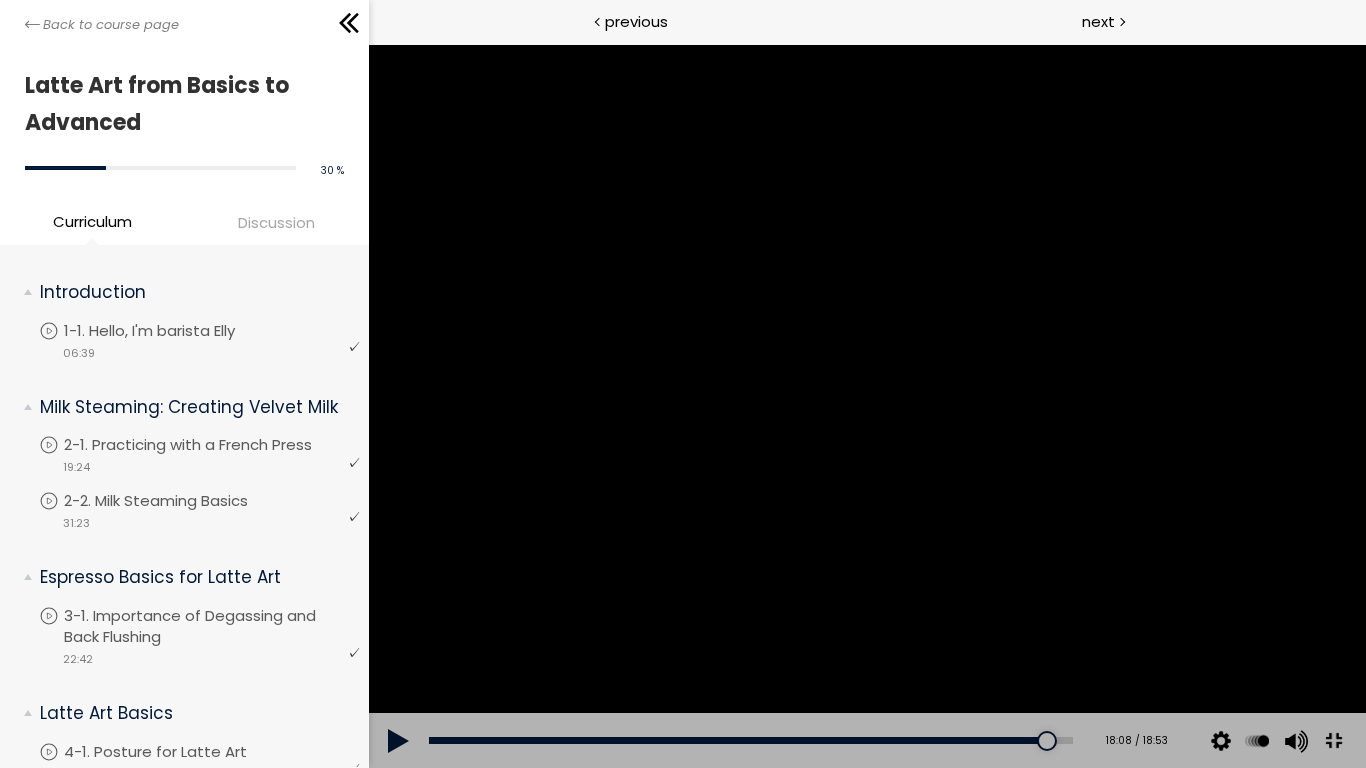 click at bounding box center [866, 406] 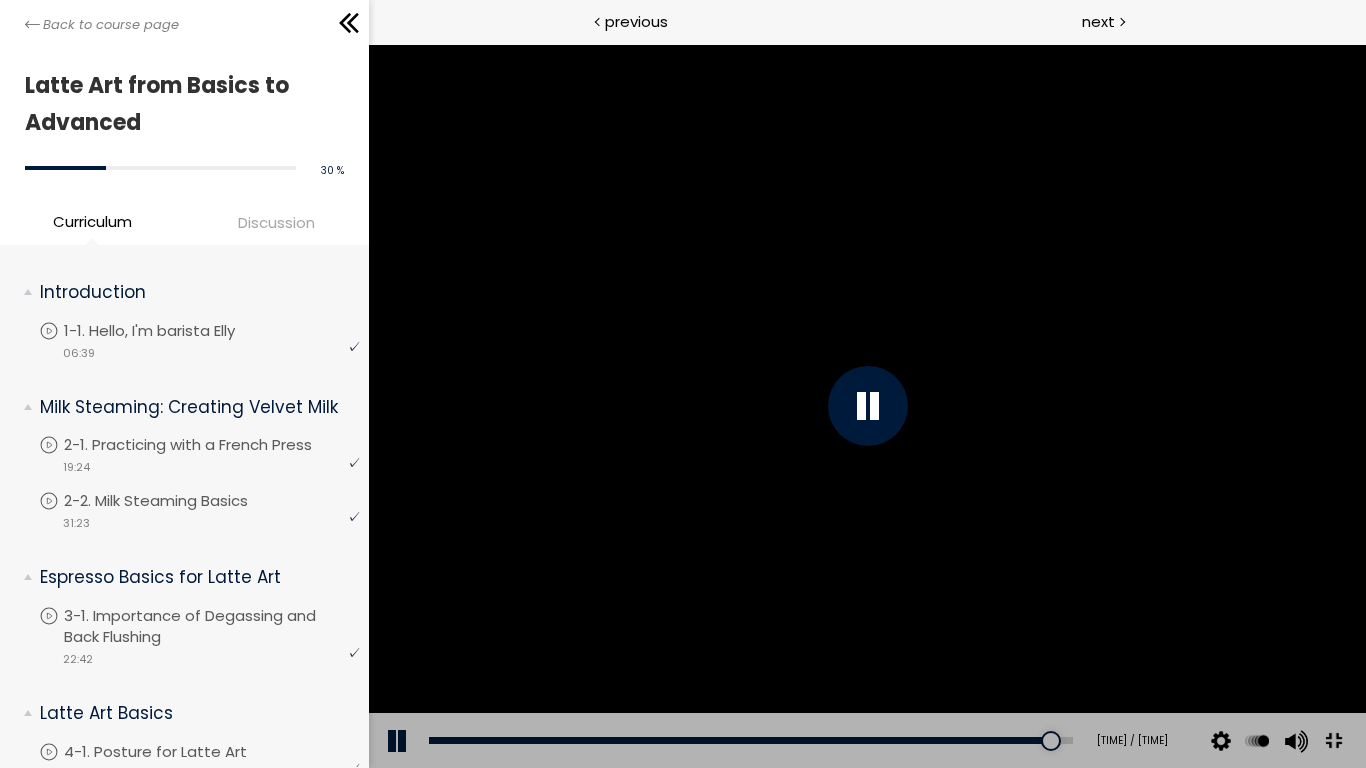 drag, startPoint x: 1701, startPoint y: 779, endPoint x: 1317, endPoint y: 640, distance: 408.3834 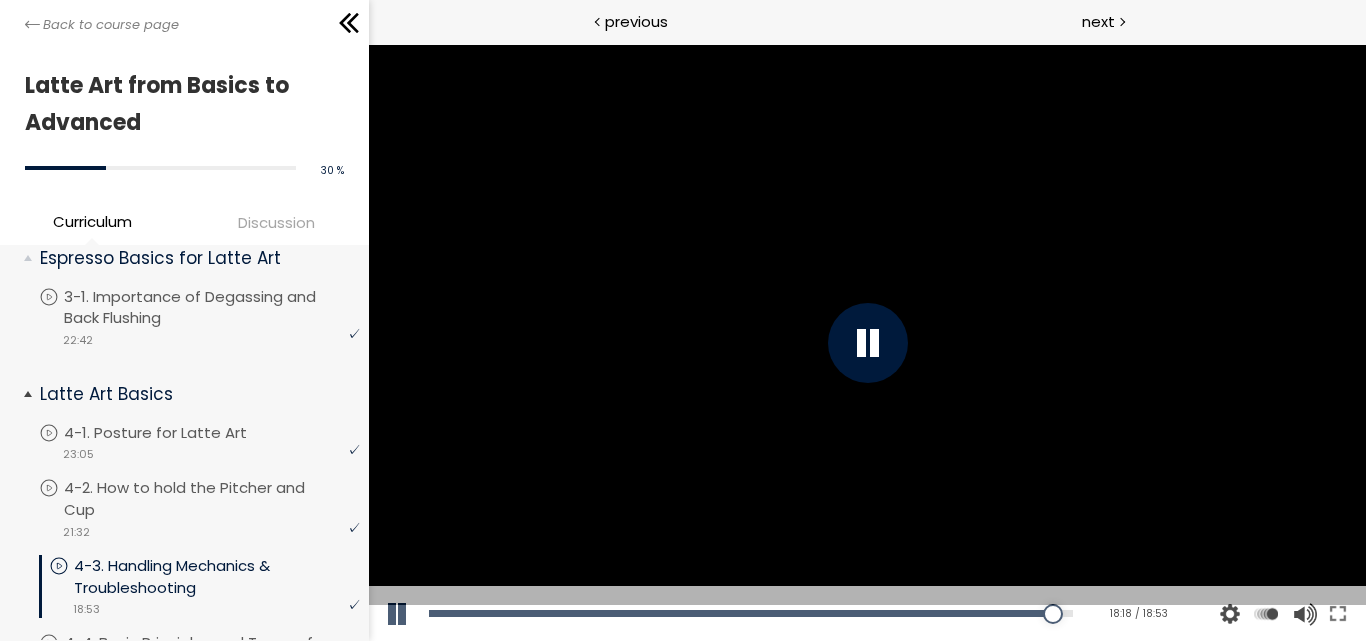 scroll, scrollTop: 500, scrollLeft: 0, axis: vertical 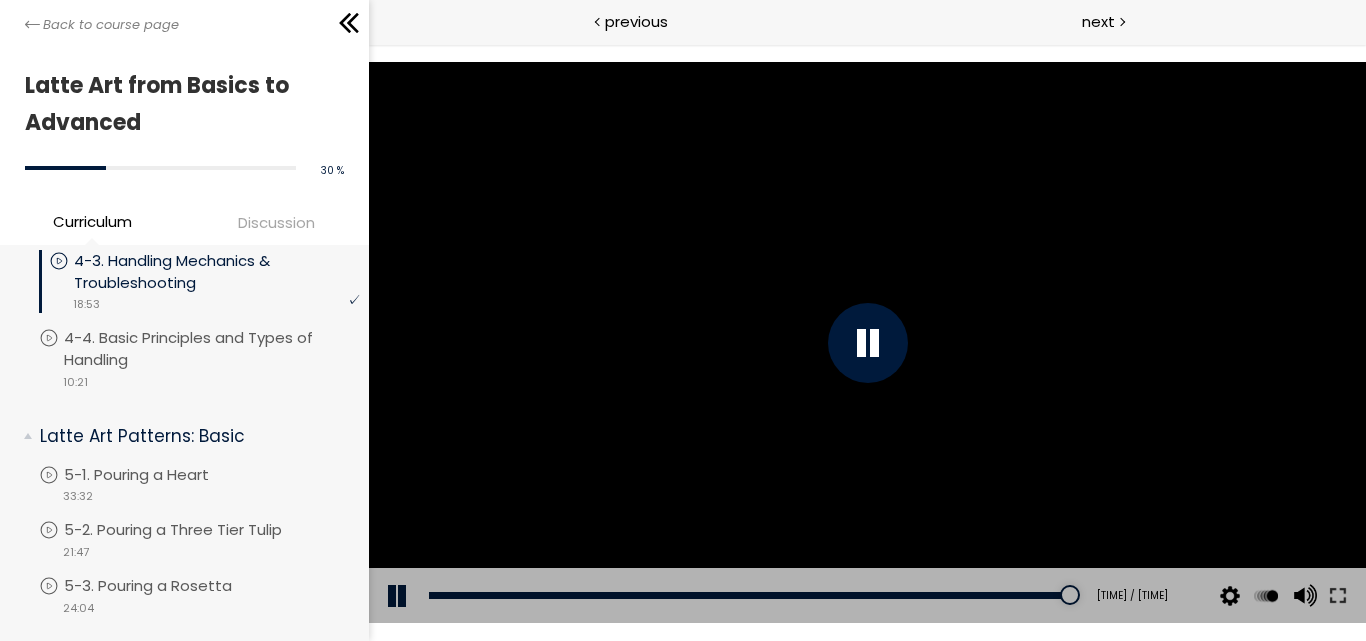 click at bounding box center (867, 343) 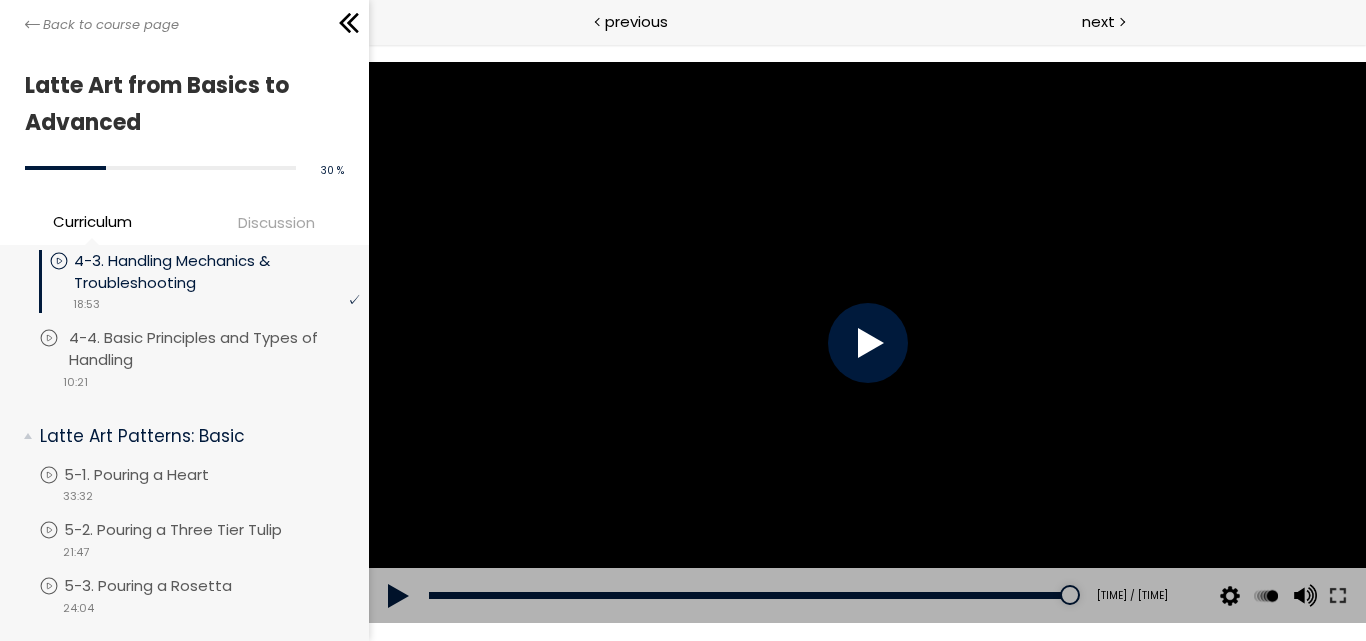 click on "4-4. Basic Principles and Types of Handling" at bounding box center [216, 349] 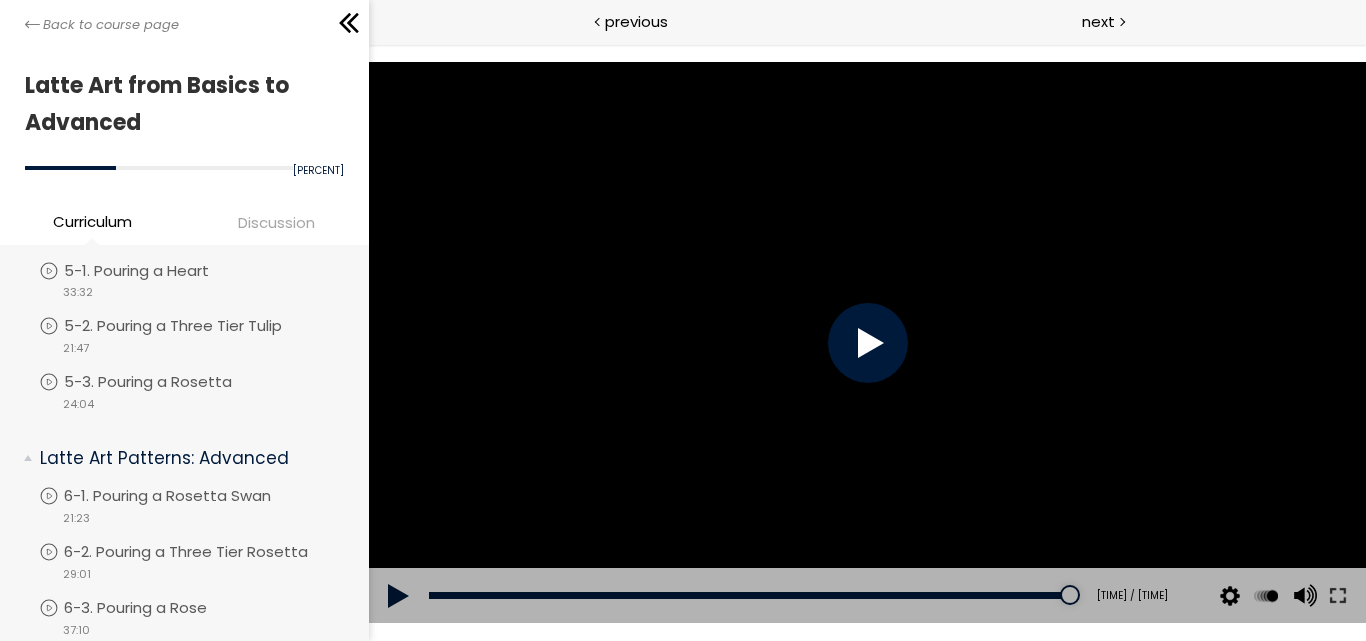 scroll, scrollTop: 839, scrollLeft: 0, axis: vertical 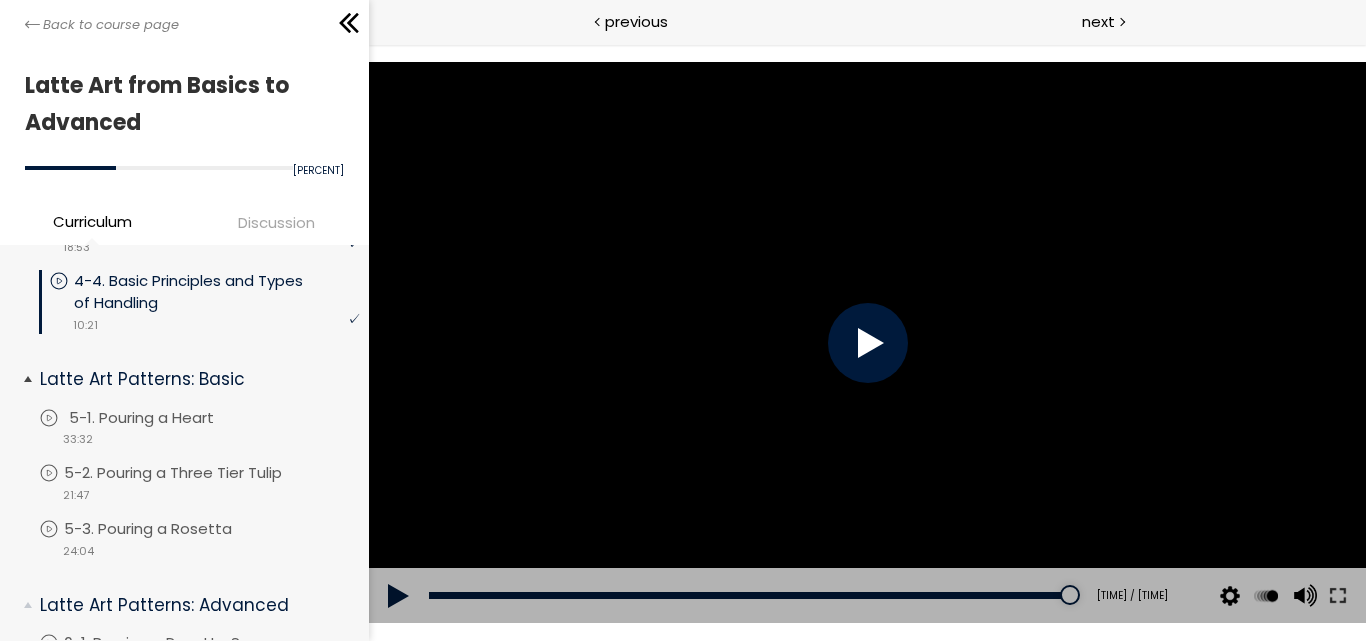 click on "video     [TIME]" at bounding box center (199, 438) 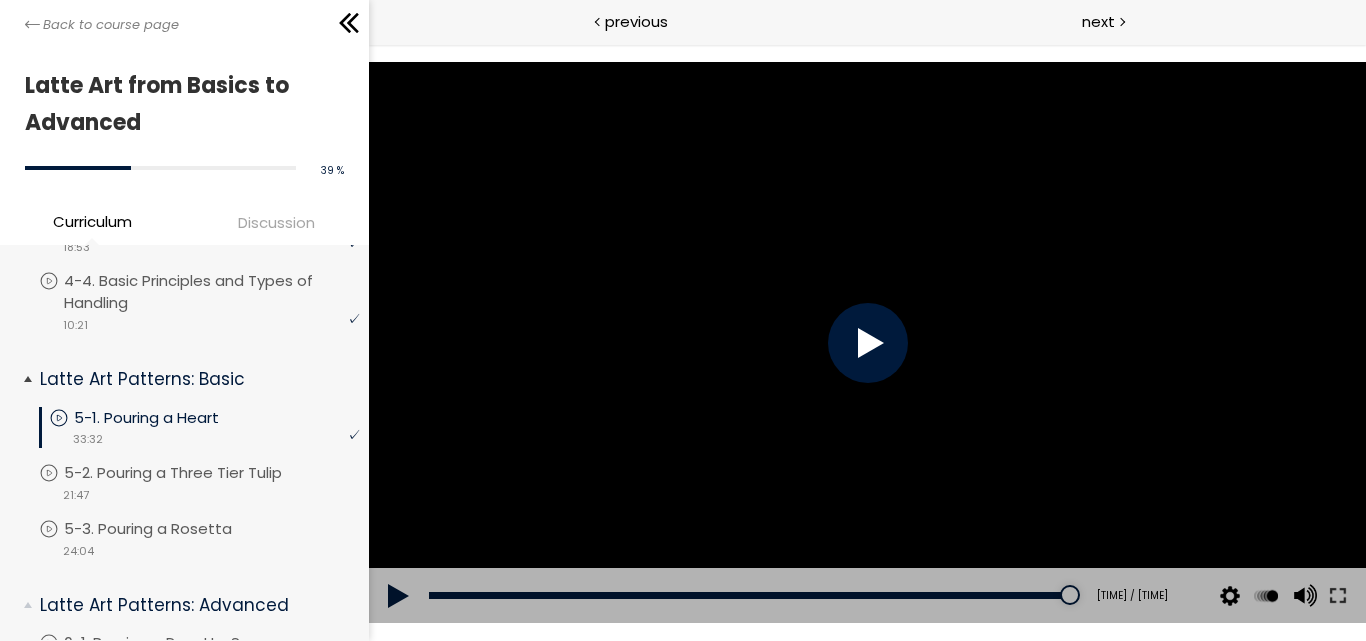 scroll, scrollTop: 581, scrollLeft: 0, axis: vertical 